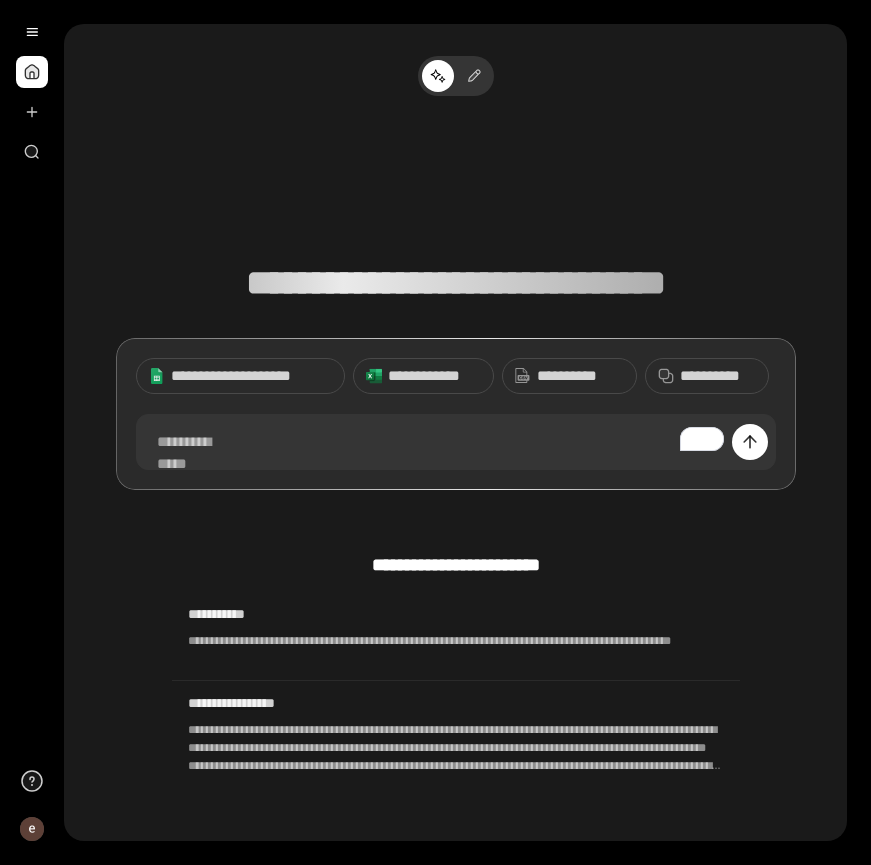 scroll, scrollTop: 0, scrollLeft: 0, axis: both 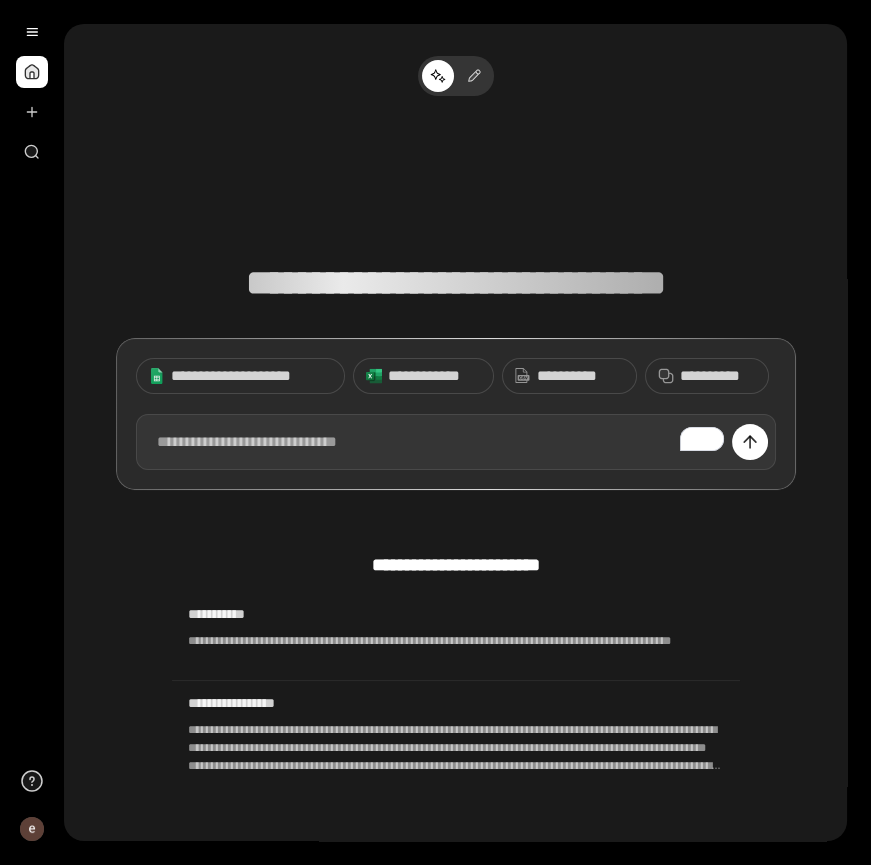 click at bounding box center [456, 442] 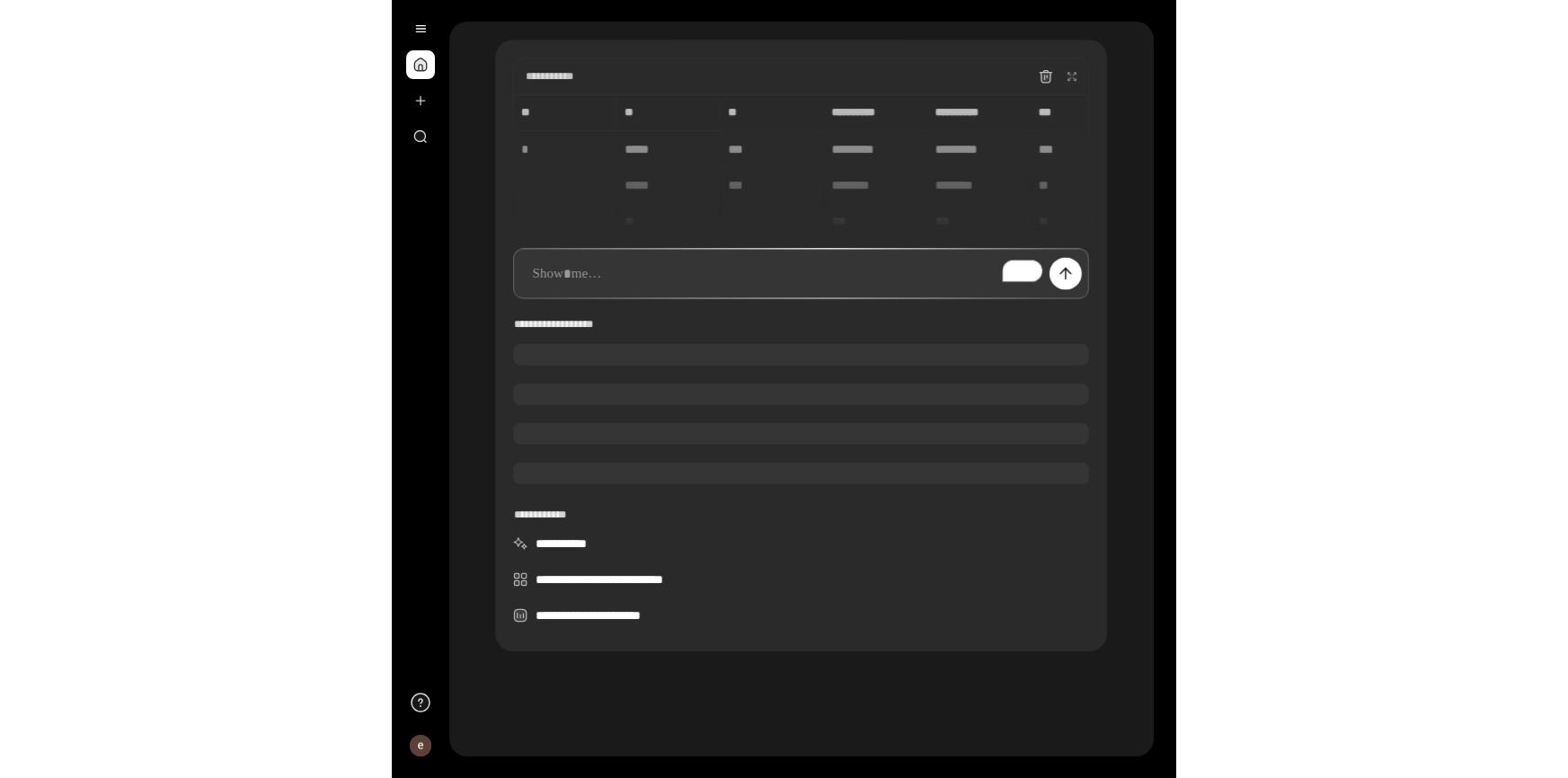 scroll, scrollTop: 132, scrollLeft: 0, axis: vertical 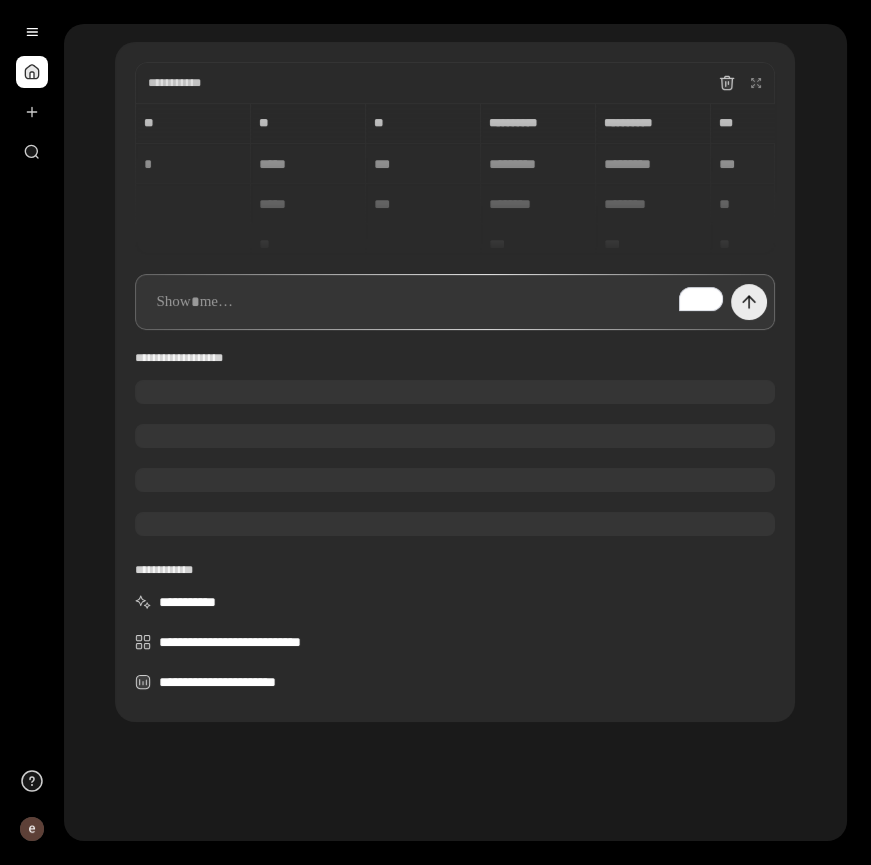 click at bounding box center [749, 302] 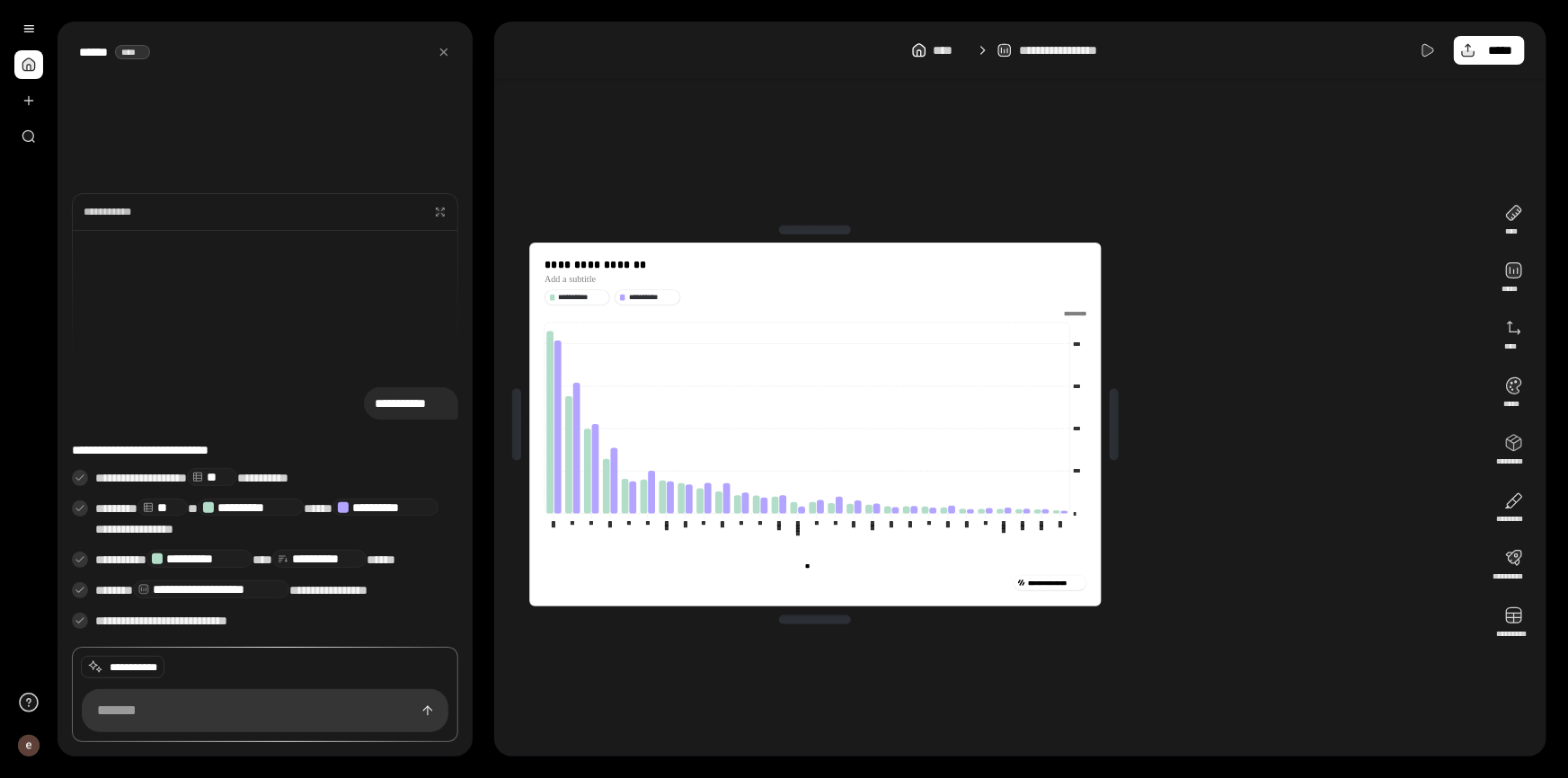 scroll, scrollTop: 2740, scrollLeft: 0, axis: vertical 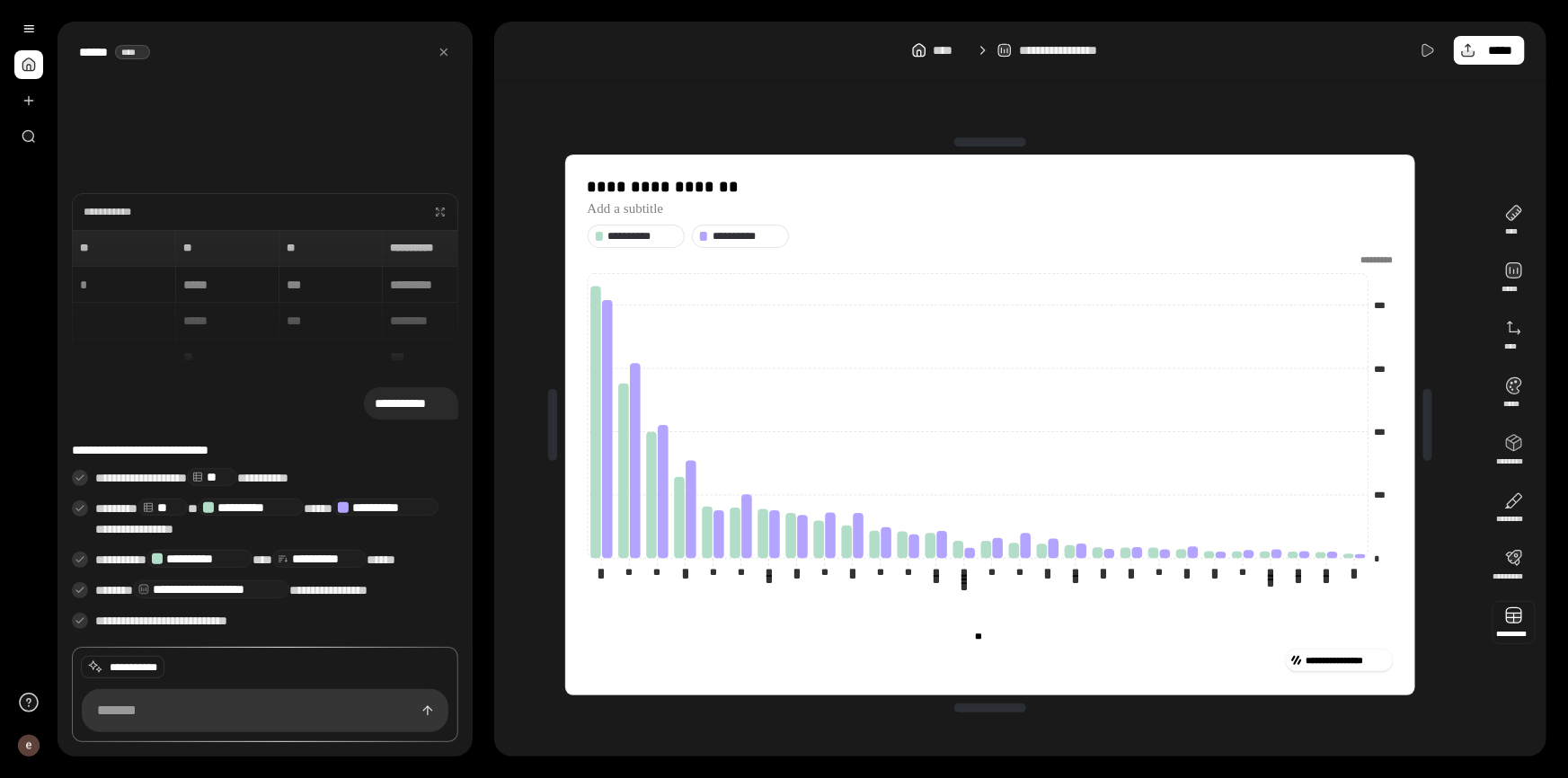 click at bounding box center [1514, 623] 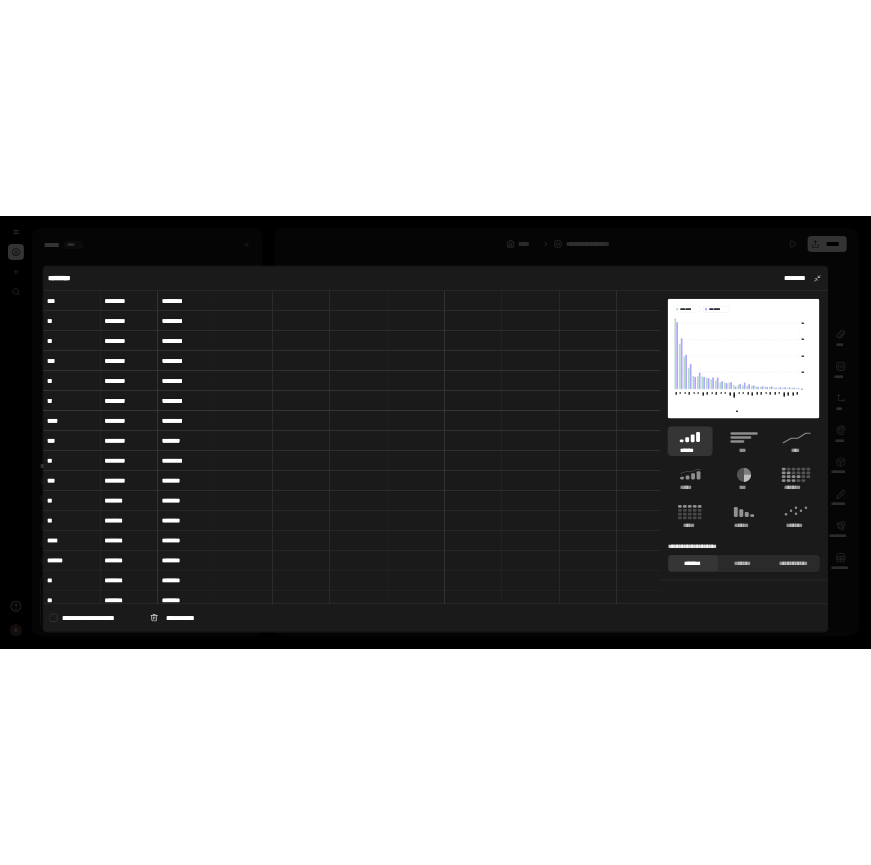 scroll, scrollTop: 0, scrollLeft: 0, axis: both 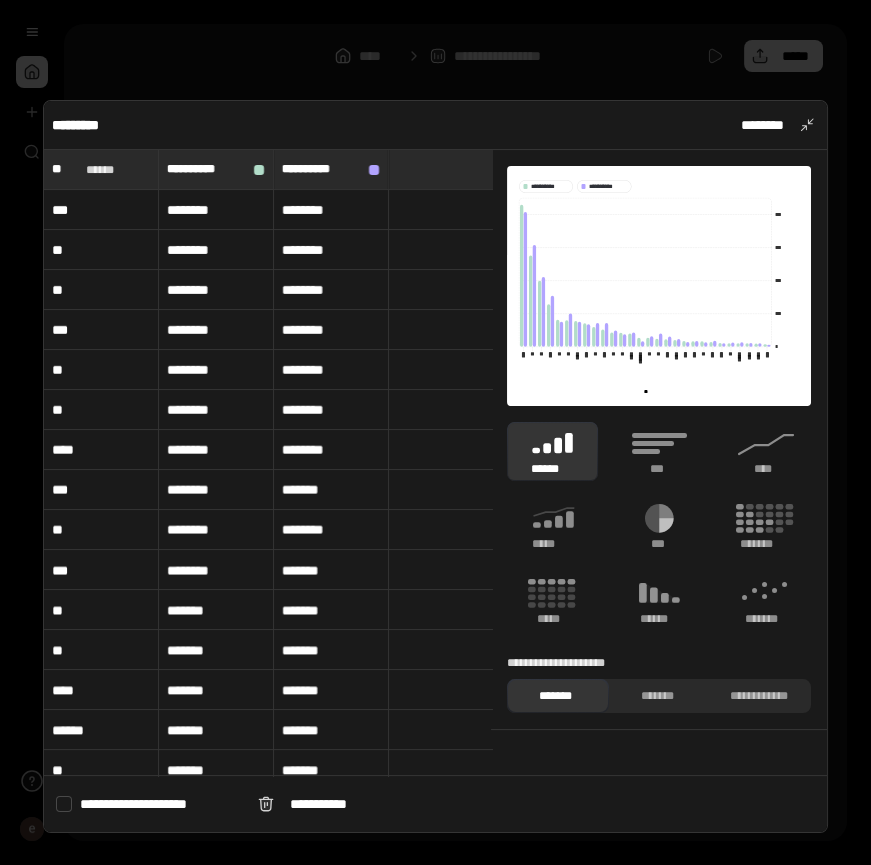 click at bounding box center (435, 432) 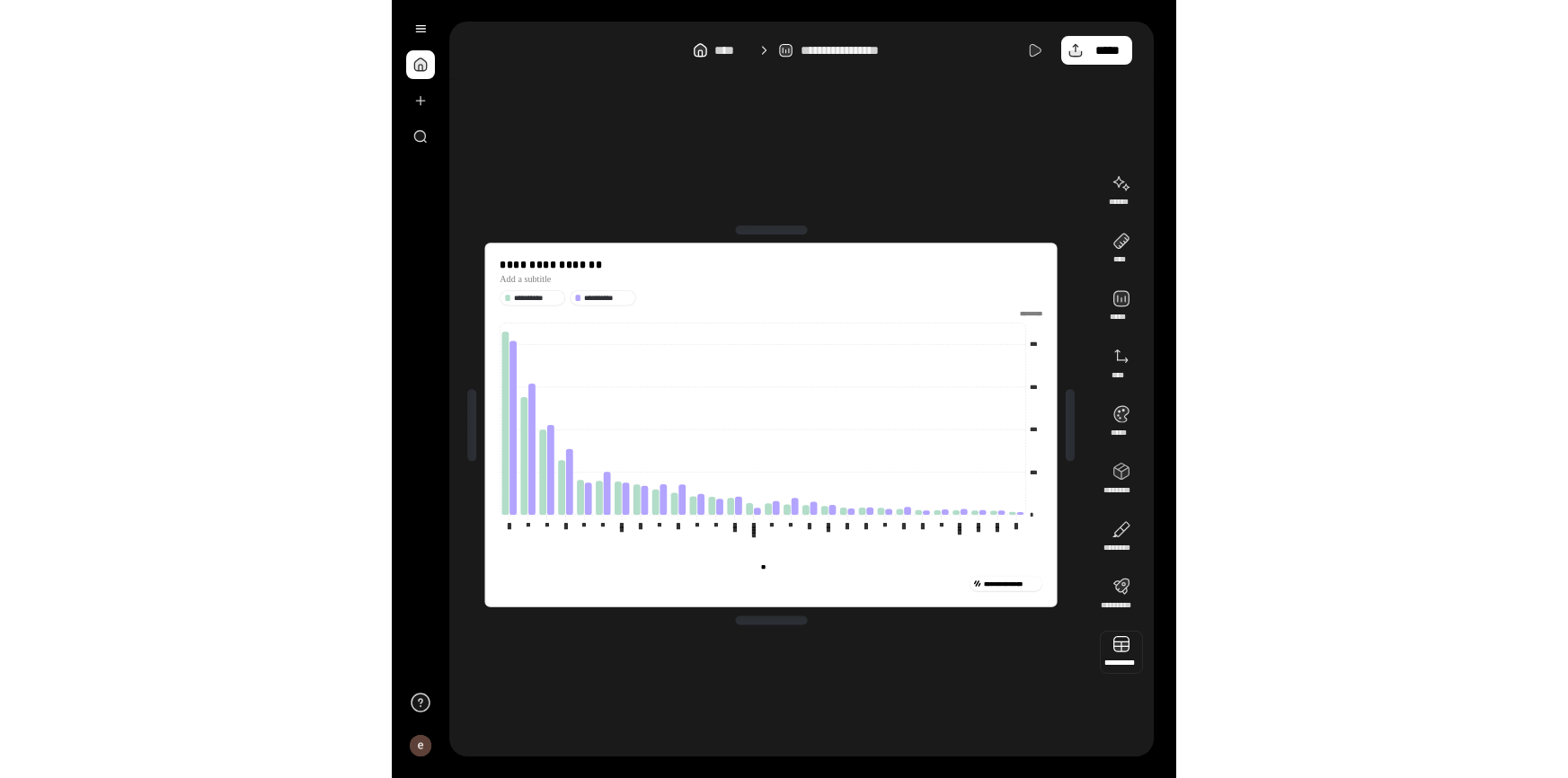 scroll, scrollTop: 2741, scrollLeft: 0, axis: vertical 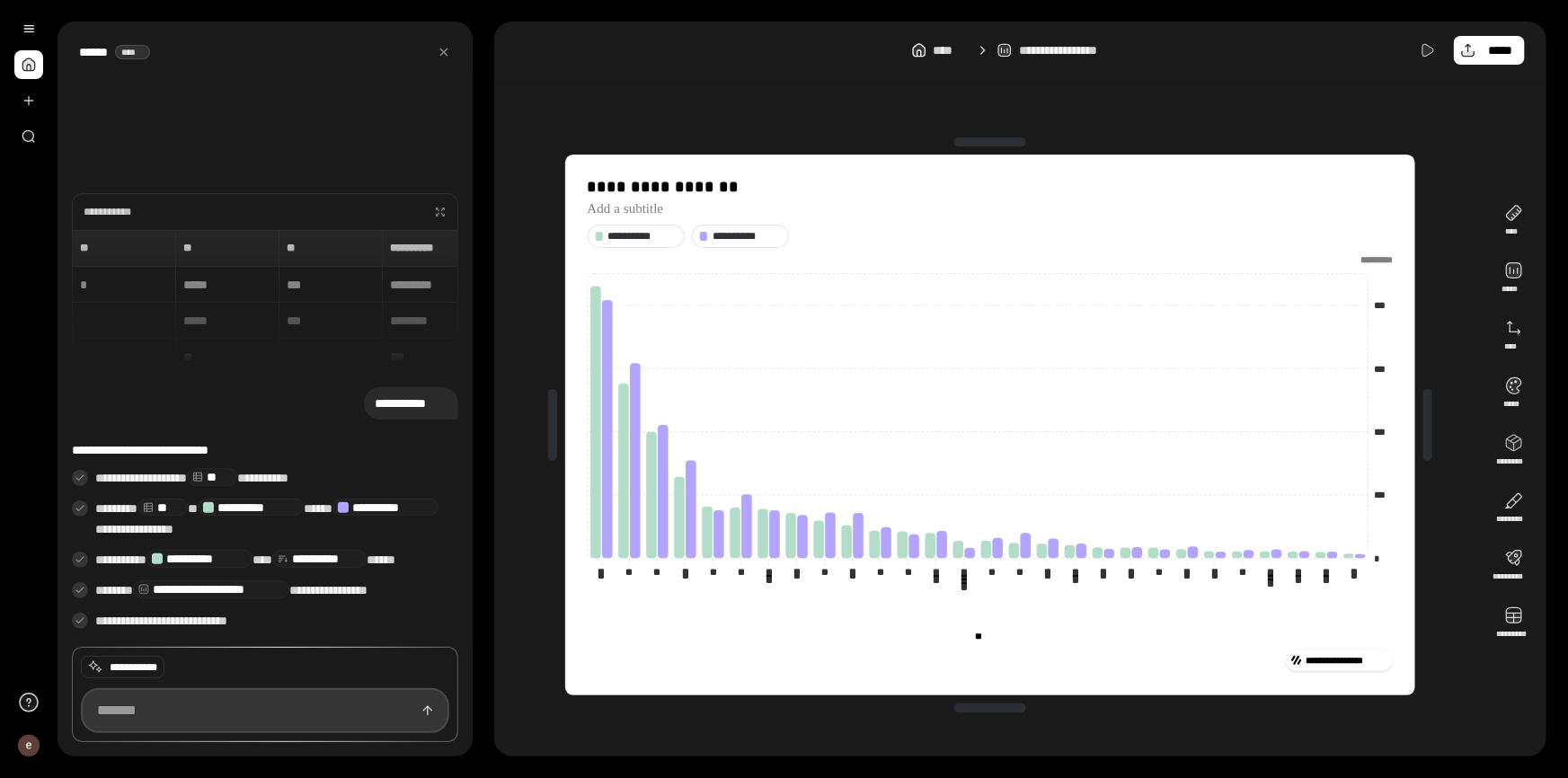 click at bounding box center [265, 711] 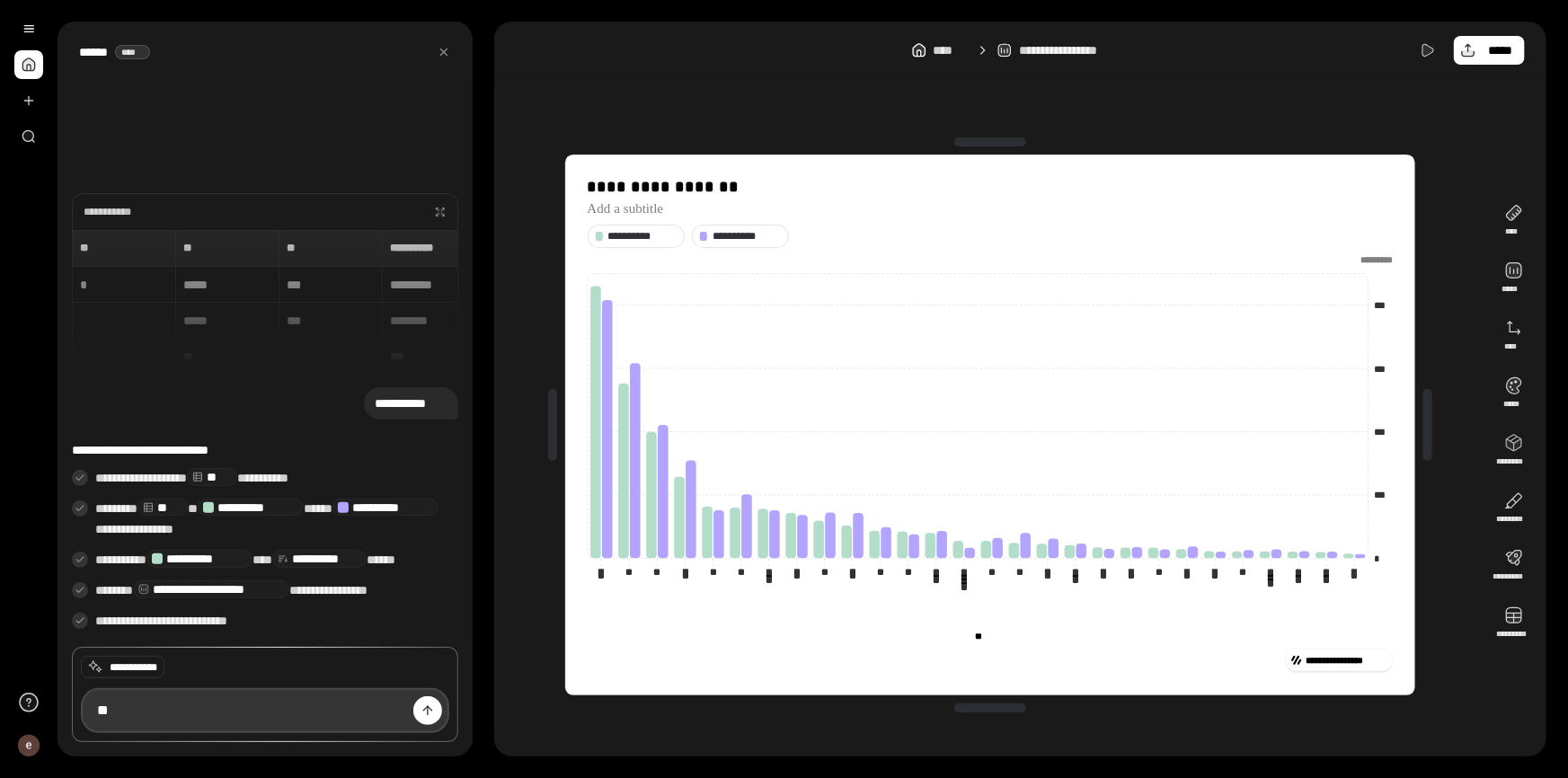 type on "*" 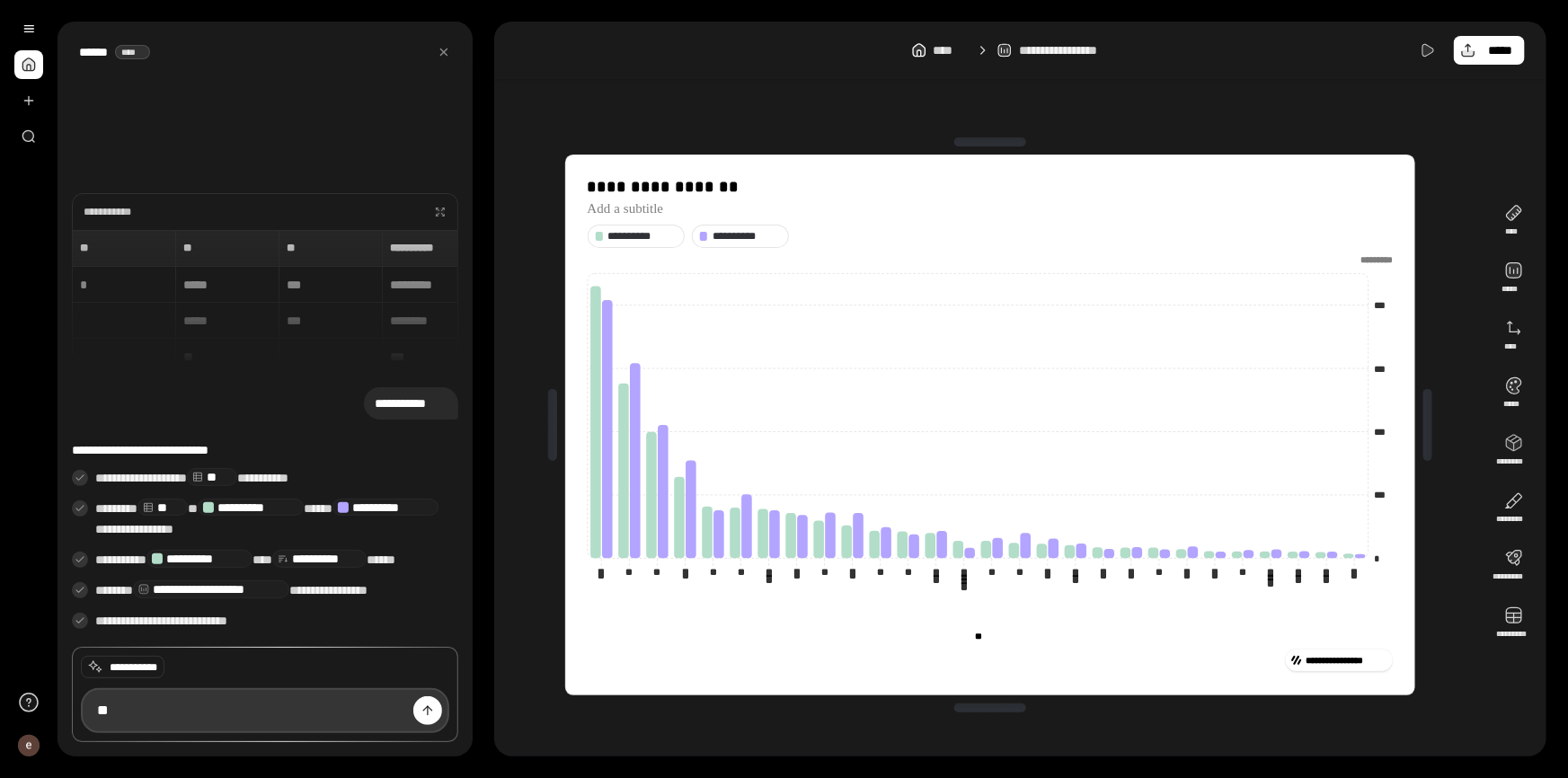 type on "*" 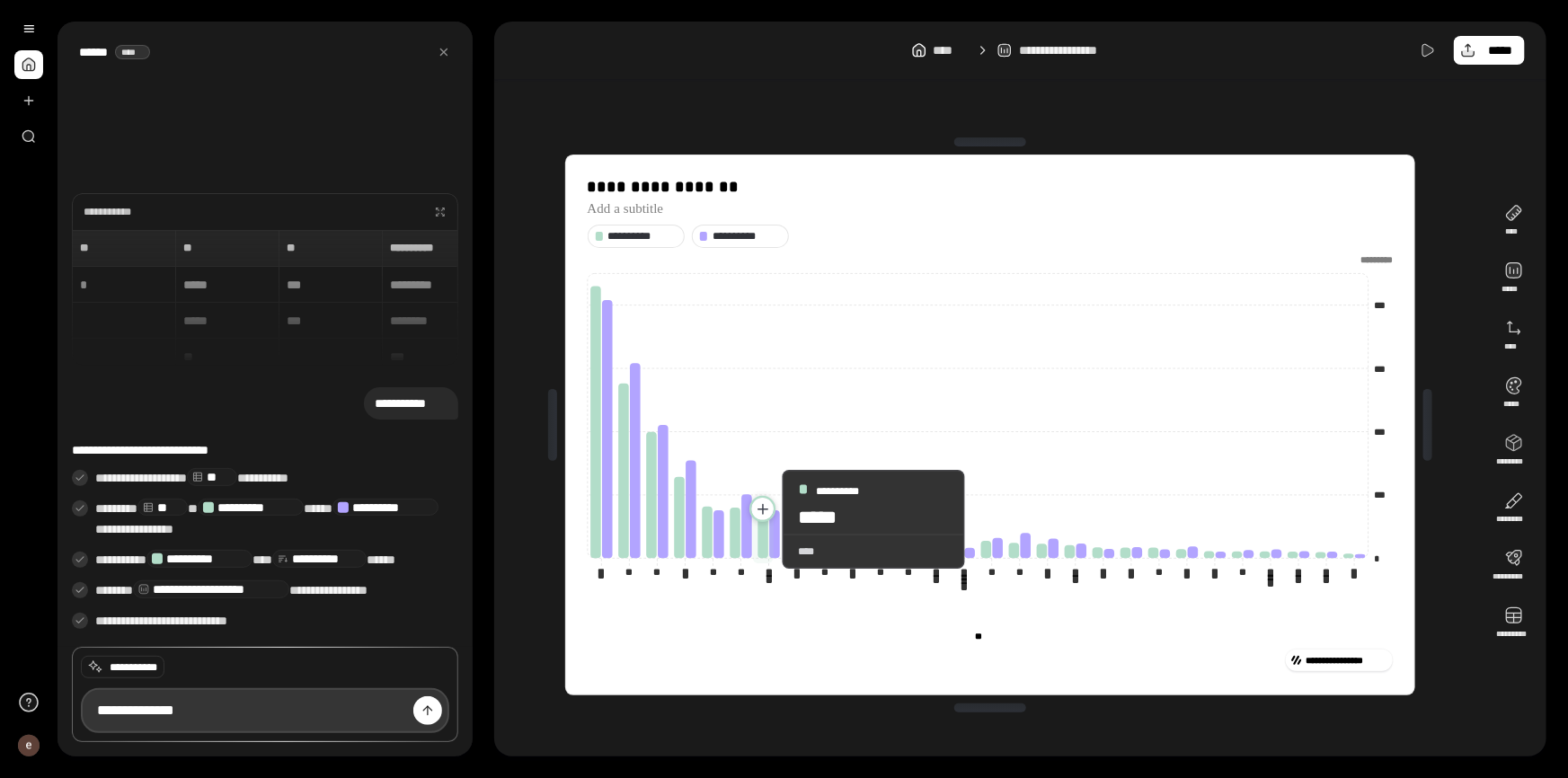 type on "**********" 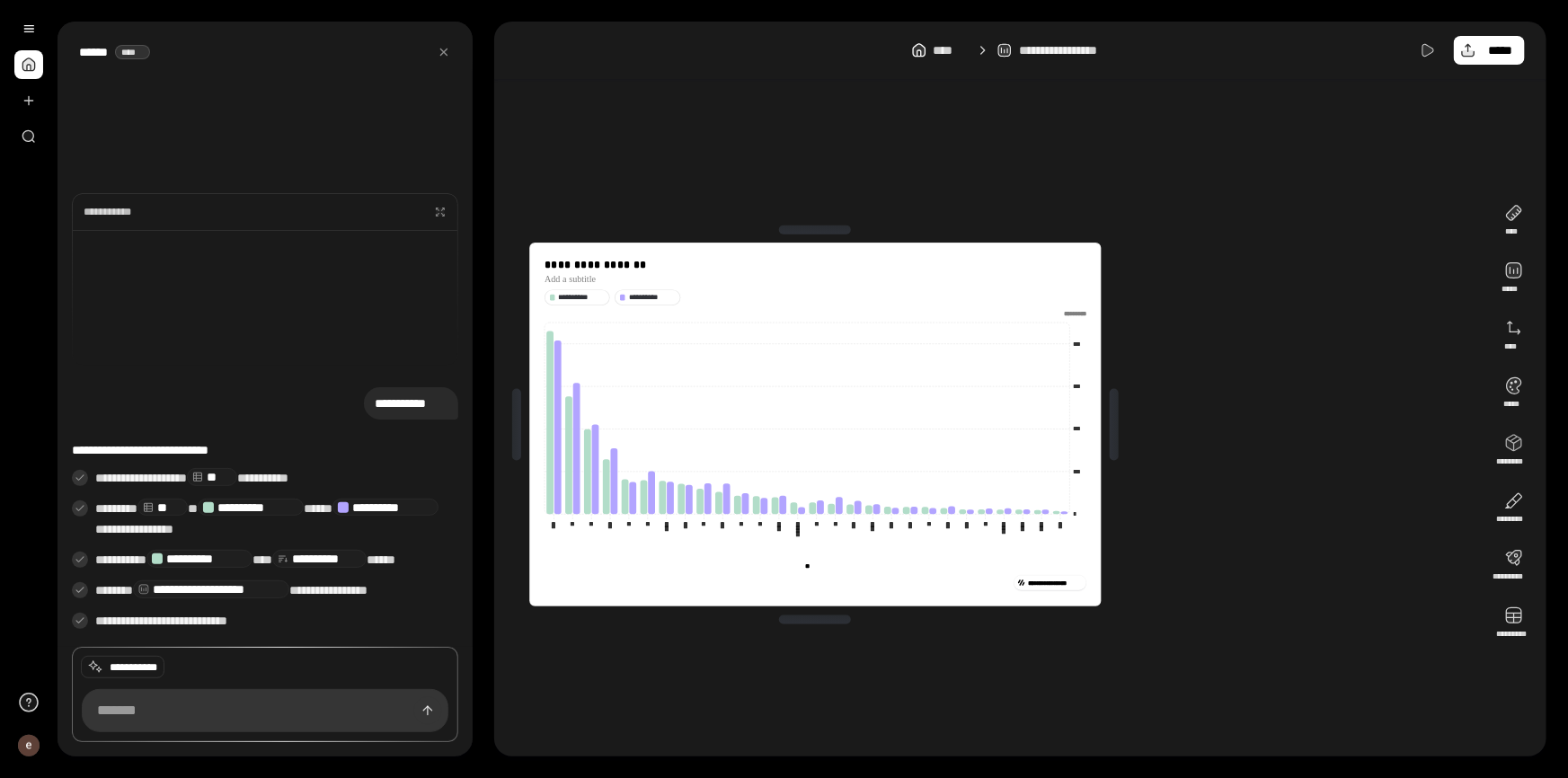 scroll, scrollTop: 2740, scrollLeft: 0, axis: vertical 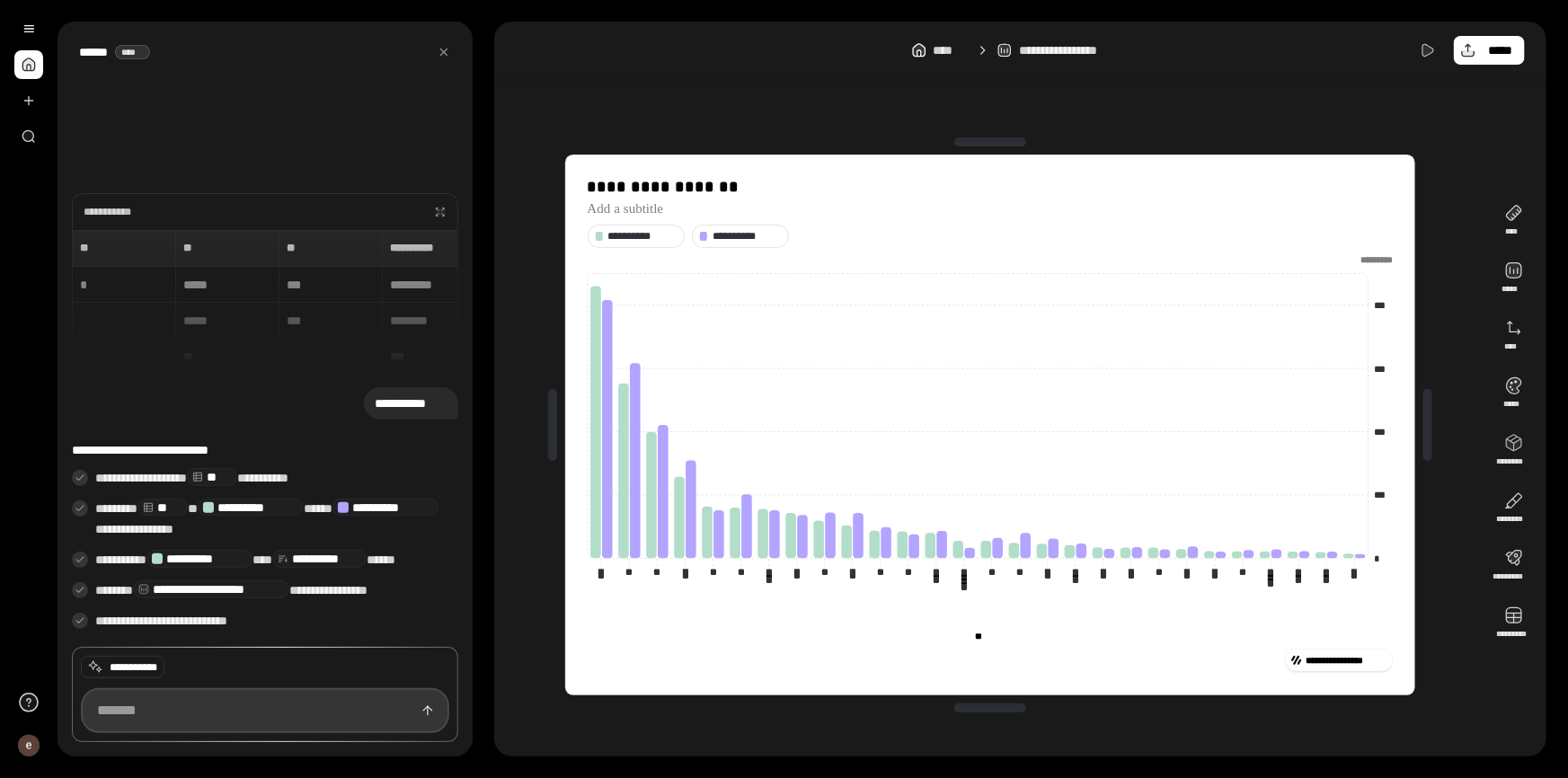 click at bounding box center (265, 711) 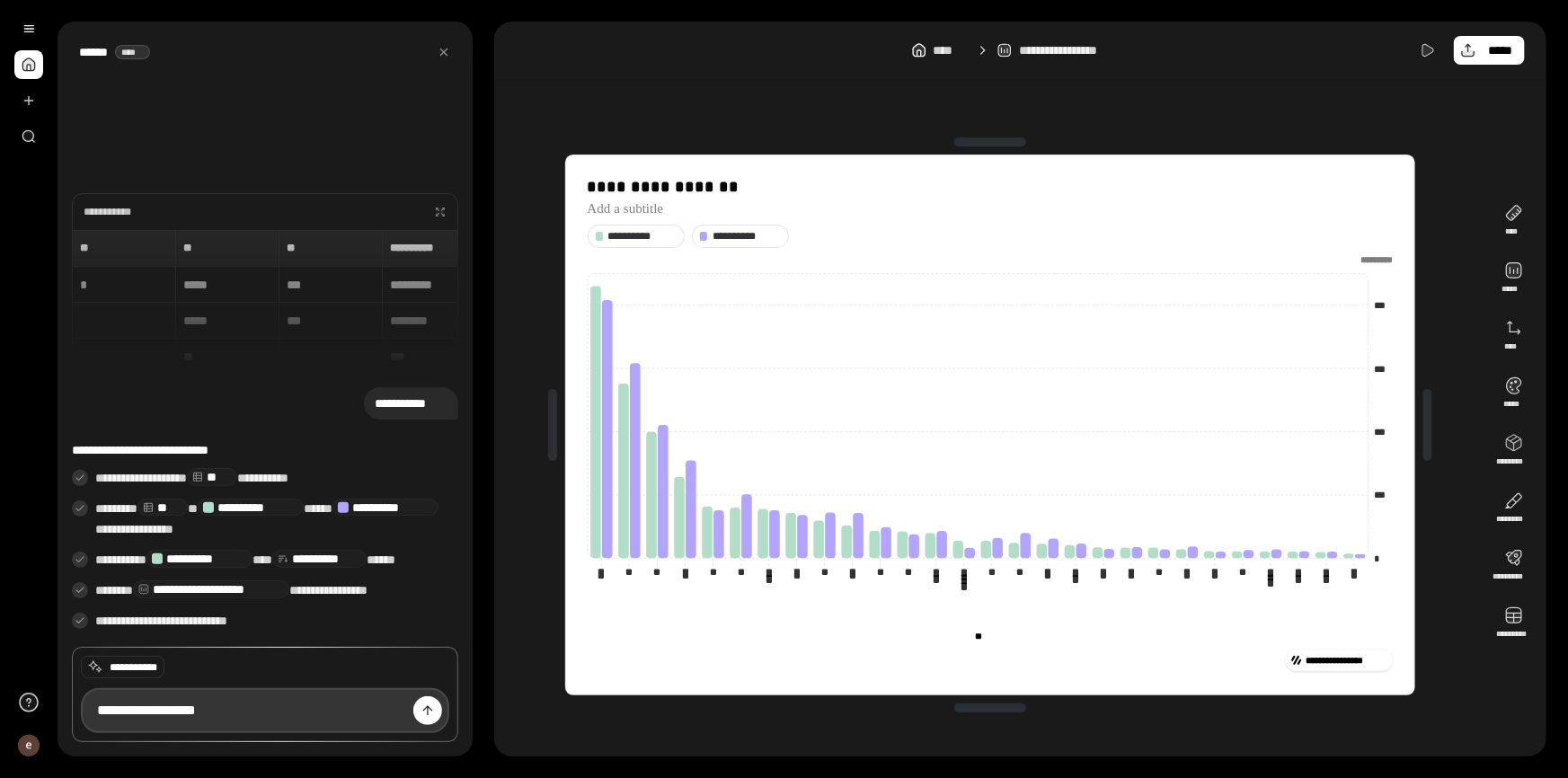 type on "**********" 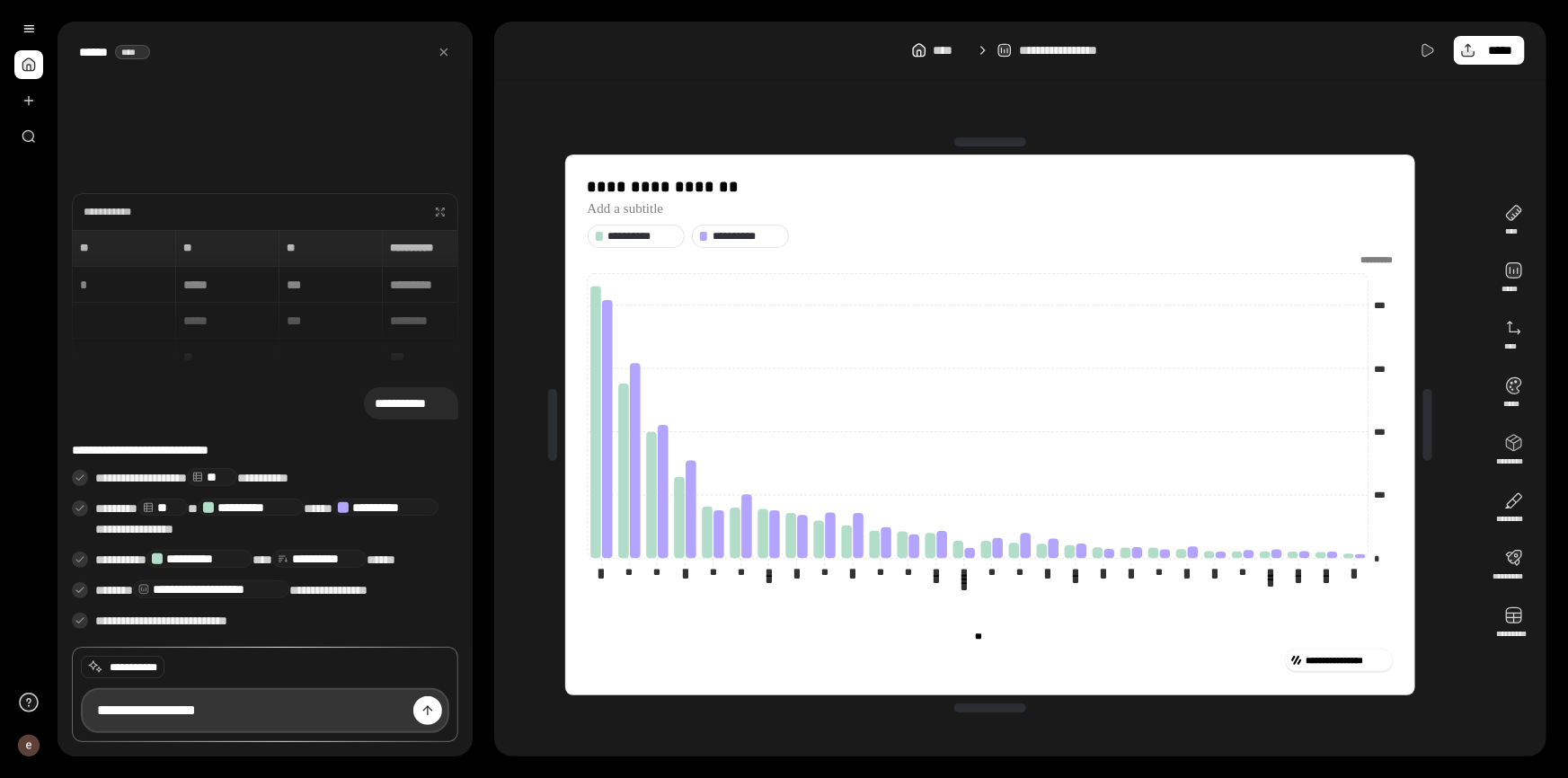 type 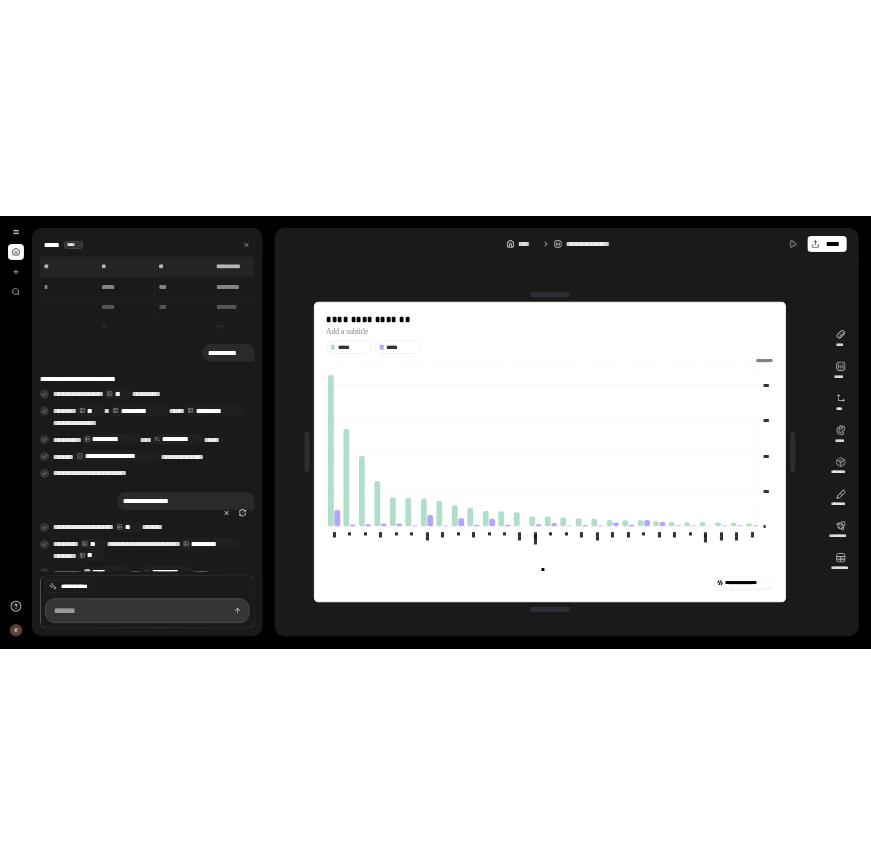 scroll, scrollTop: 50, scrollLeft: 0, axis: vertical 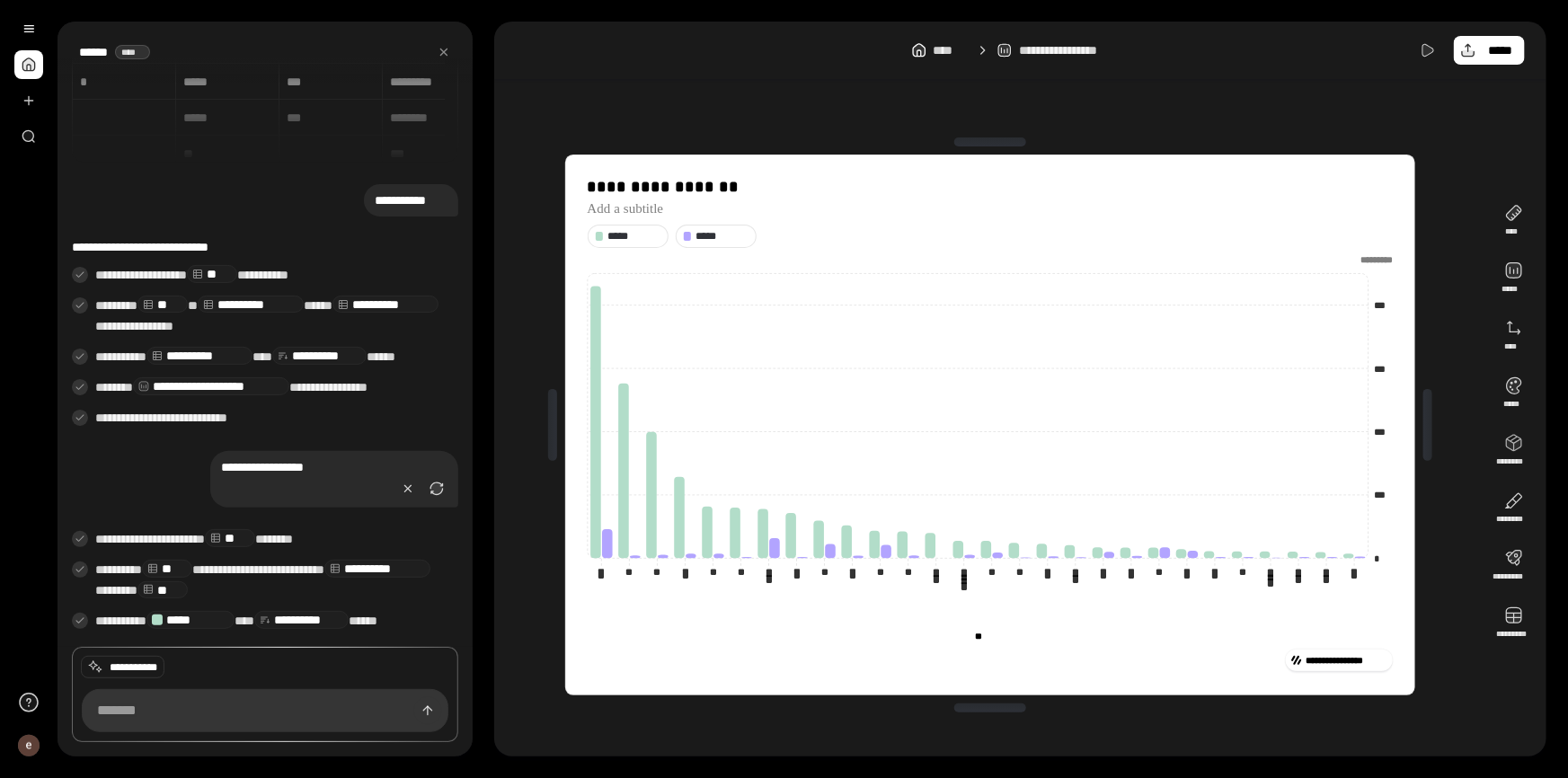 drag, startPoint x: 213, startPoint y: 469, endPoint x: 442, endPoint y: 455, distance: 229.4275 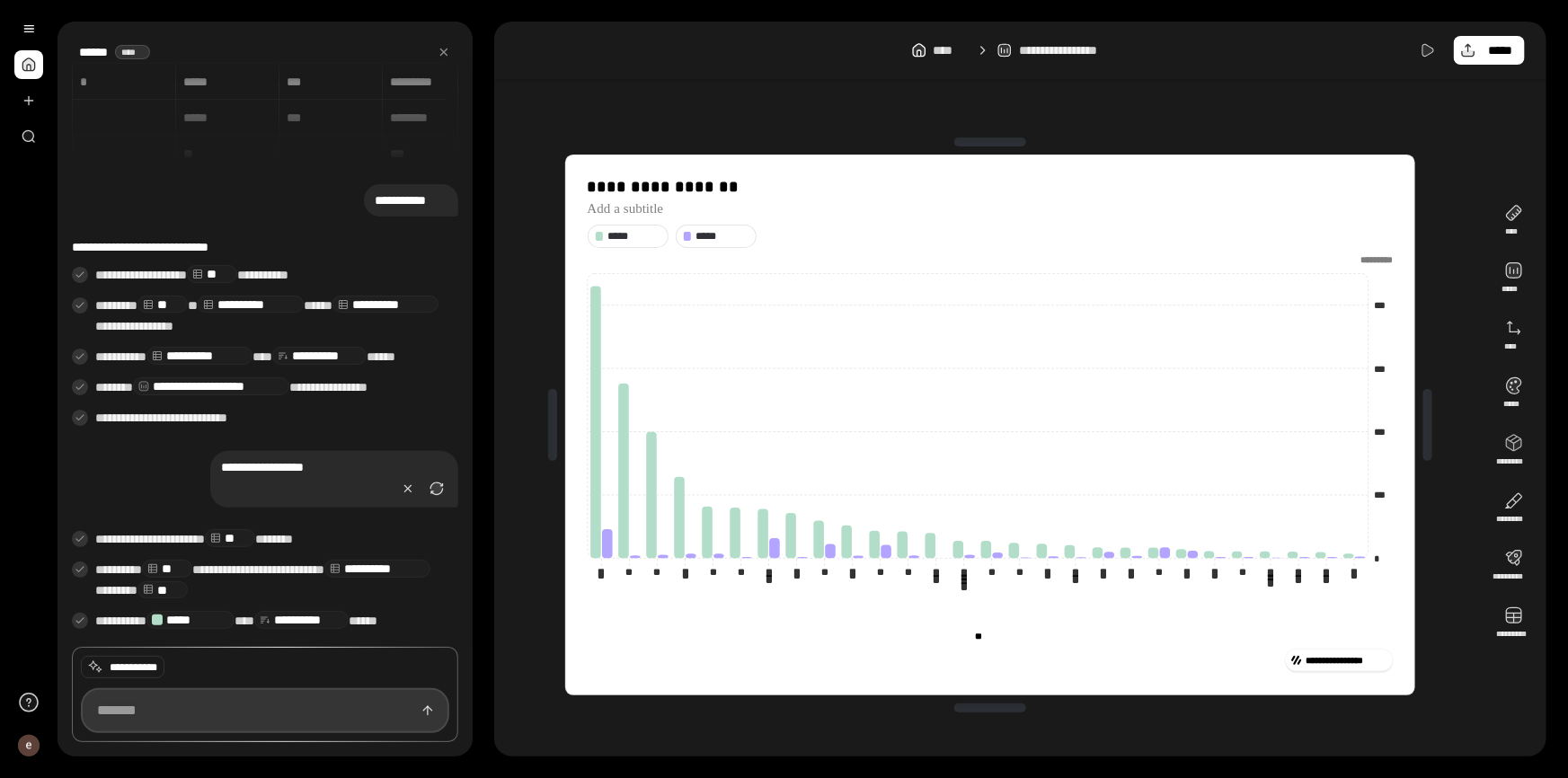 click at bounding box center (265, 711) 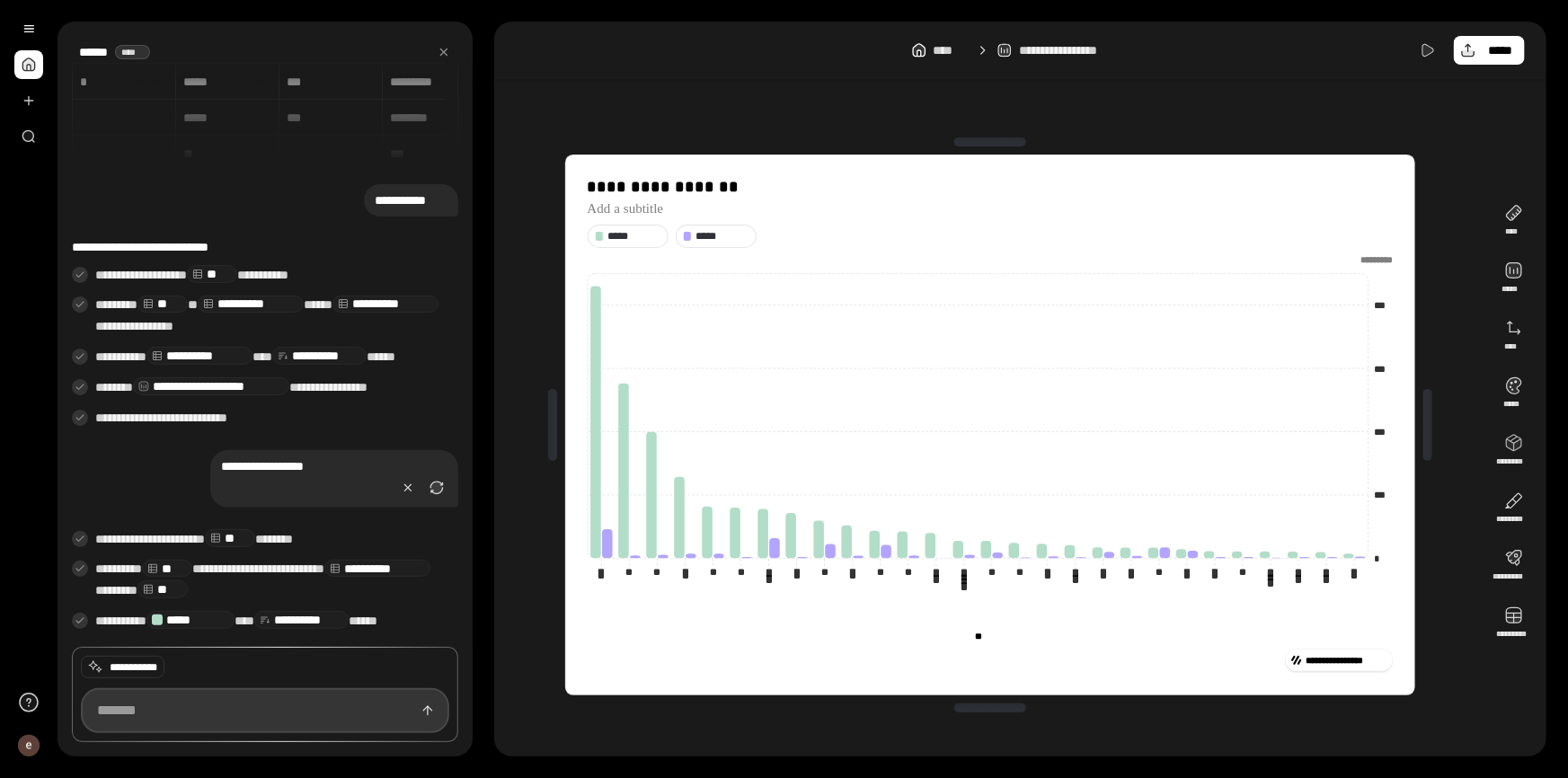 paste on "**********" 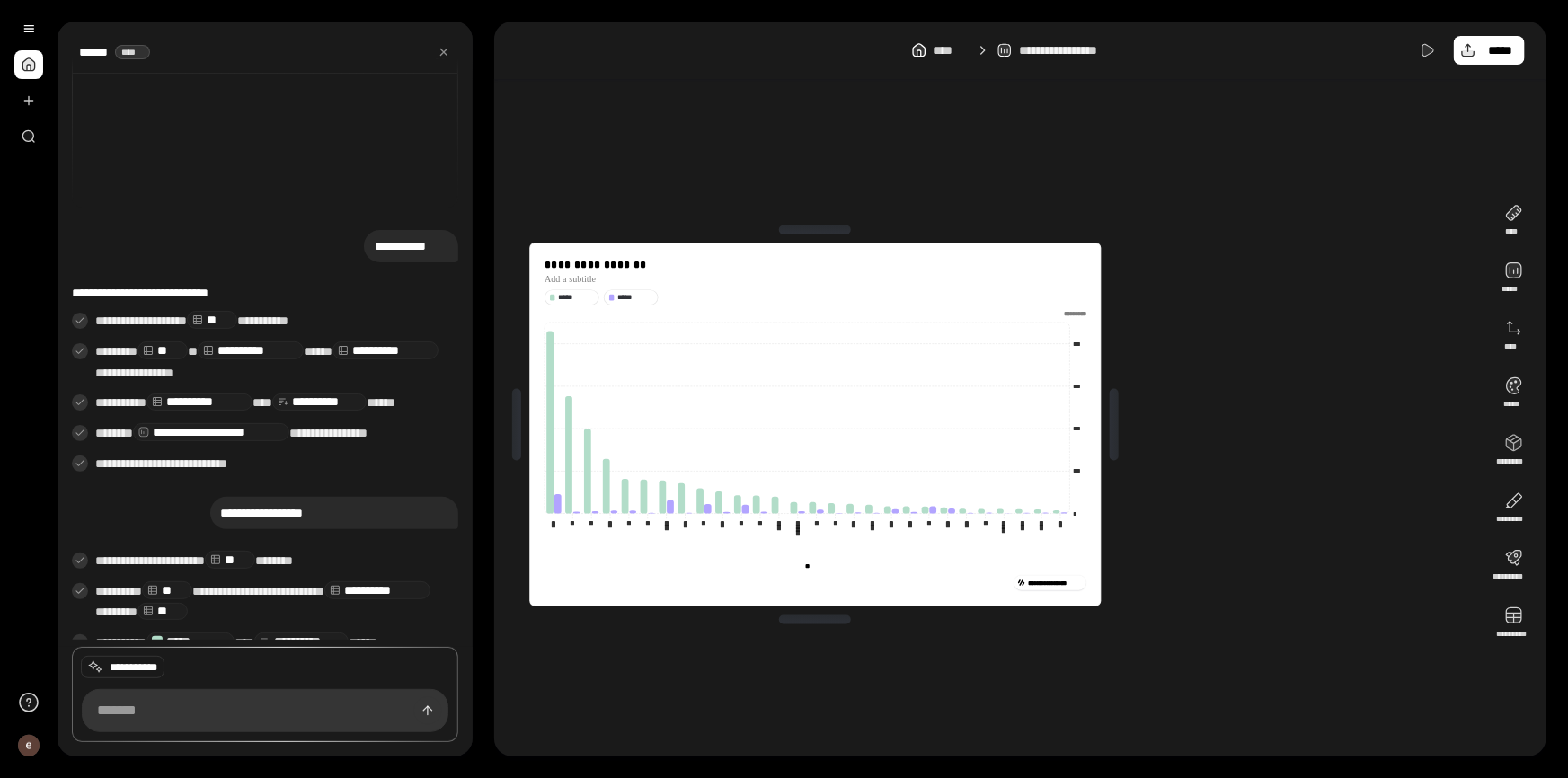 scroll, scrollTop: 2740, scrollLeft: 0, axis: vertical 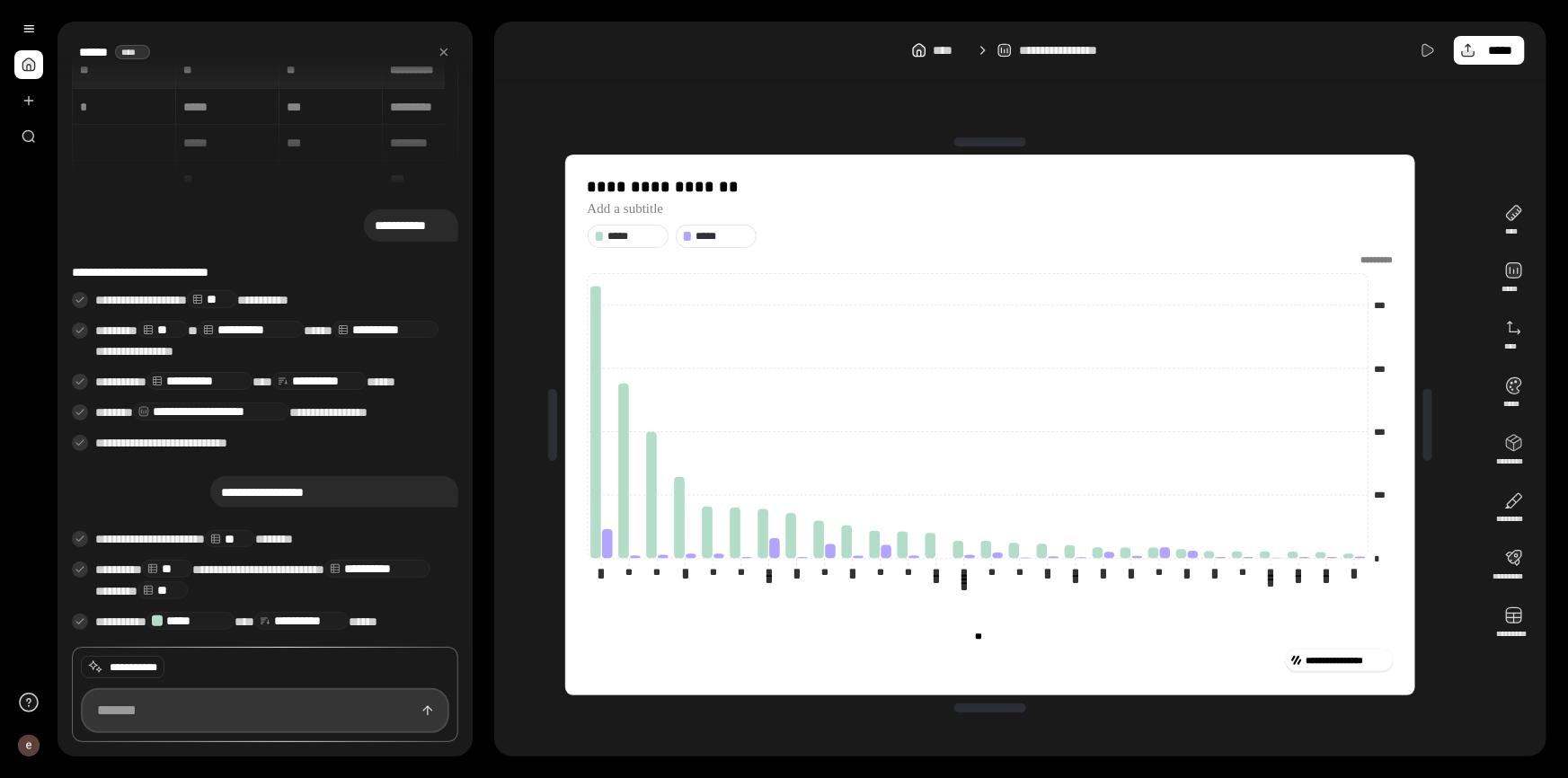 click at bounding box center (265, 711) 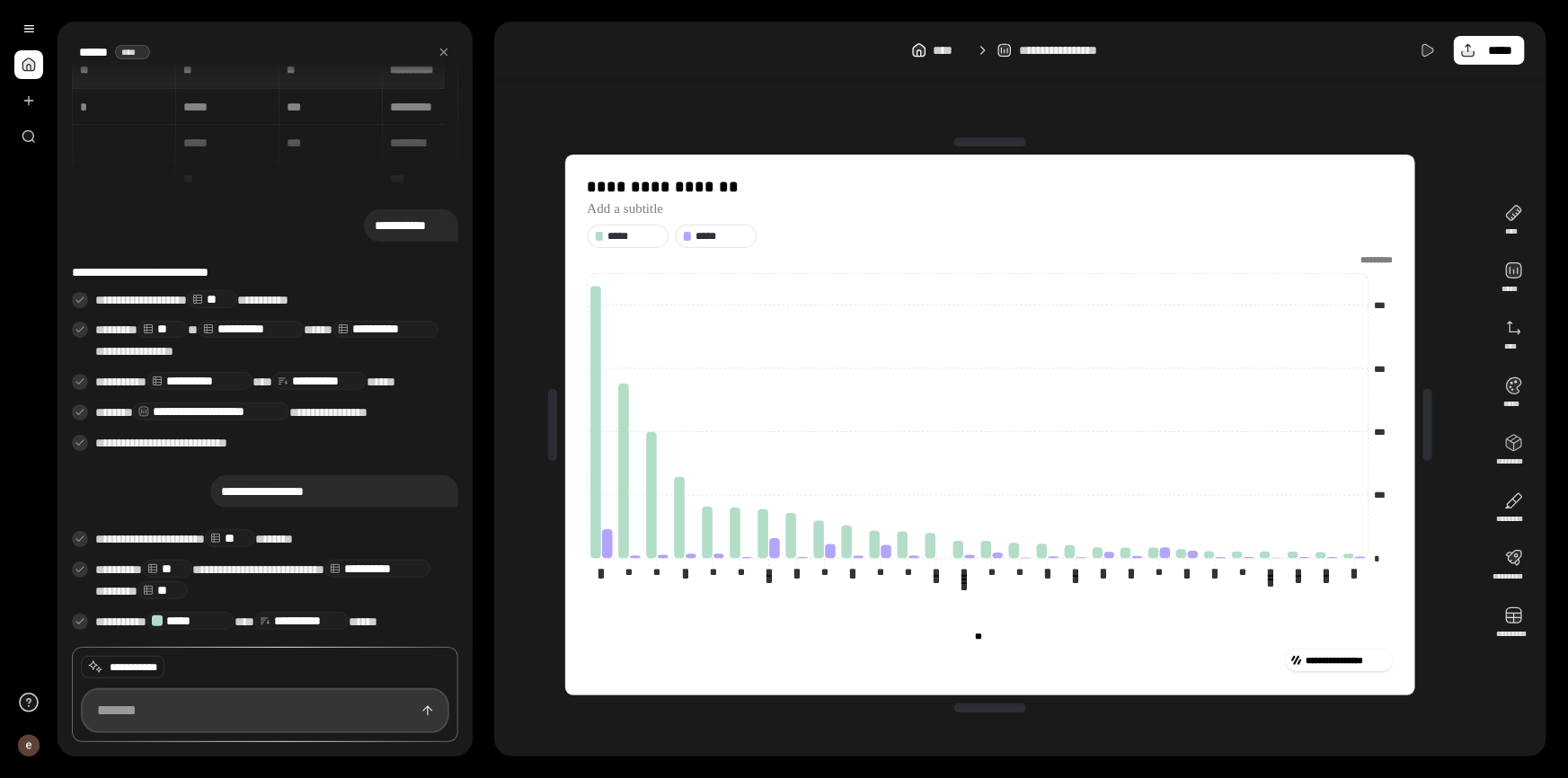 paste on "**********" 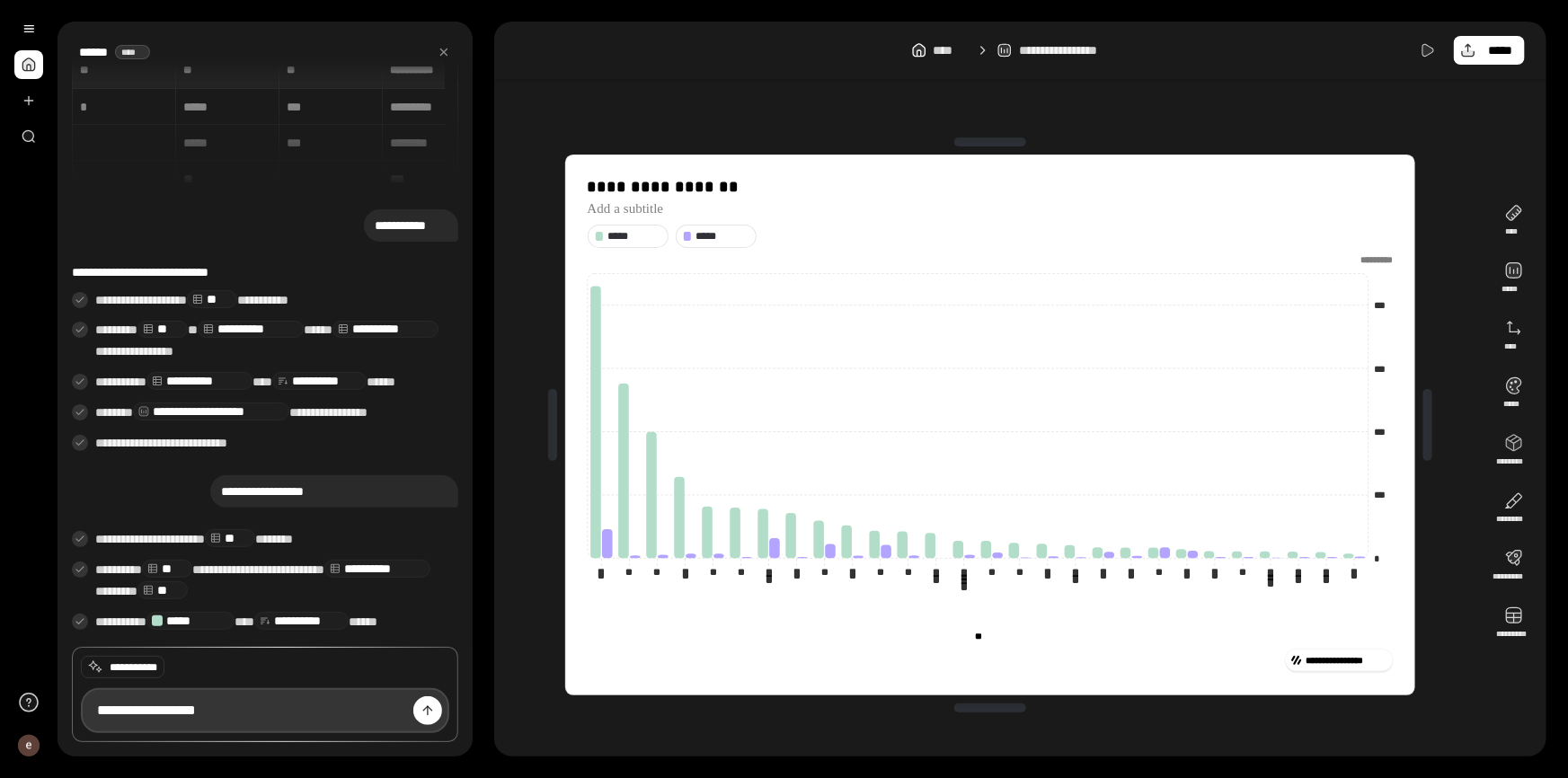 click on "**********" at bounding box center (265, 711) 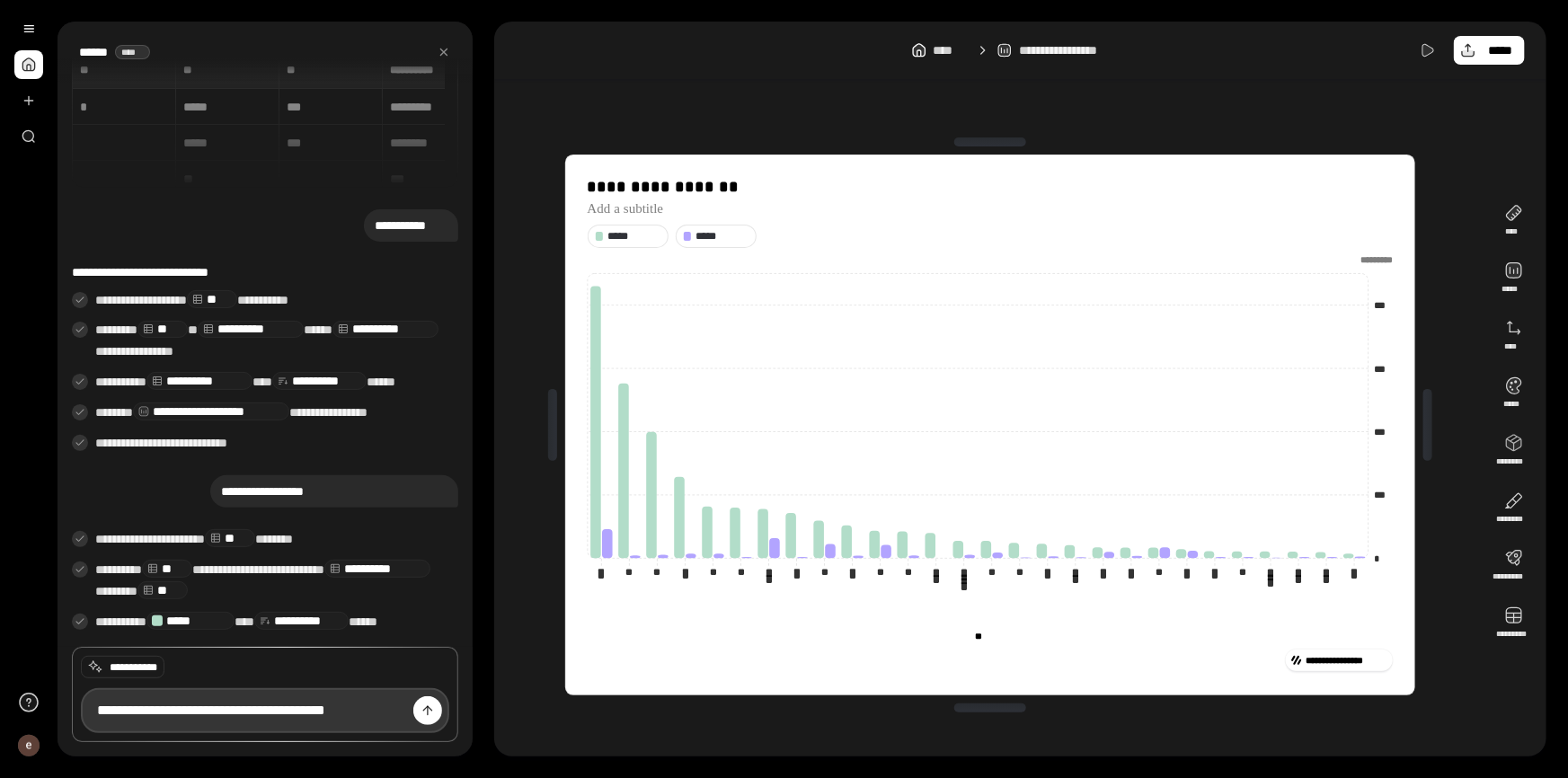 type on "**********" 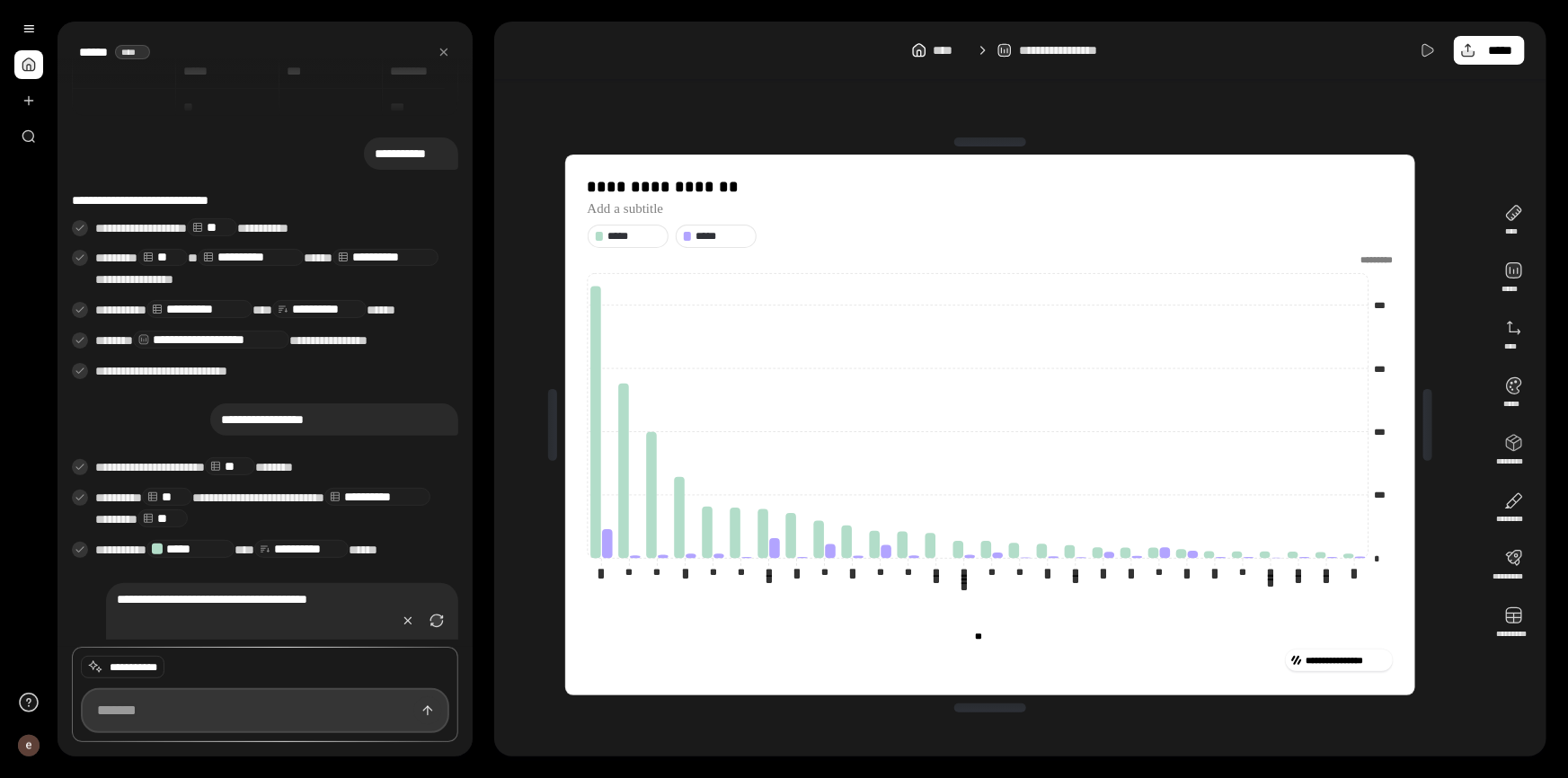 scroll, scrollTop: 149, scrollLeft: 0, axis: vertical 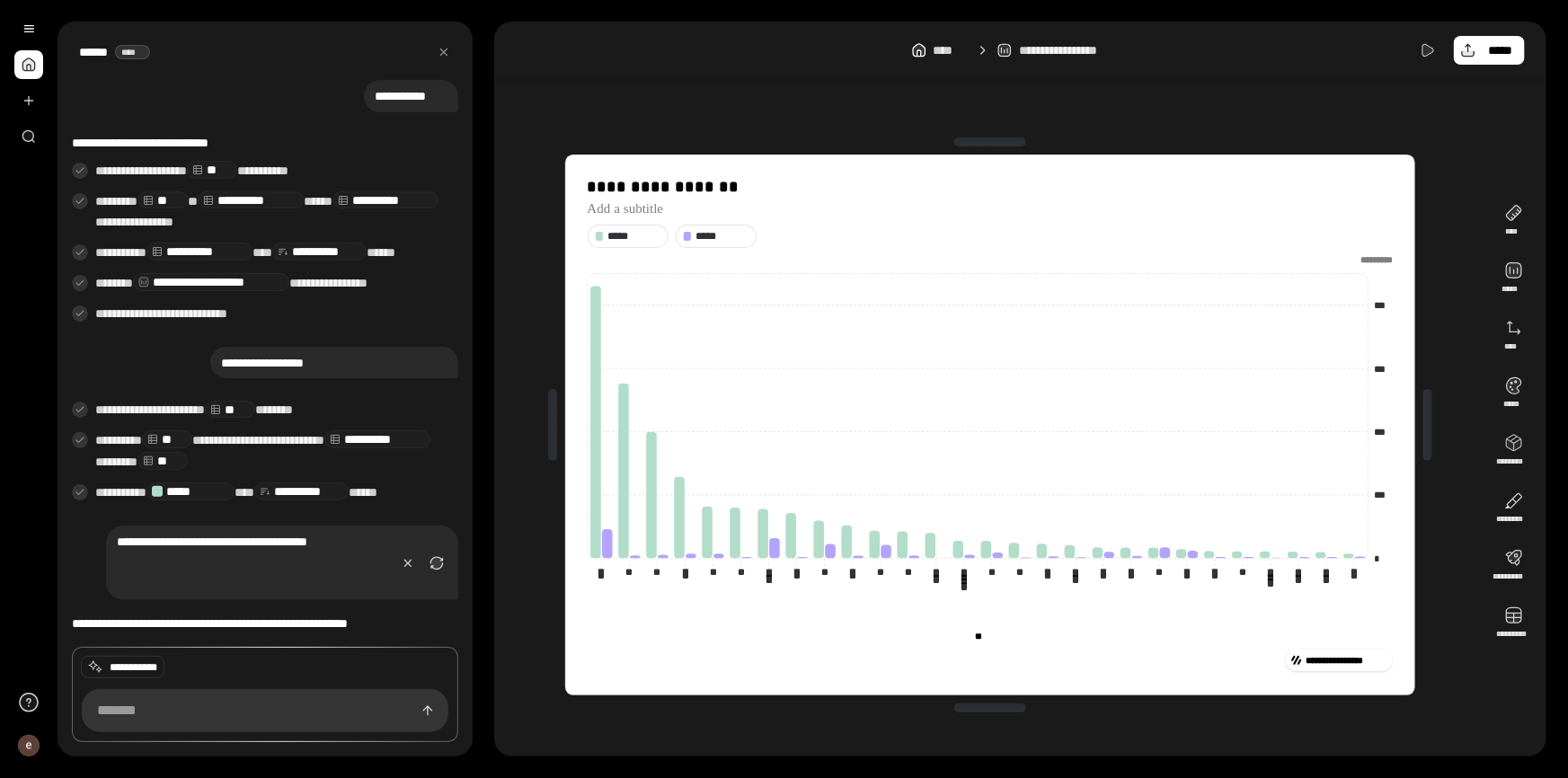 drag, startPoint x: 203, startPoint y: 360, endPoint x: 445, endPoint y: 359, distance: 242.00207 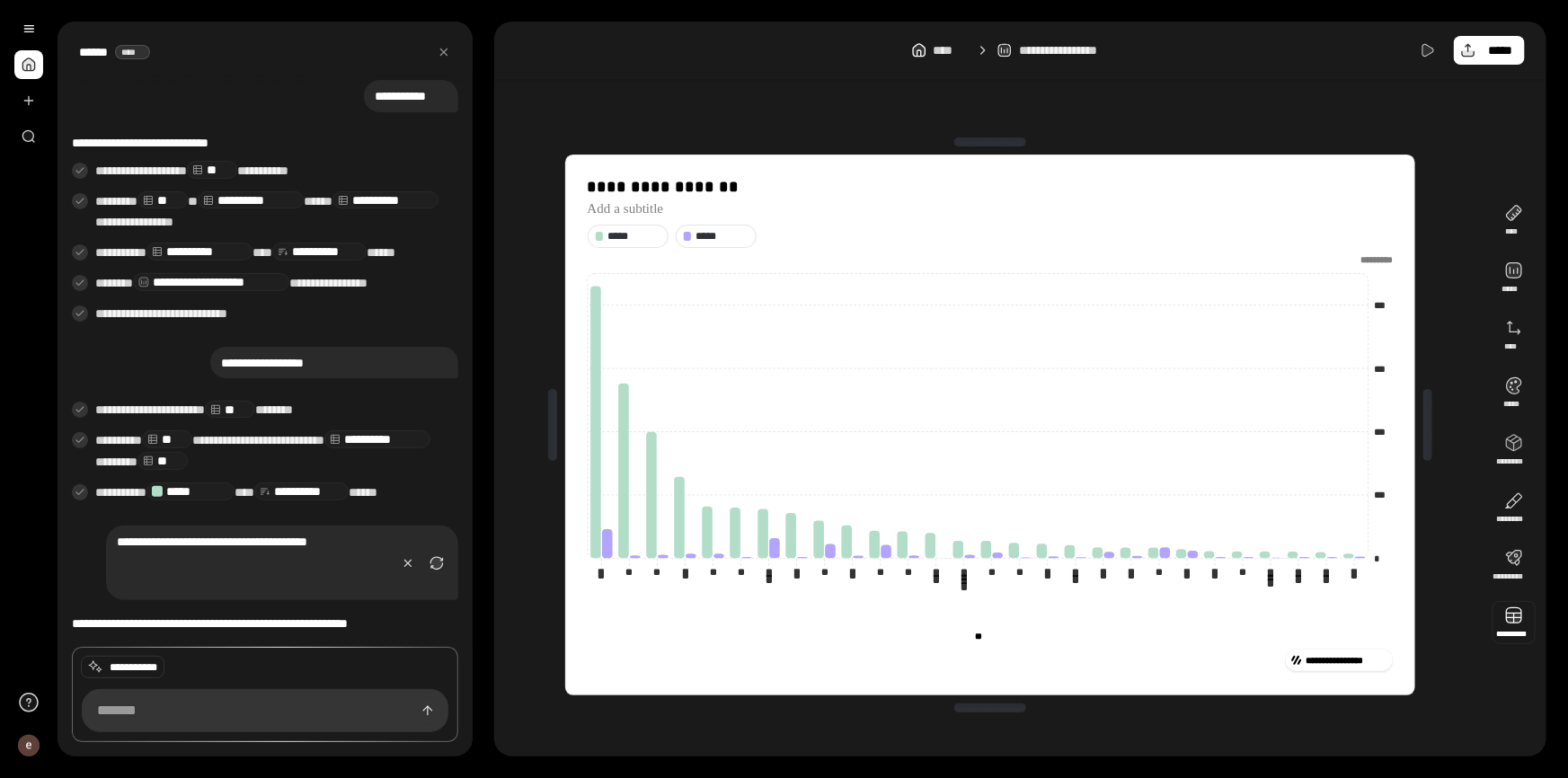 click at bounding box center (1514, 623) 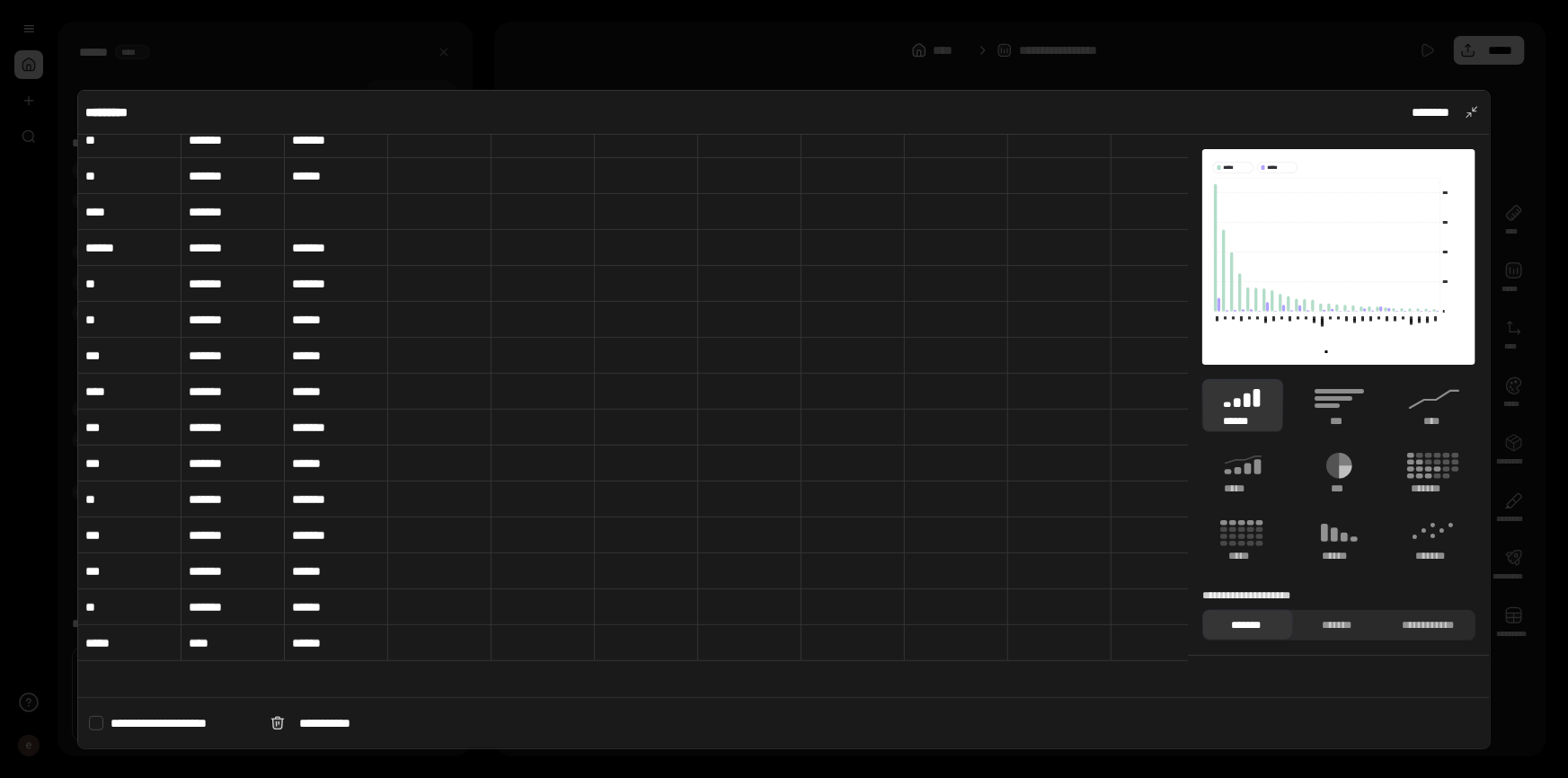 scroll, scrollTop: 0, scrollLeft: 0, axis: both 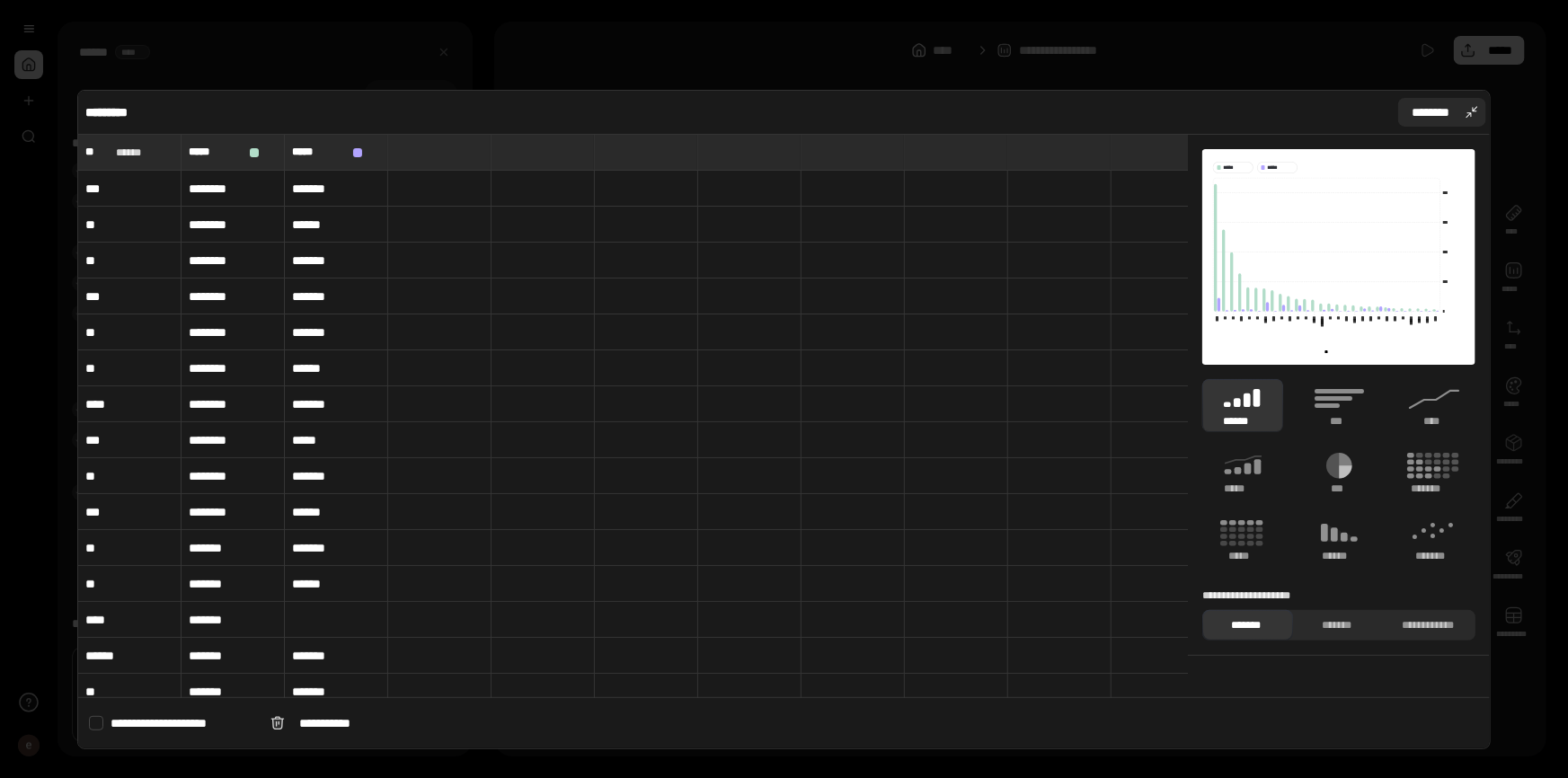 click on "********" at bounding box center [1442, 112] 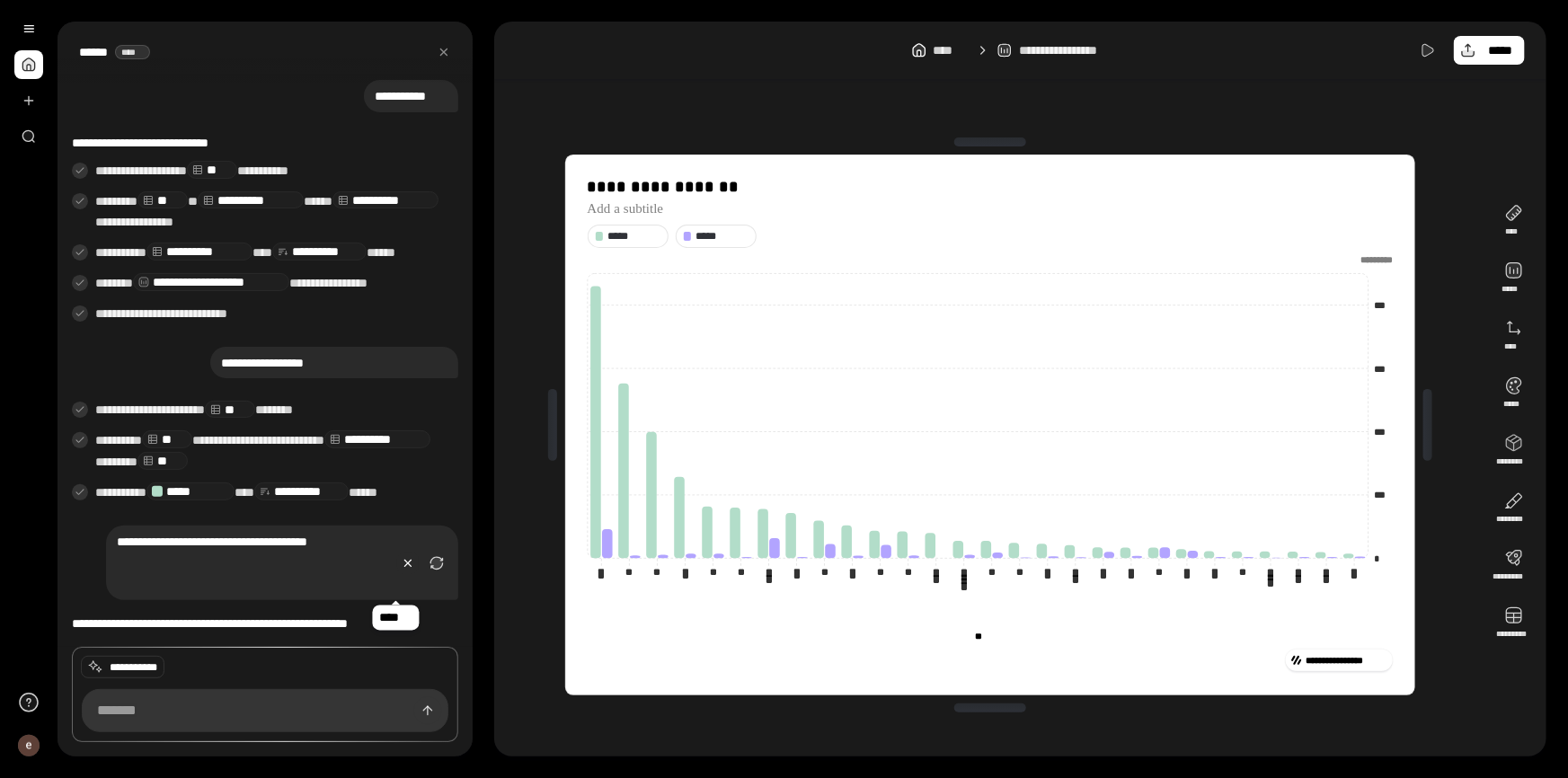 click at bounding box center [408, 563] 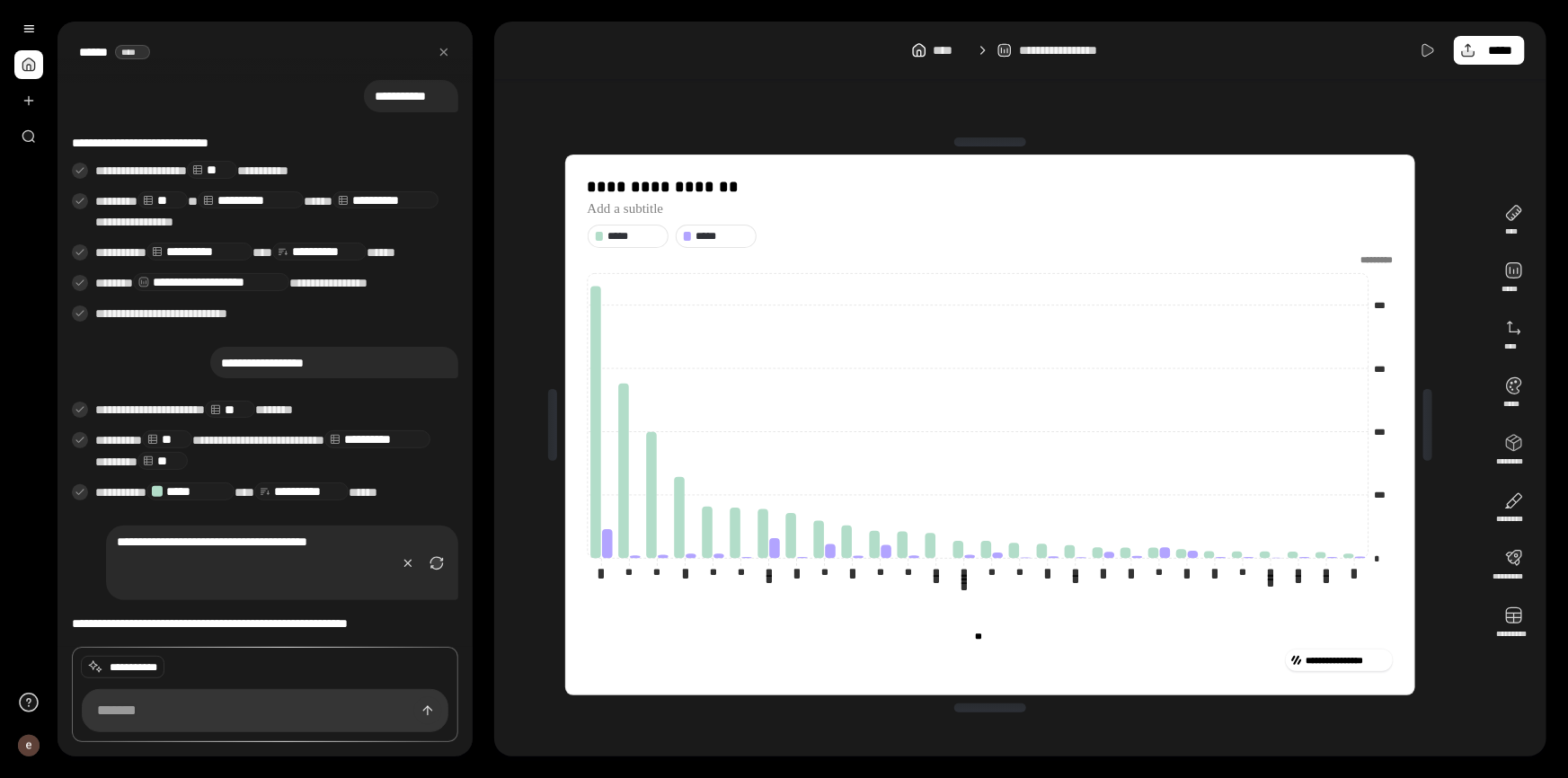 scroll, scrollTop: 20, scrollLeft: 0, axis: vertical 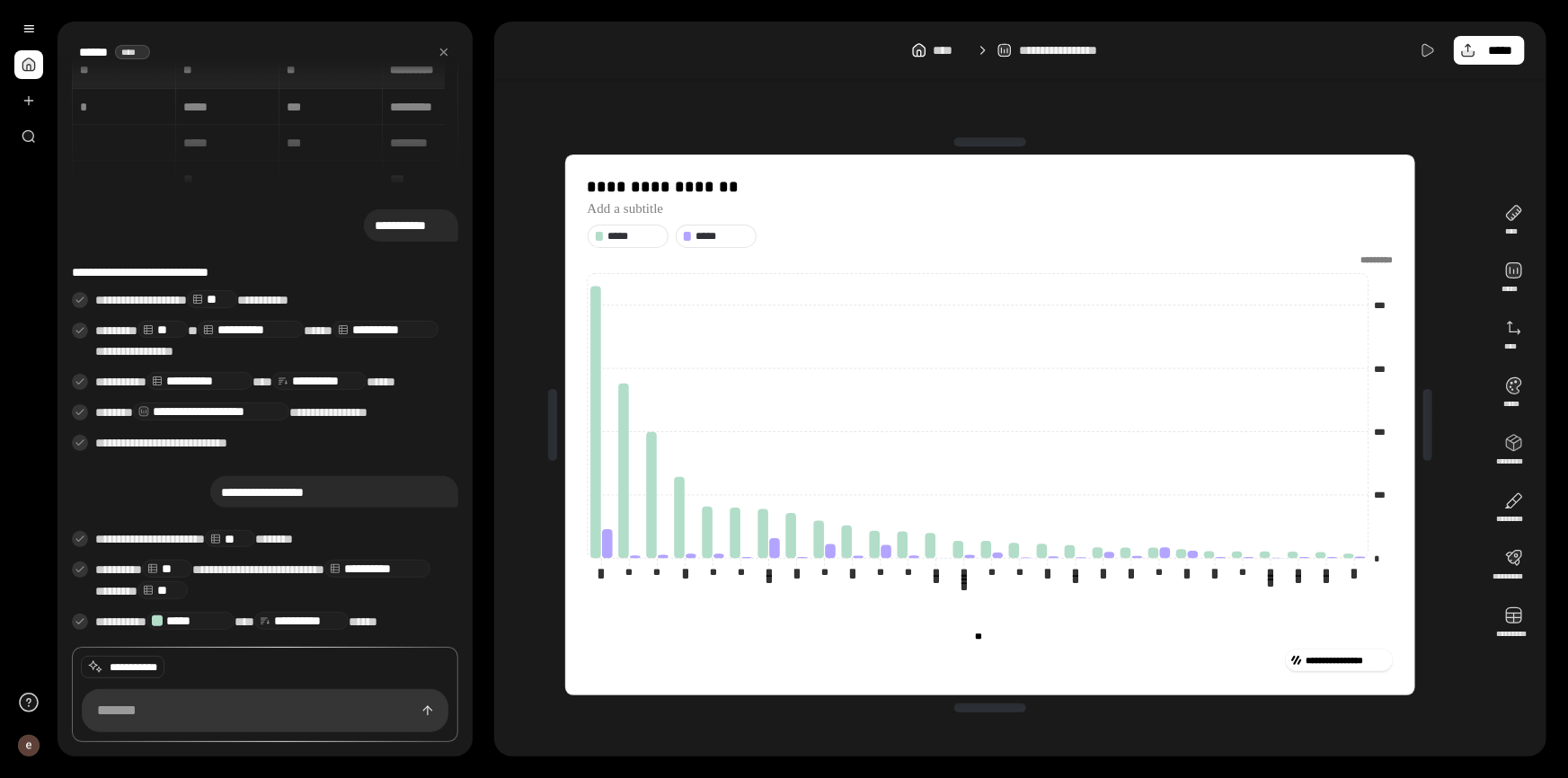 click on "**********" at bounding box center [334, 492] 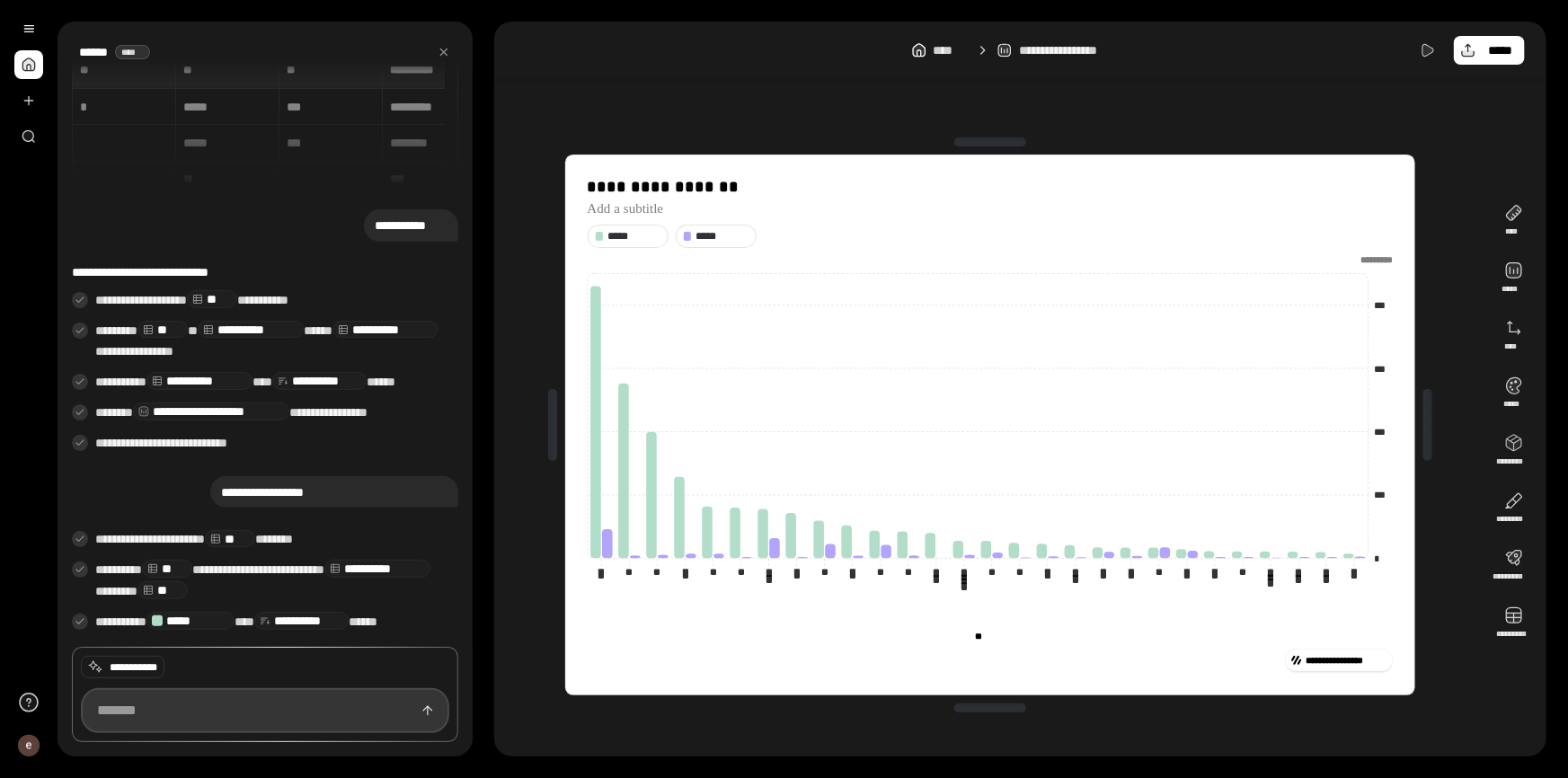 click at bounding box center [265, 711] 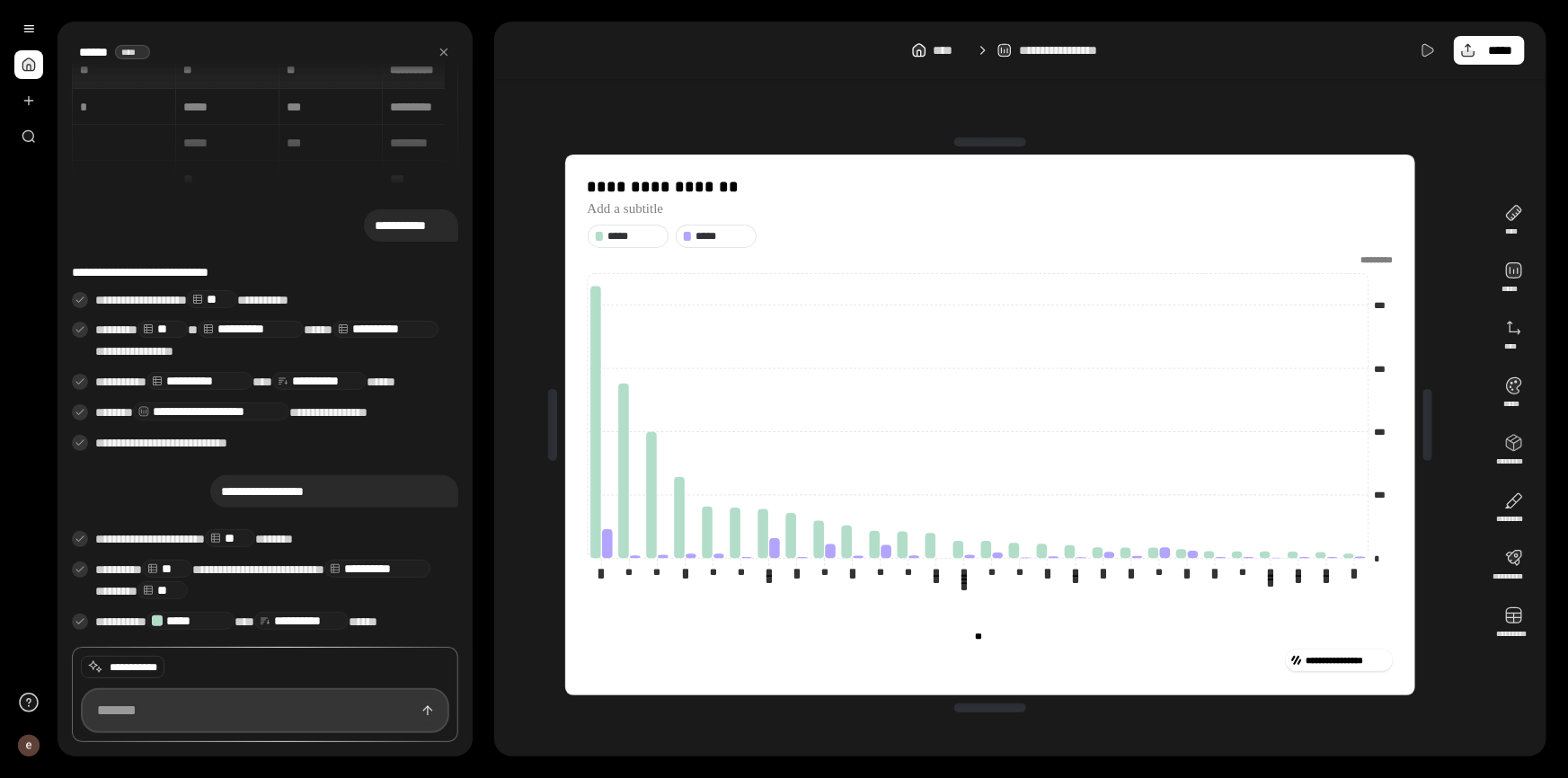 paste on "**********" 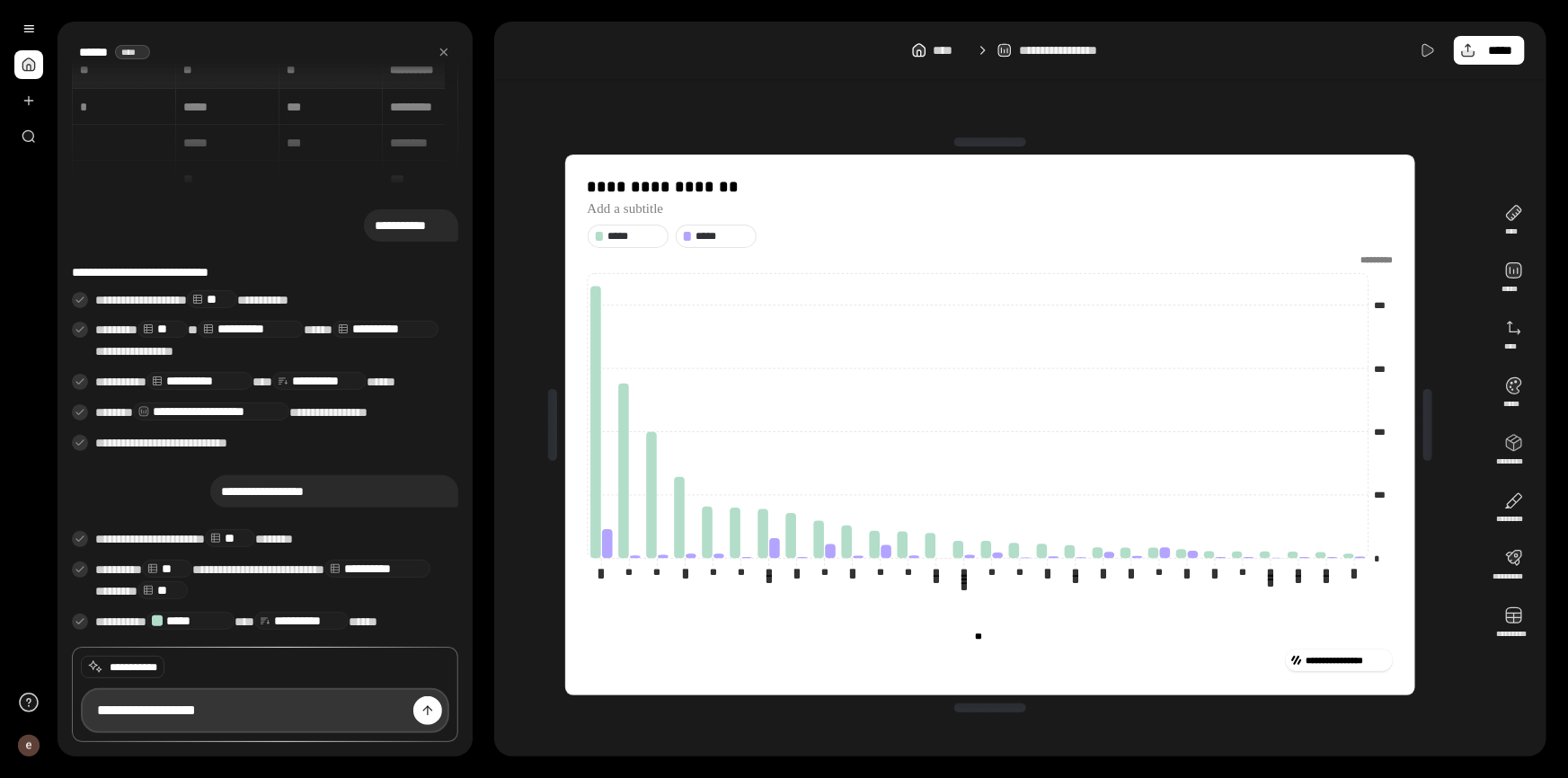 click on "**********" at bounding box center [265, 711] 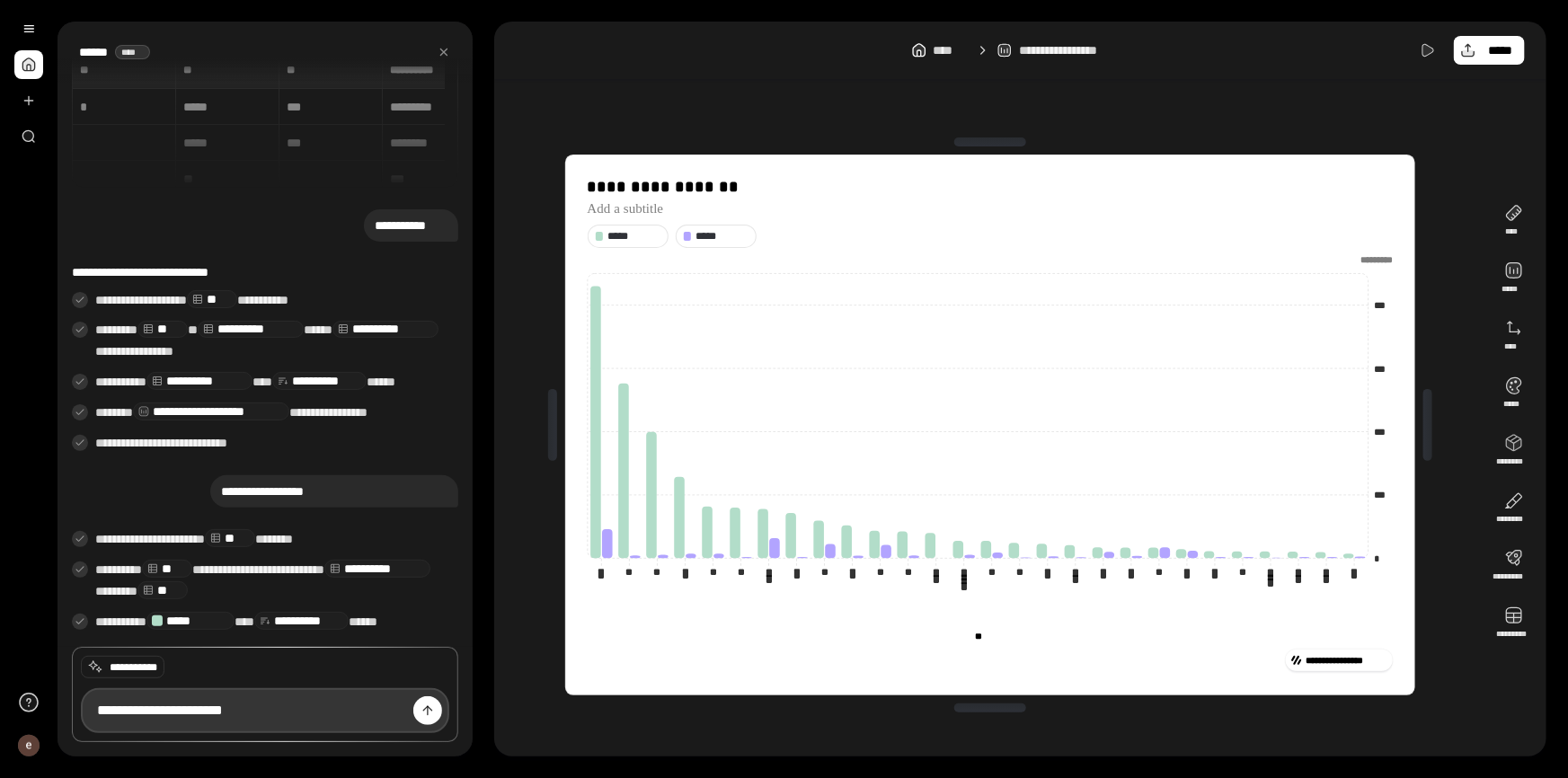 type on "**********" 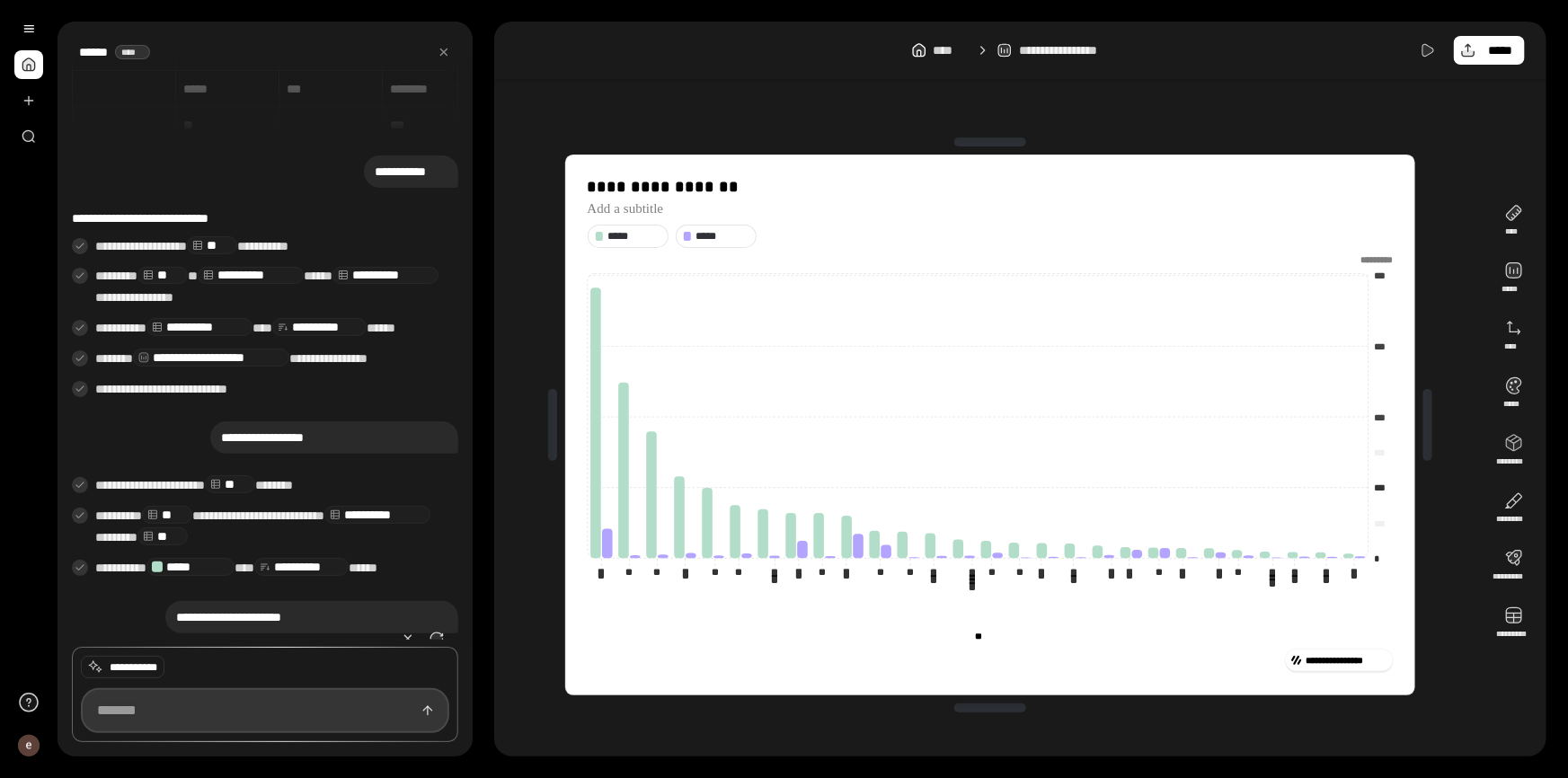 scroll, scrollTop: 193, scrollLeft: 0, axis: vertical 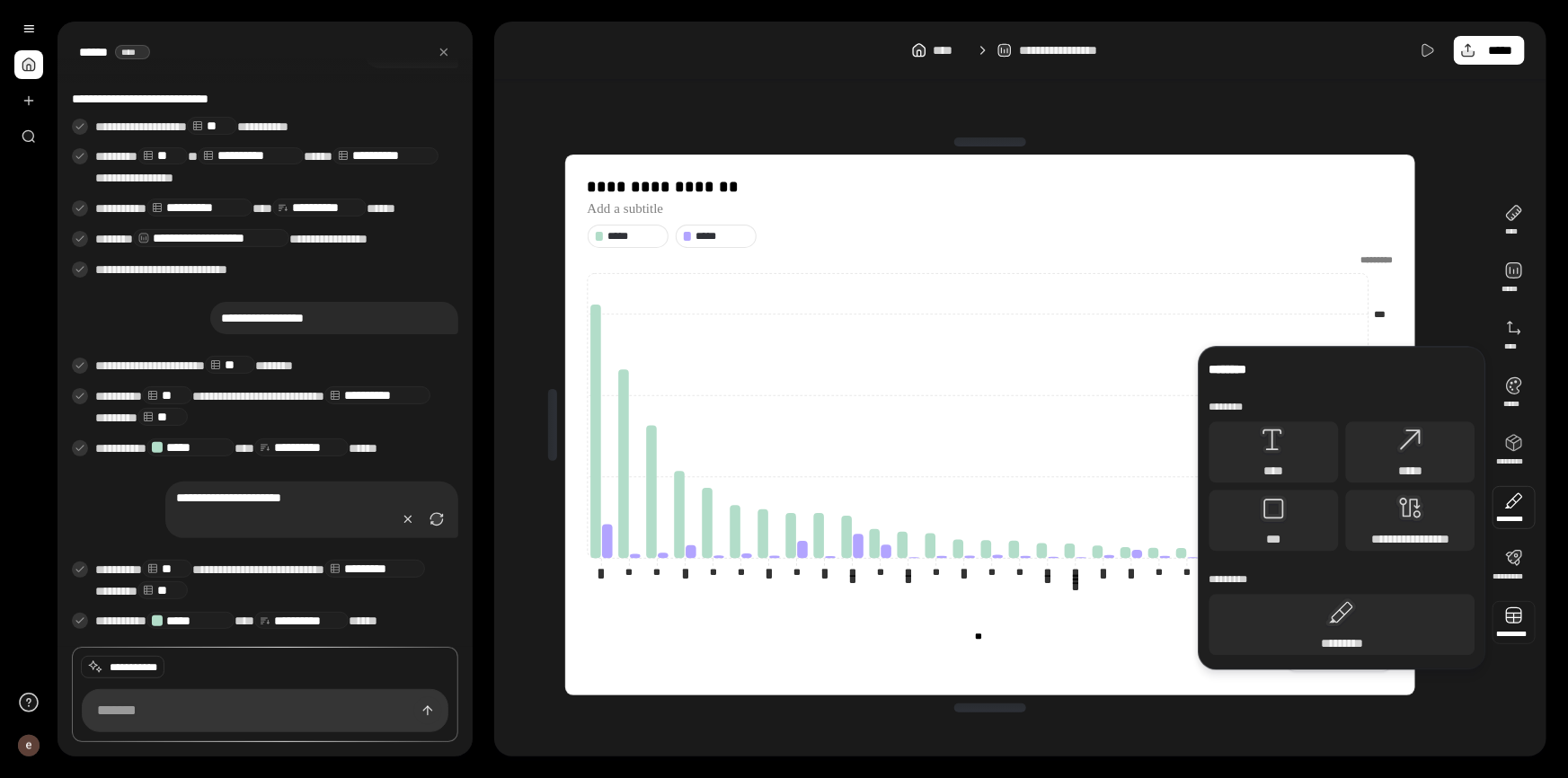 click at bounding box center (1514, 623) 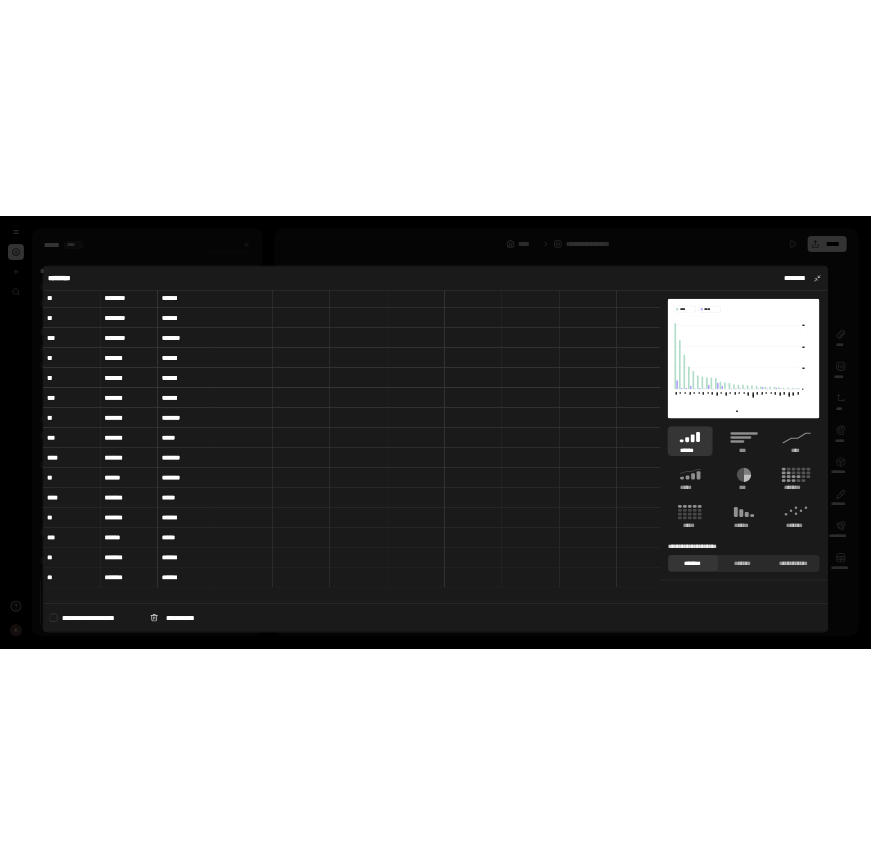 scroll, scrollTop: 0, scrollLeft: 0, axis: both 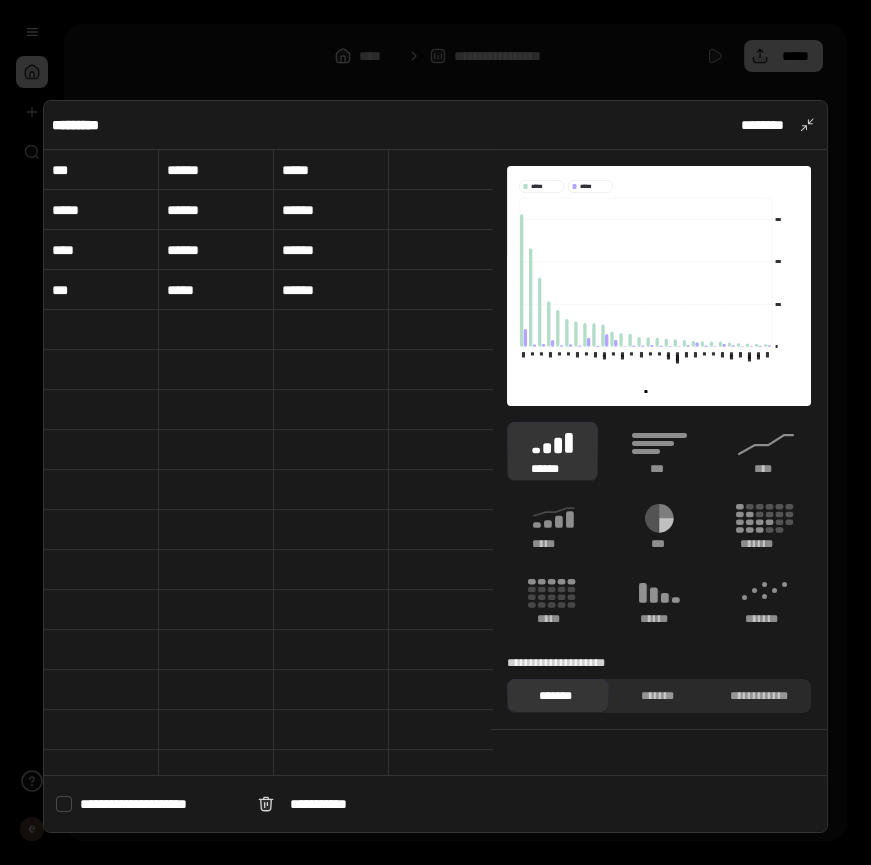 click at bounding box center [331, 410] 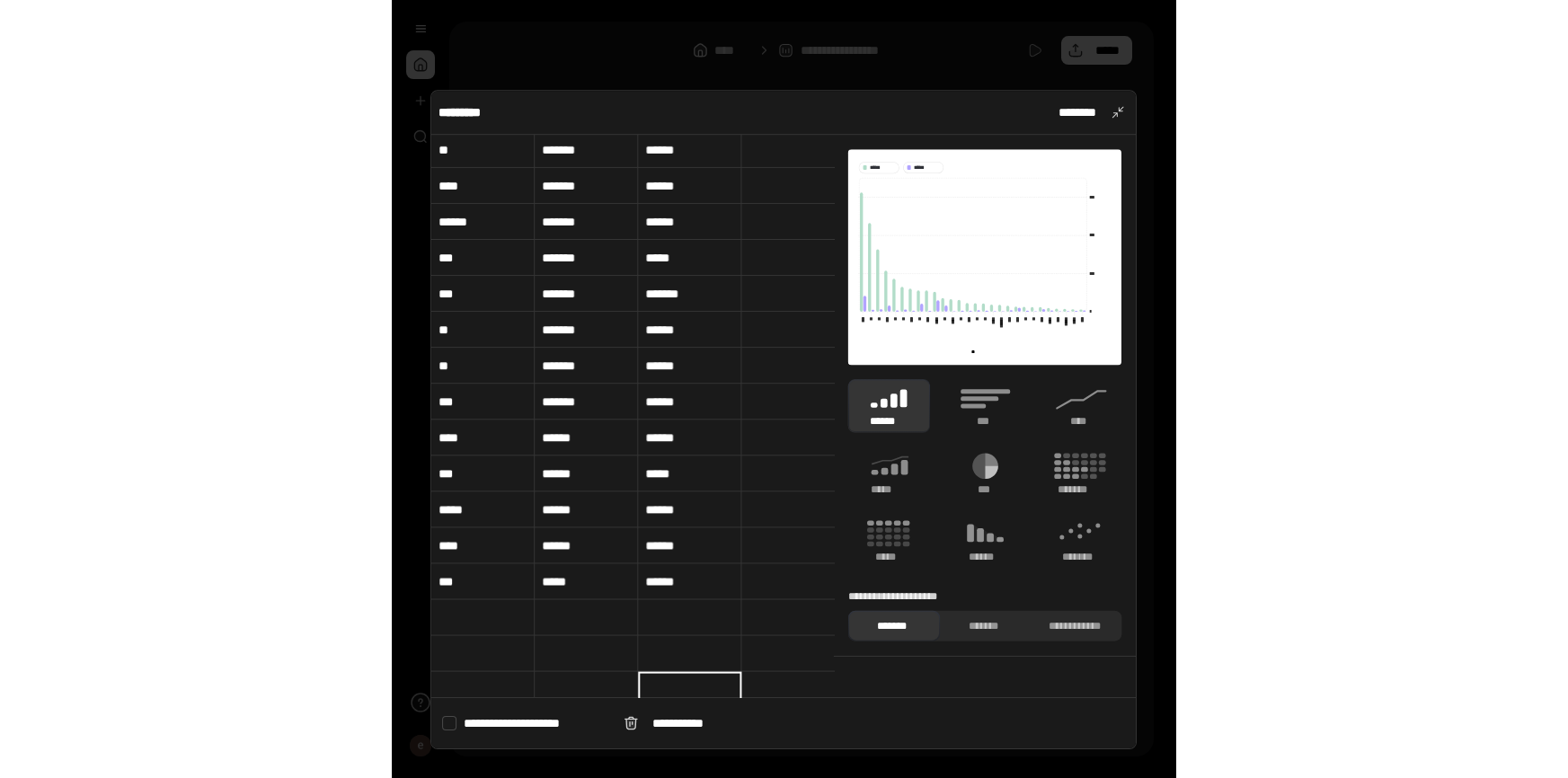 scroll, scrollTop: 571, scrollLeft: 0, axis: vertical 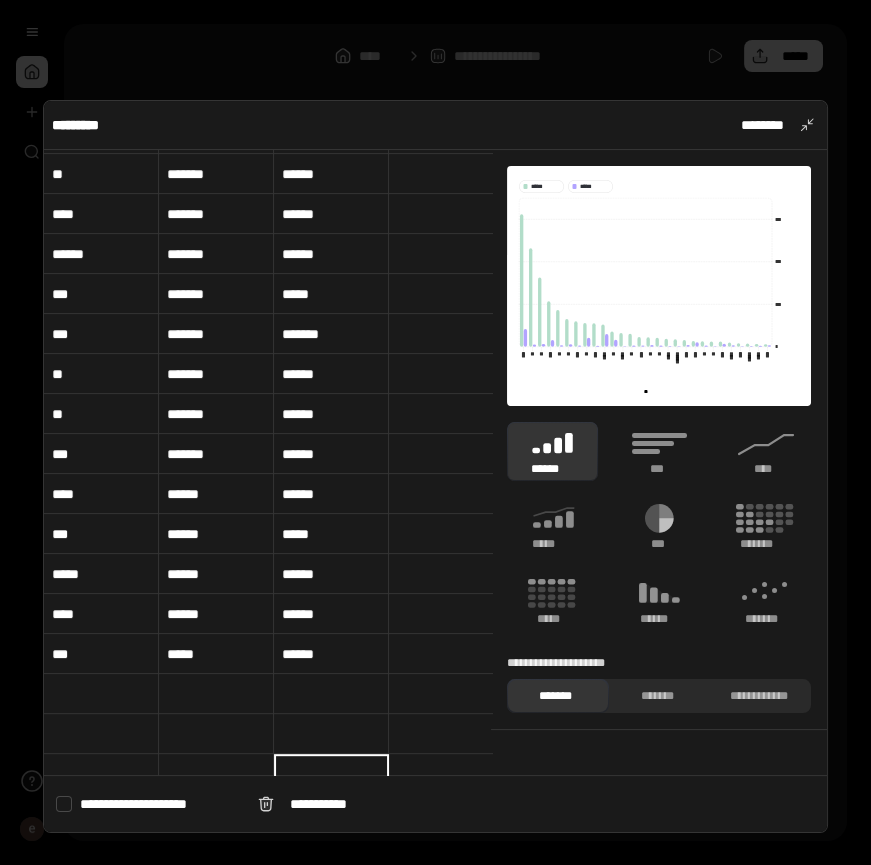 click on "******" at bounding box center (331, 414) 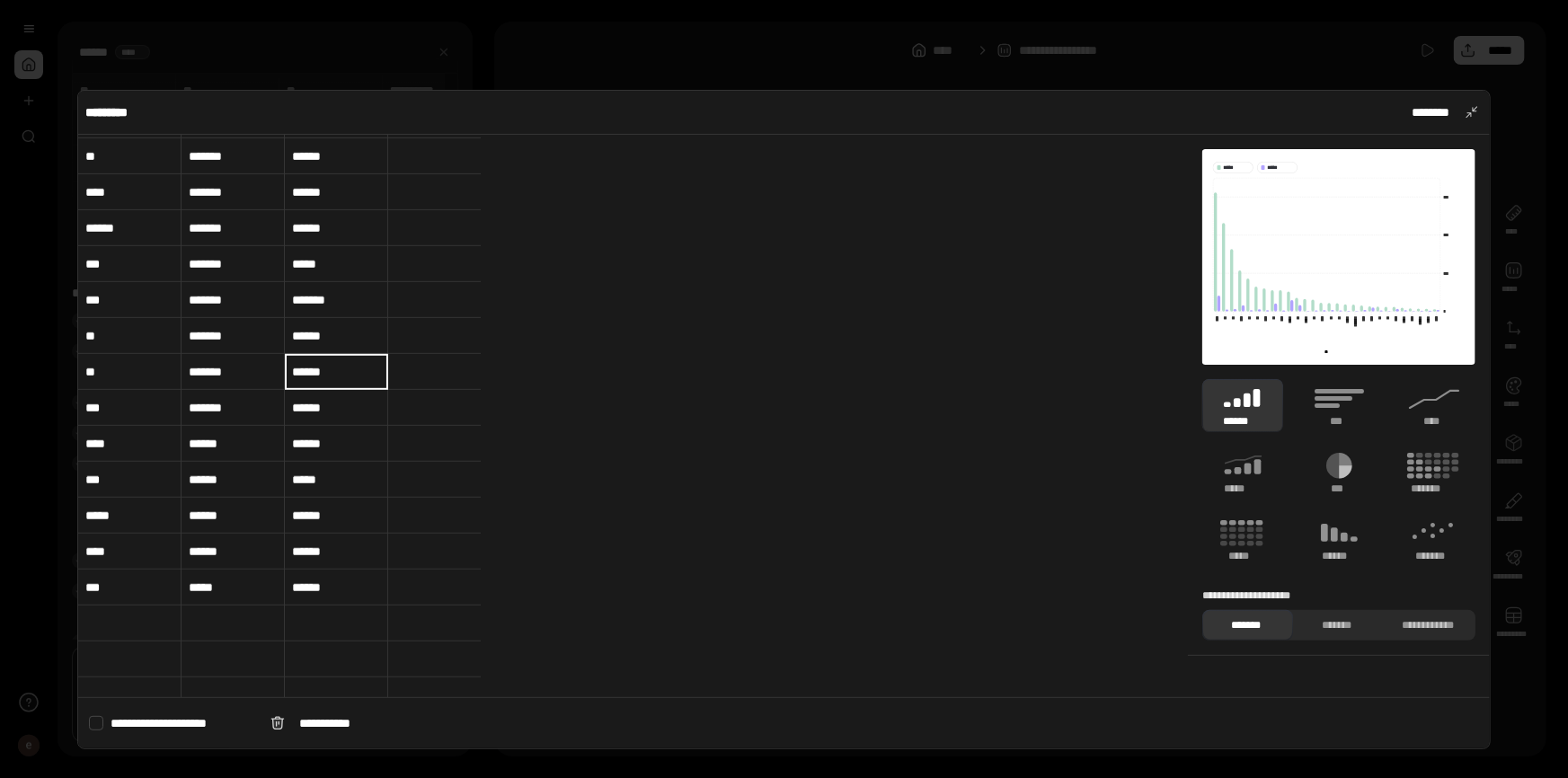 scroll, scrollTop: 2740, scrollLeft: 0, axis: vertical 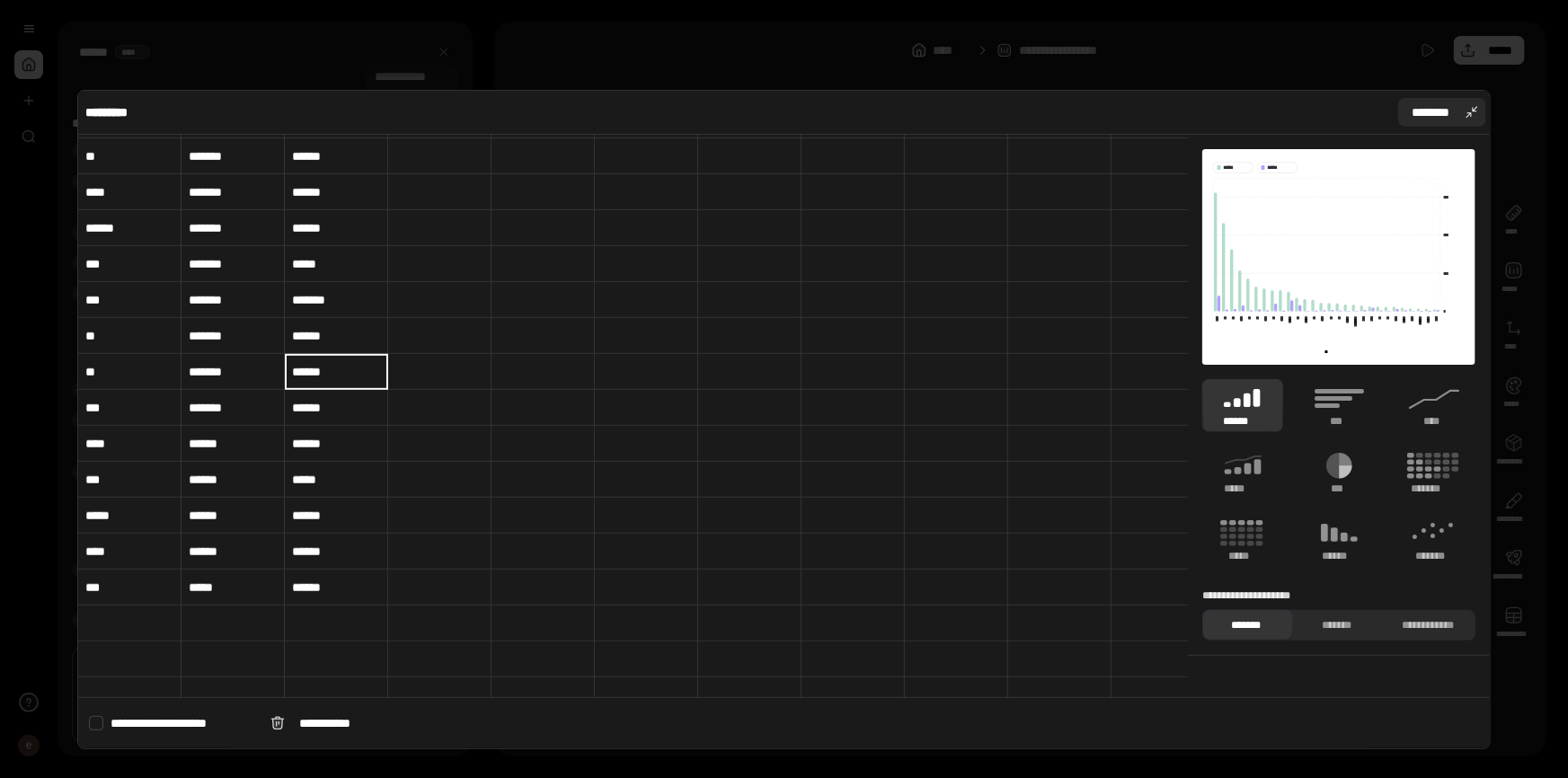 click on "********" at bounding box center [1442, 112] 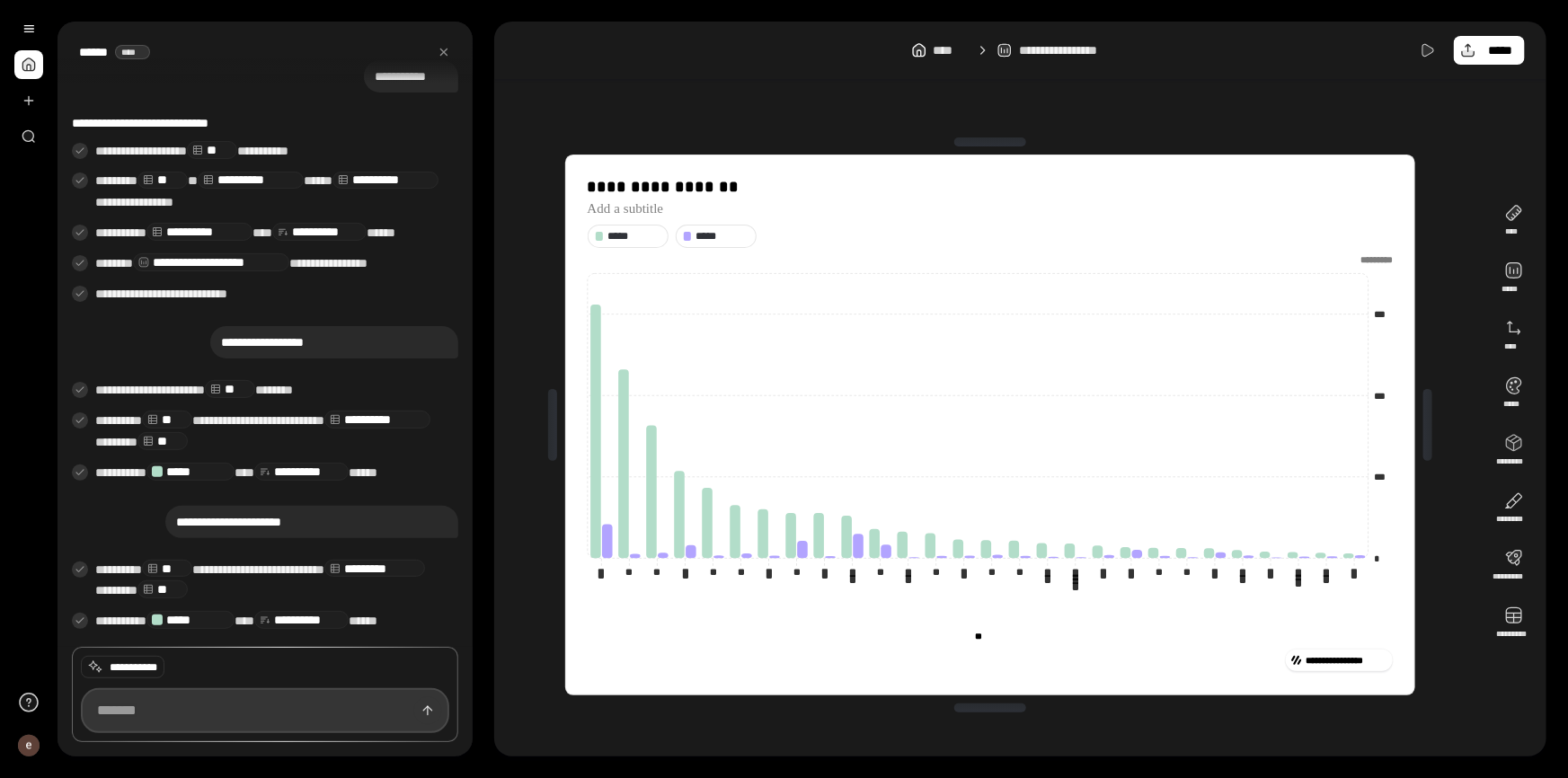click at bounding box center (265, 711) 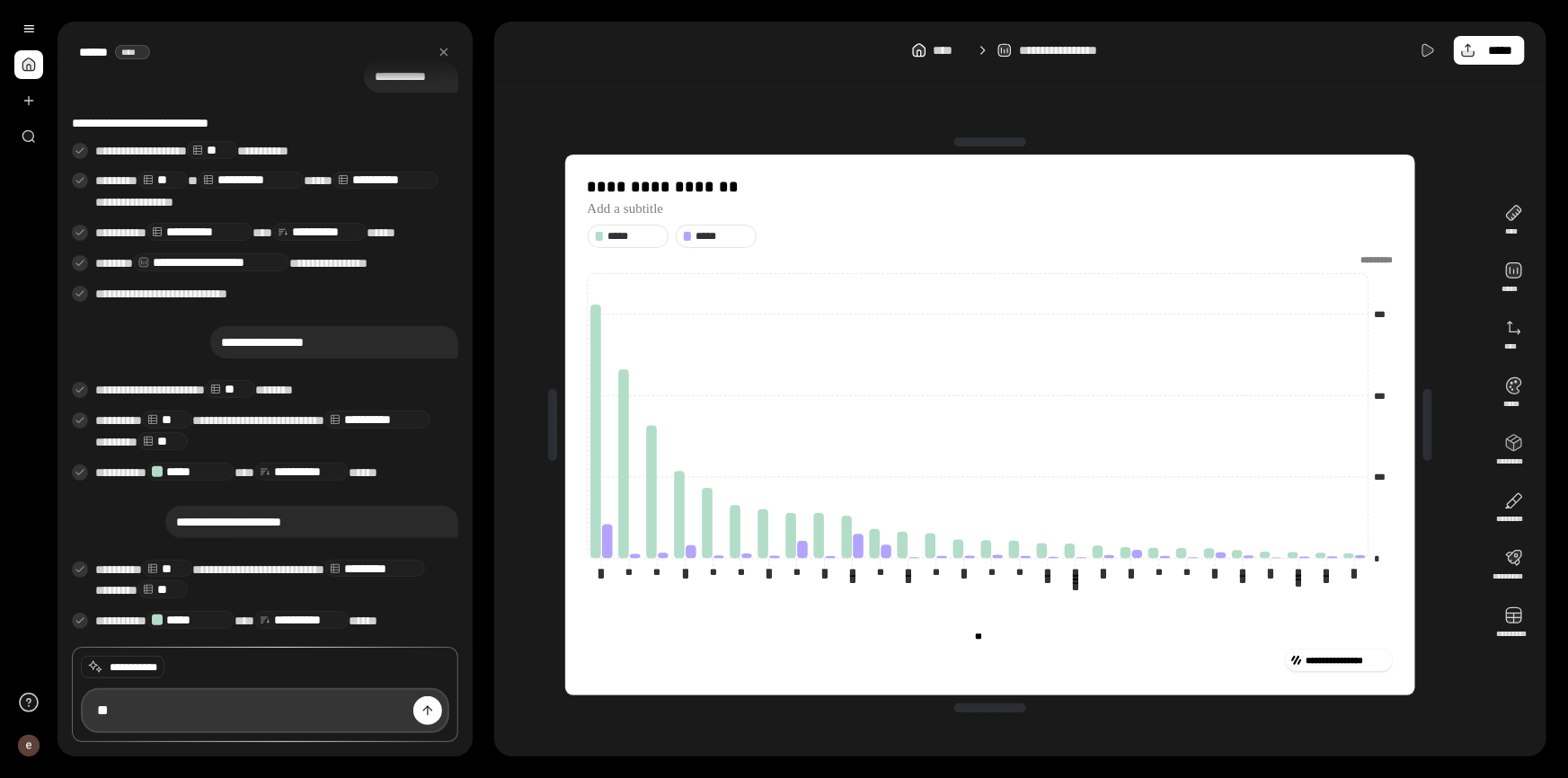 type on "*" 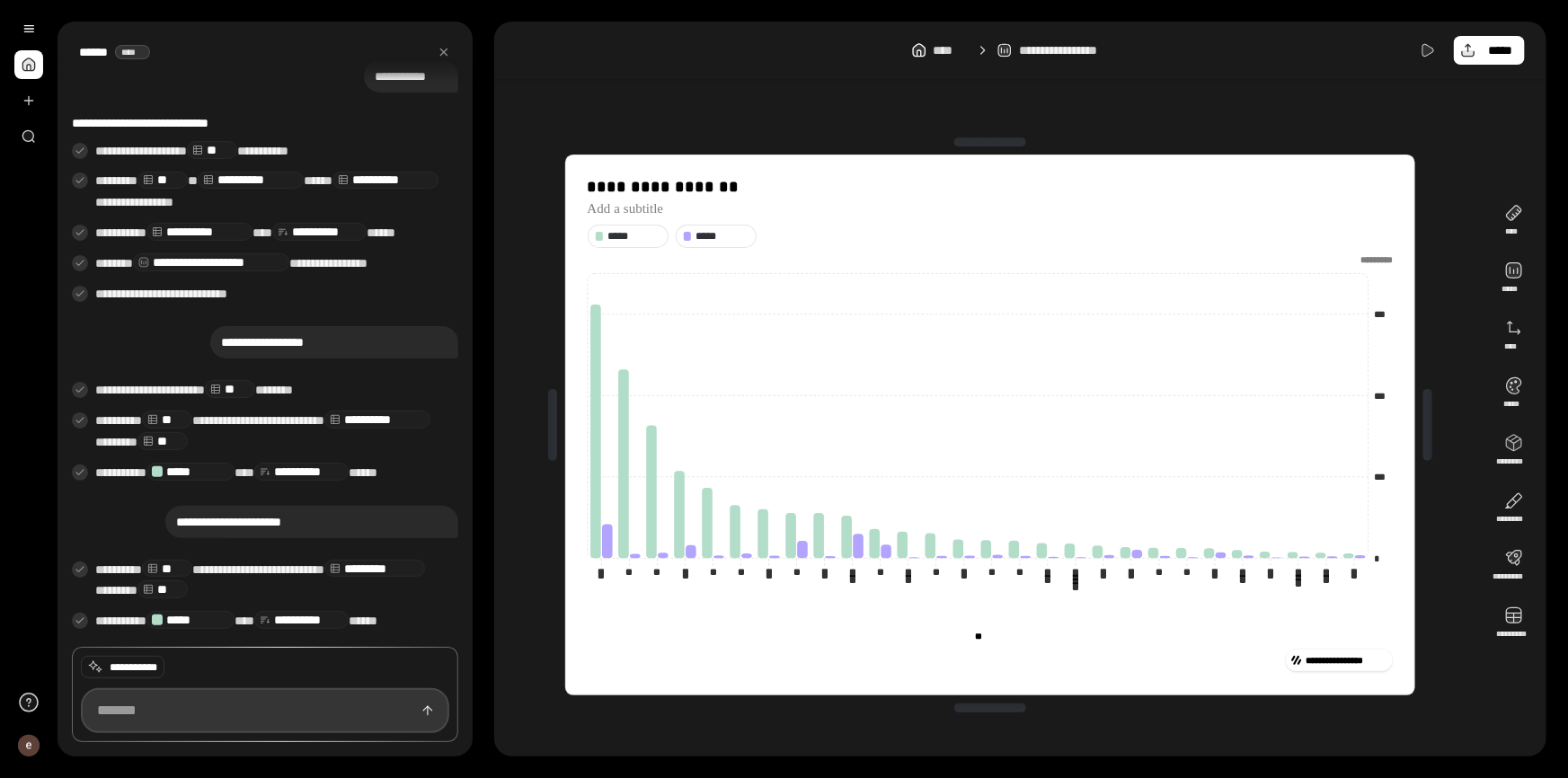 click at bounding box center (265, 711) 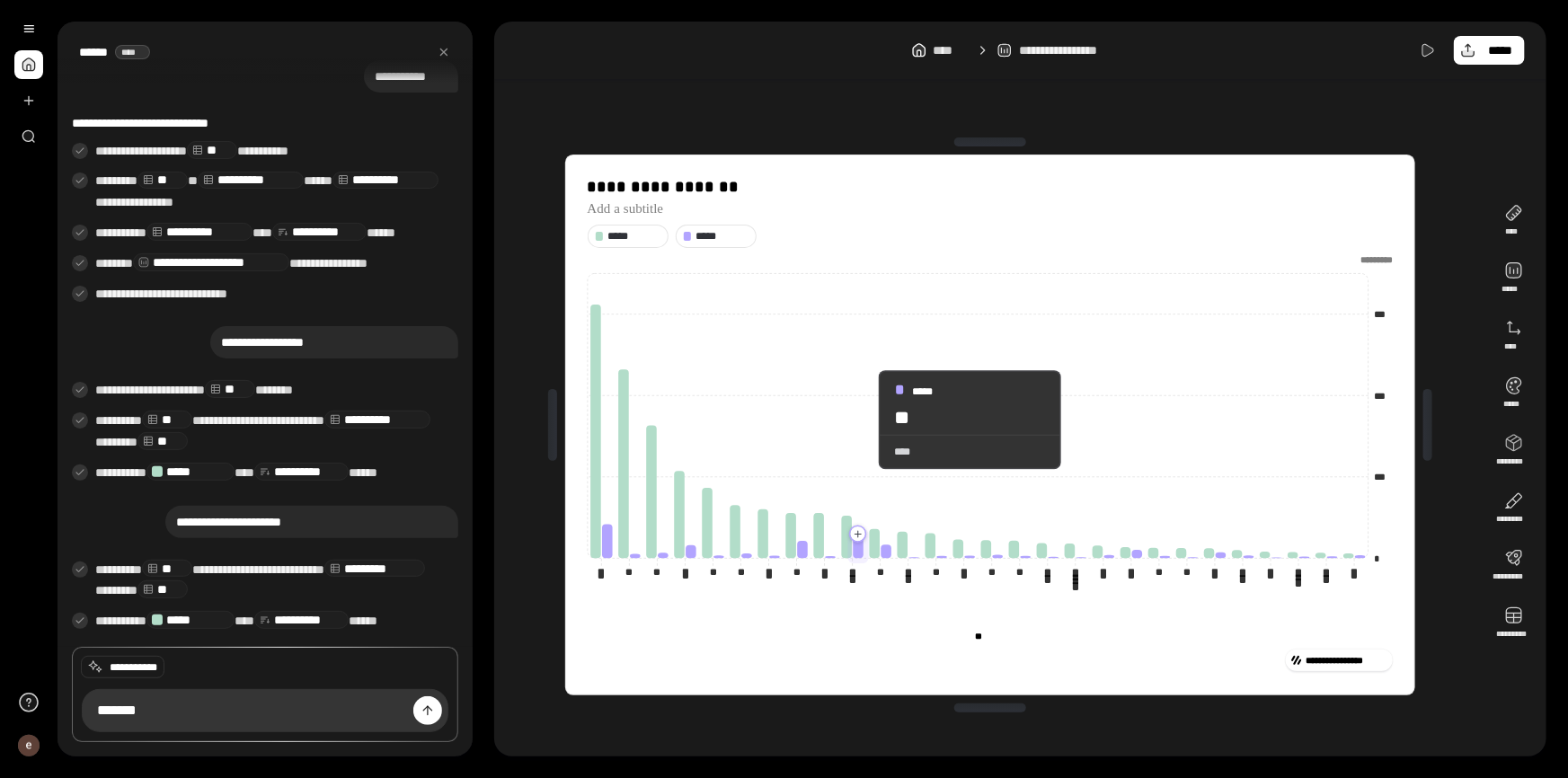 click 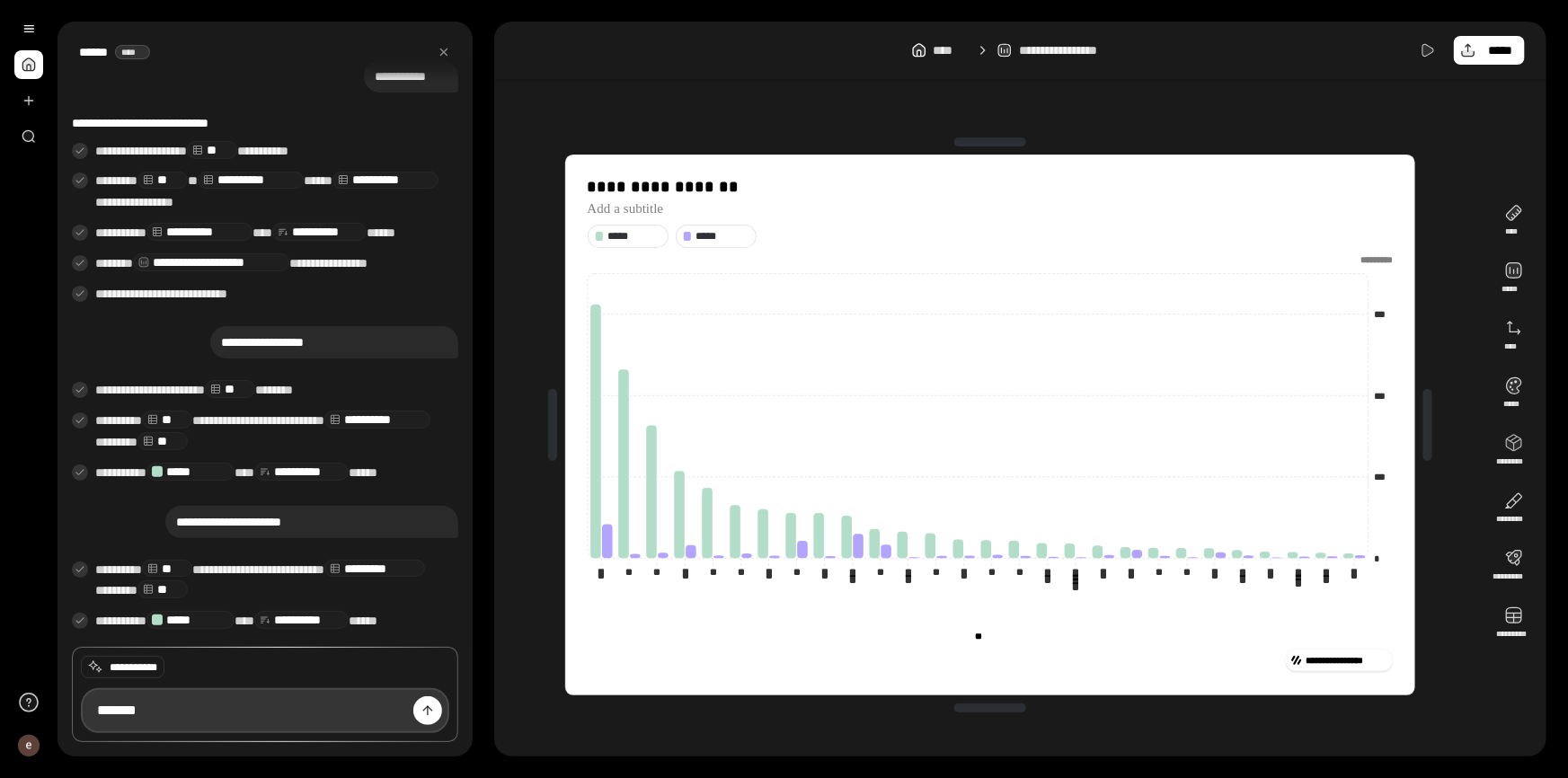 drag, startPoint x: 234, startPoint y: 713, endPoint x: 167, endPoint y: 706, distance: 67.364679 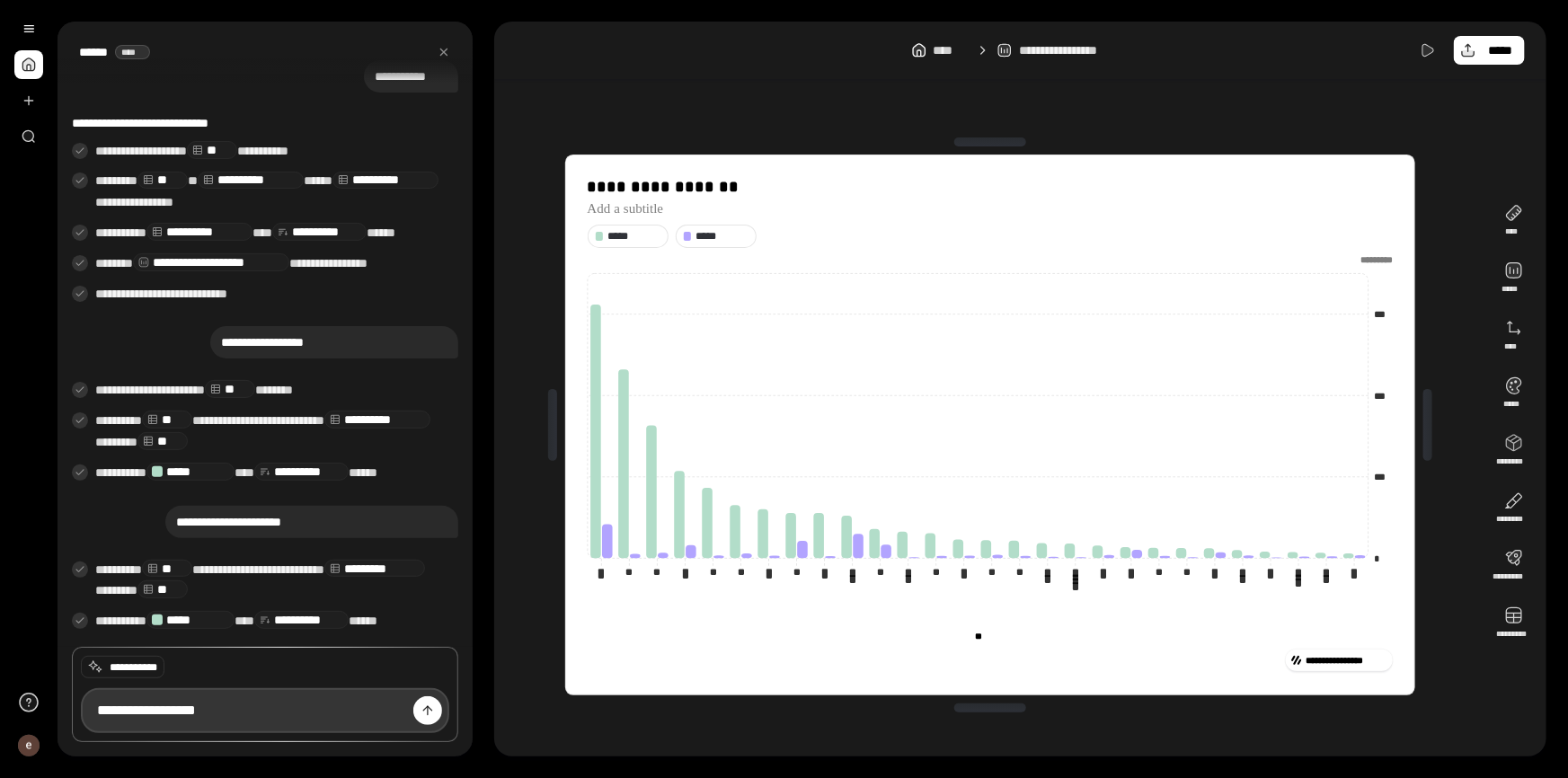 type on "**********" 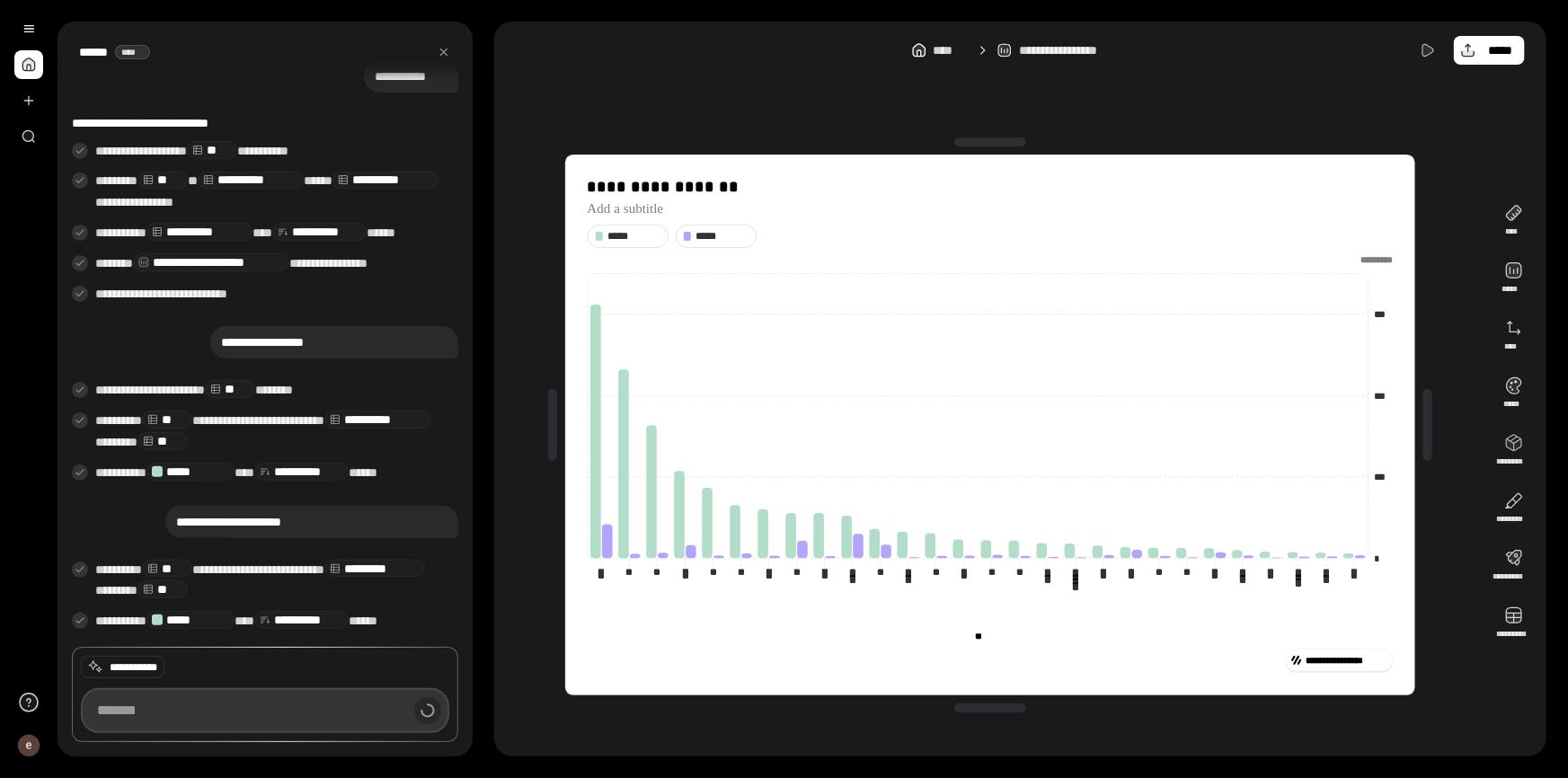 scroll, scrollTop: 223, scrollLeft: 0, axis: vertical 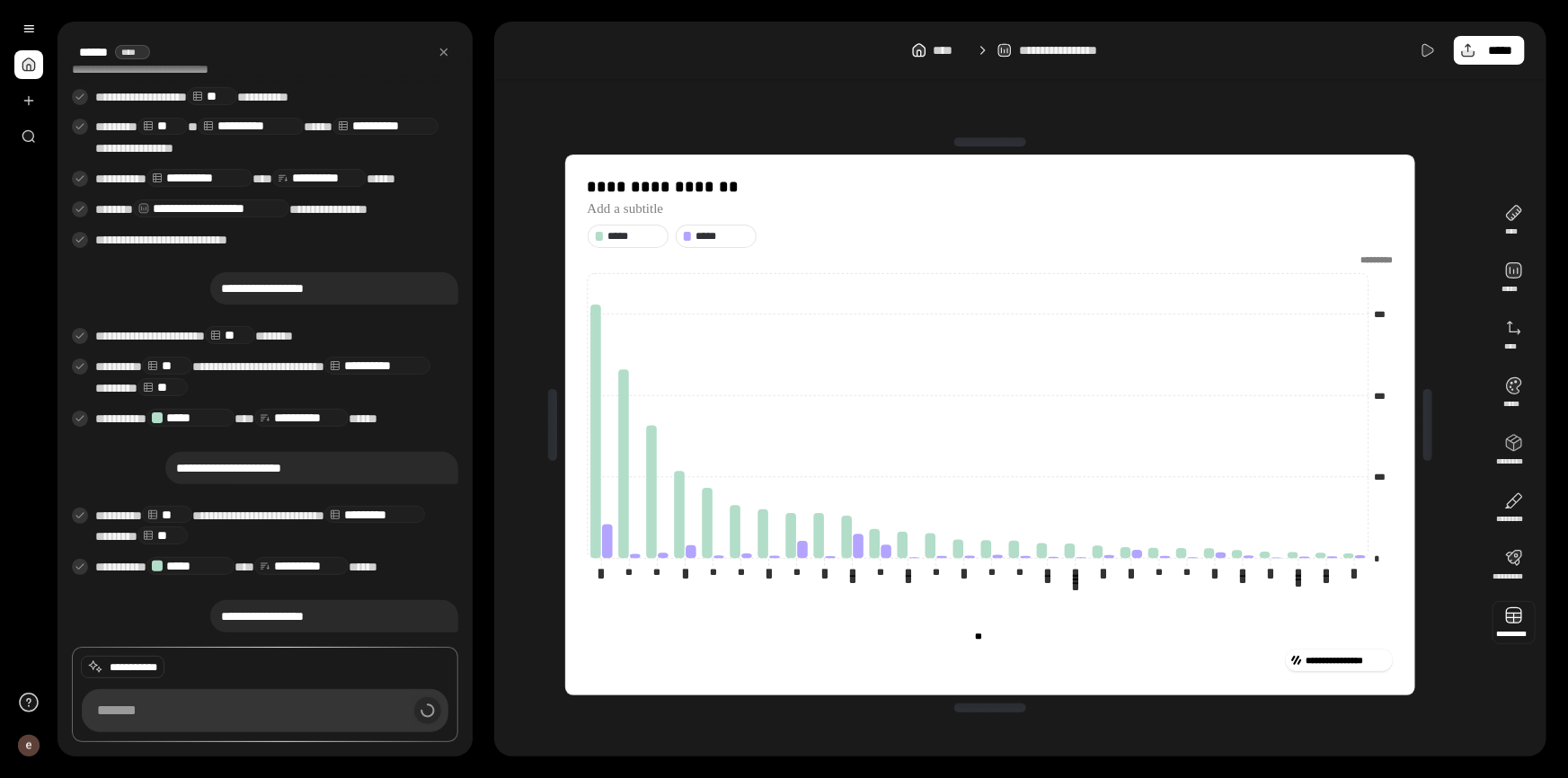 click at bounding box center (1514, 623) 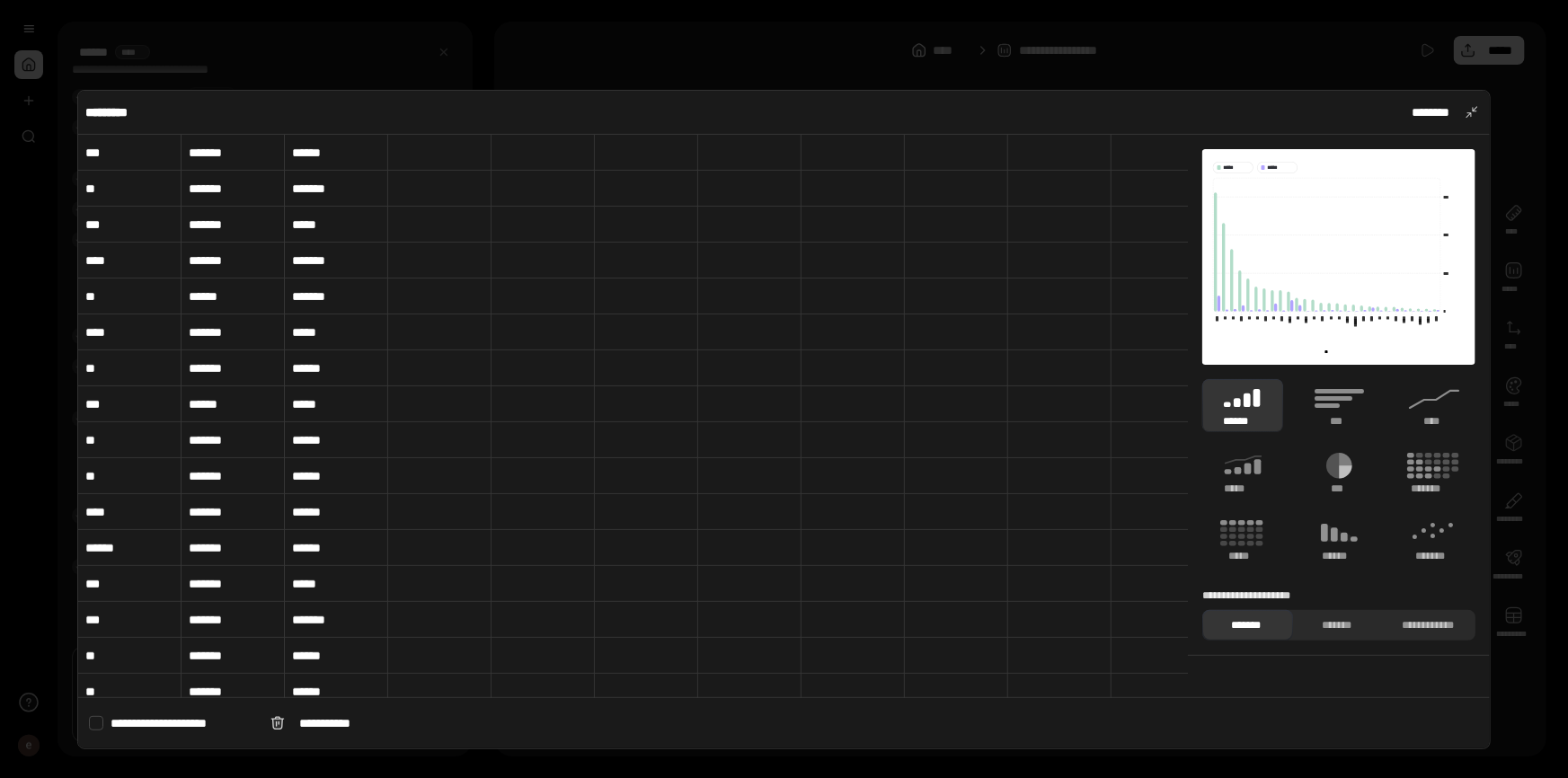 scroll, scrollTop: 0, scrollLeft: 0, axis: both 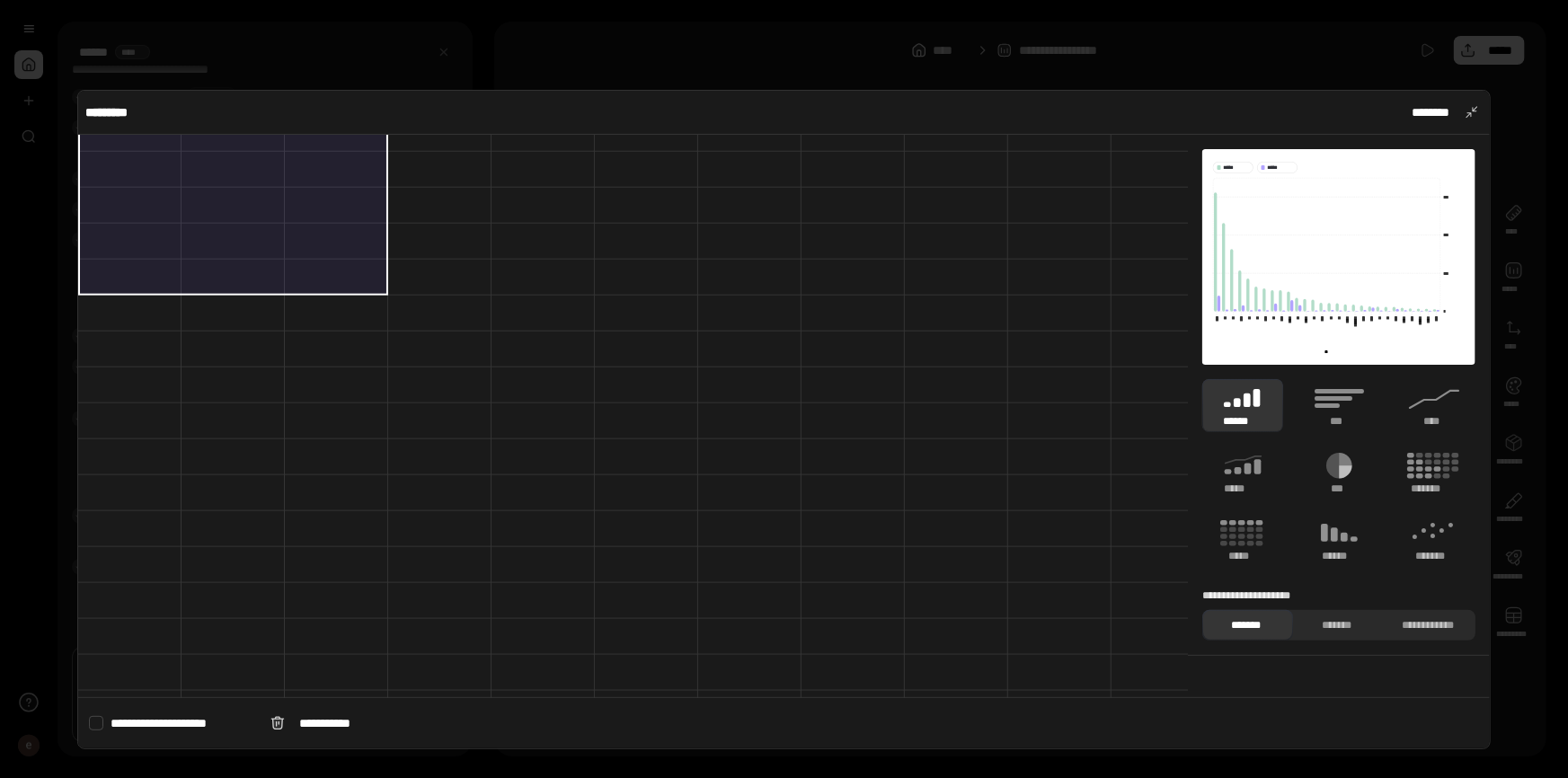 type on "***" 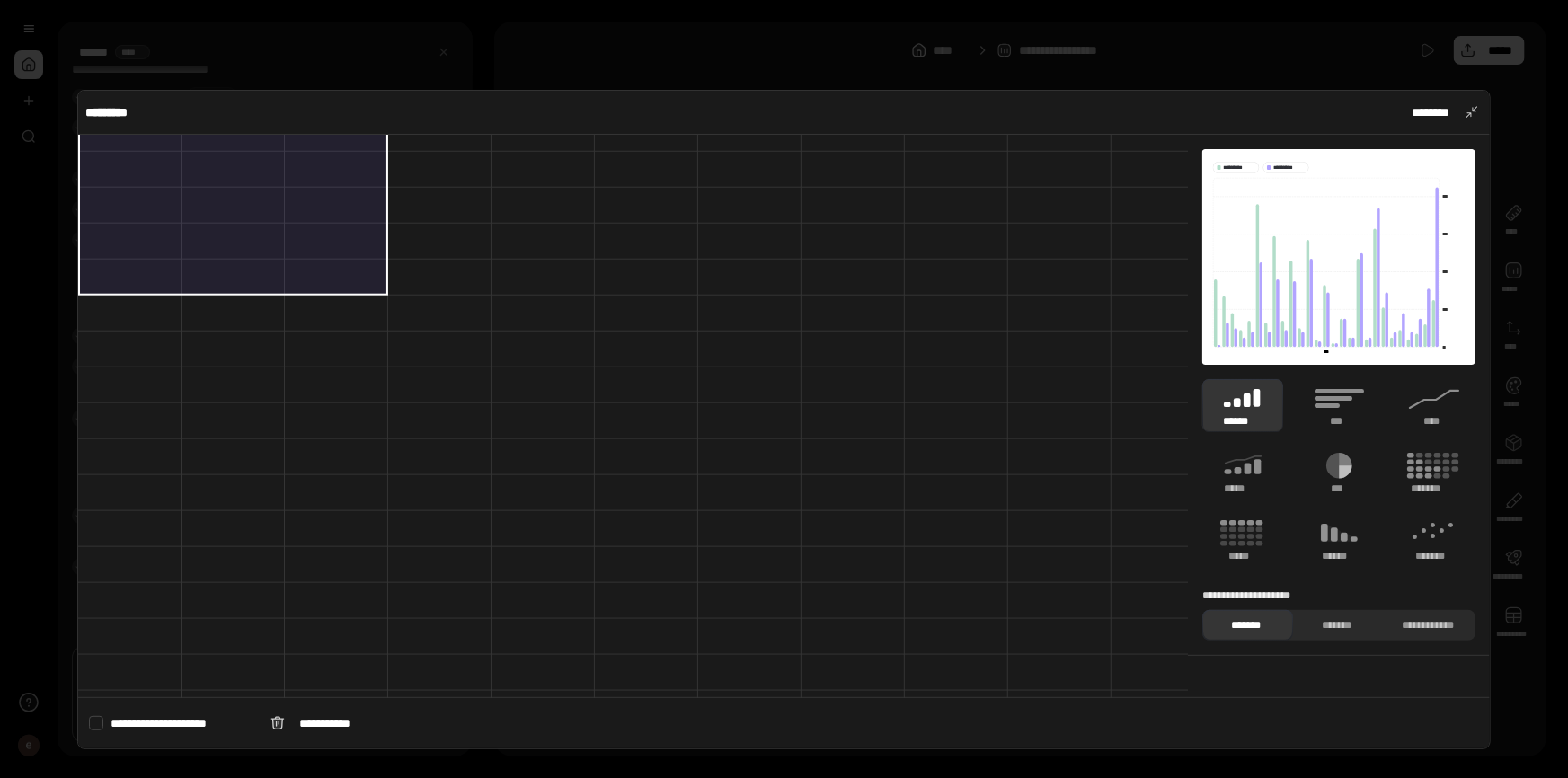 scroll, scrollTop: 373, scrollLeft: 0, axis: vertical 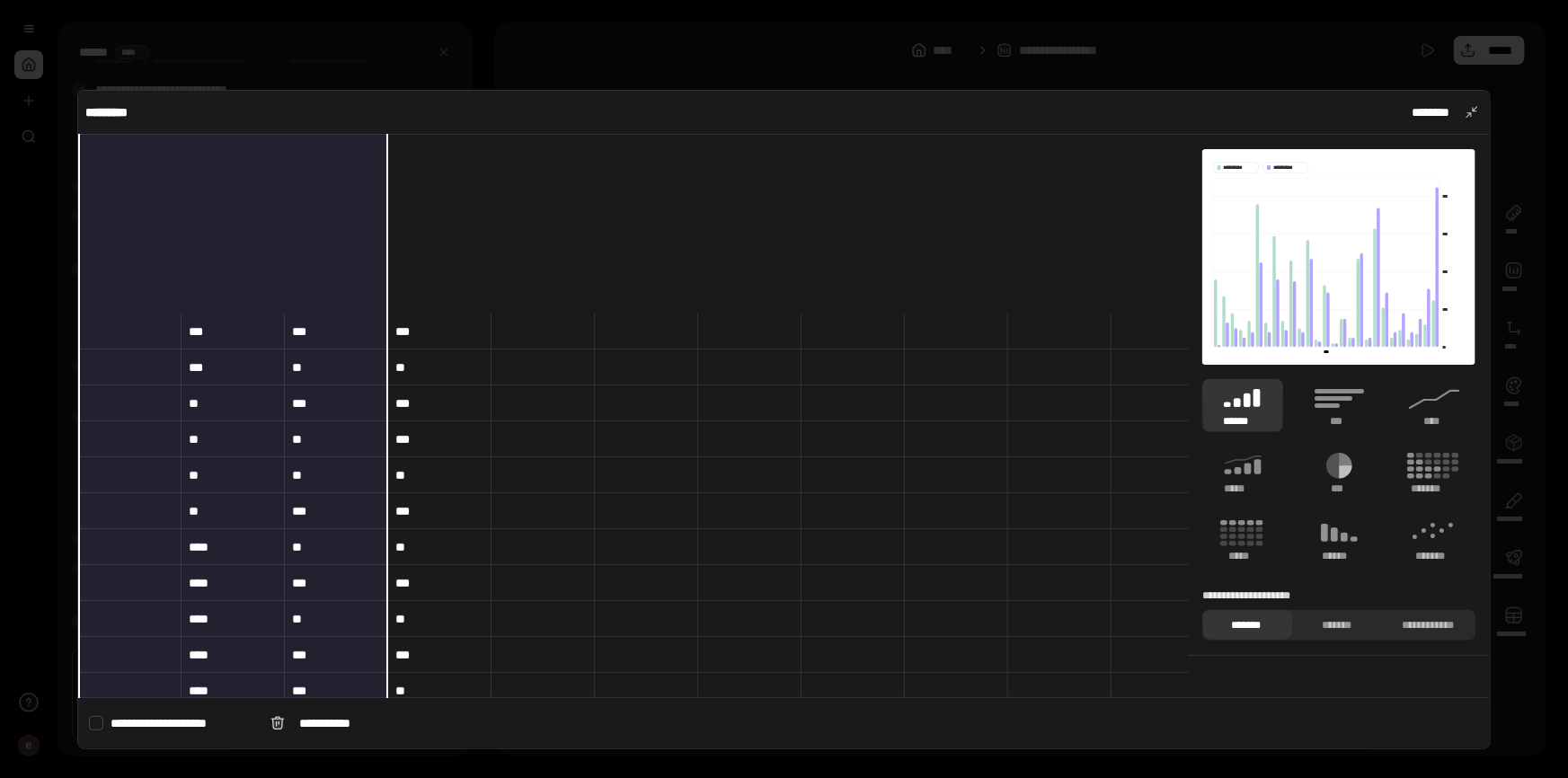 drag, startPoint x: 103, startPoint y: 153, endPoint x: 330, endPoint y: 325, distance: 284.80344 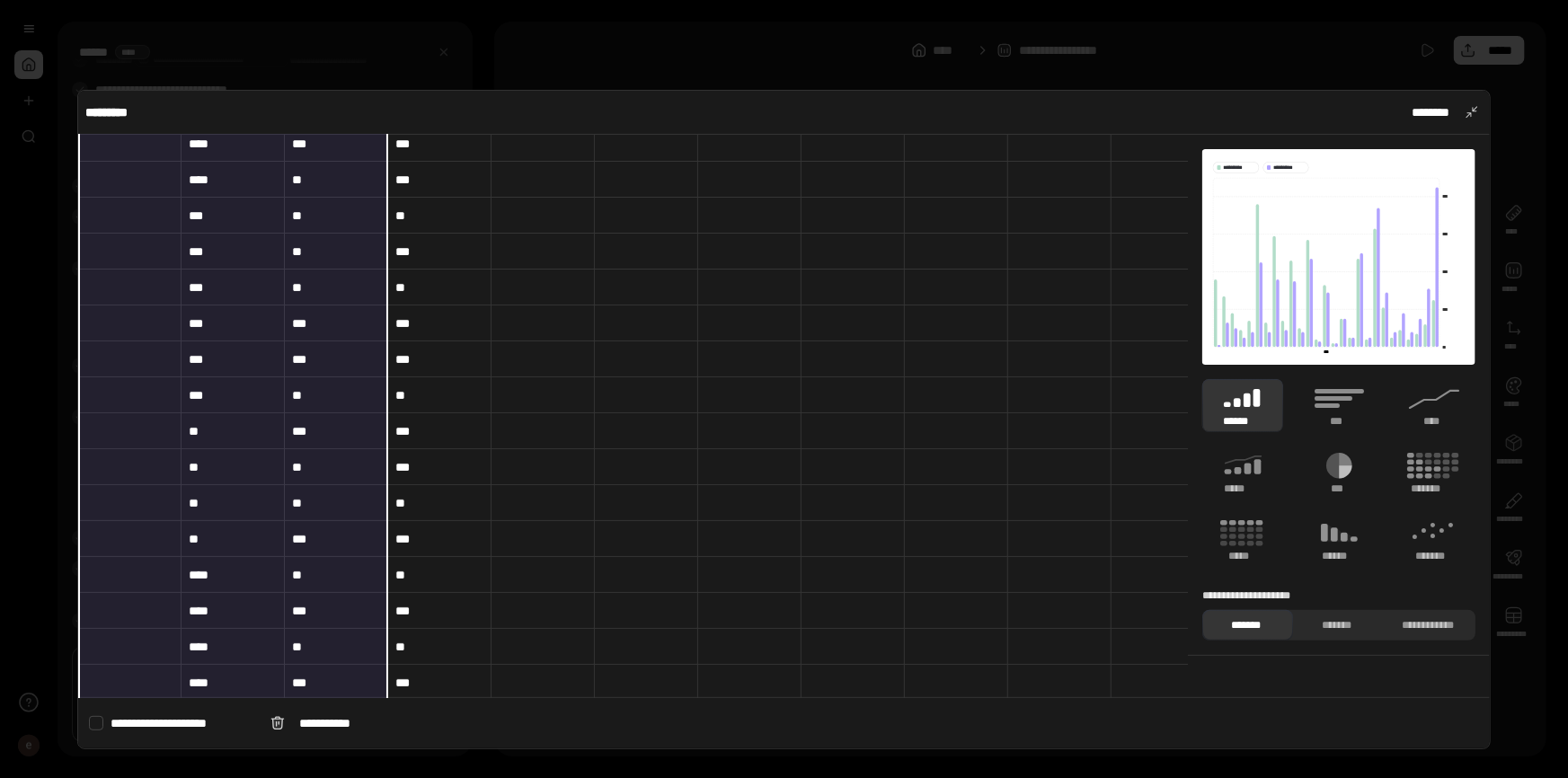 click at bounding box center (853, 359) 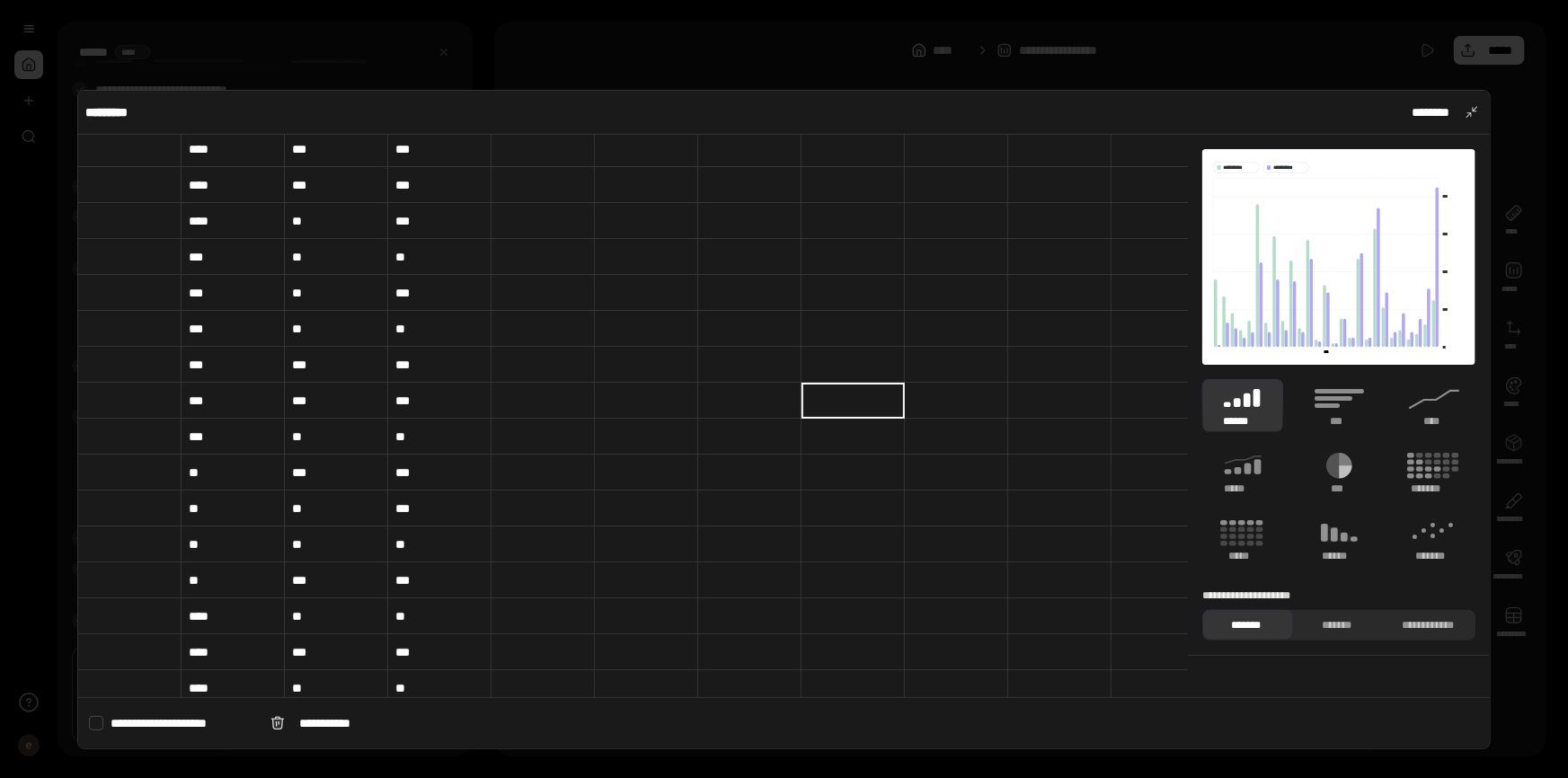 scroll, scrollTop: 0, scrollLeft: 0, axis: both 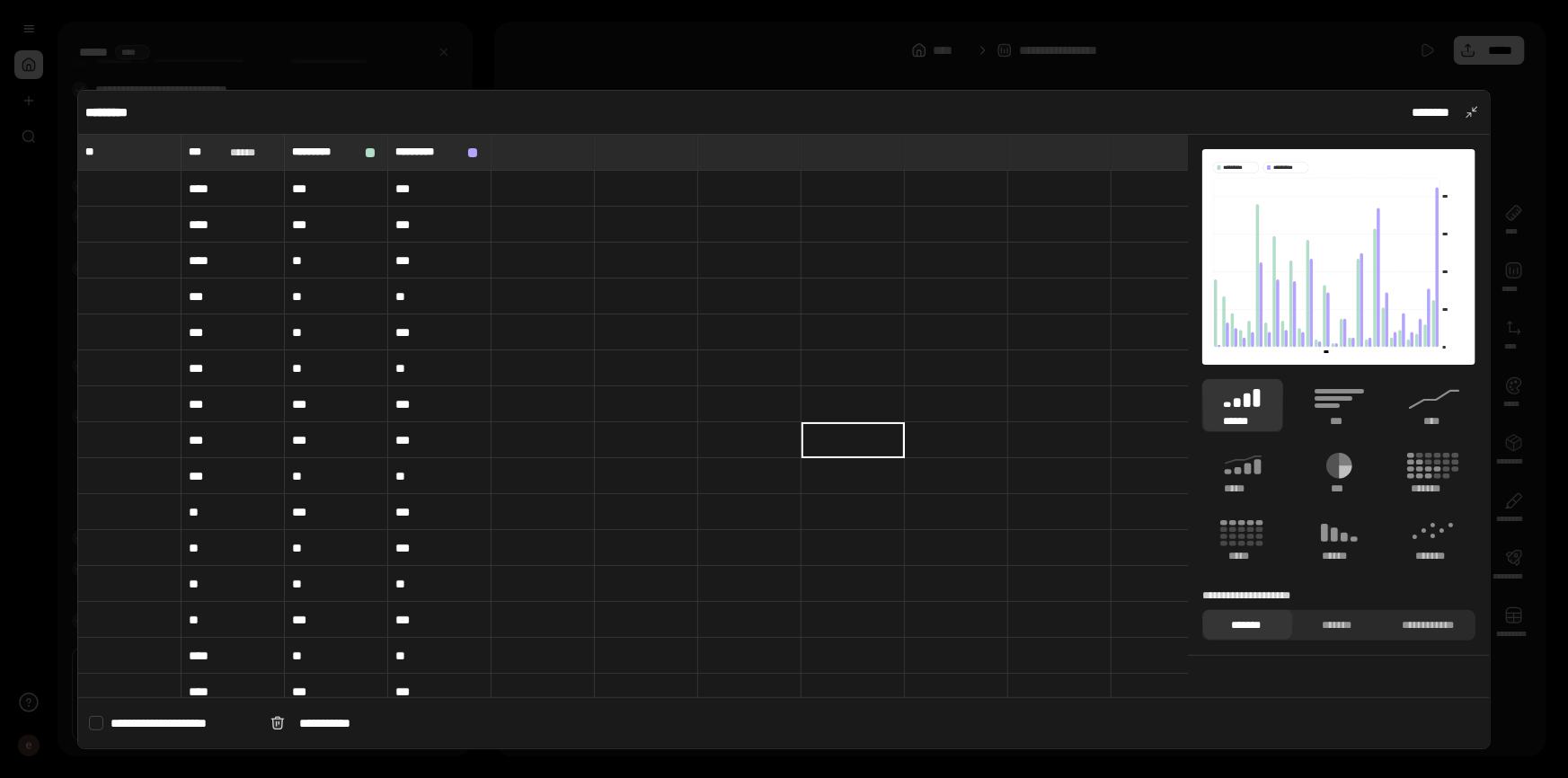 click at bounding box center [129, 189] 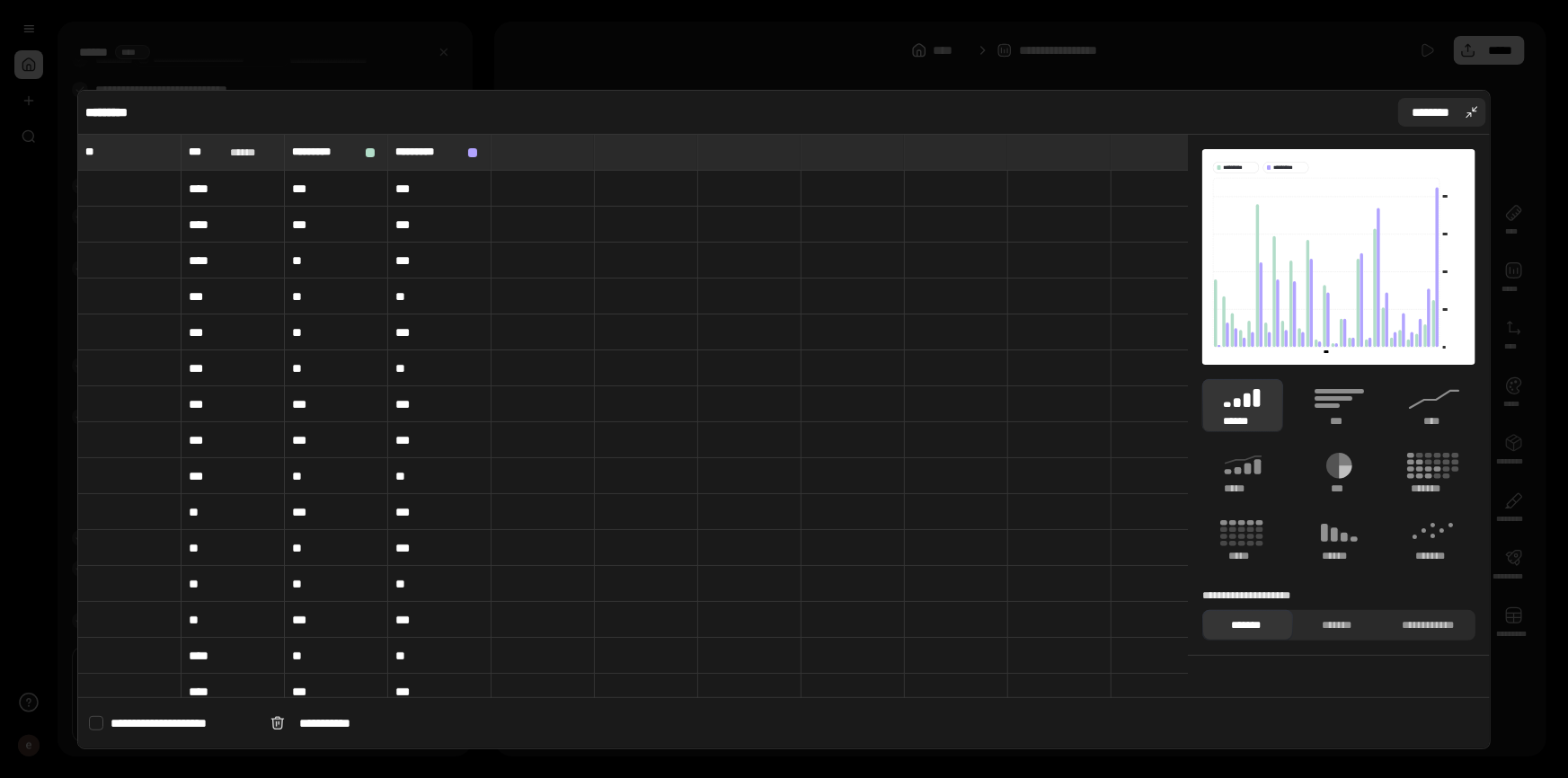 click on "********" at bounding box center (1442, 112) 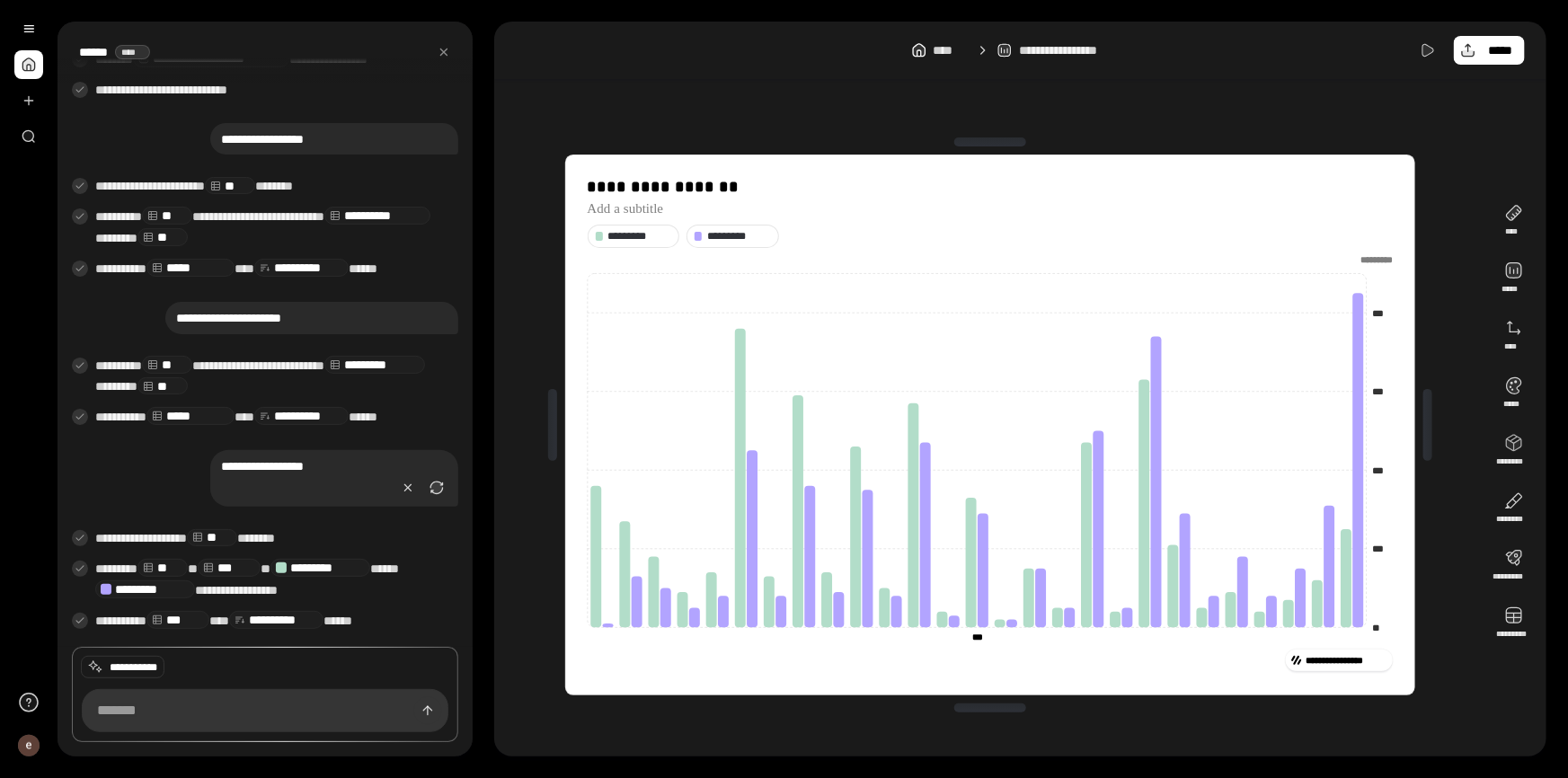 drag, startPoint x: 445, startPoint y: 462, endPoint x: 196, endPoint y: 441, distance: 249.88397 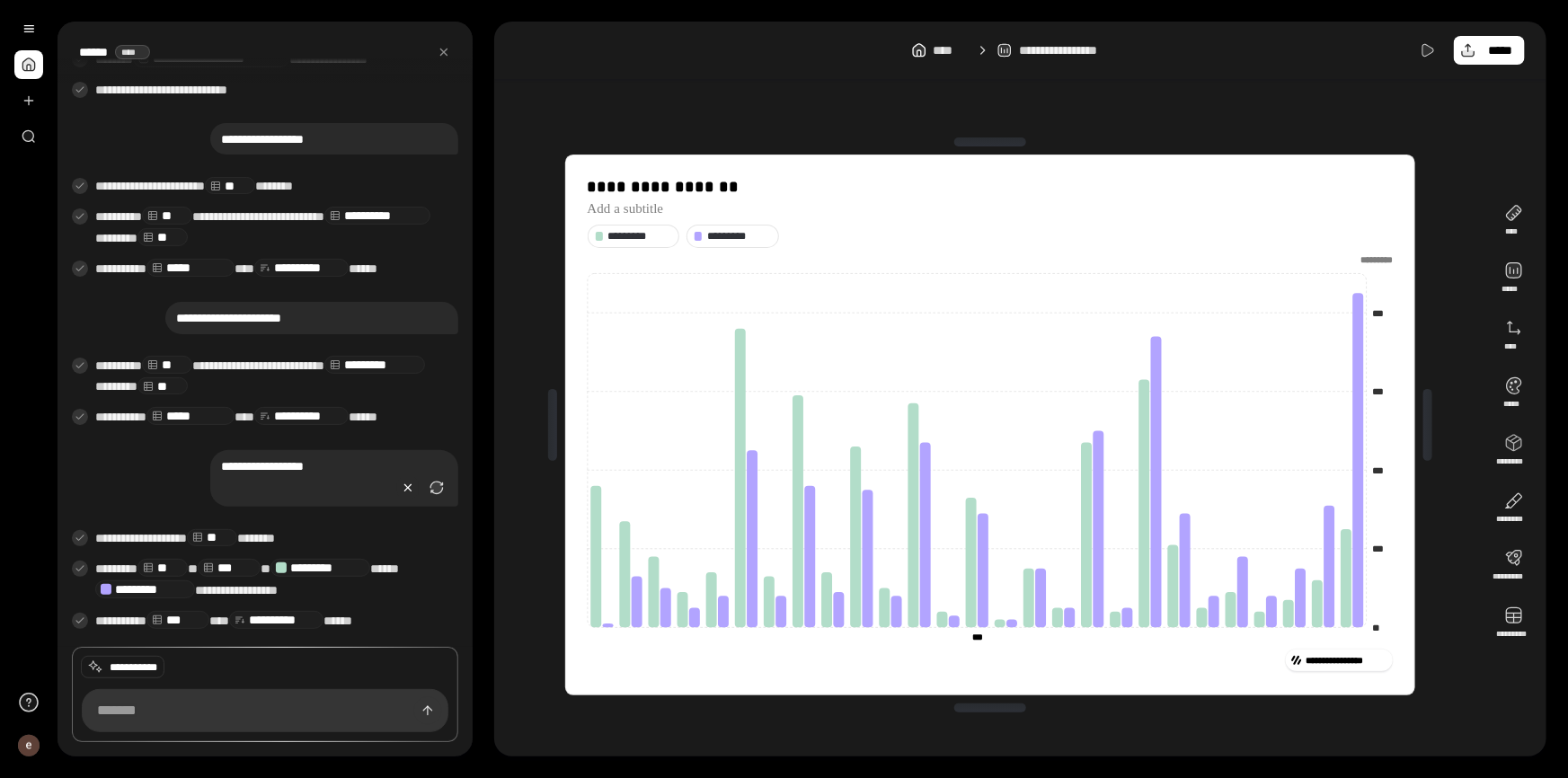 click at bounding box center (408, 488) 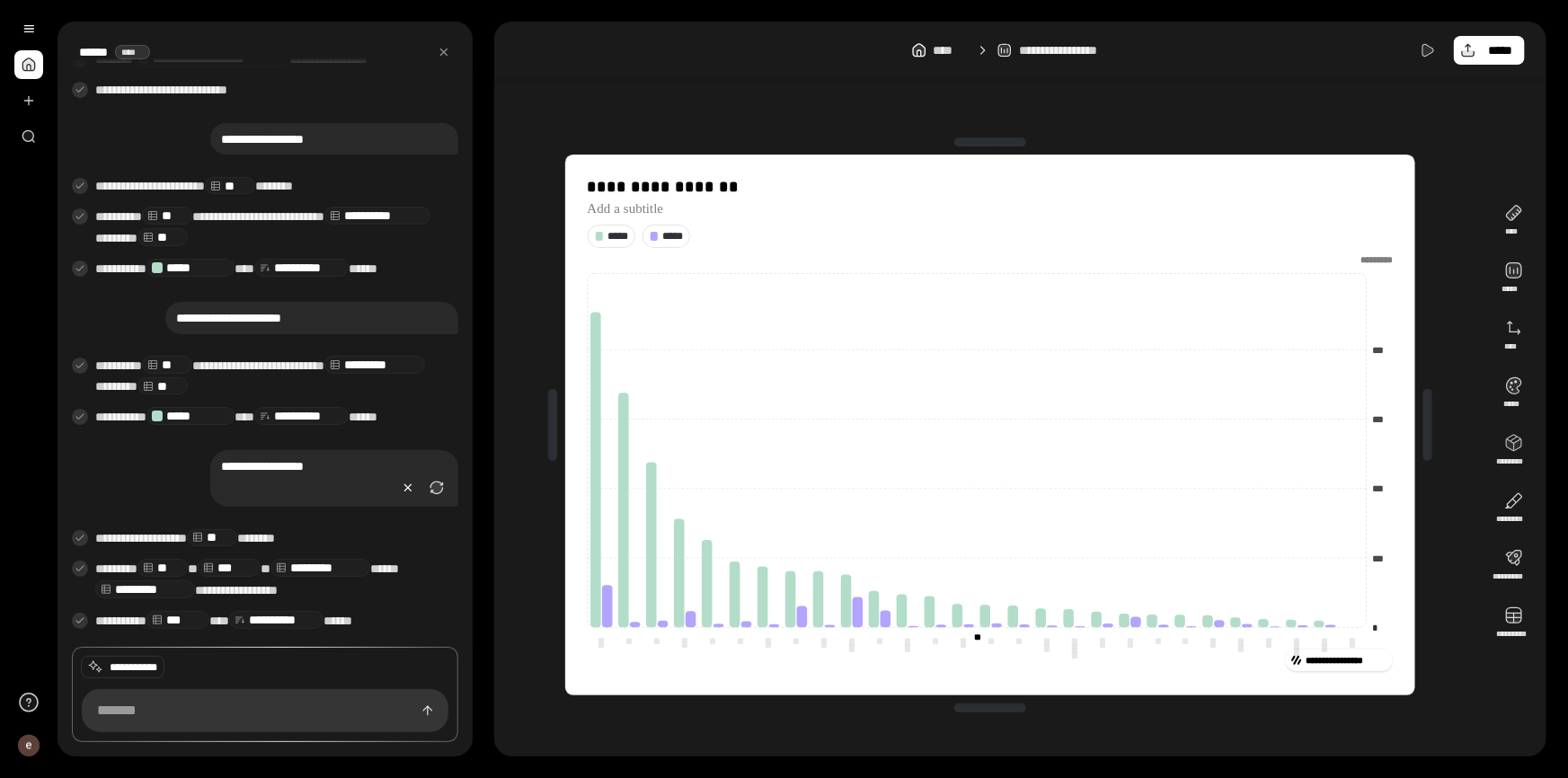 type on "**" 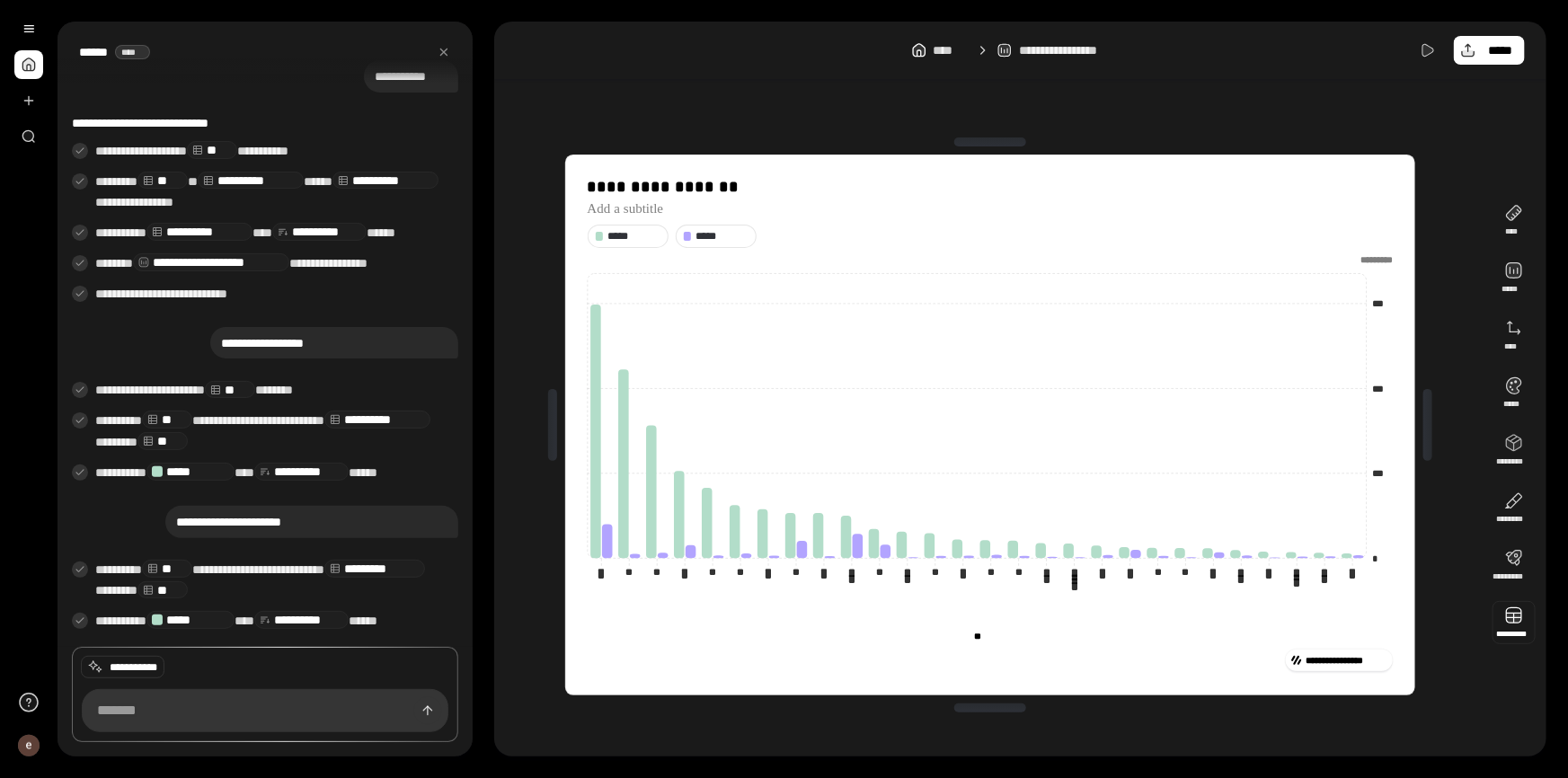 click at bounding box center (1514, 623) 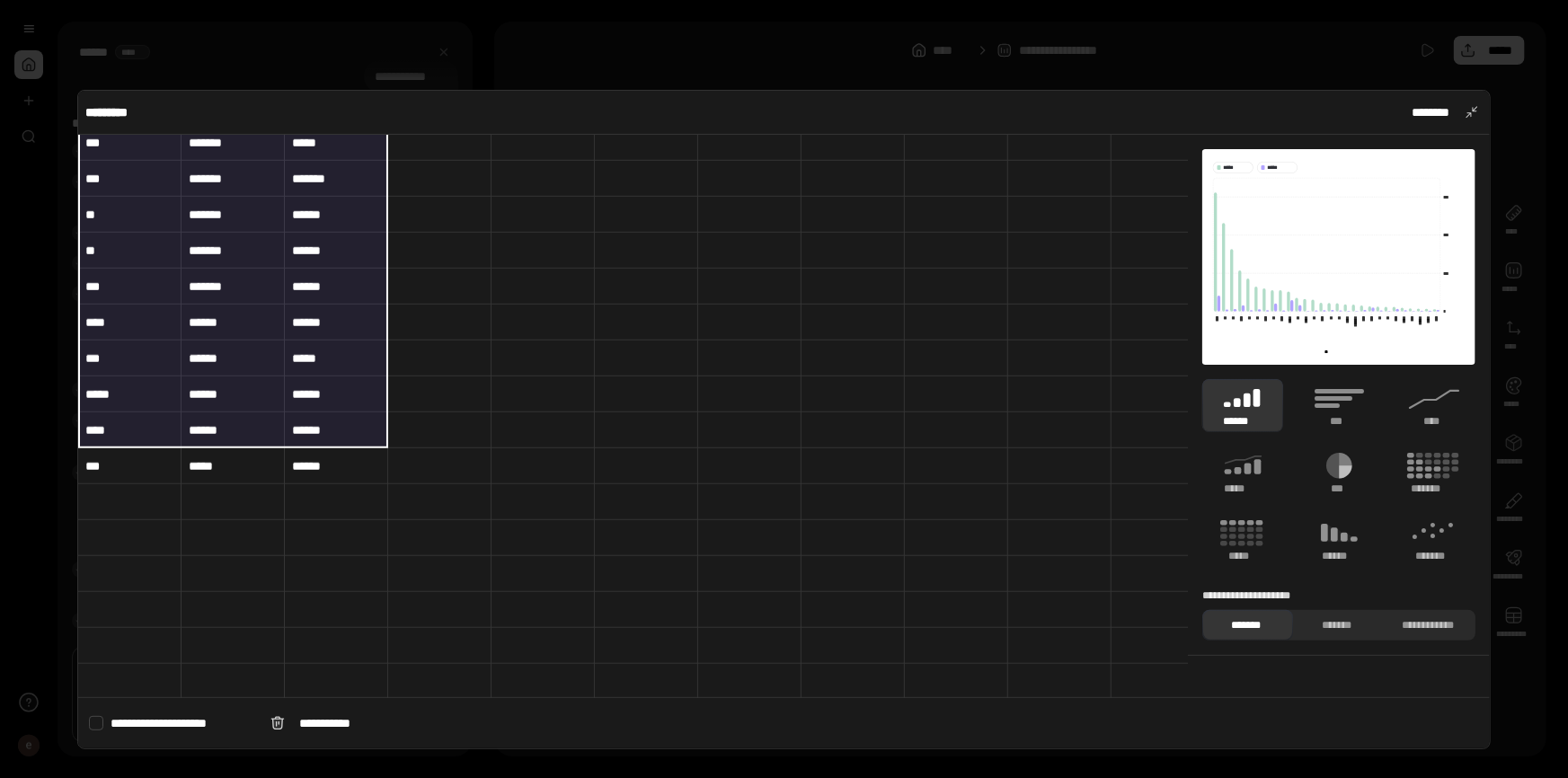 scroll, scrollTop: 653, scrollLeft: 0, axis: vertical 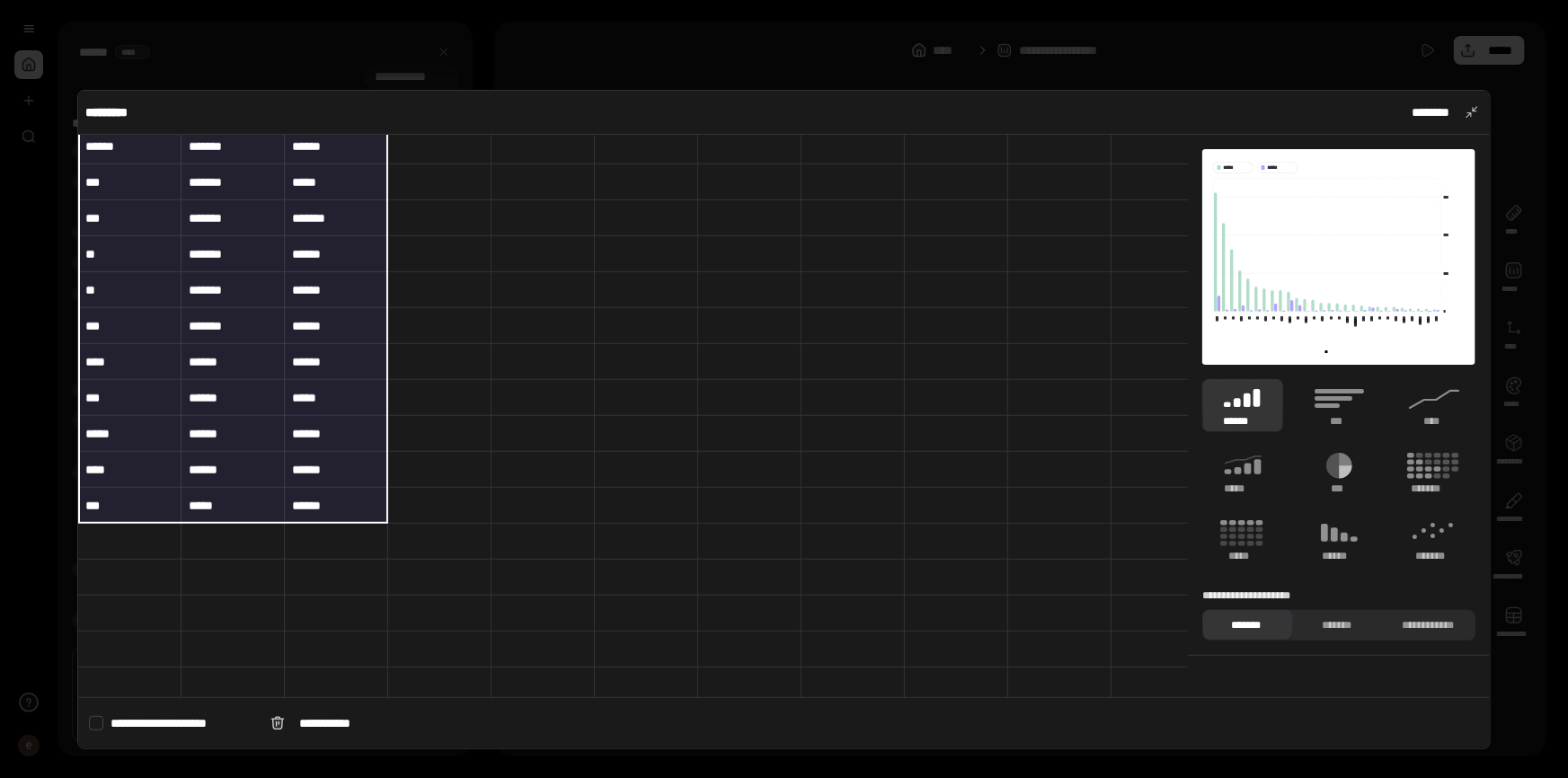 drag, startPoint x: 99, startPoint y: 146, endPoint x: 328, endPoint y: 500, distance: 421.61238 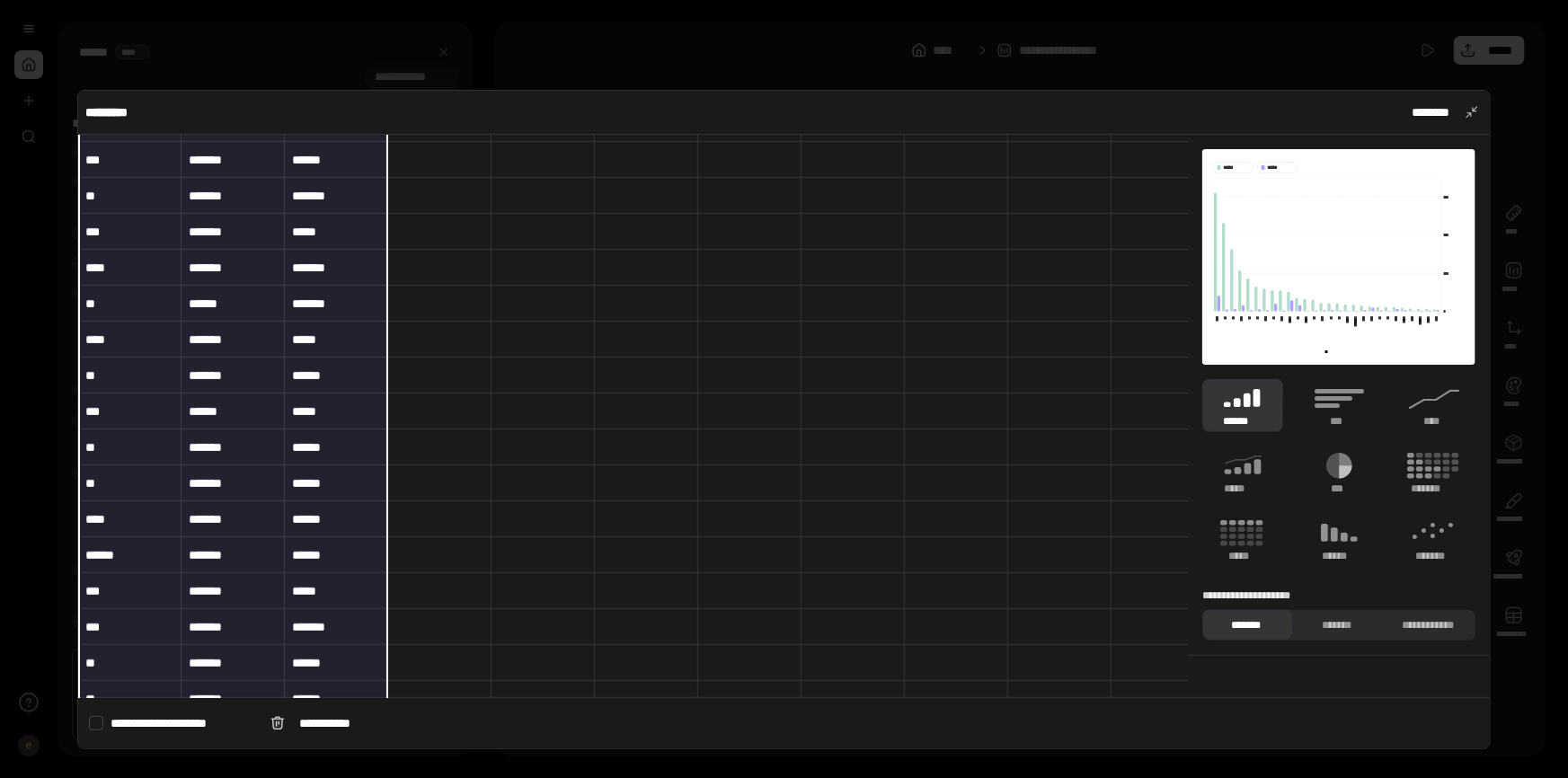 scroll, scrollTop: 0, scrollLeft: 0, axis: both 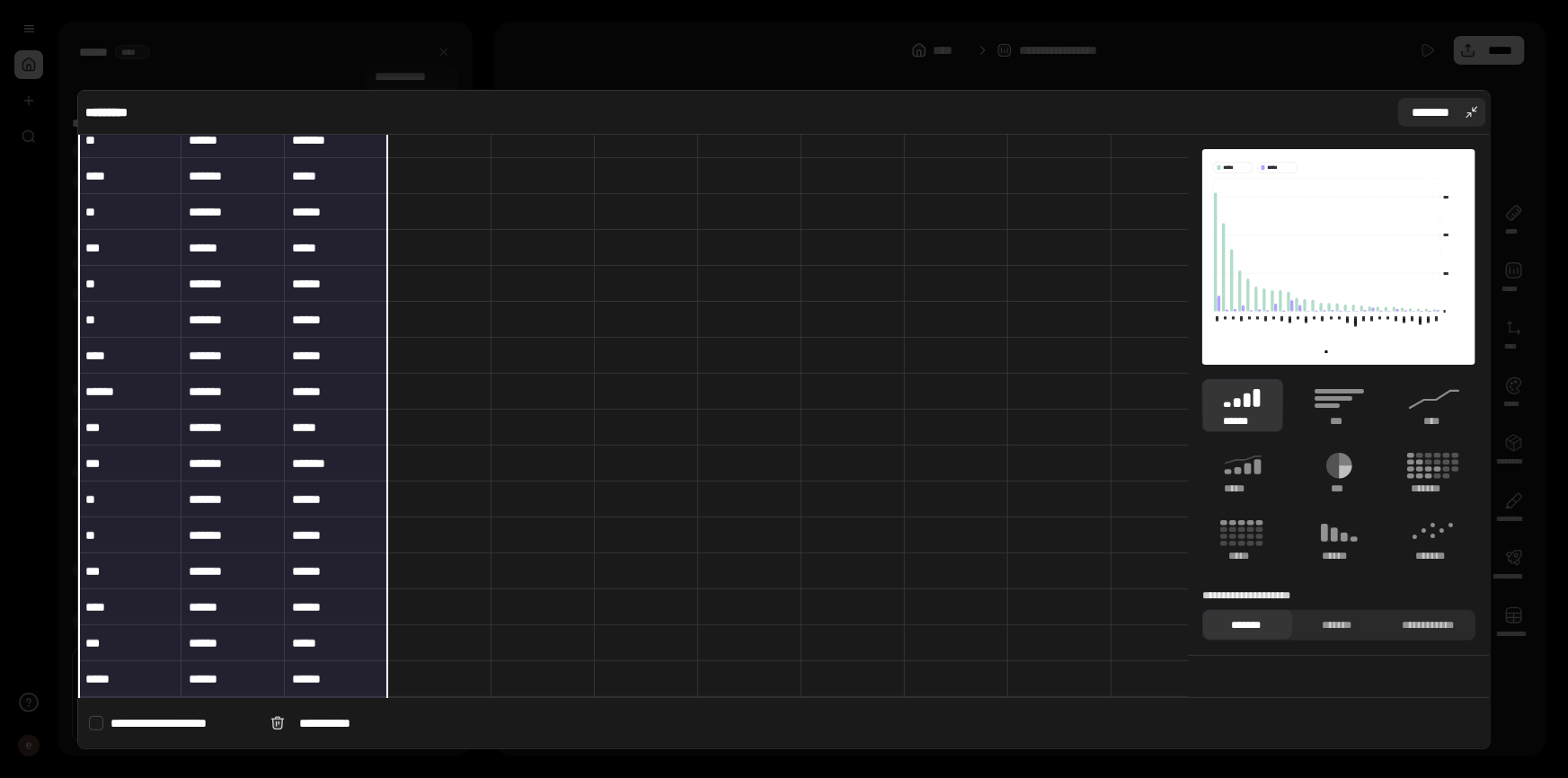 click on "********" at bounding box center (1442, 112) 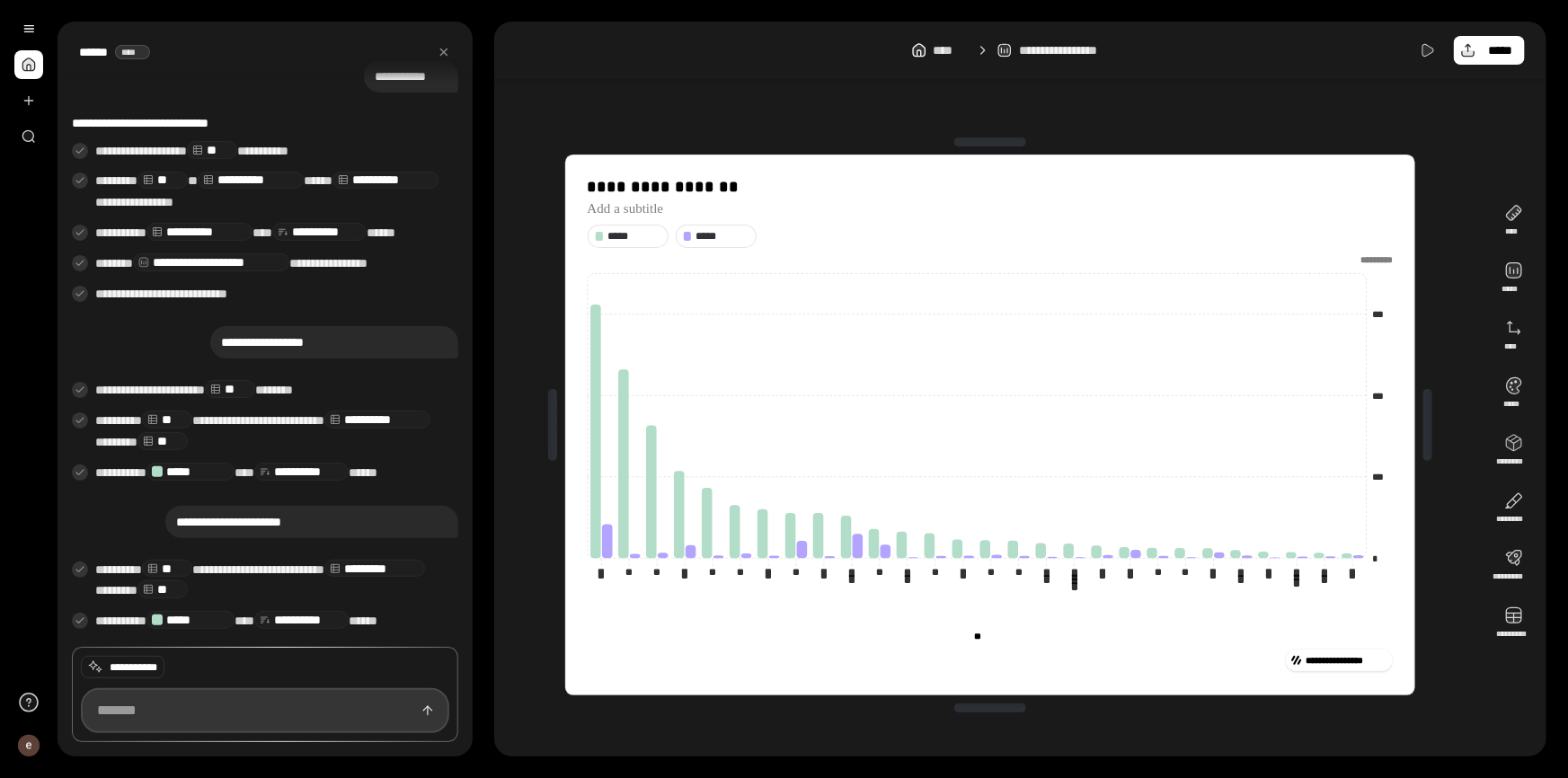 click at bounding box center (265, 711) 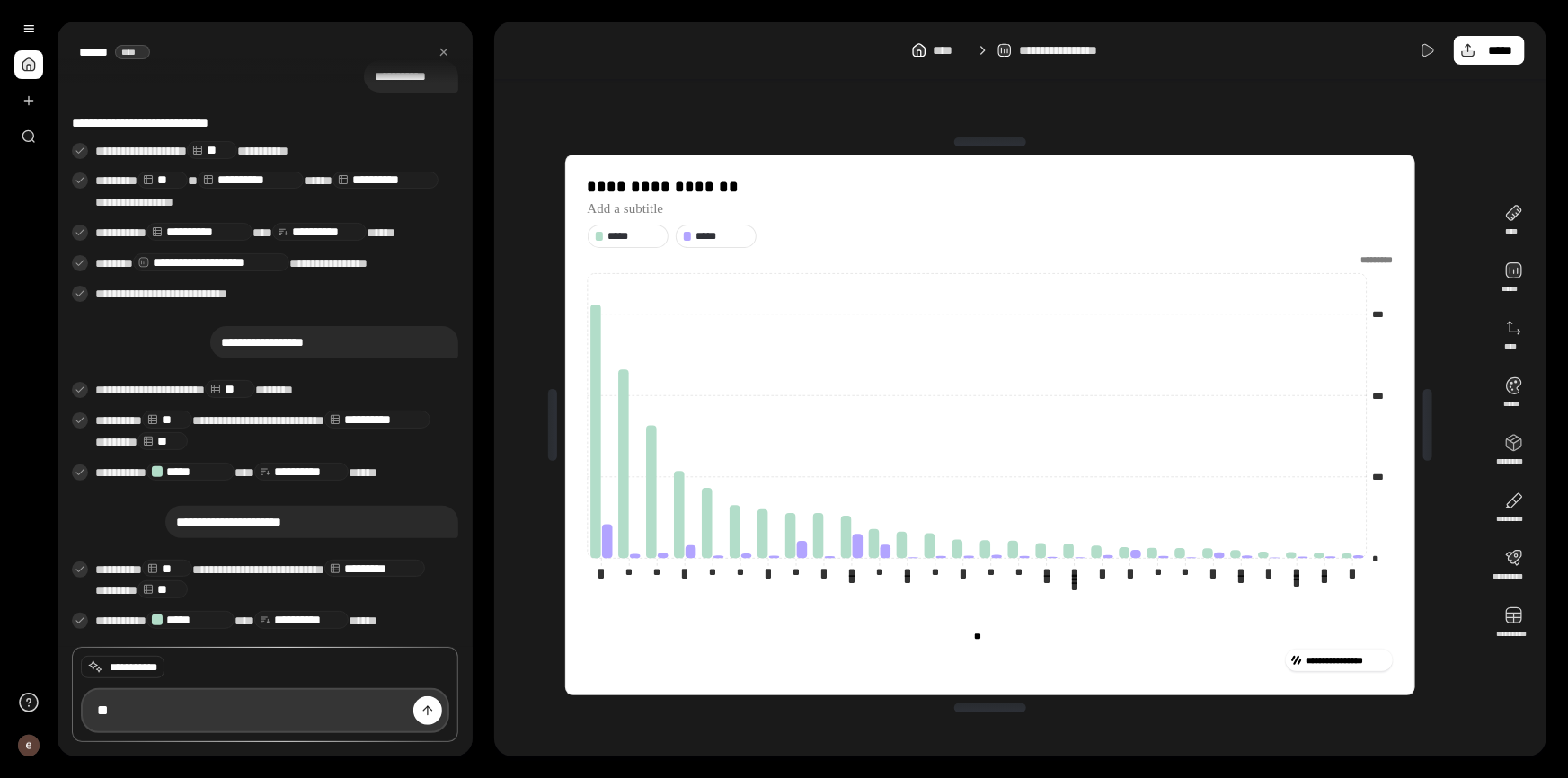 type on "*" 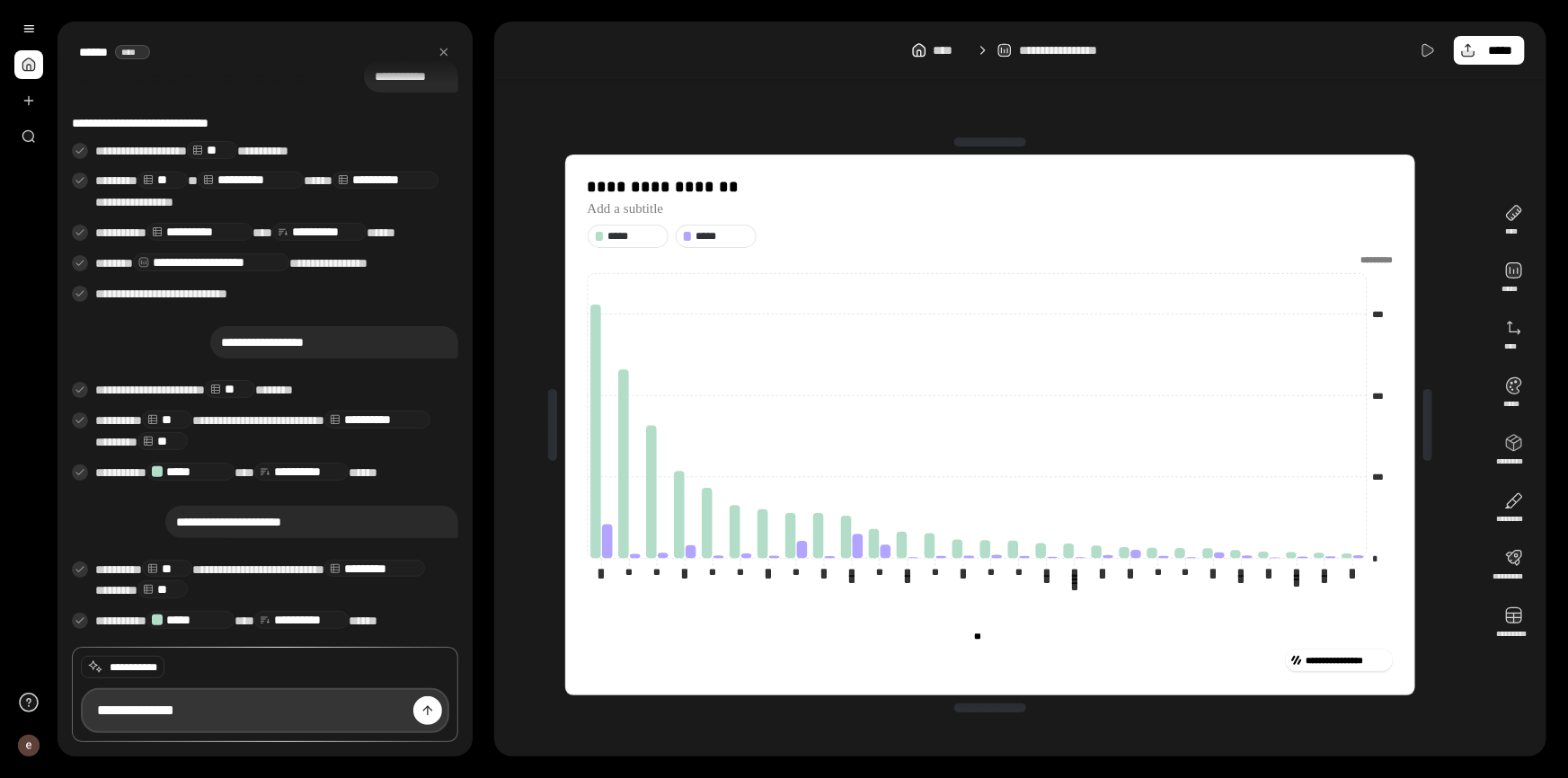 type on "**********" 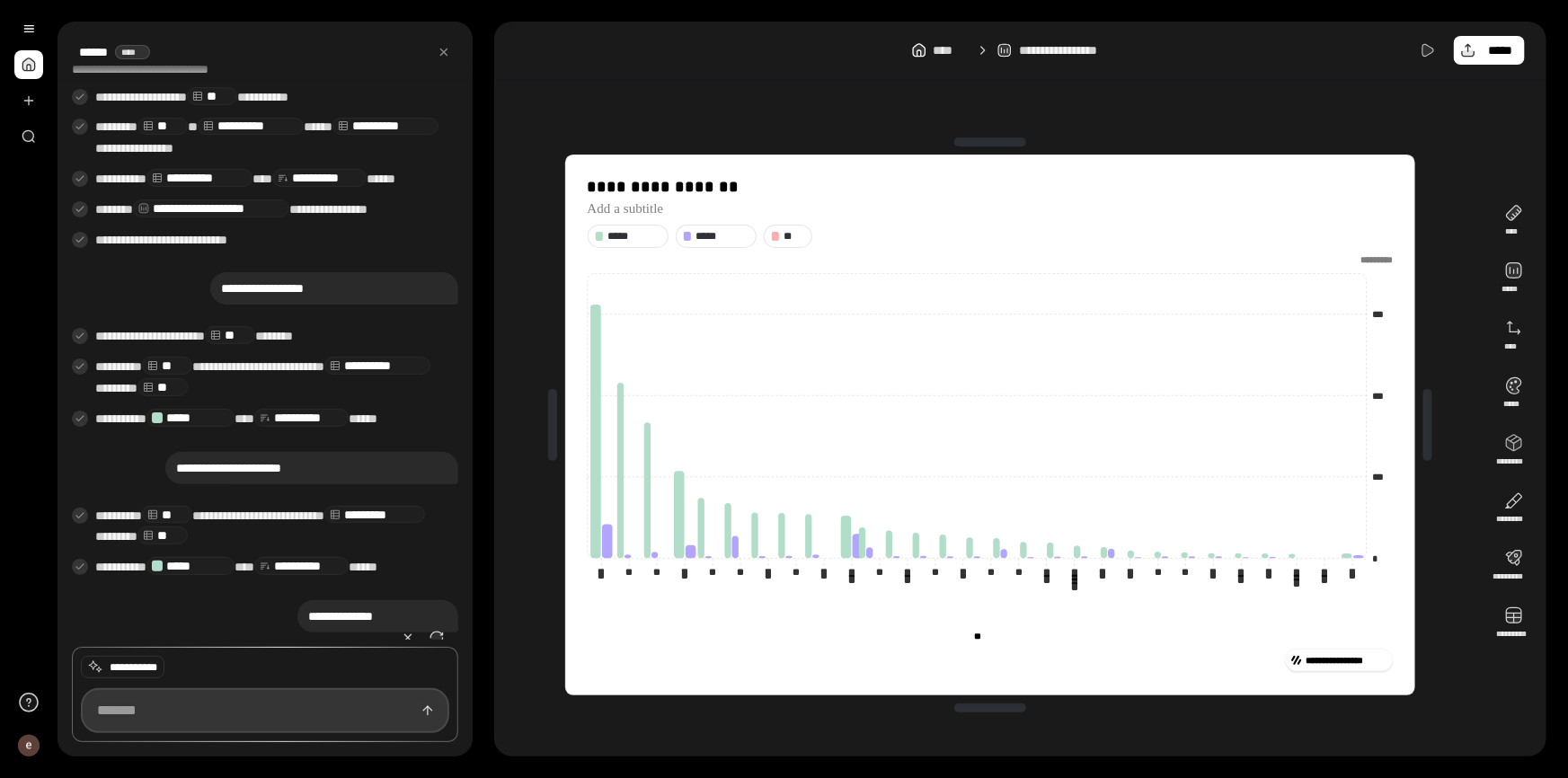scroll, scrollTop: 341, scrollLeft: 0, axis: vertical 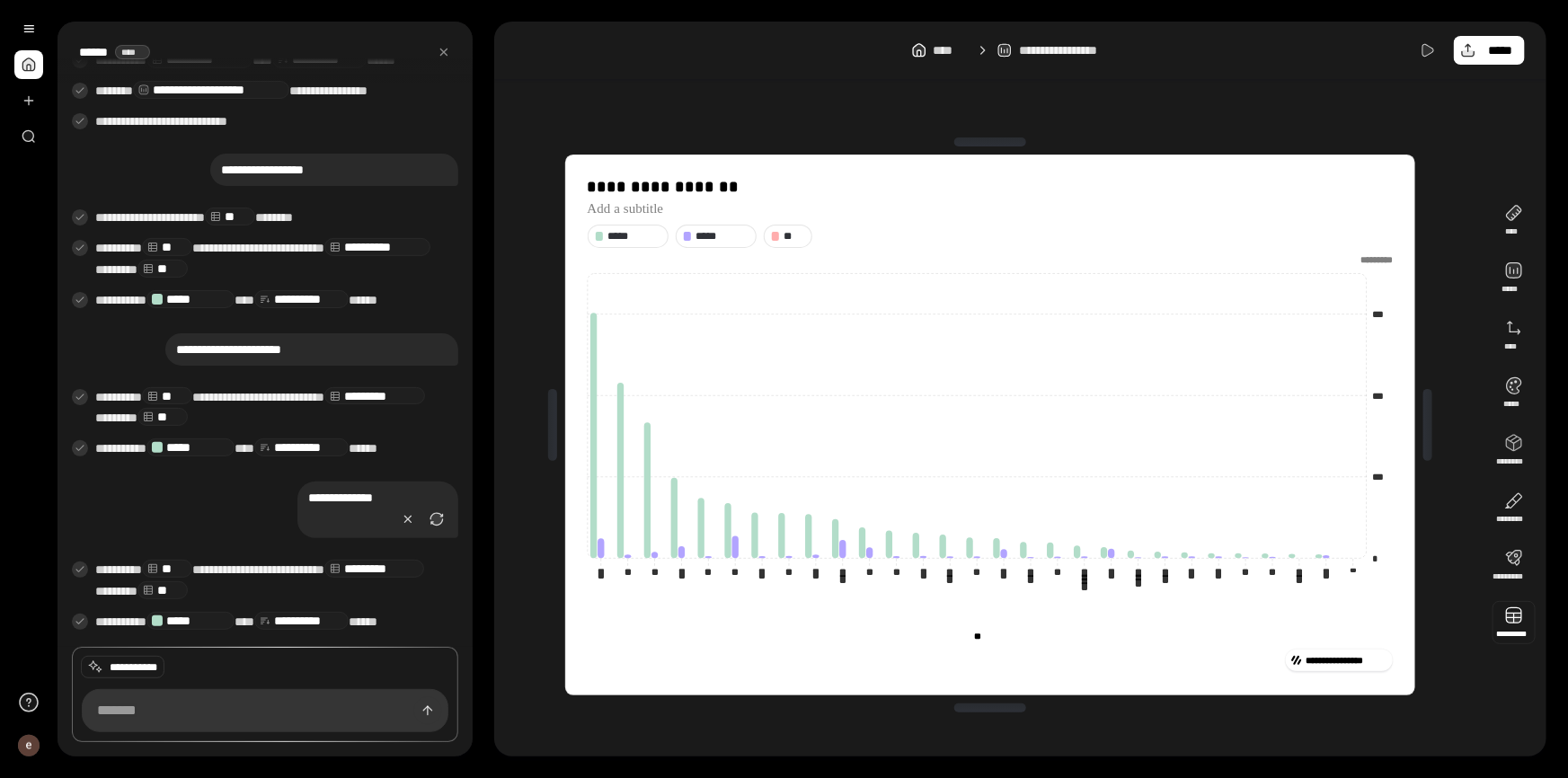click at bounding box center [1514, 623] 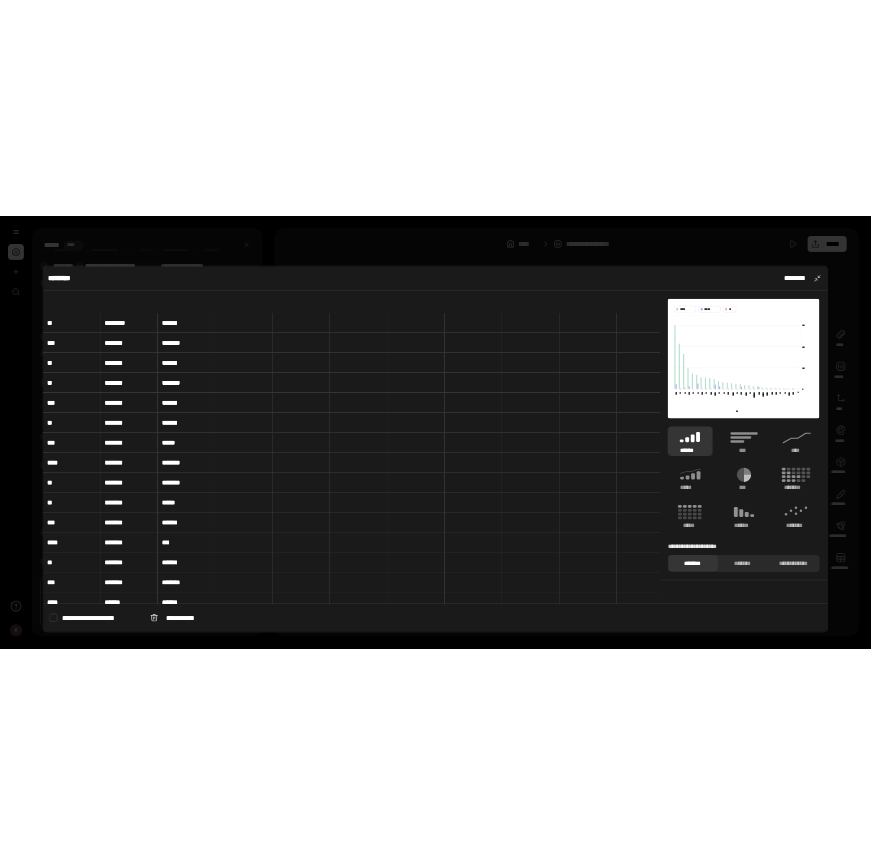 scroll, scrollTop: 0, scrollLeft: 0, axis: both 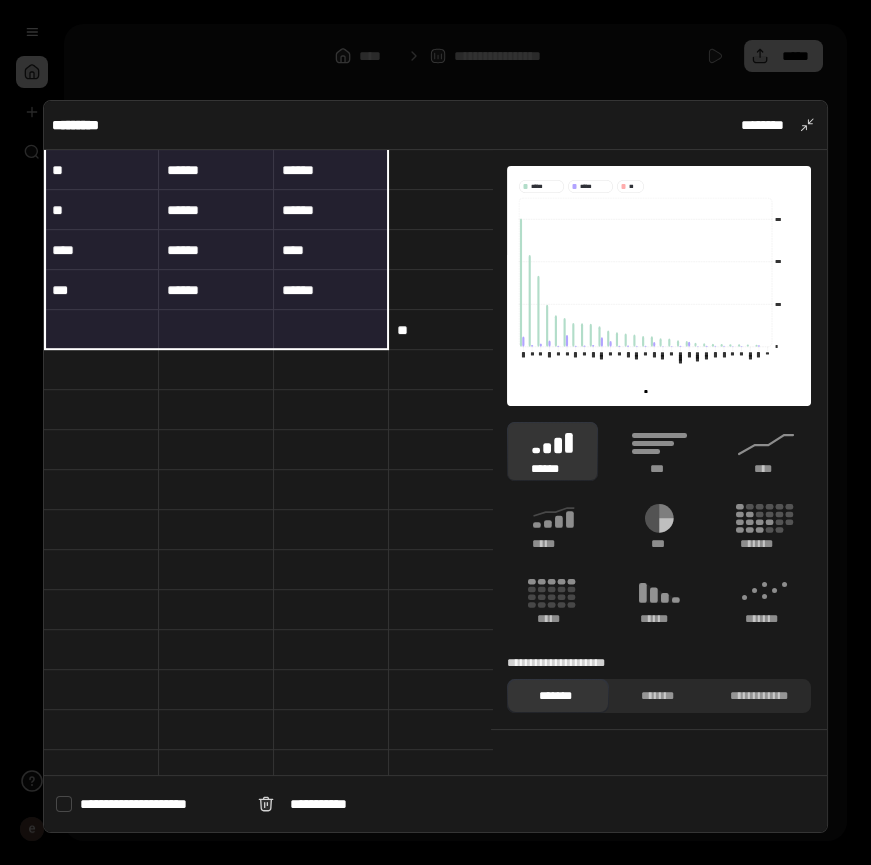 drag, startPoint x: 67, startPoint y: 160, endPoint x: 393, endPoint y: 310, distance: 358.85373 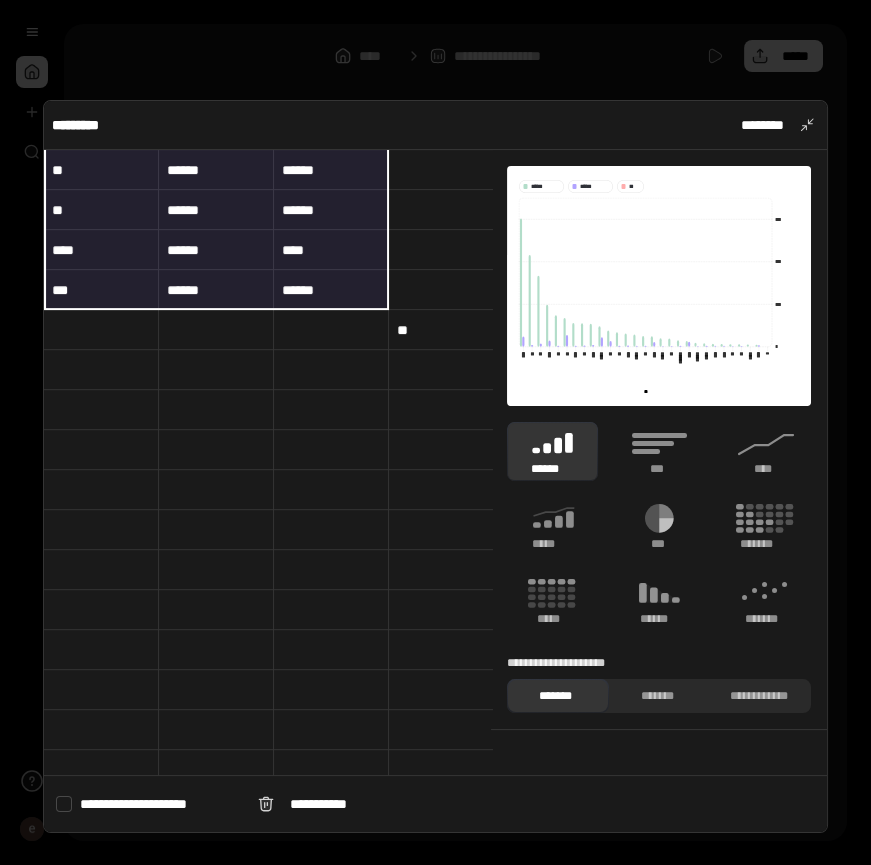 click on "**" at bounding box center (446, 330) 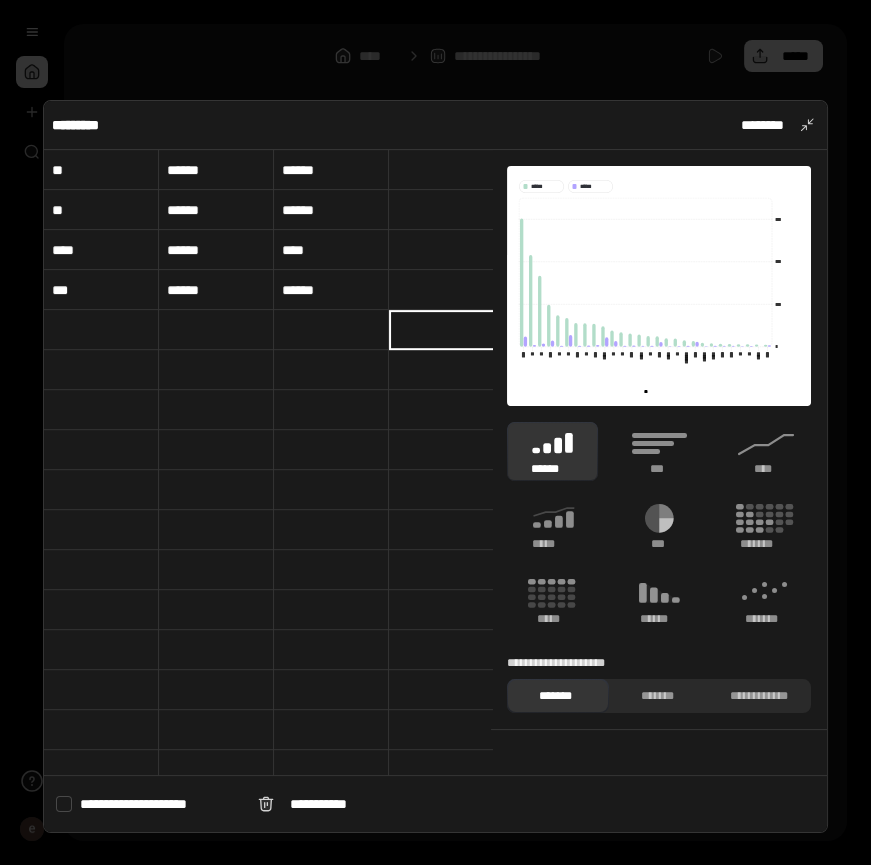type 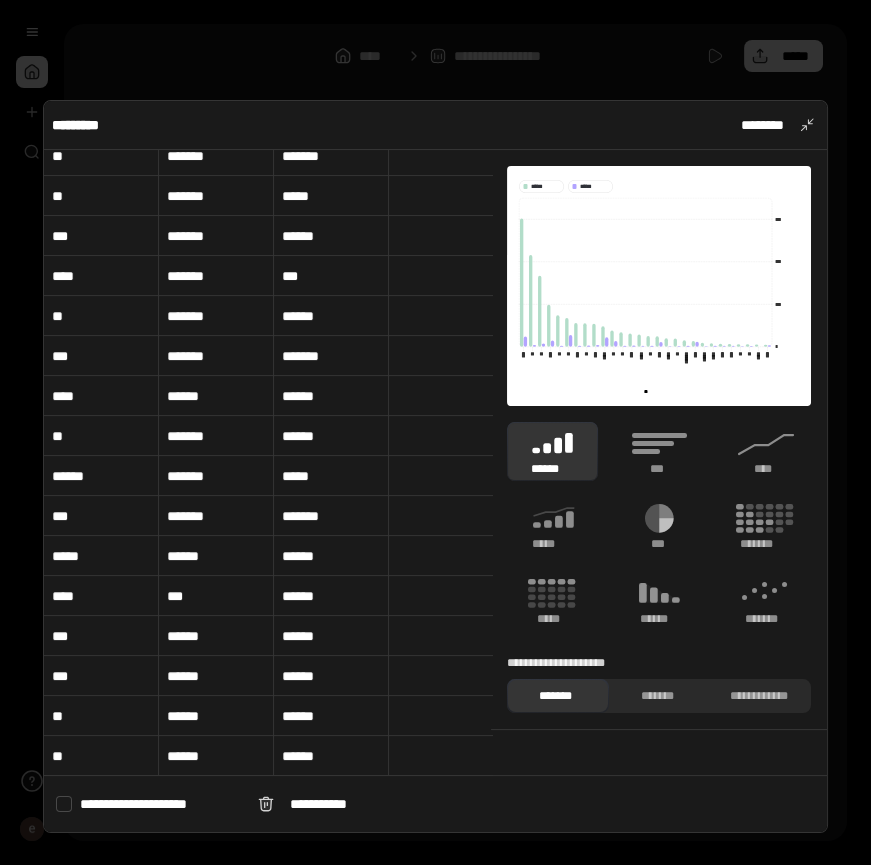 scroll, scrollTop: 0, scrollLeft: 0, axis: both 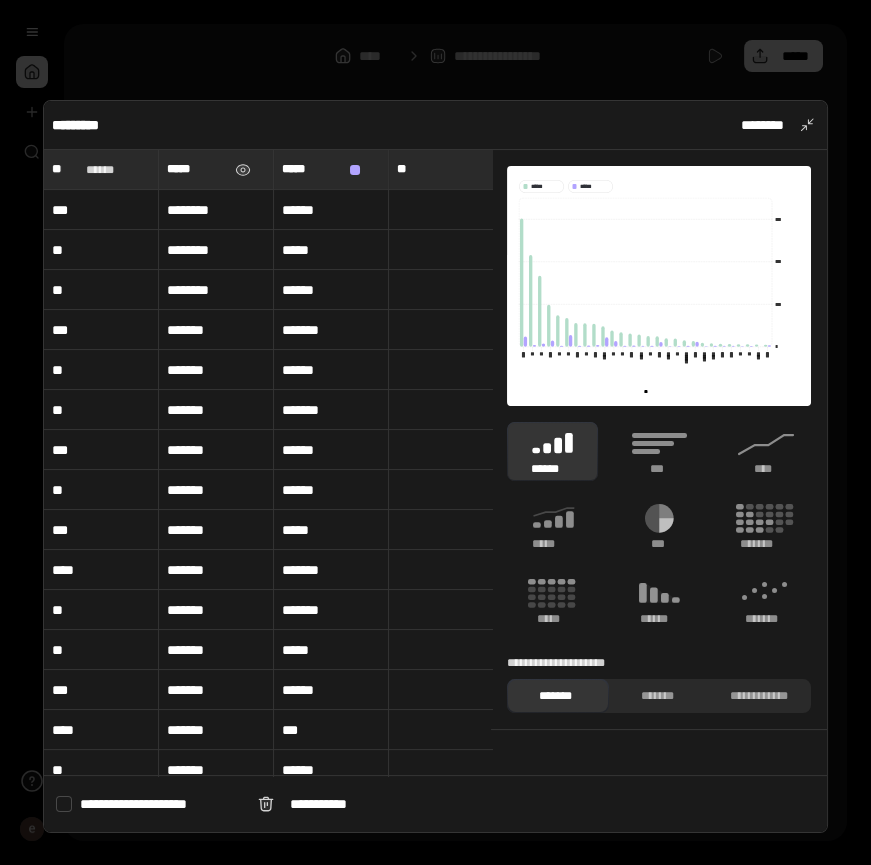 click on "*****" at bounding box center [197, 169] 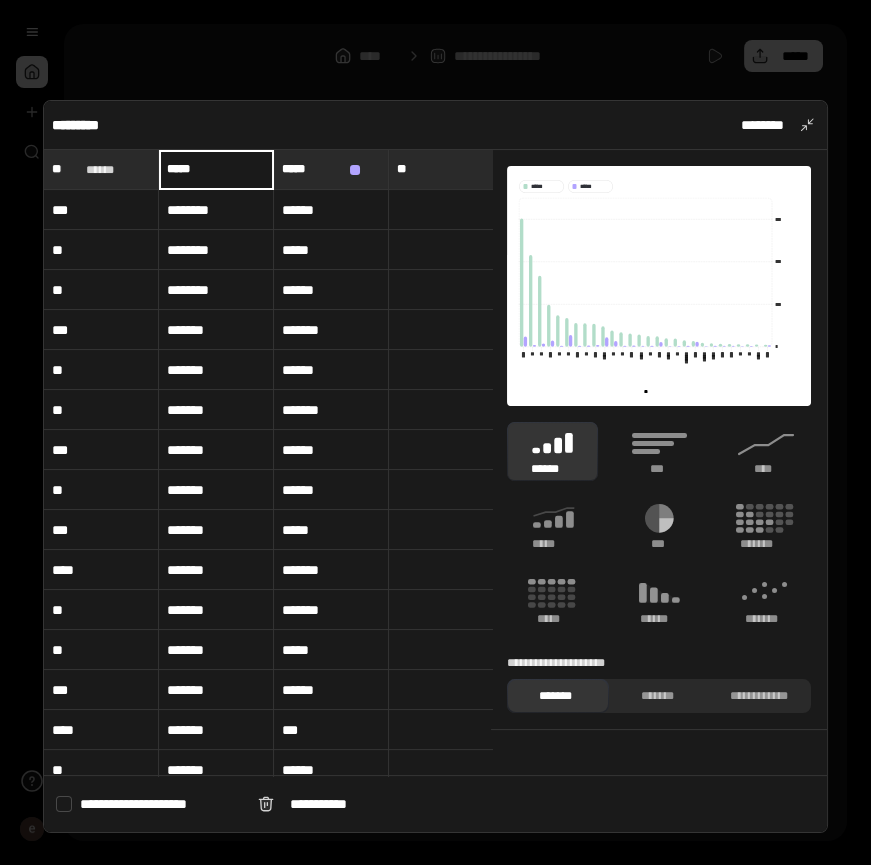 click on "*****" at bounding box center [216, 169] 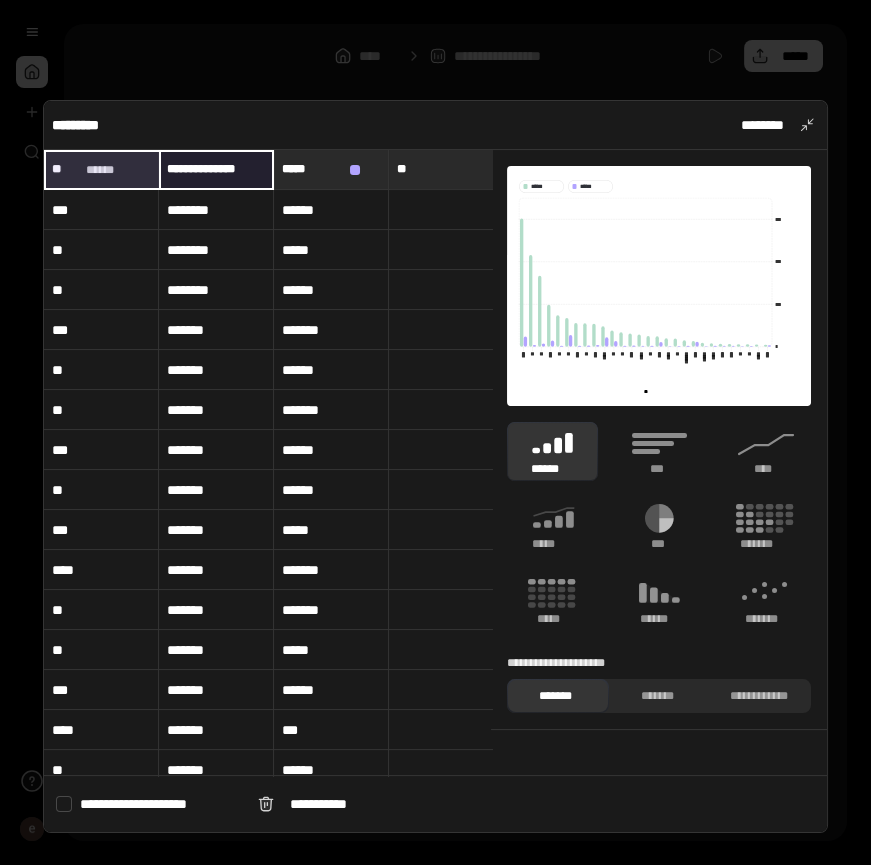 drag, startPoint x: 239, startPoint y: 170, endPoint x: 127, endPoint y: 148, distance: 114.14027 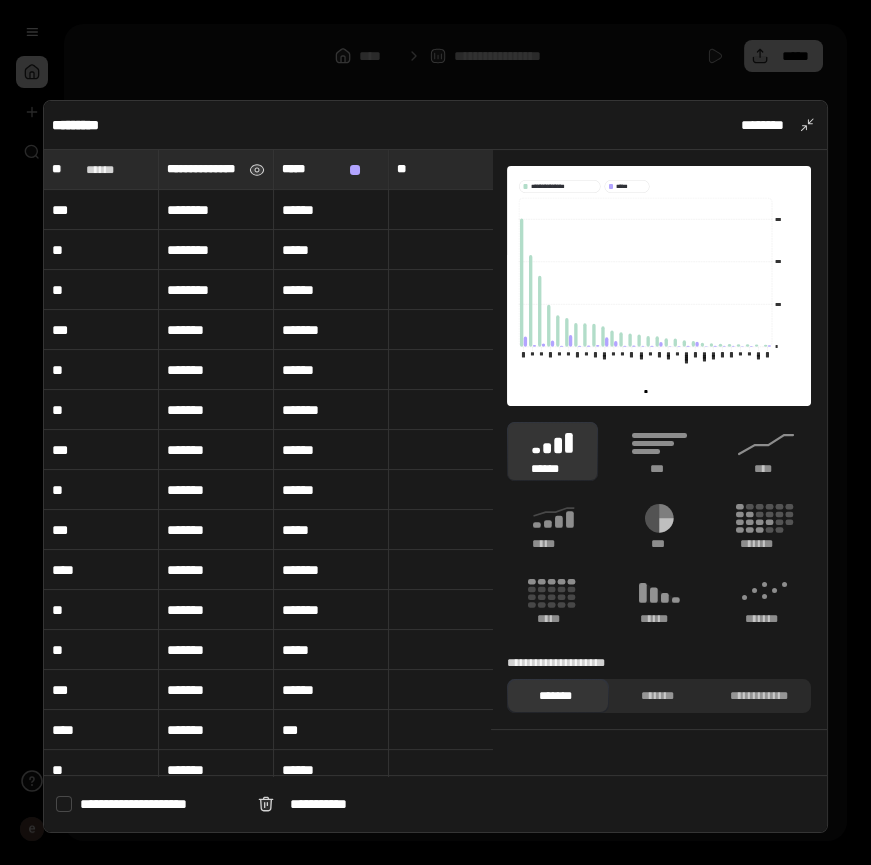 click on "**********" at bounding box center (204, 169) 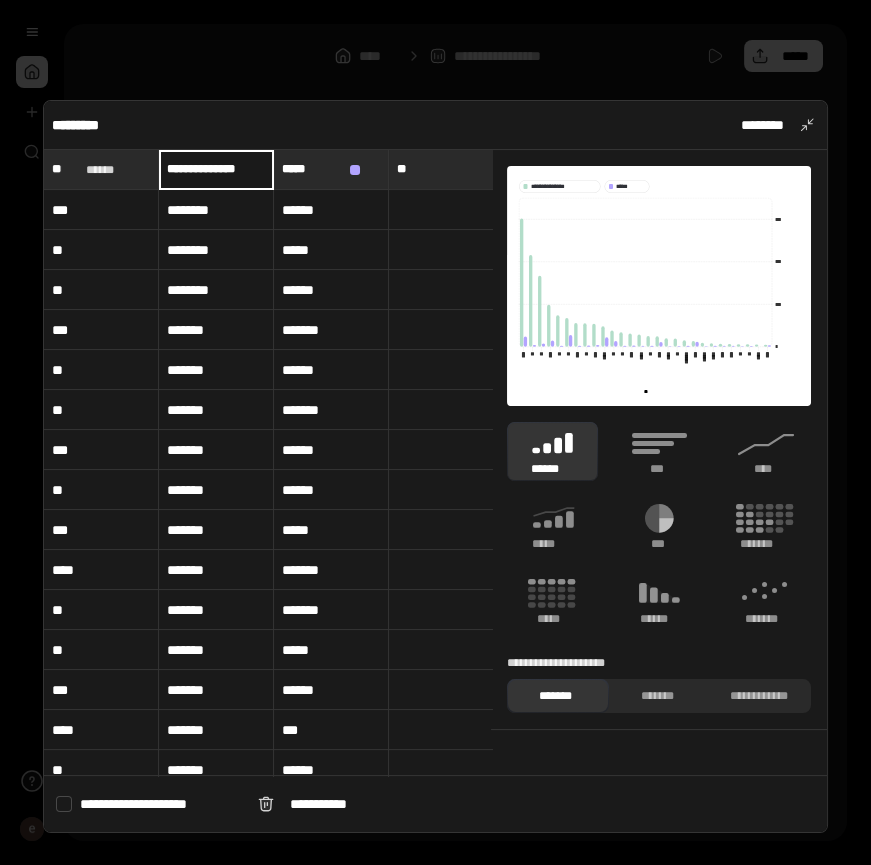 click on "**********" at bounding box center (216, 169) 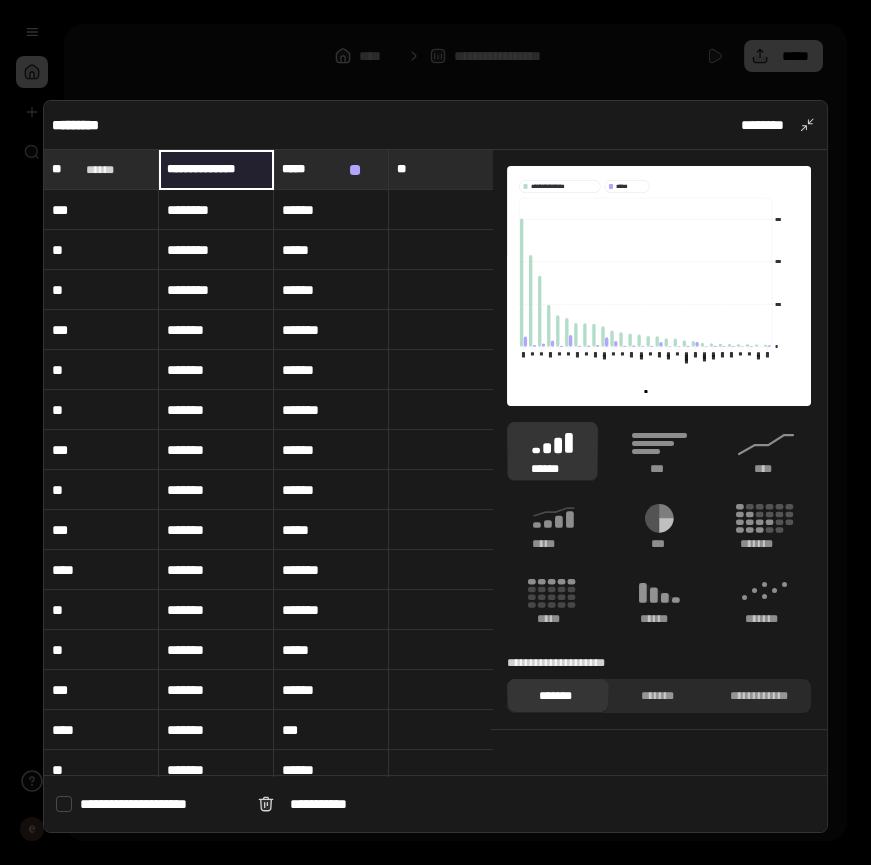drag, startPoint x: 240, startPoint y: 170, endPoint x: 165, endPoint y: 166, distance: 75.10659 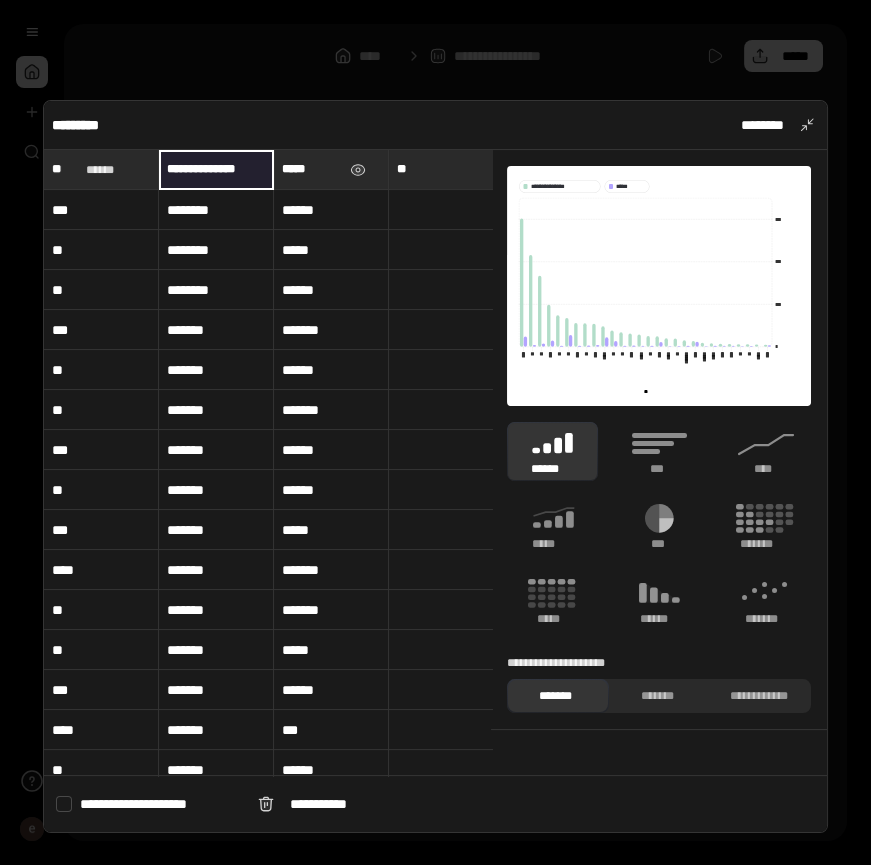 click on "*****" at bounding box center (312, 169) 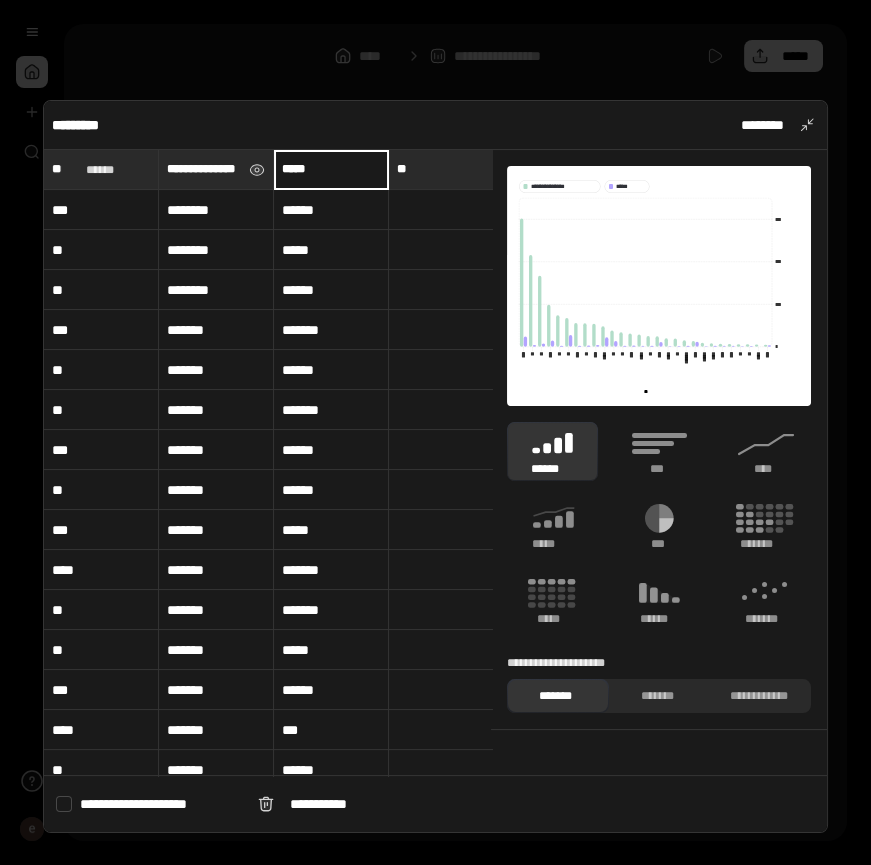click on "*****" at bounding box center [331, 169] 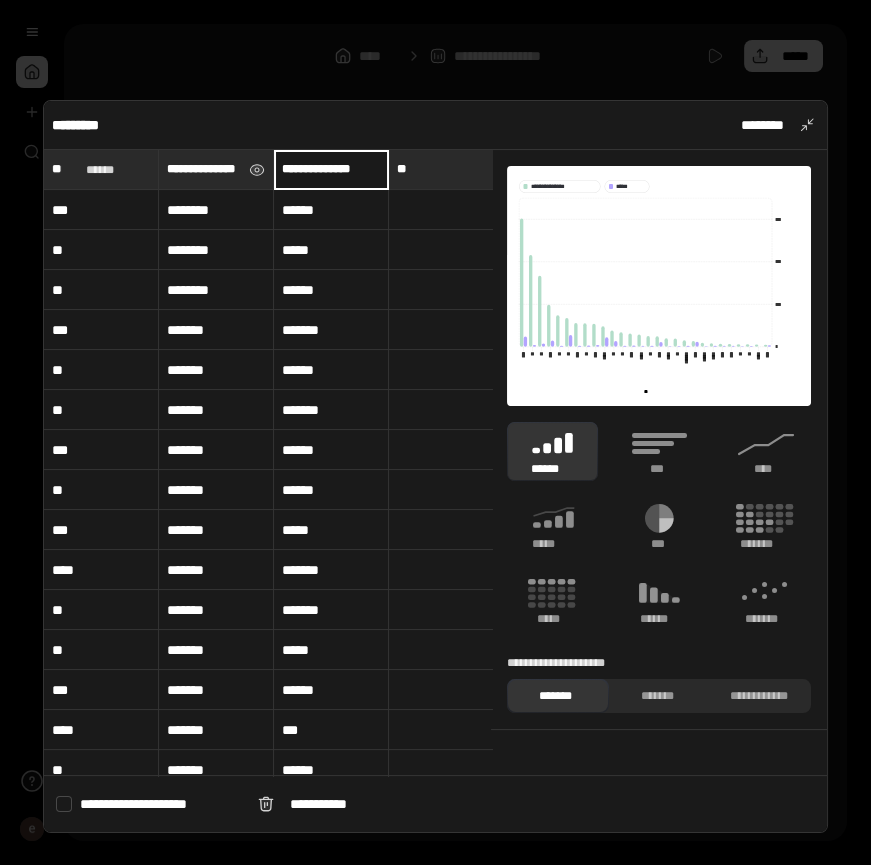 type on "**********" 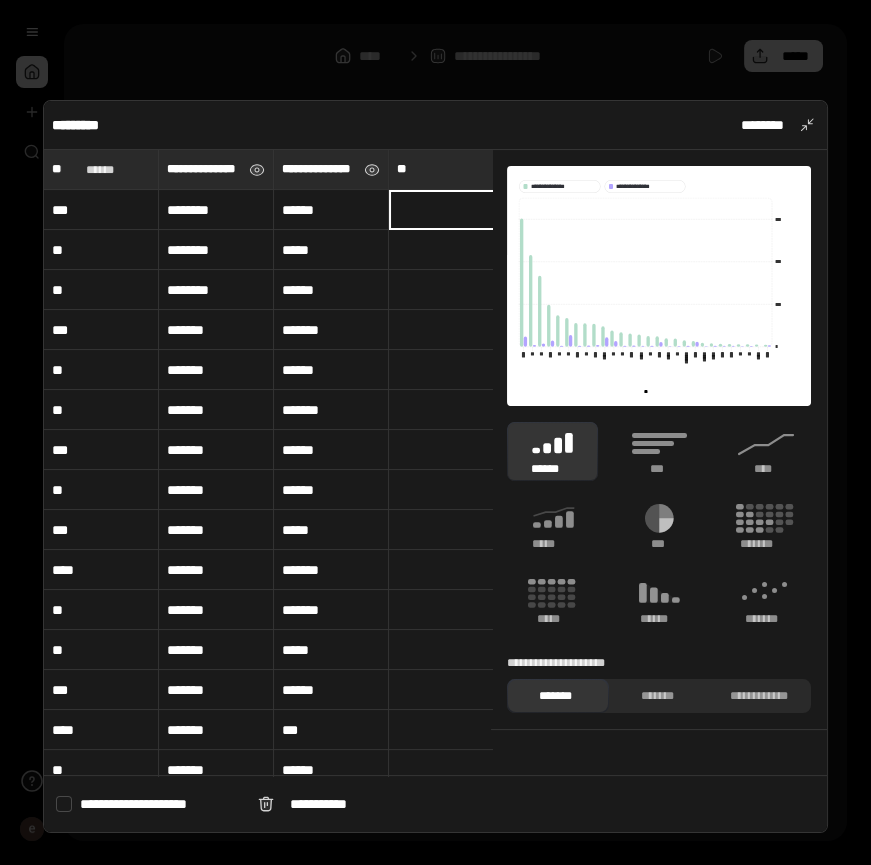 click on "**********" at bounding box center (319, 169) 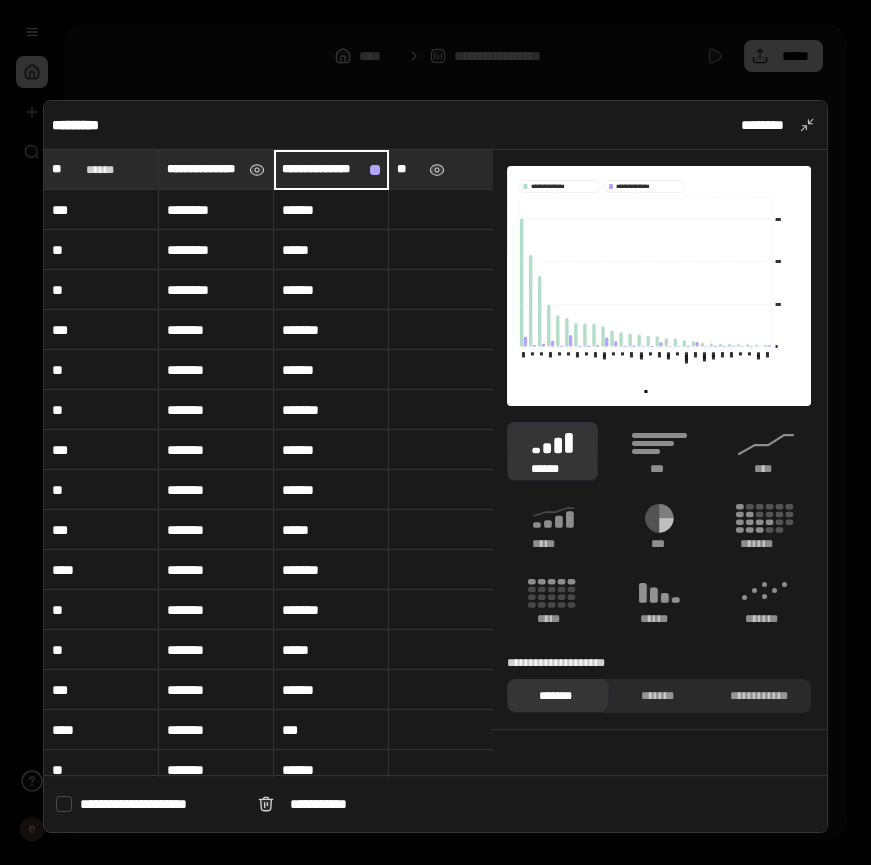 click on "**" at bounding box center [409, 169] 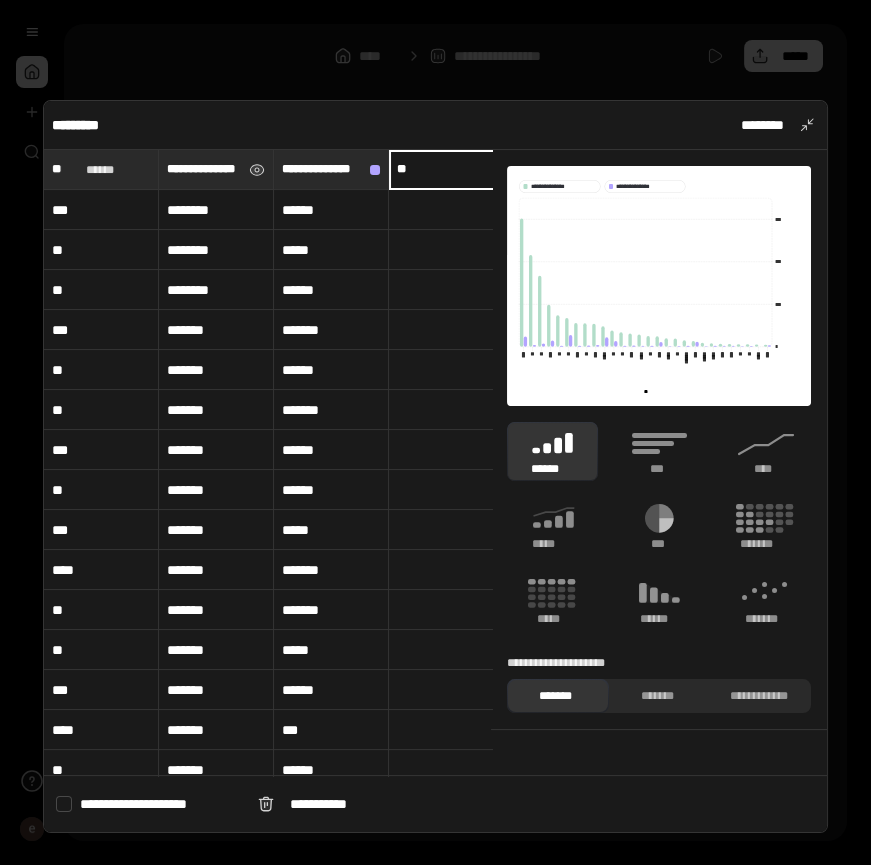 scroll, scrollTop: 0, scrollLeft: 24, axis: horizontal 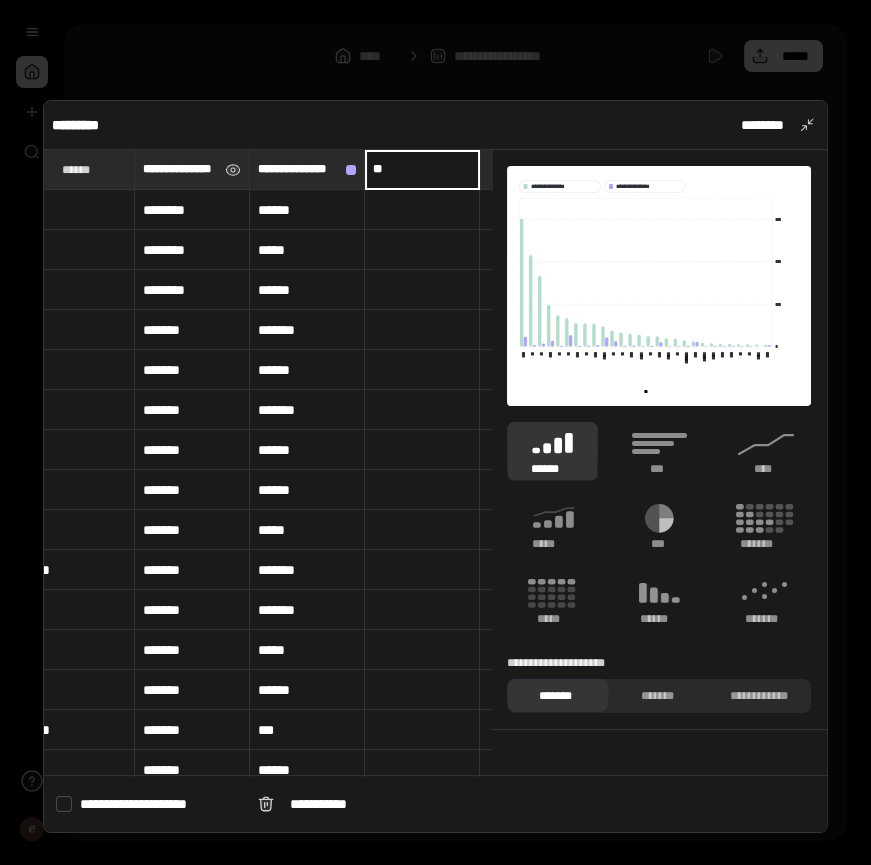 click on "**" at bounding box center (422, 169) 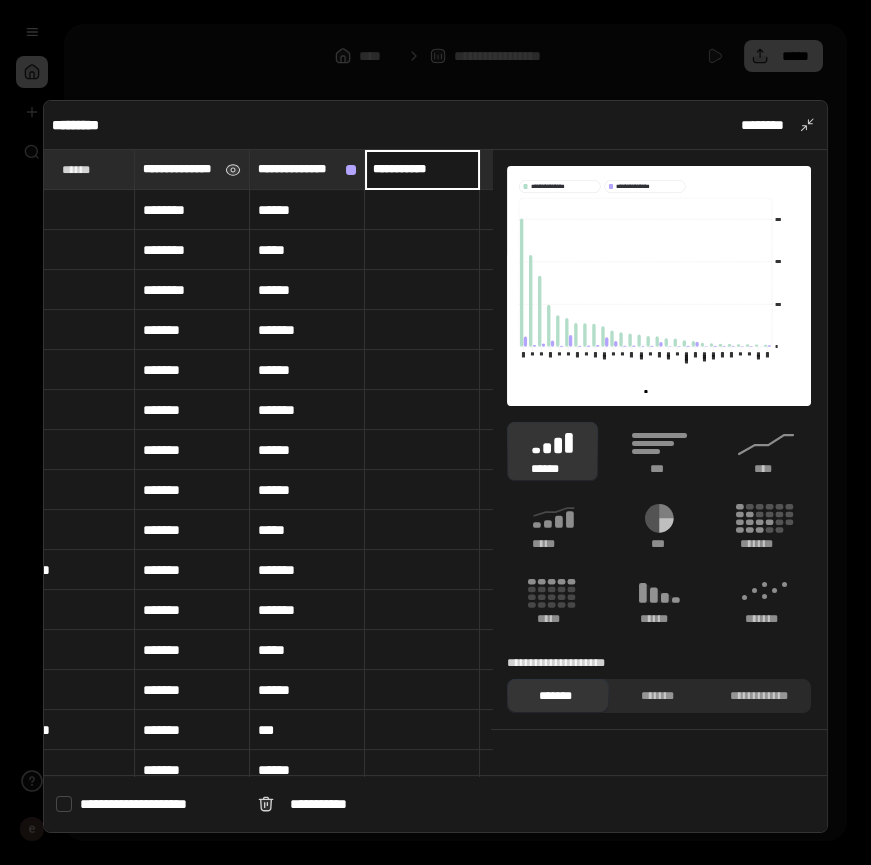 type on "******" 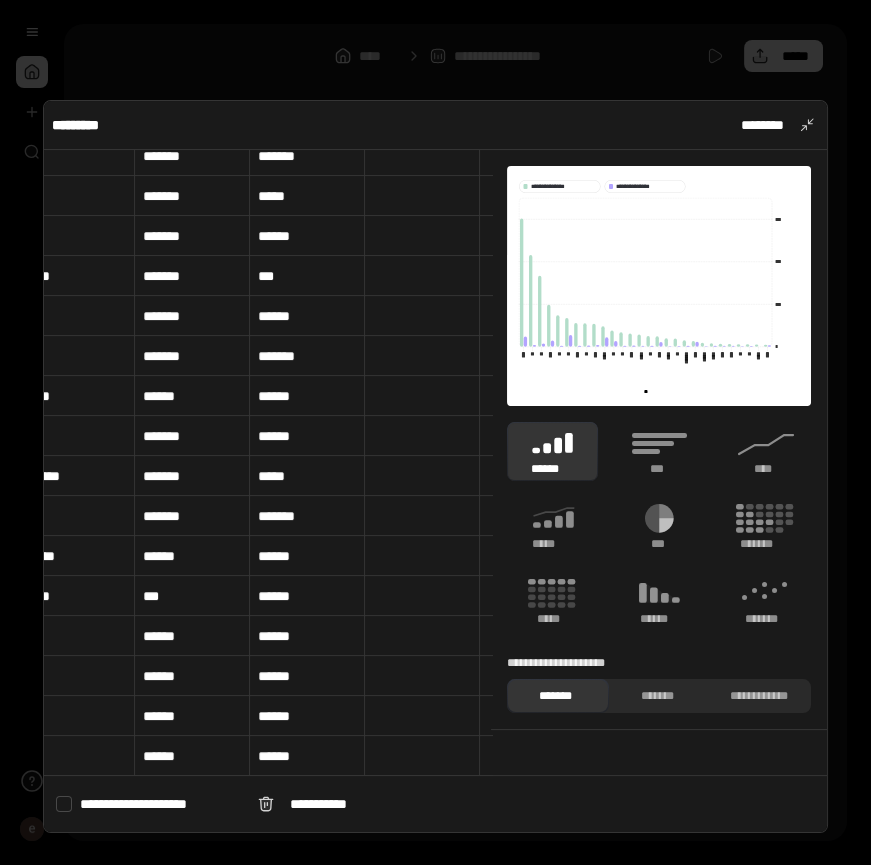 click at bounding box center [422, 556] 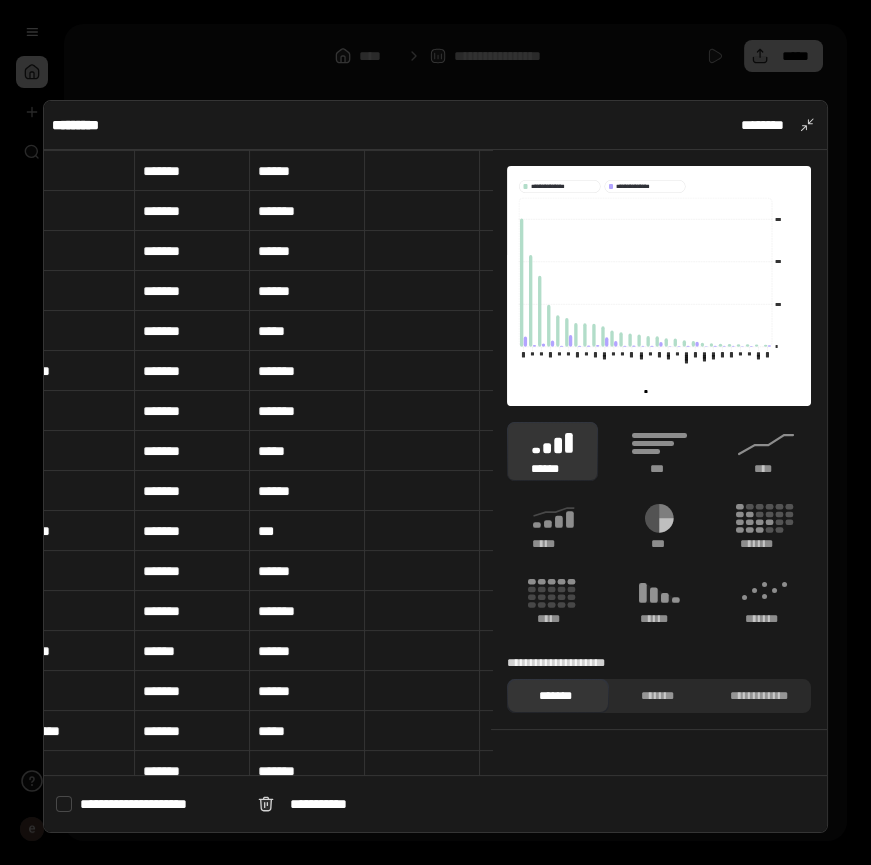 scroll, scrollTop: 0, scrollLeft: 24, axis: horizontal 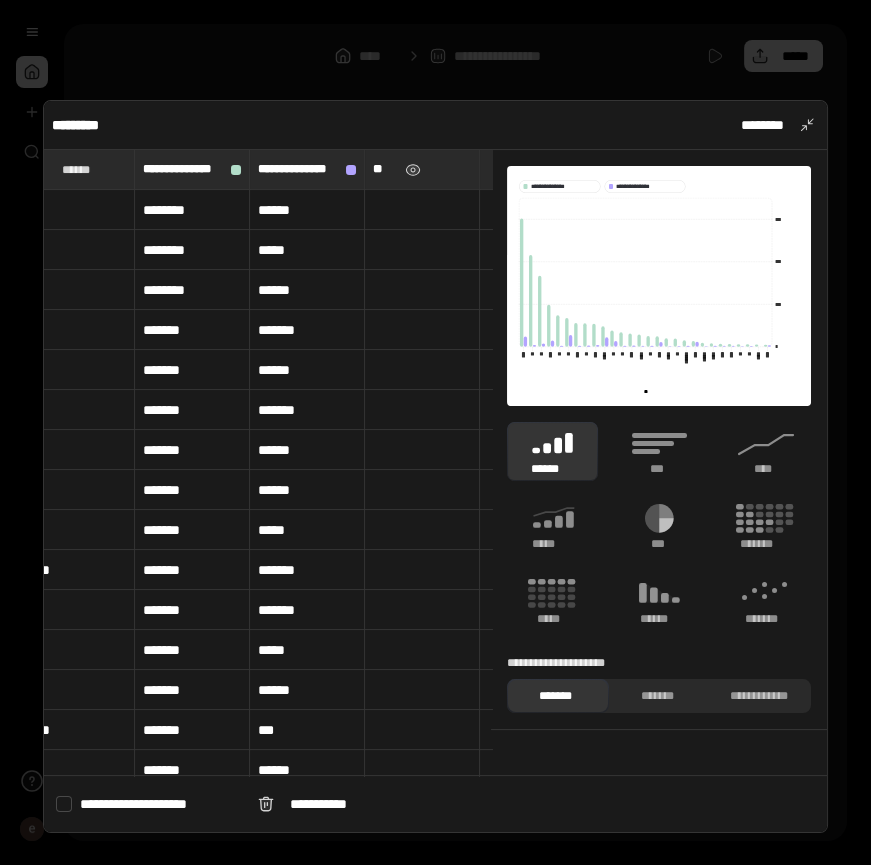 drag, startPoint x: 409, startPoint y: 160, endPoint x: 384, endPoint y: 169, distance: 26.57066 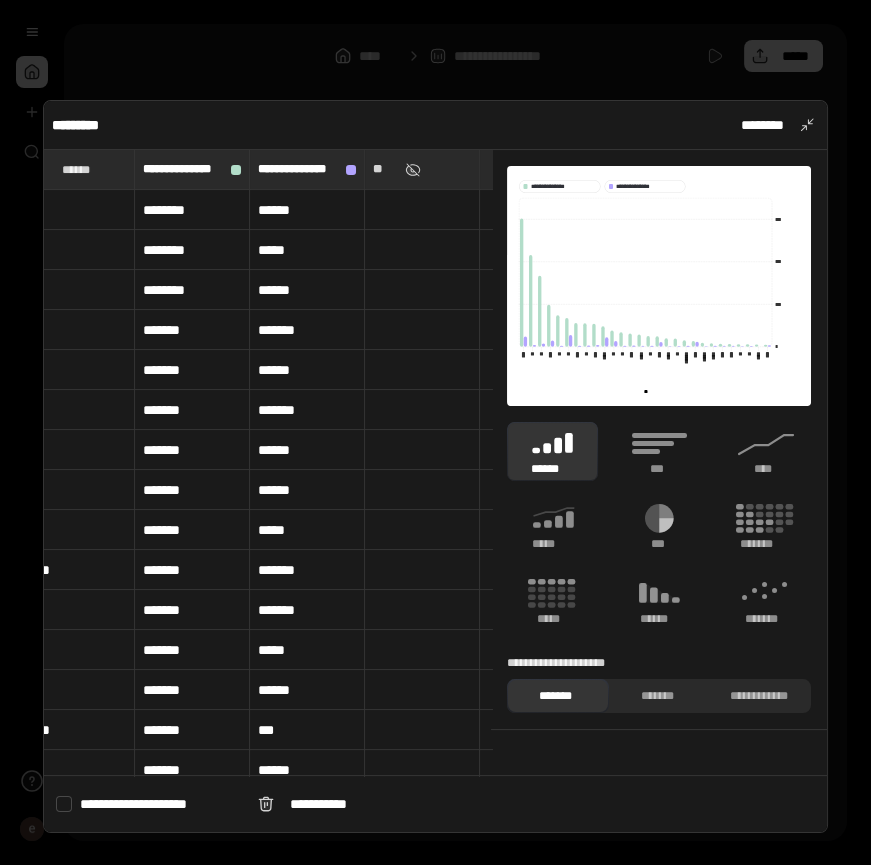 click on "**" at bounding box center [385, 169] 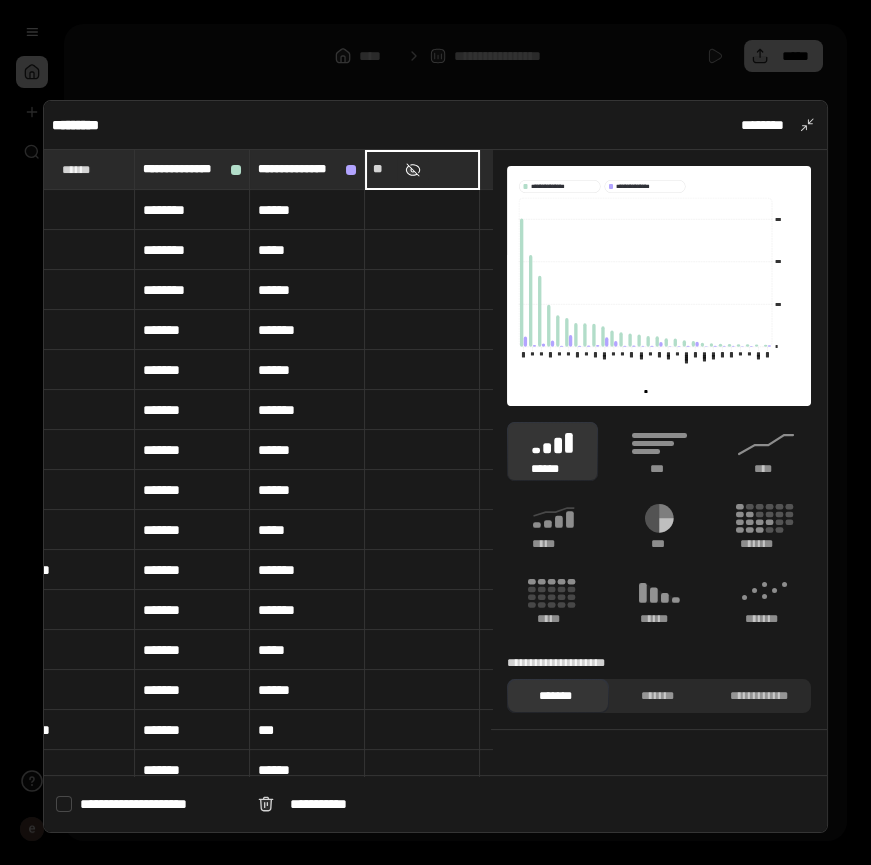 click at bounding box center [413, 170] 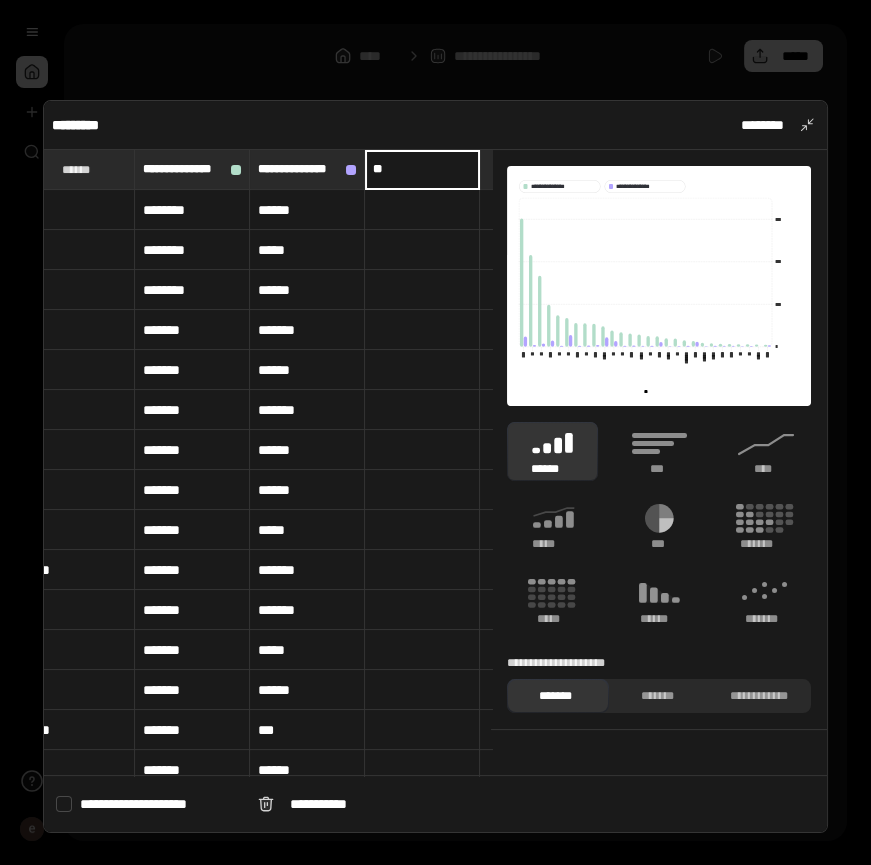 click on "**" at bounding box center (422, 169) 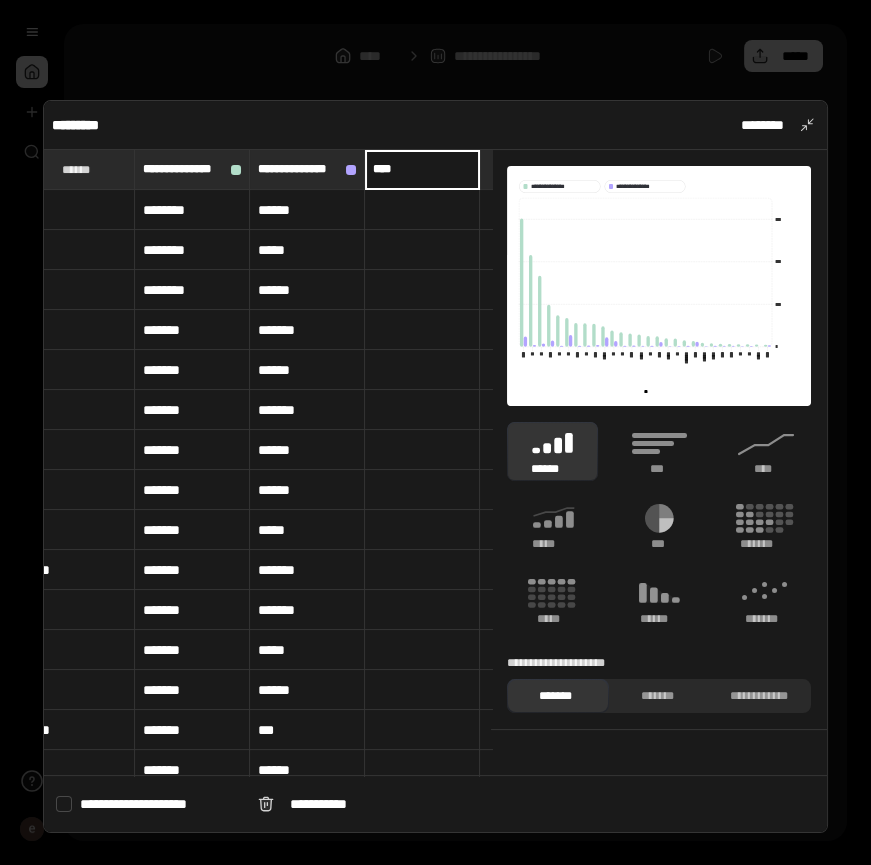 type on "****" 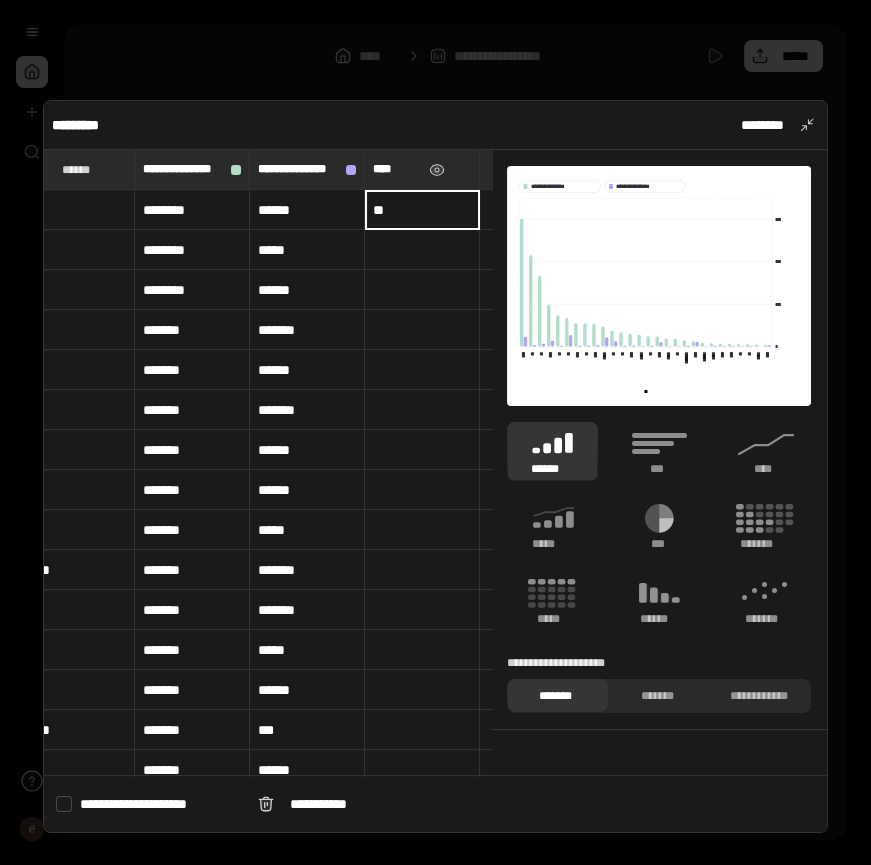 type on "**" 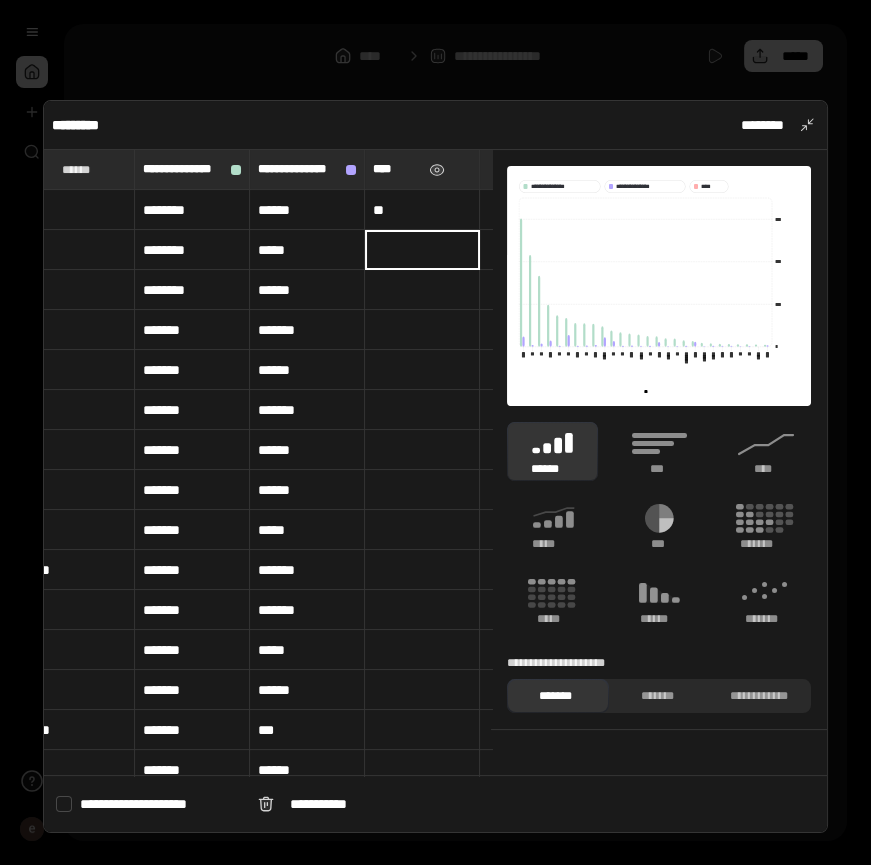 click at bounding box center (422, 250) 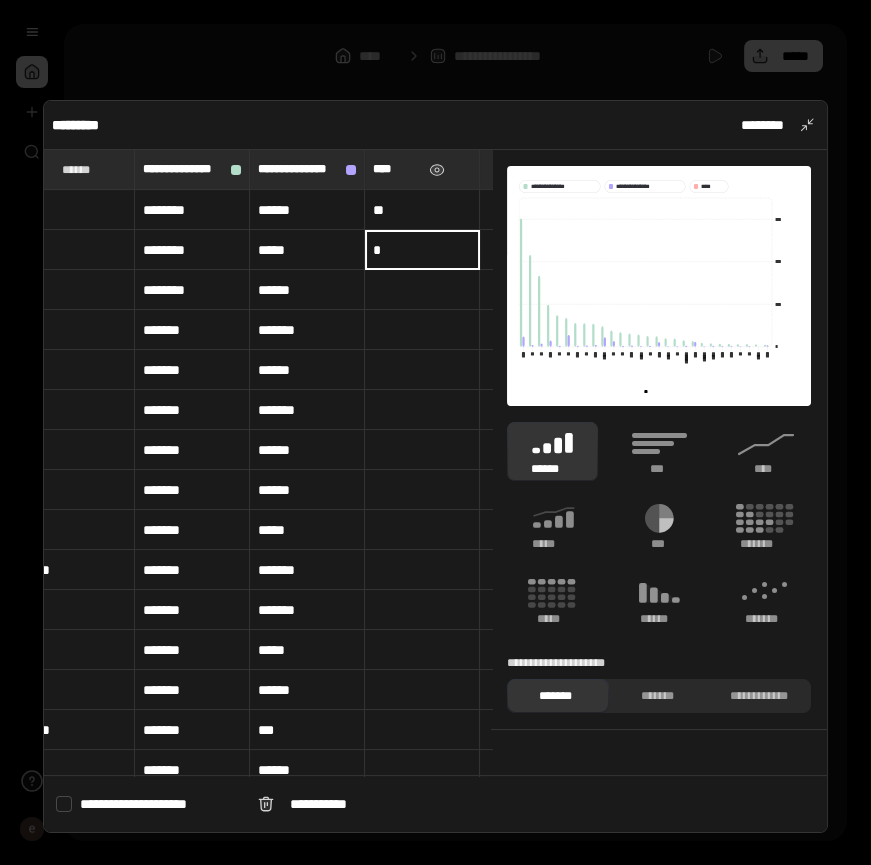 type on "*" 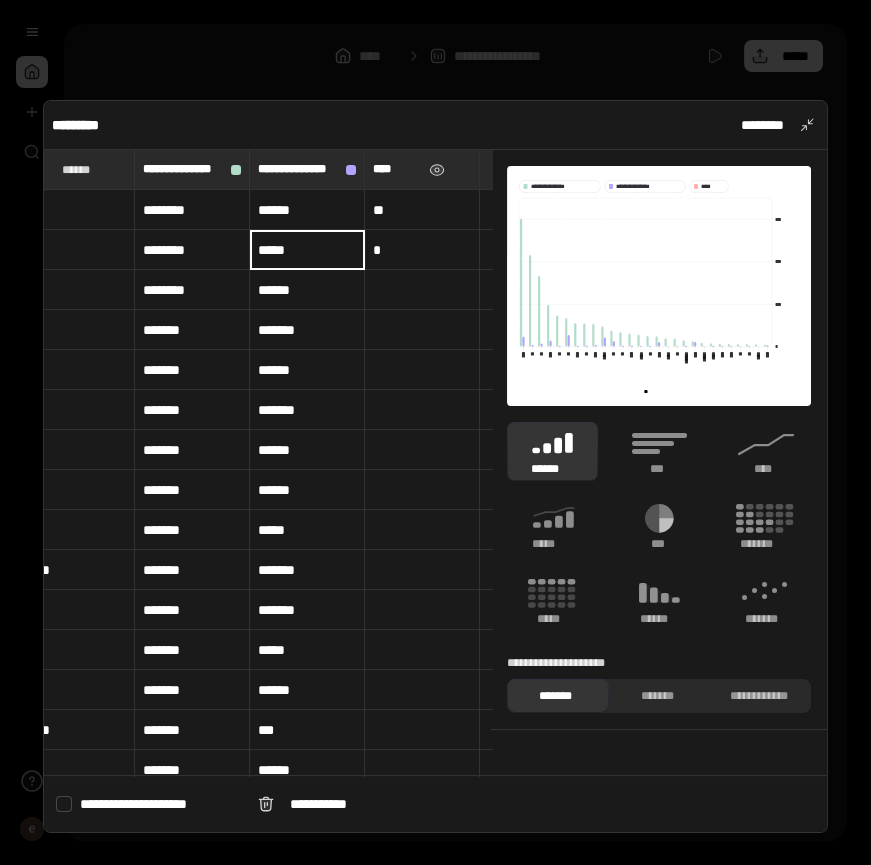 click on "*" at bounding box center (422, 250) 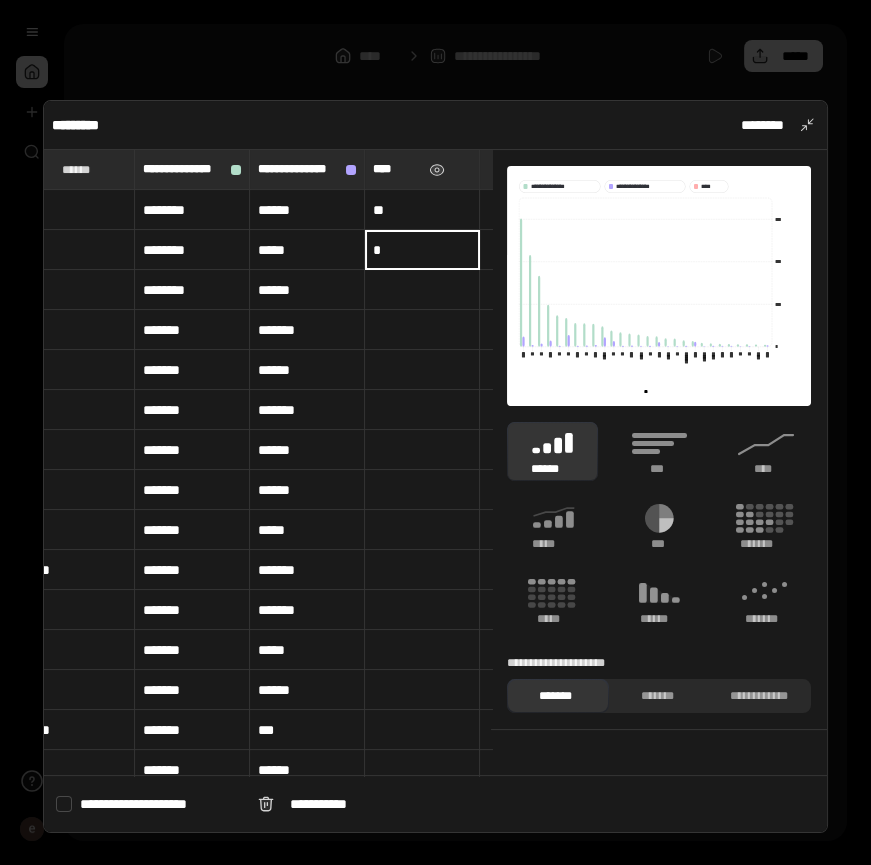 click on "*" at bounding box center (422, 250) 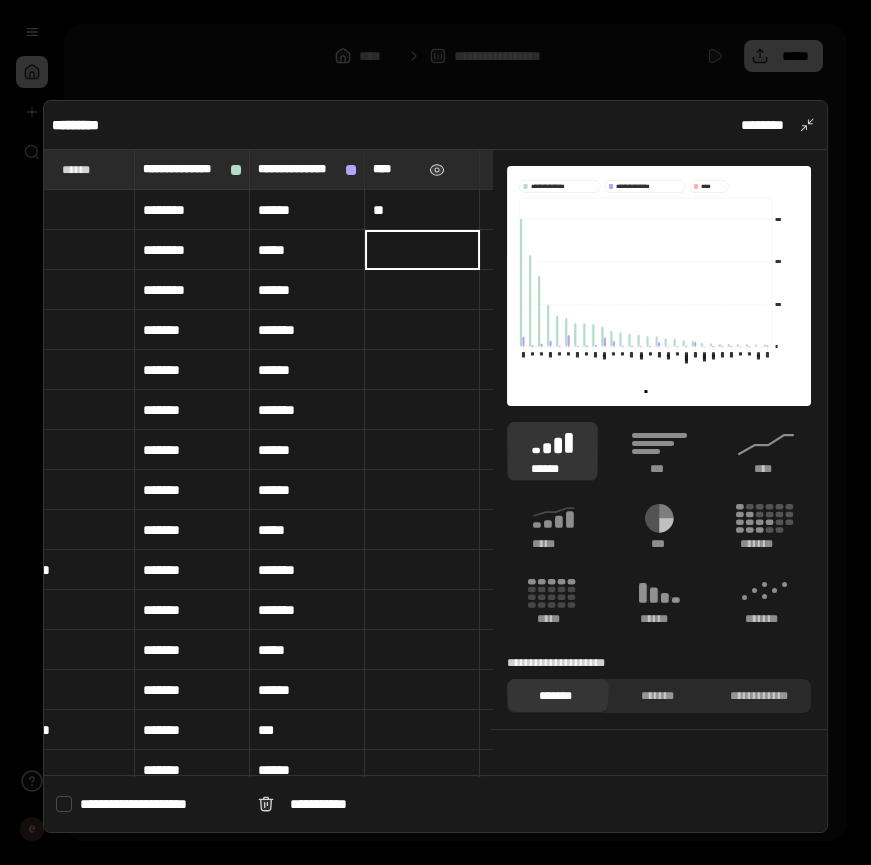 scroll, scrollTop: 0, scrollLeft: 0, axis: both 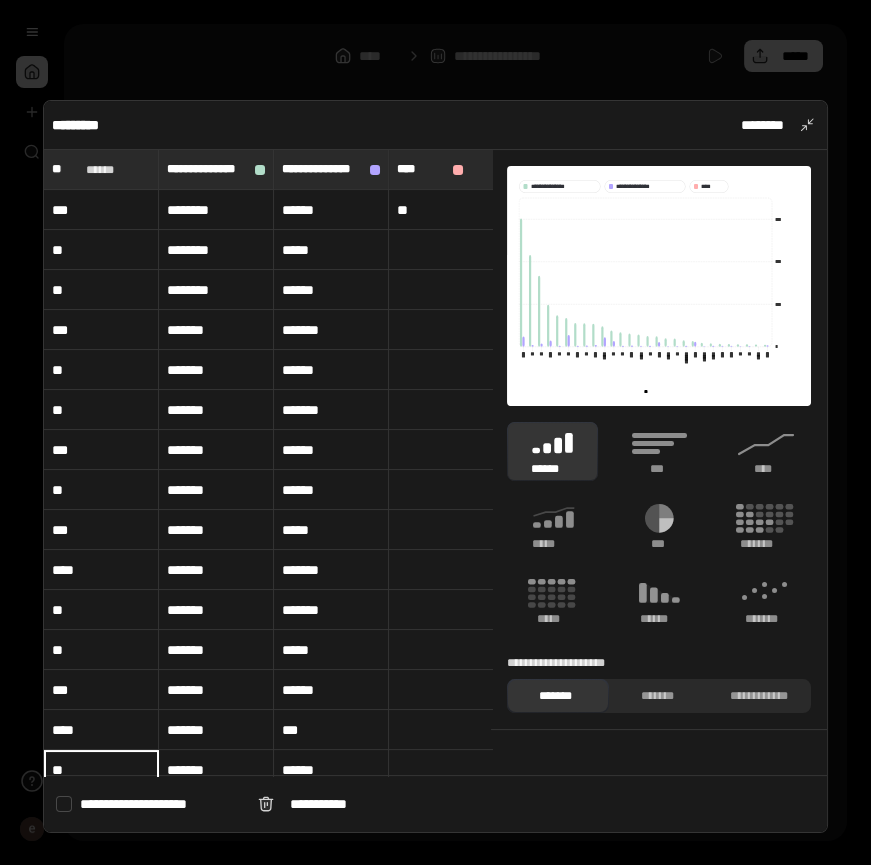 click at bounding box center (446, 250) 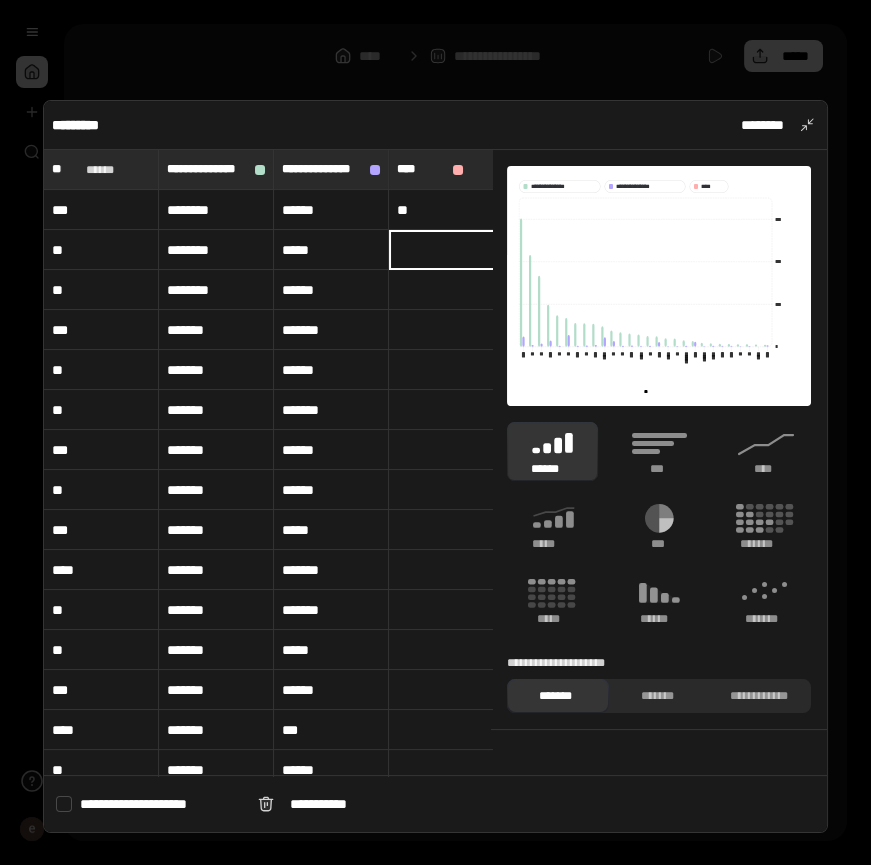 click at bounding box center [446, 250] 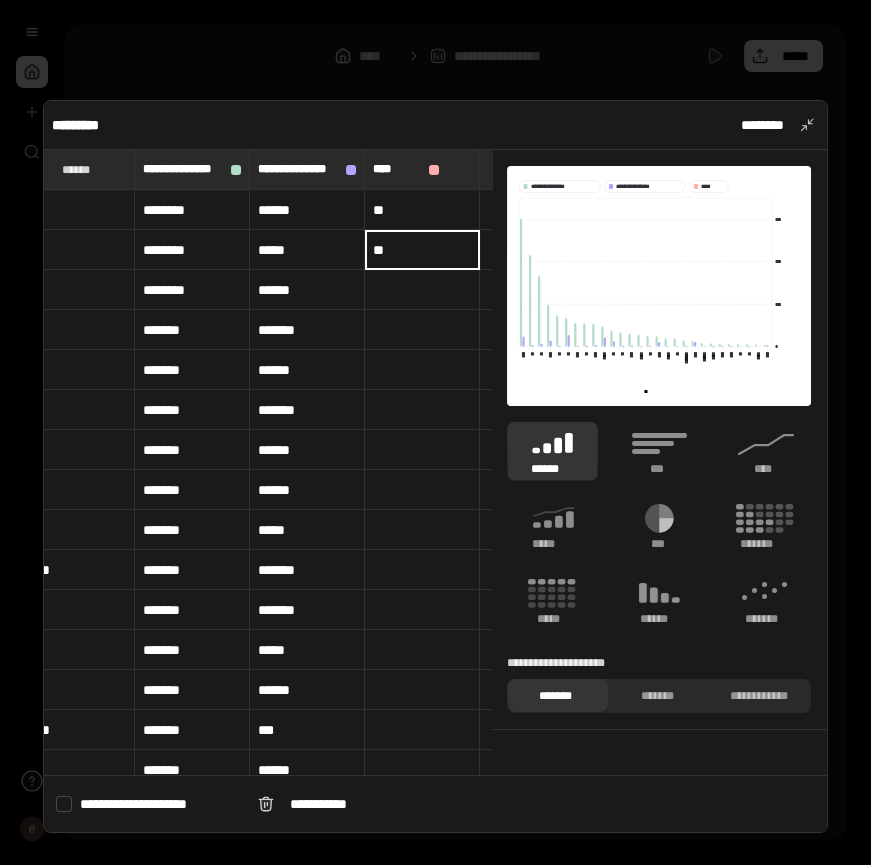 type on "**" 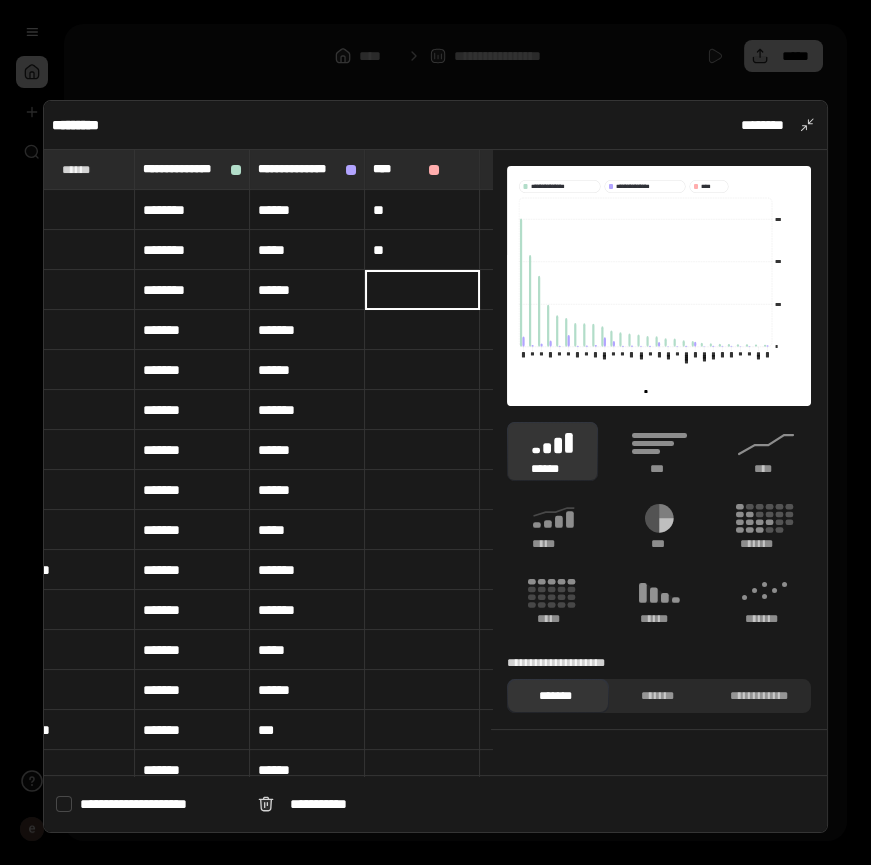 click at bounding box center [422, 290] 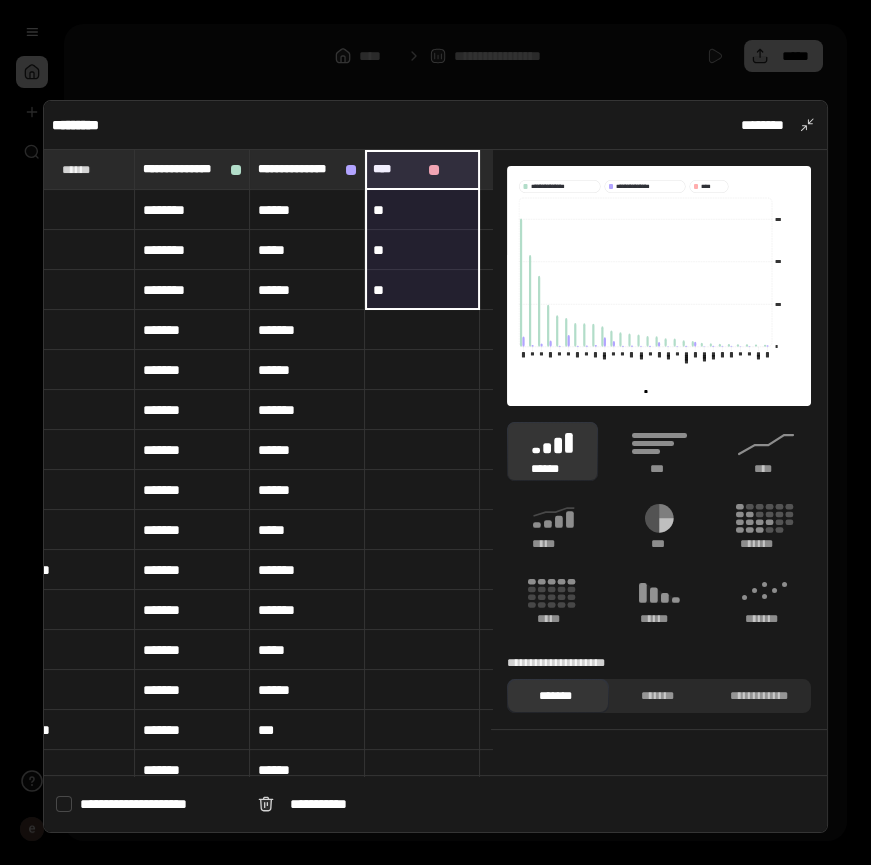 drag, startPoint x: 408, startPoint y: 175, endPoint x: 404, endPoint y: 304, distance: 129.062 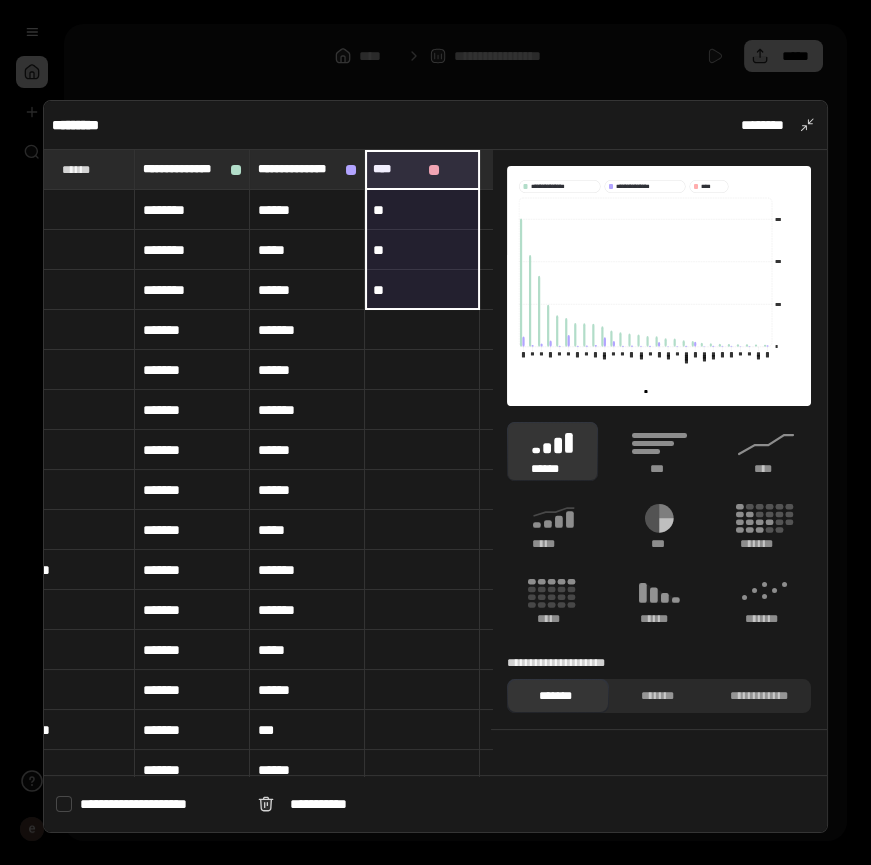 click on "**" at bounding box center [422, 289] 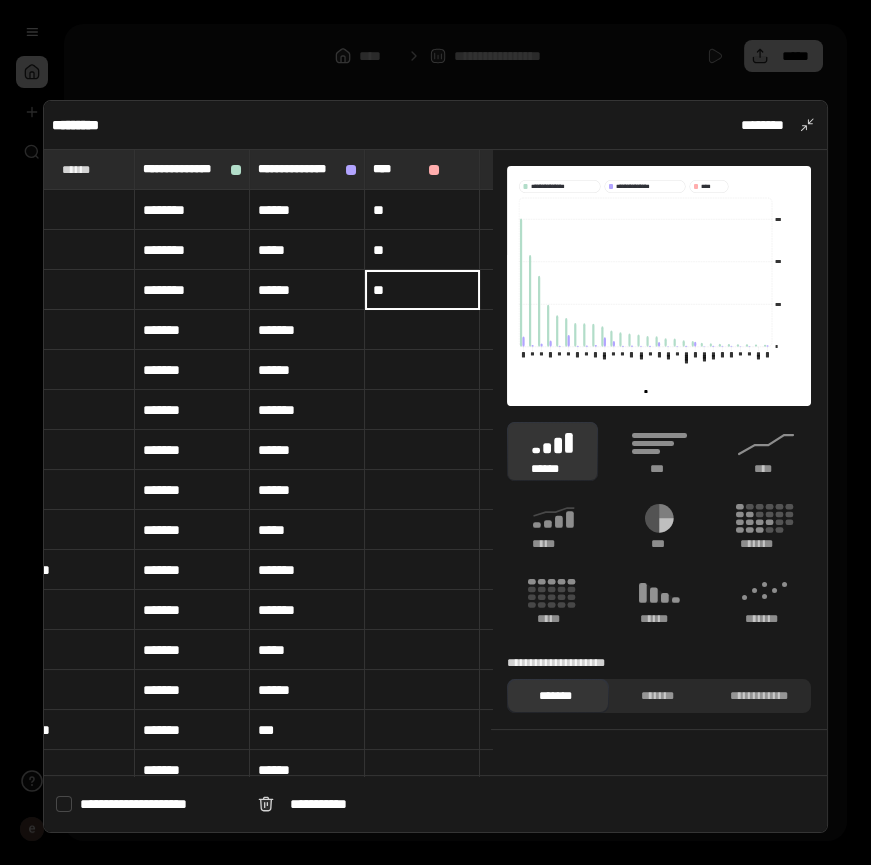 type on "*" 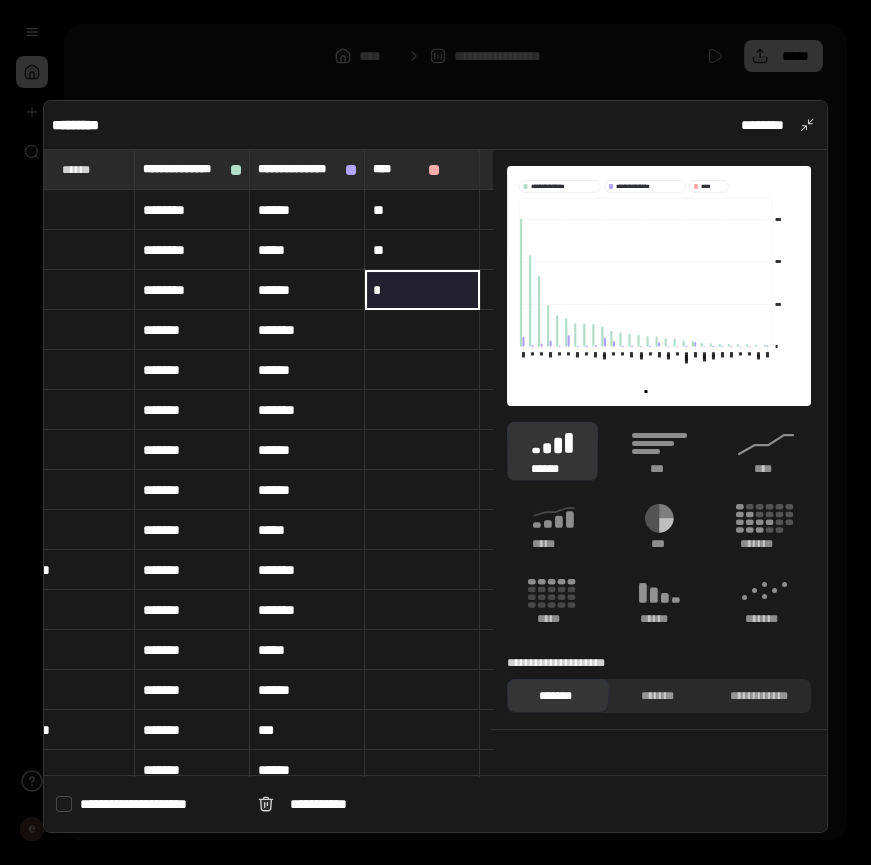 drag, startPoint x: 439, startPoint y: 288, endPoint x: 343, endPoint y: 288, distance: 96 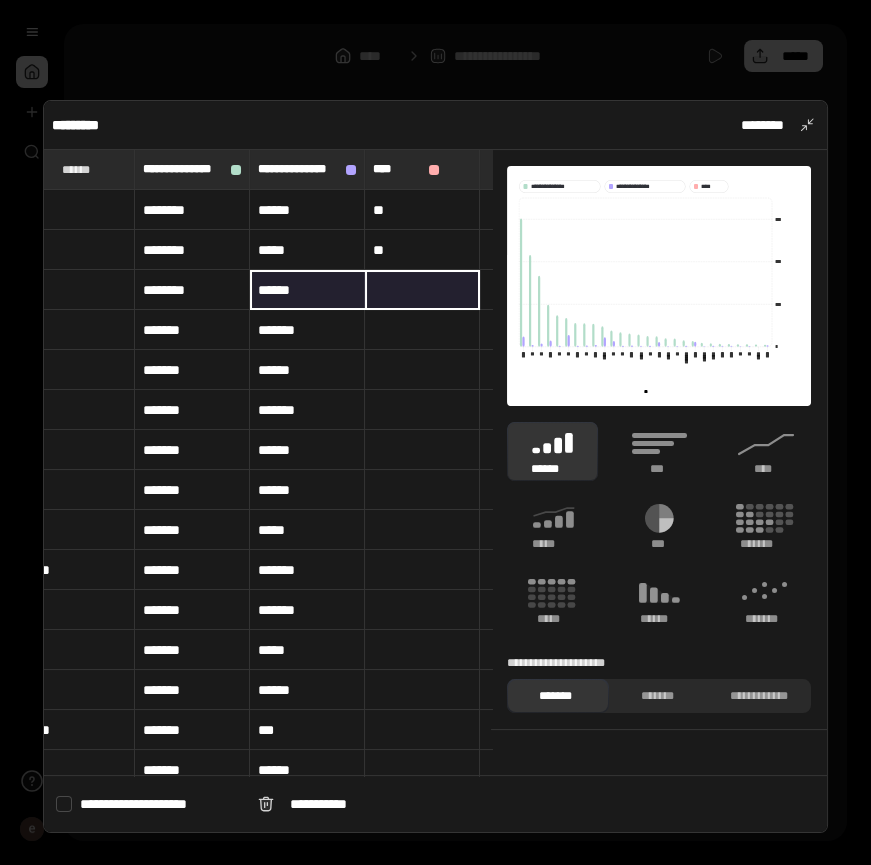 type 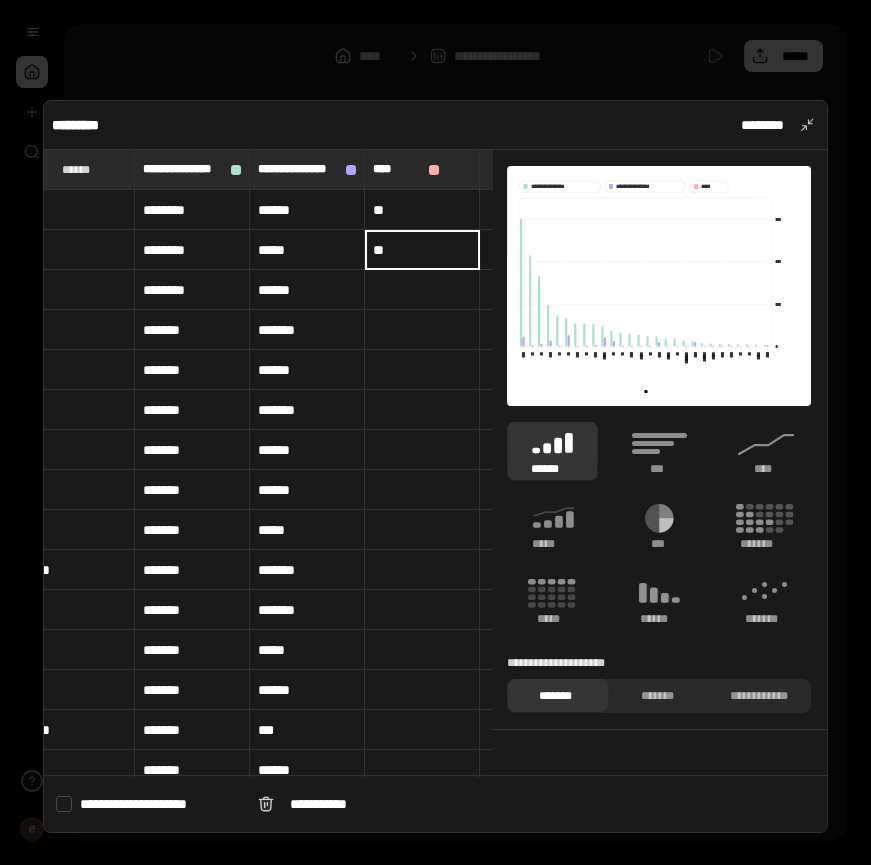 type 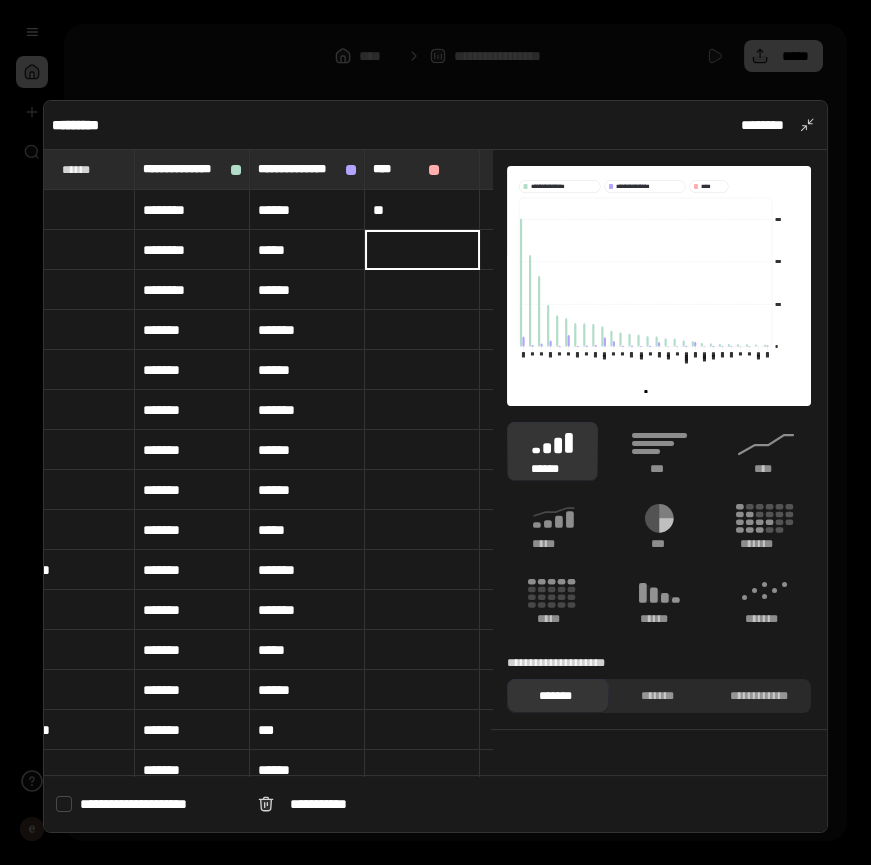 click on "**" at bounding box center (422, 210) 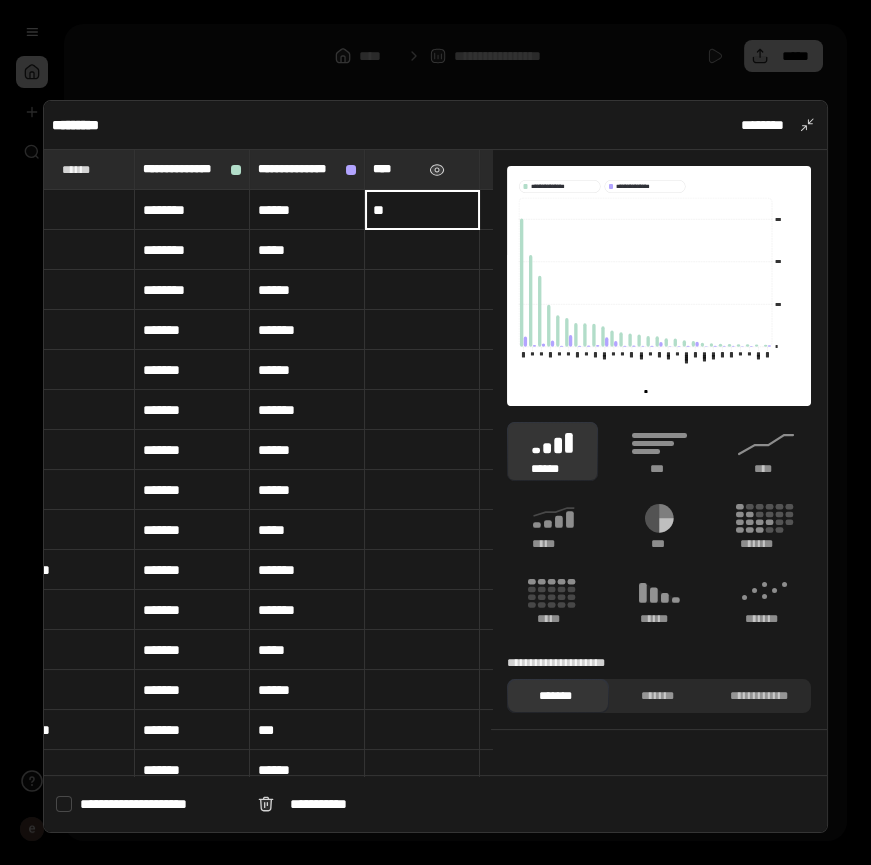 type 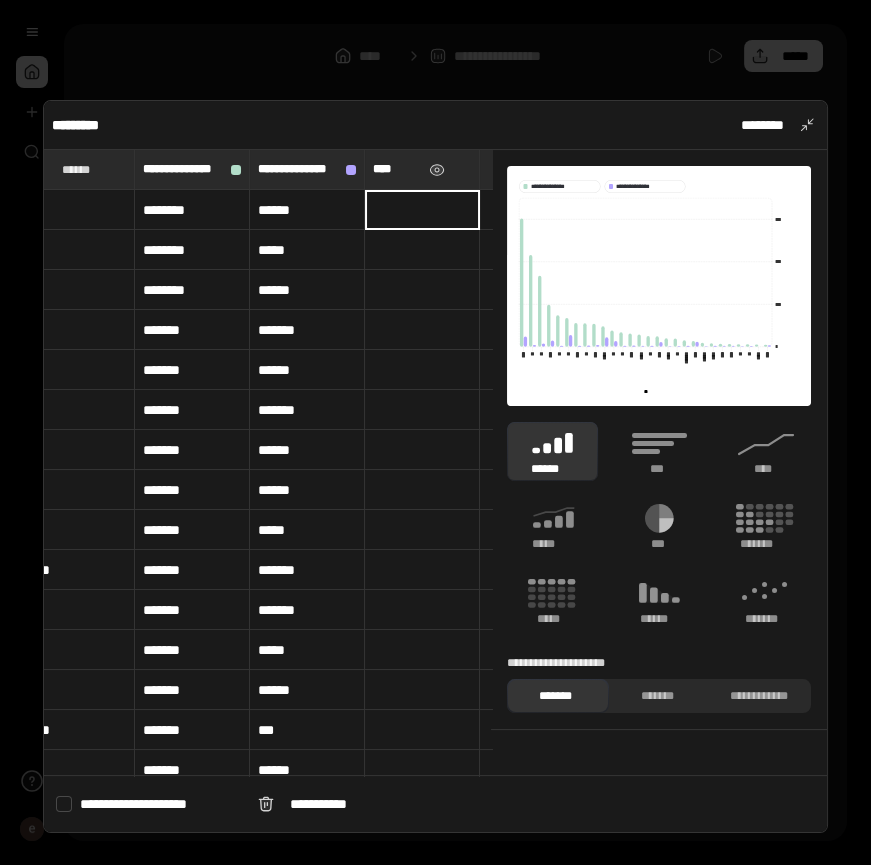 click on "****" at bounding box center [397, 169] 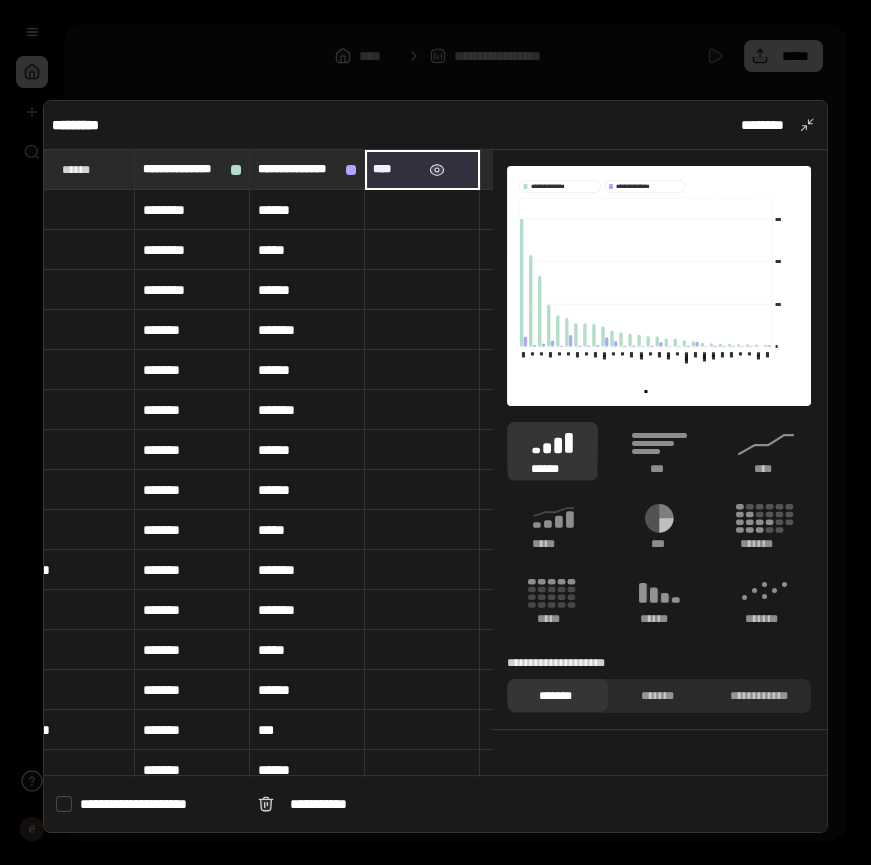 drag, startPoint x: 374, startPoint y: 165, endPoint x: 429, endPoint y: 166, distance: 55.00909 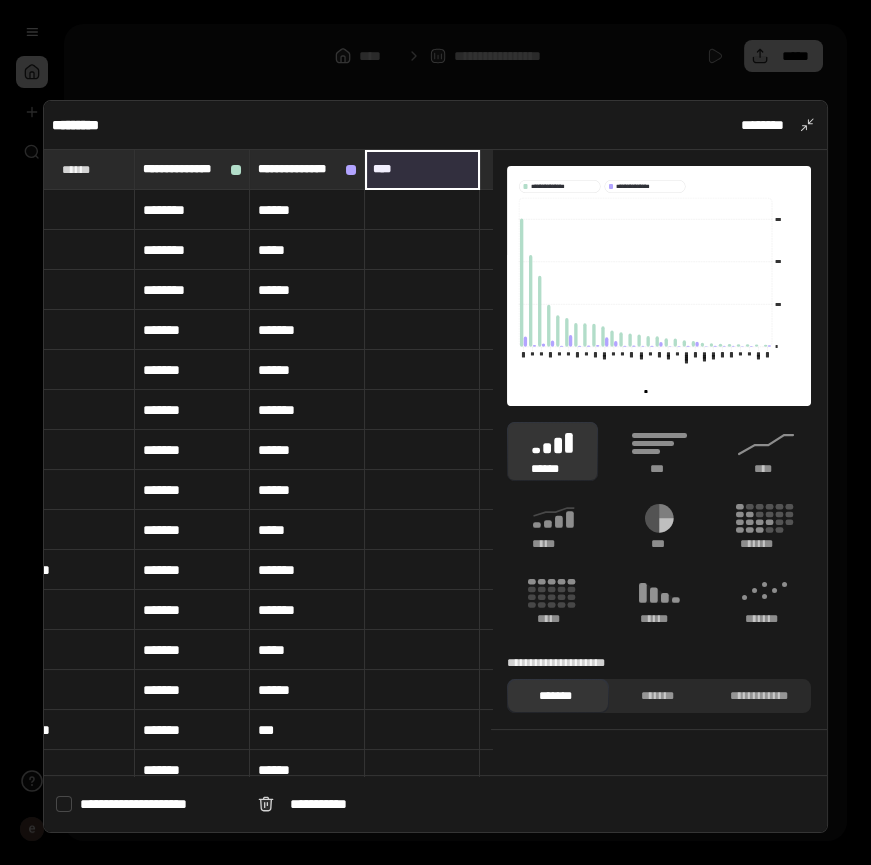 type 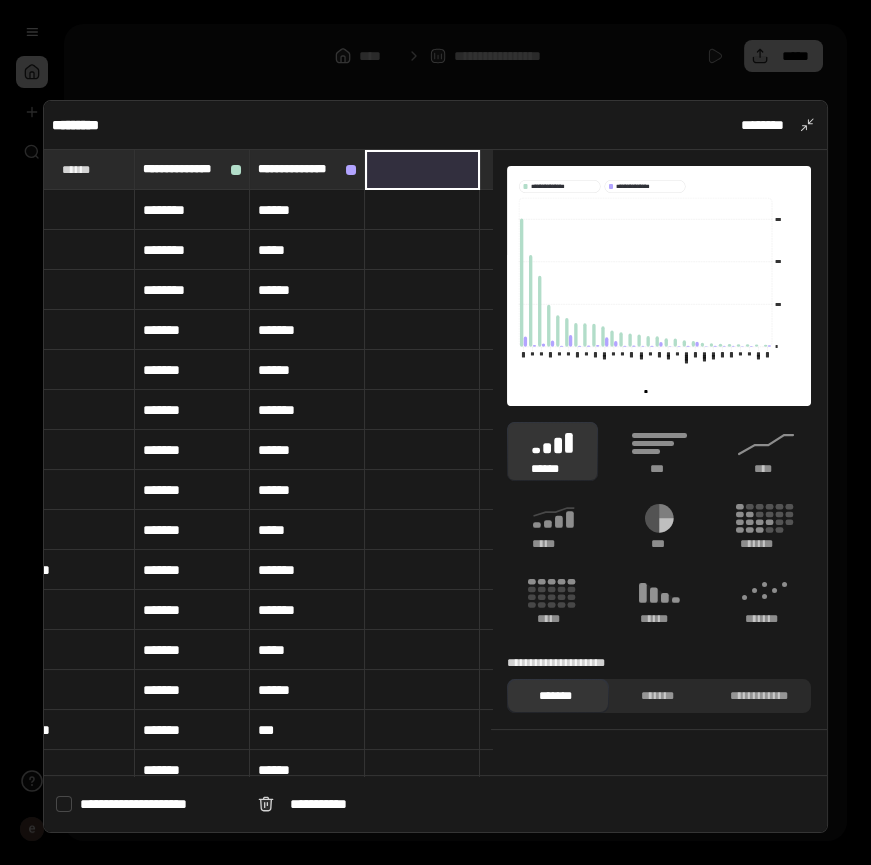 click at bounding box center [422, 250] 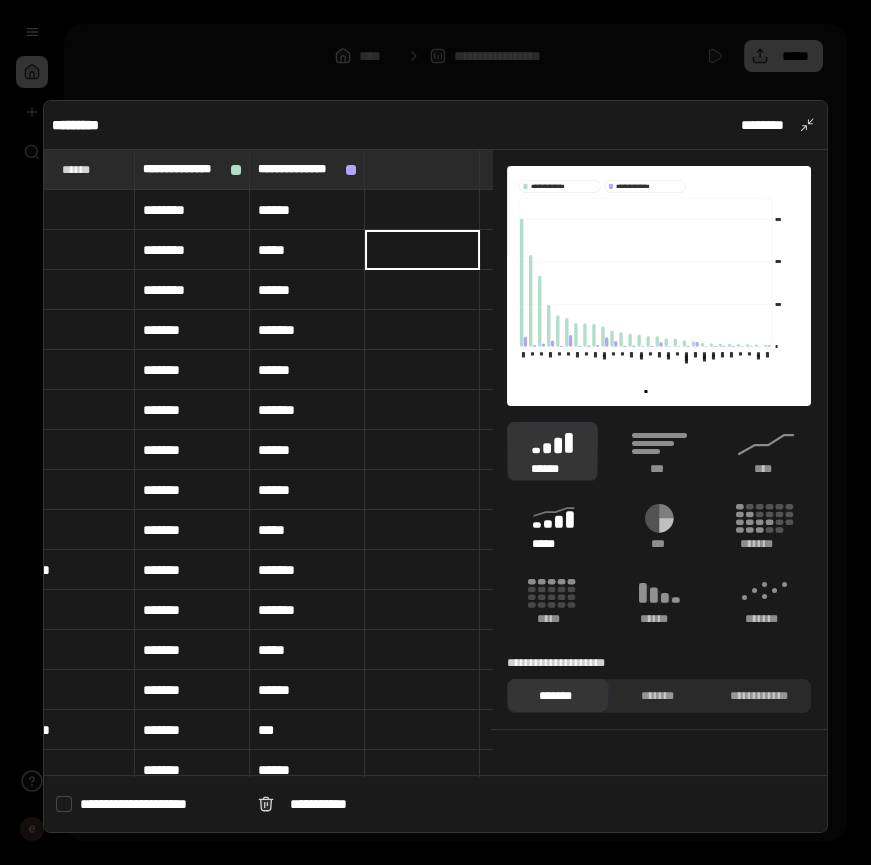 click on "*****" at bounding box center (552, 544) 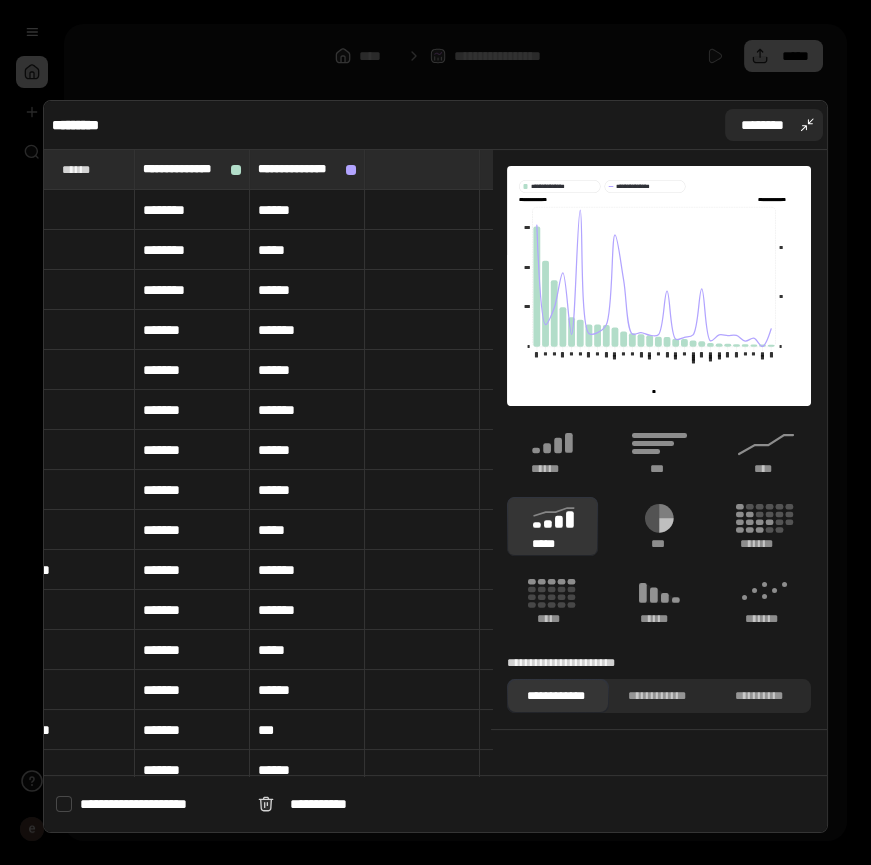 click on "********" at bounding box center (774, 125) 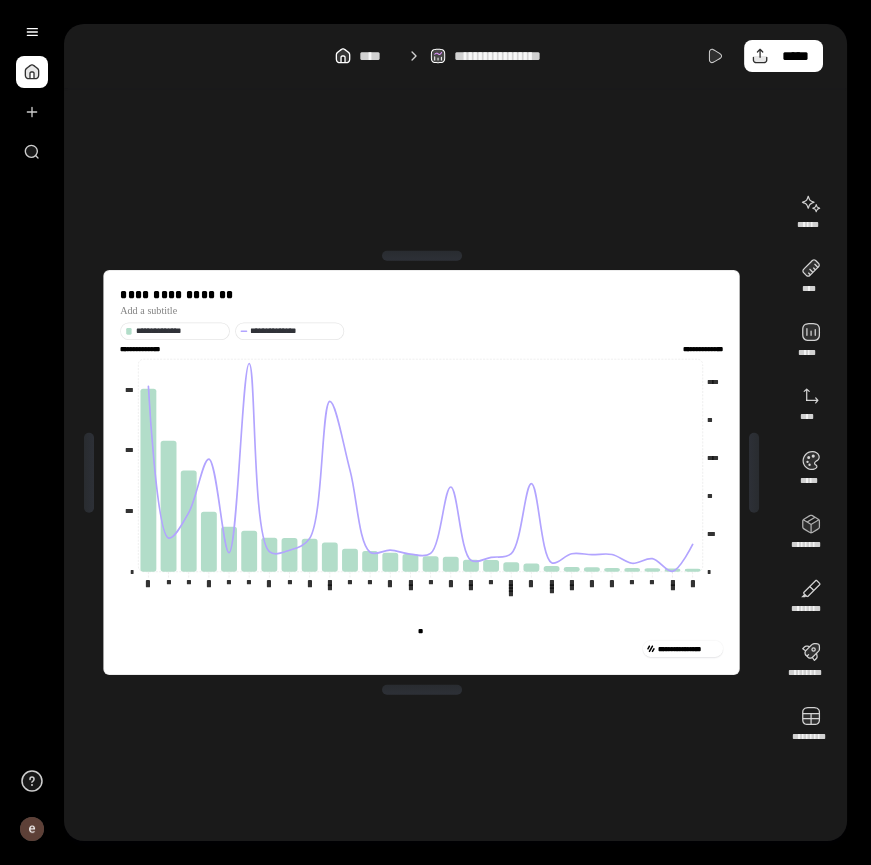 drag, startPoint x: 135, startPoint y: 69, endPoint x: 180, endPoint y: 179, distance: 118.84864 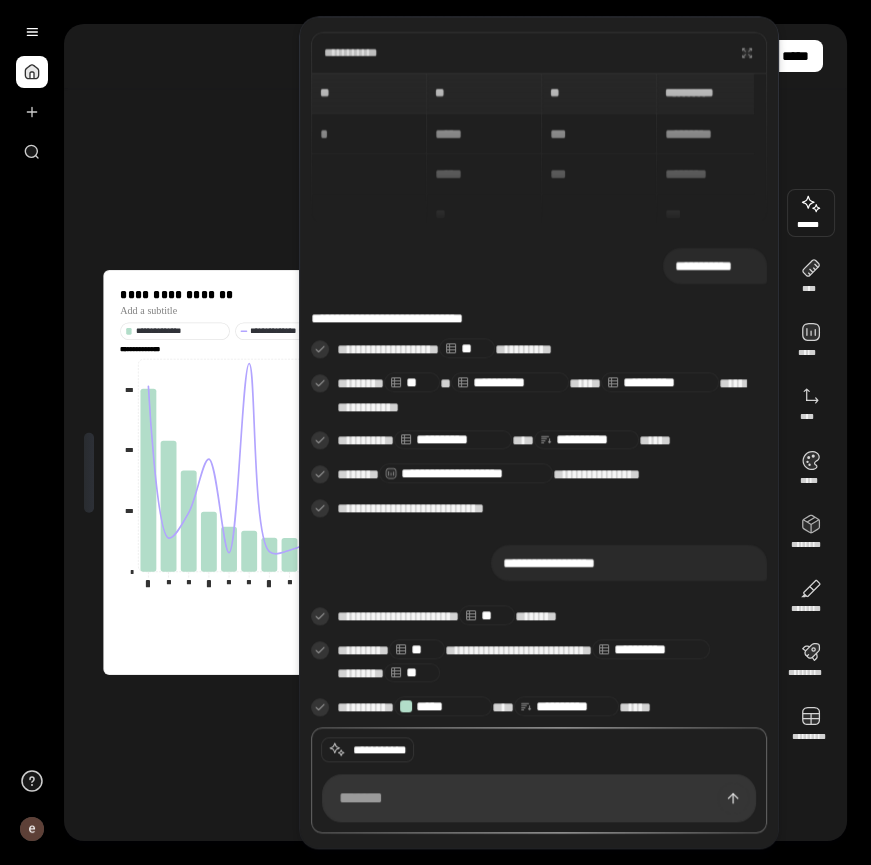 scroll, scrollTop: 302, scrollLeft: 0, axis: vertical 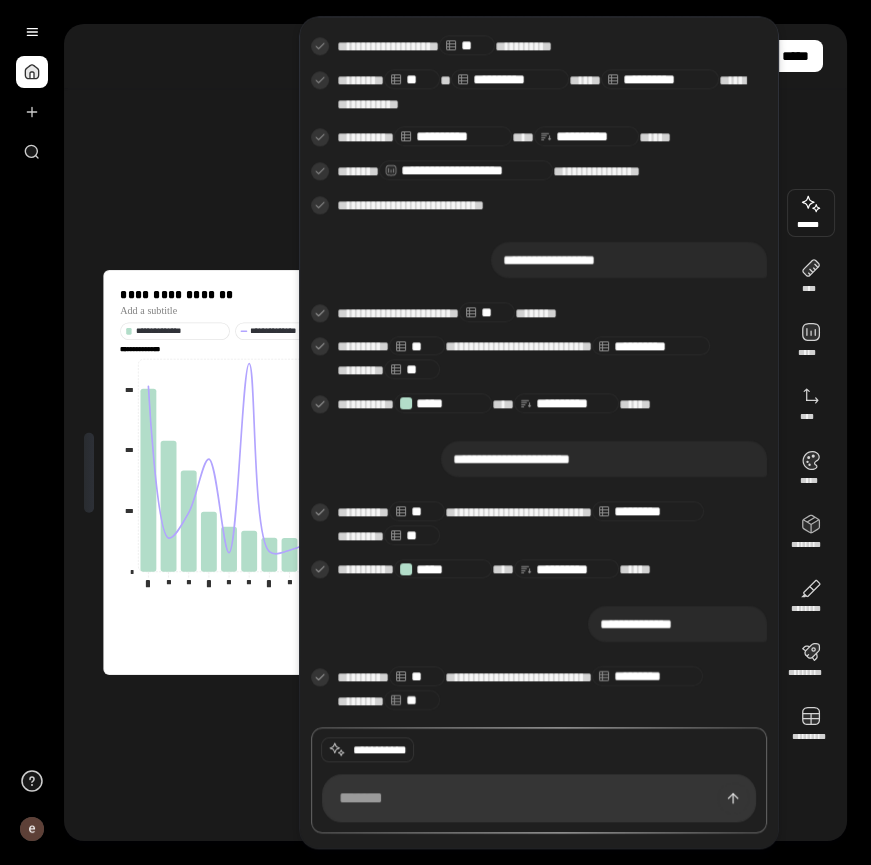 click at bounding box center (539, 799) 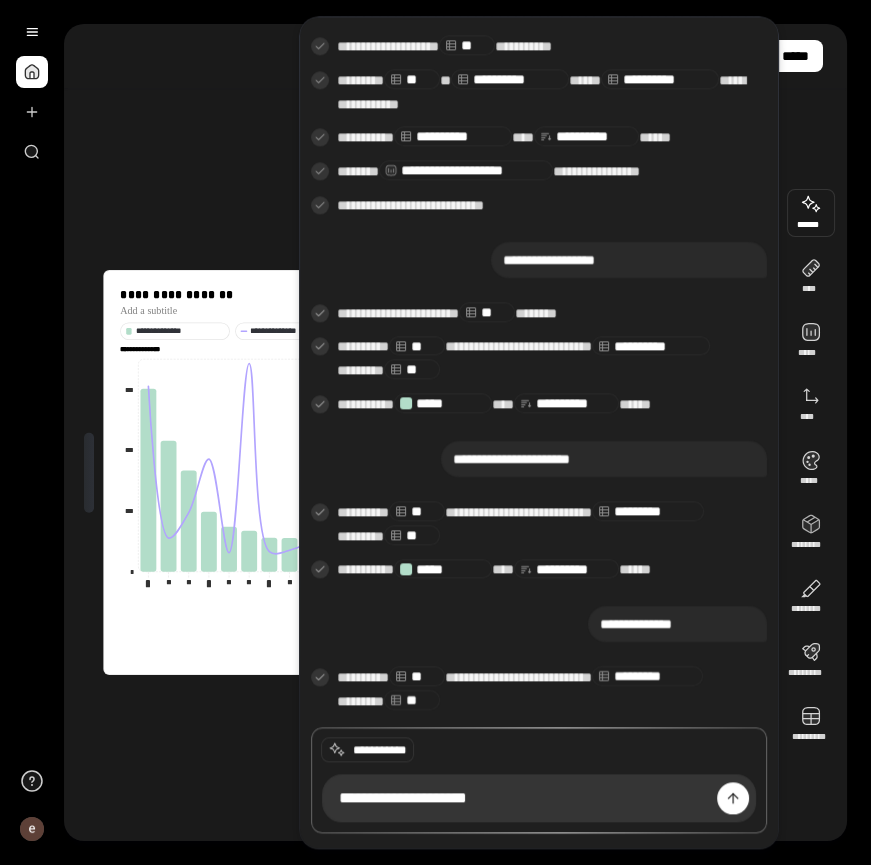 click on "**********" at bounding box center [539, 799] 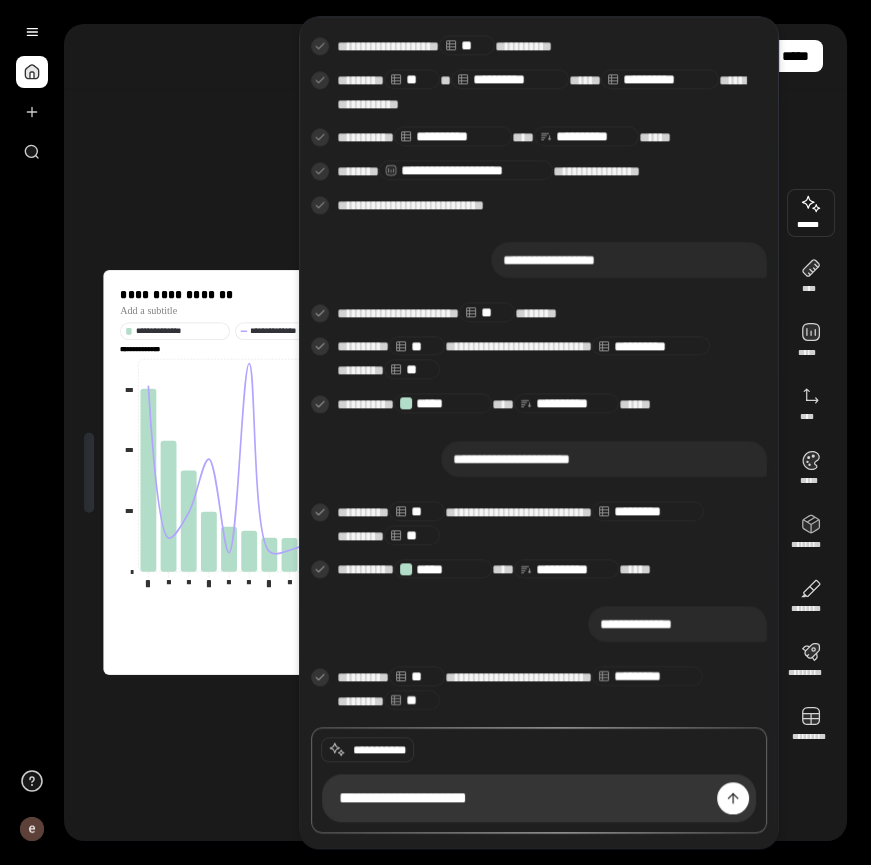type on "**********" 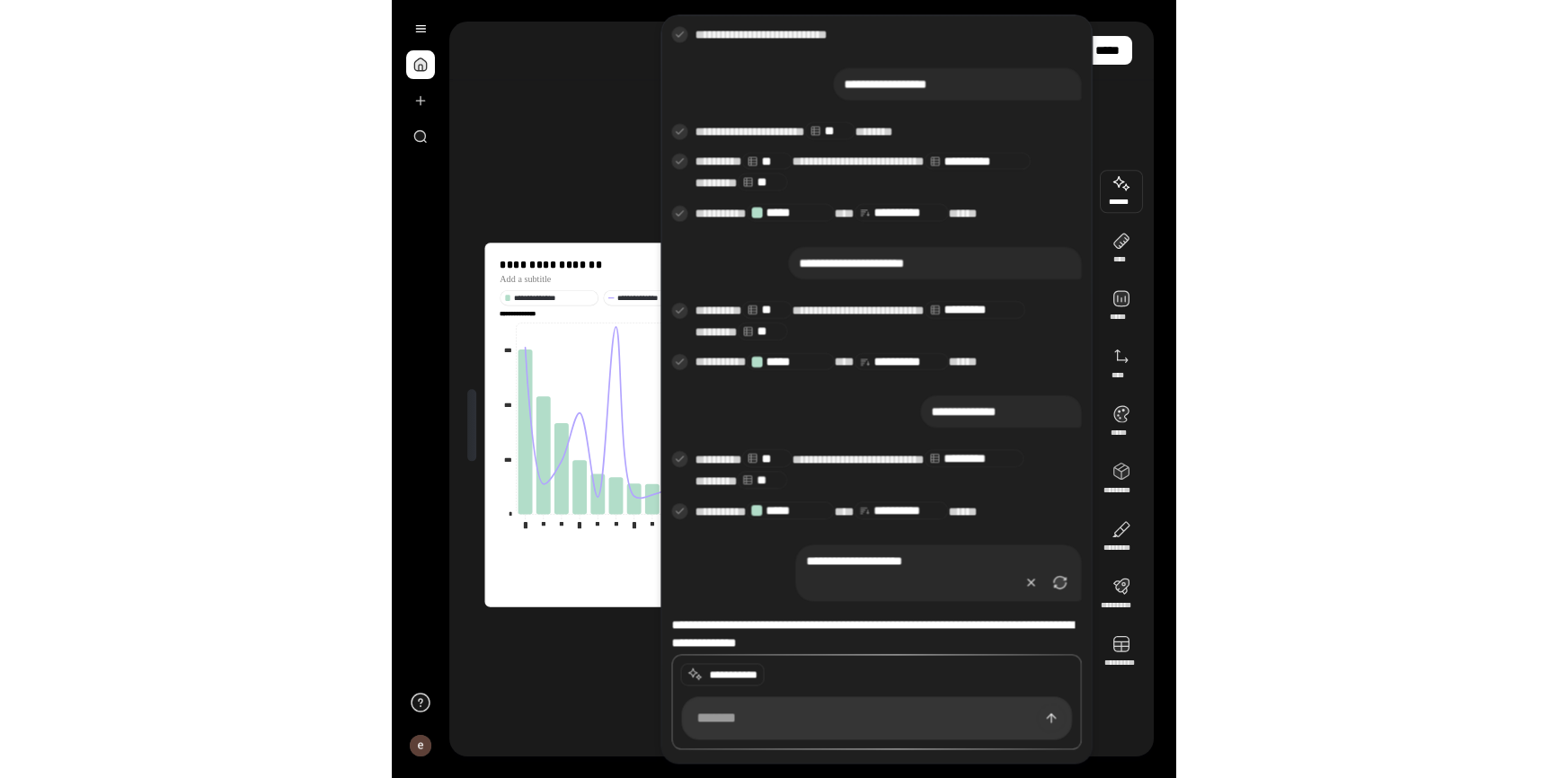 scroll, scrollTop: 432, scrollLeft: 0, axis: vertical 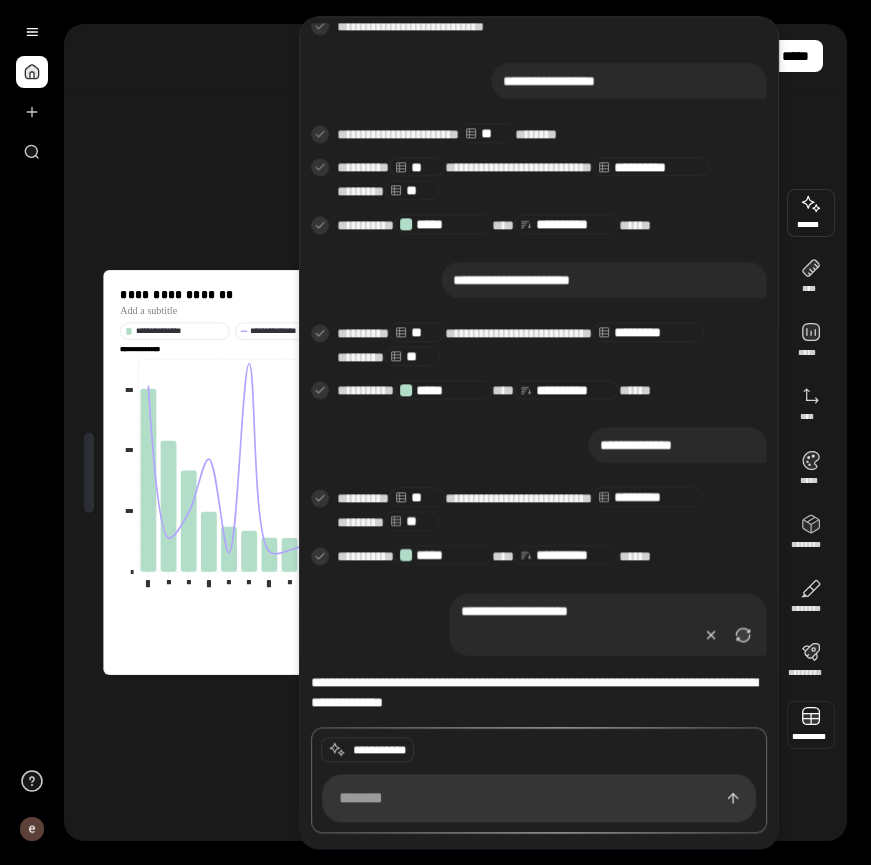 click at bounding box center (811, 725) 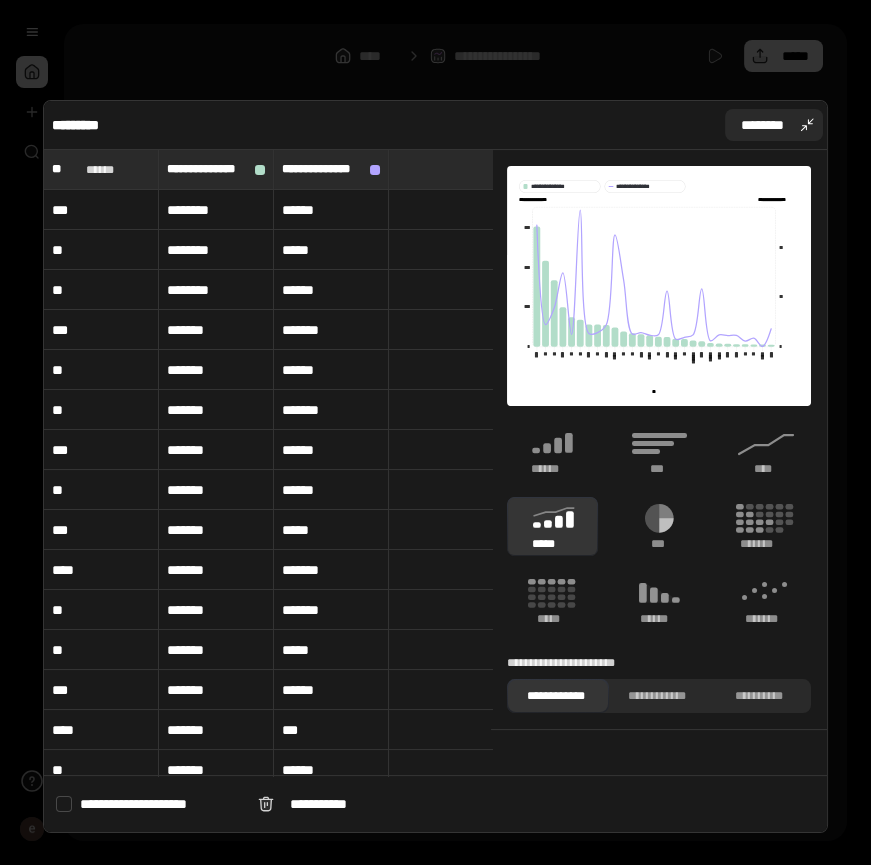 click on "********" at bounding box center [774, 125] 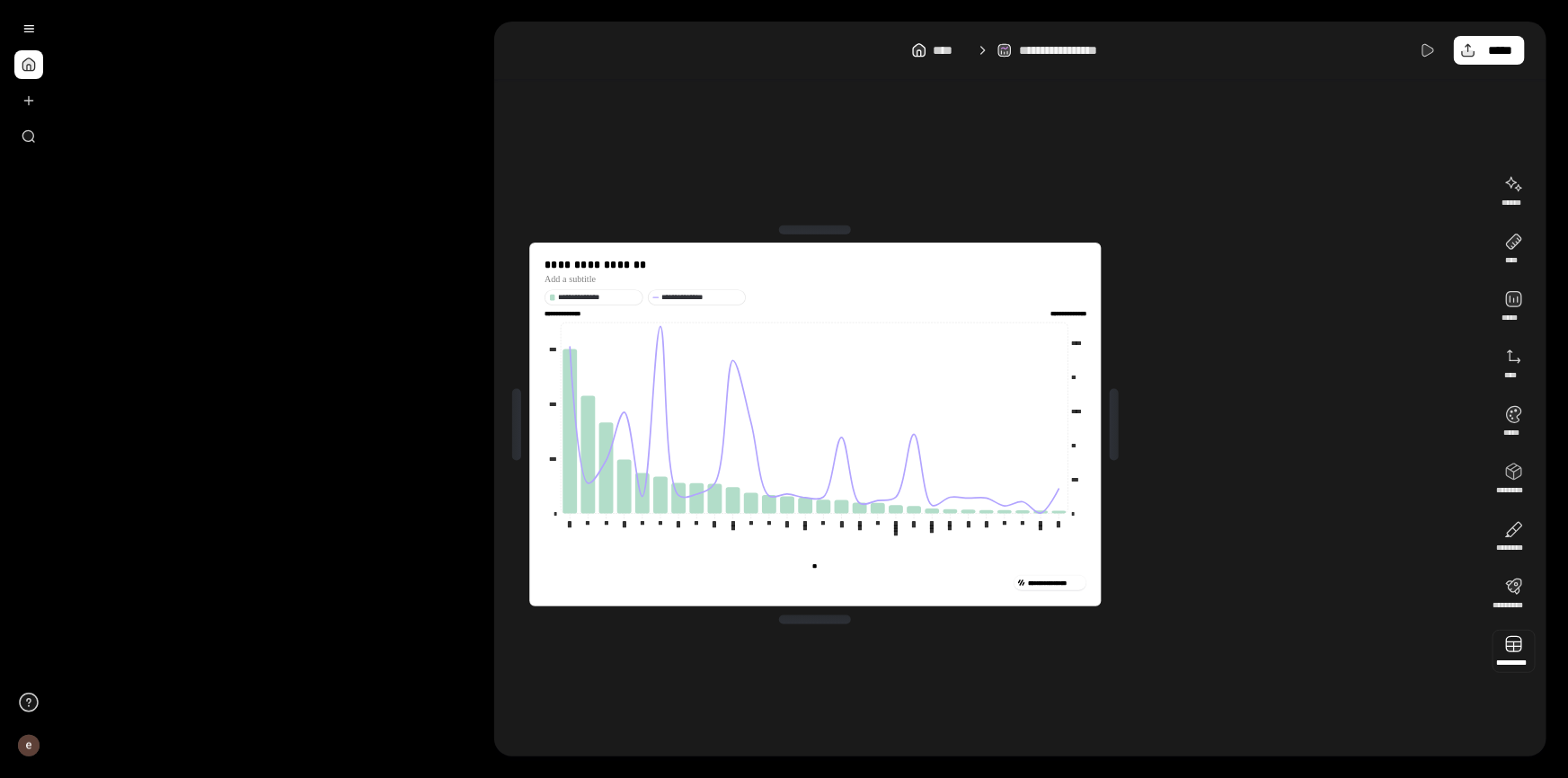 scroll, scrollTop: 2740, scrollLeft: 0, axis: vertical 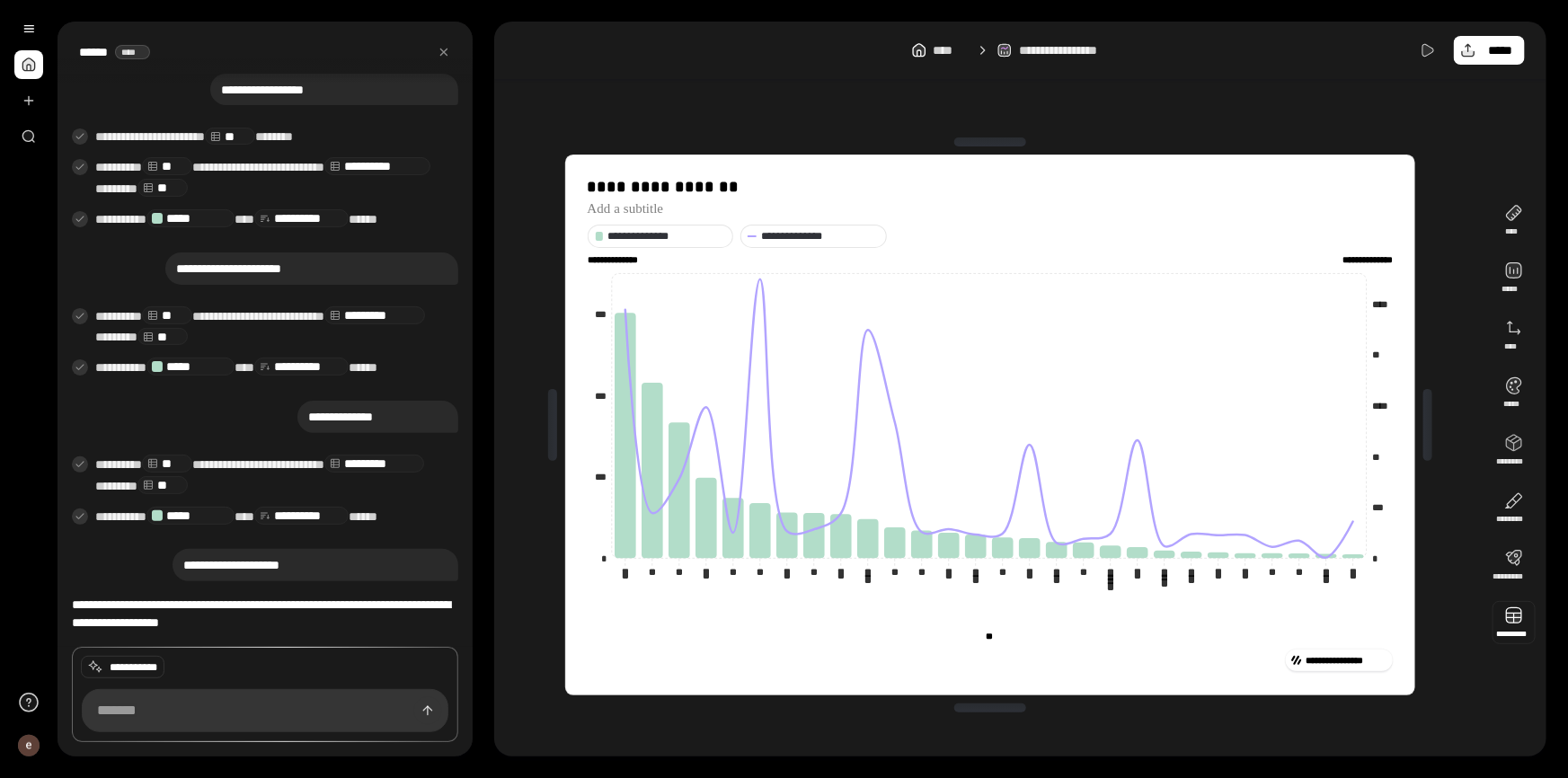 click at bounding box center (1514, 623) 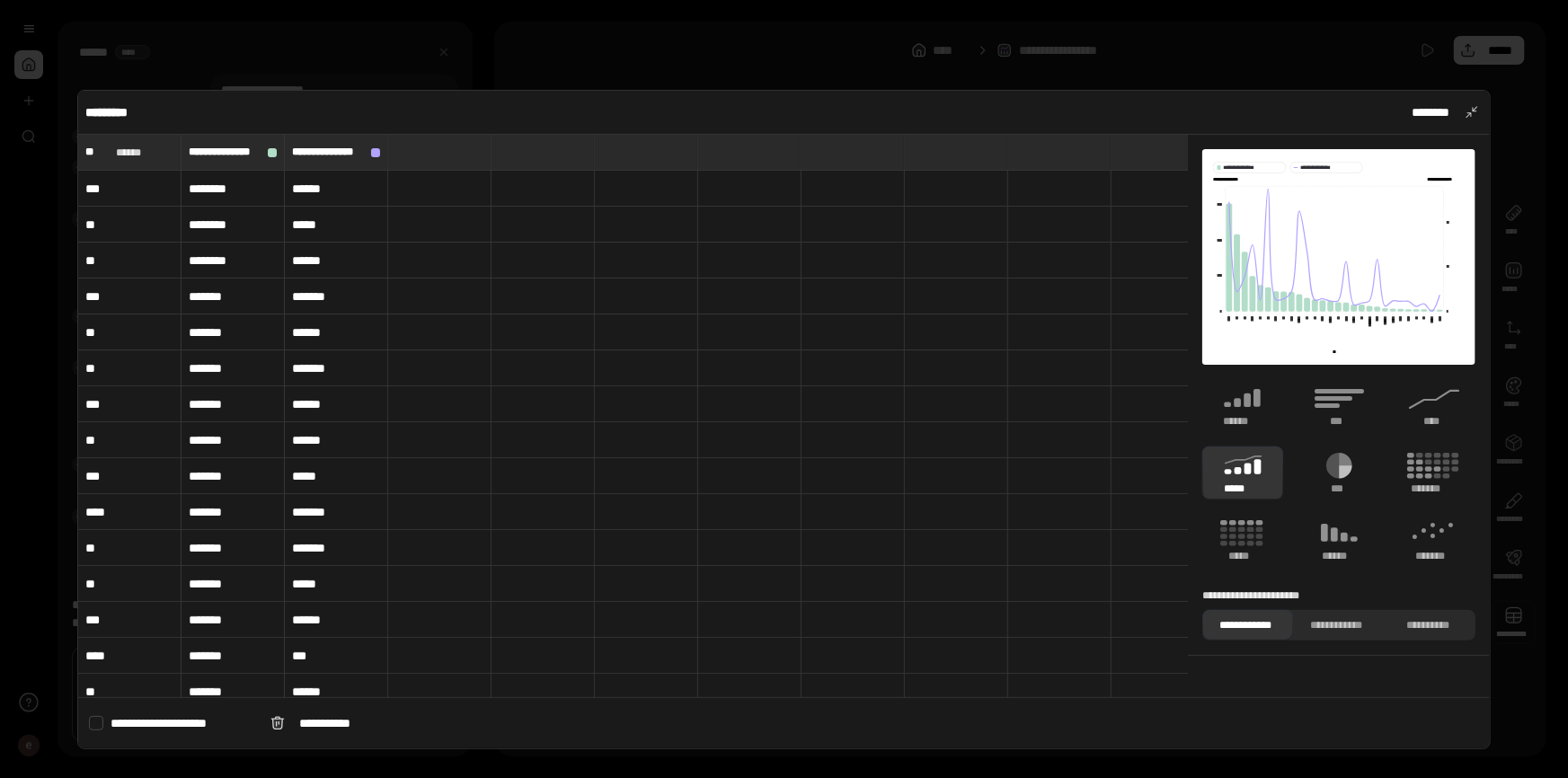 click on "**********" at bounding box center [784, 420] 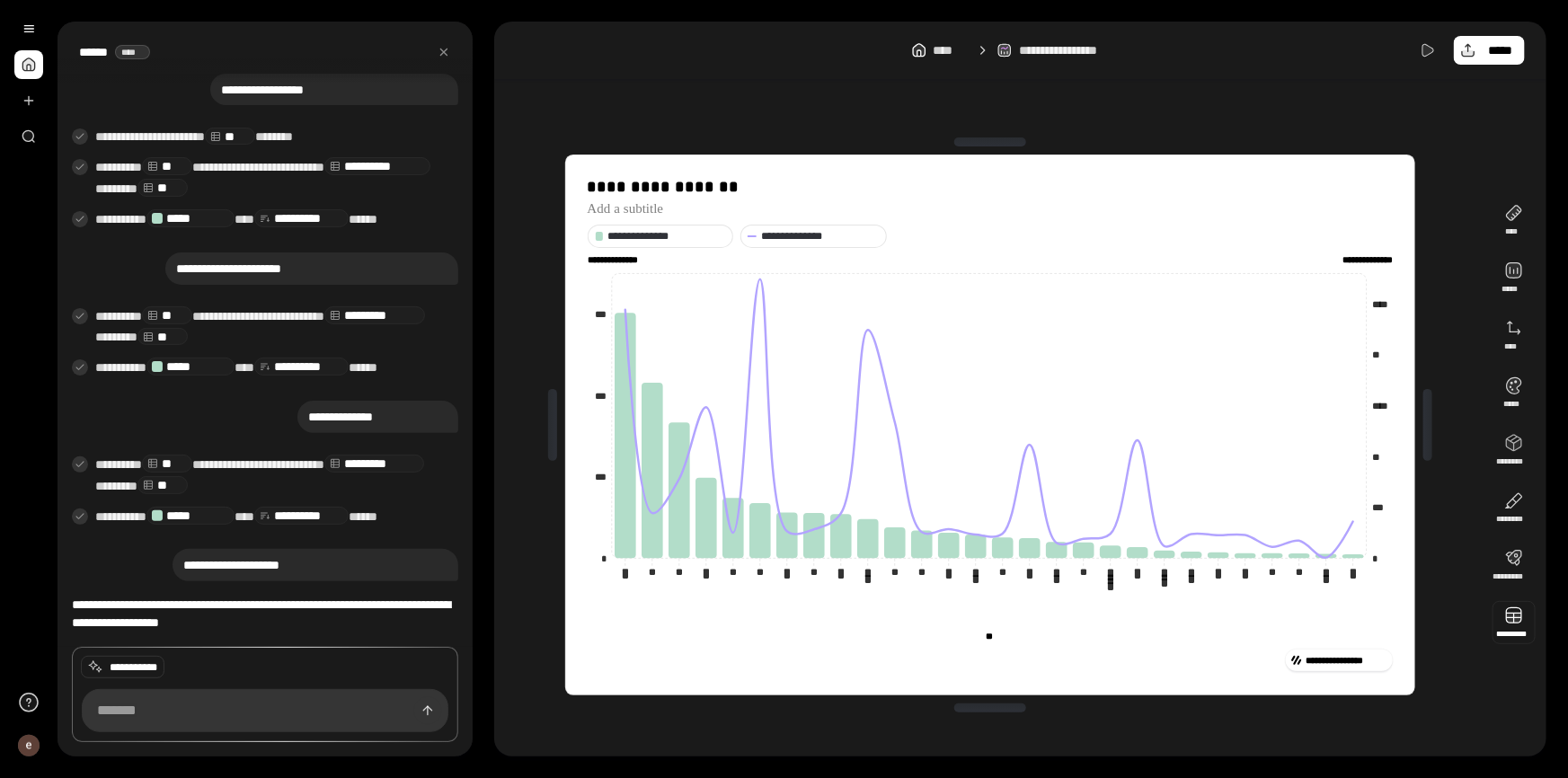click at bounding box center [1514, 623] 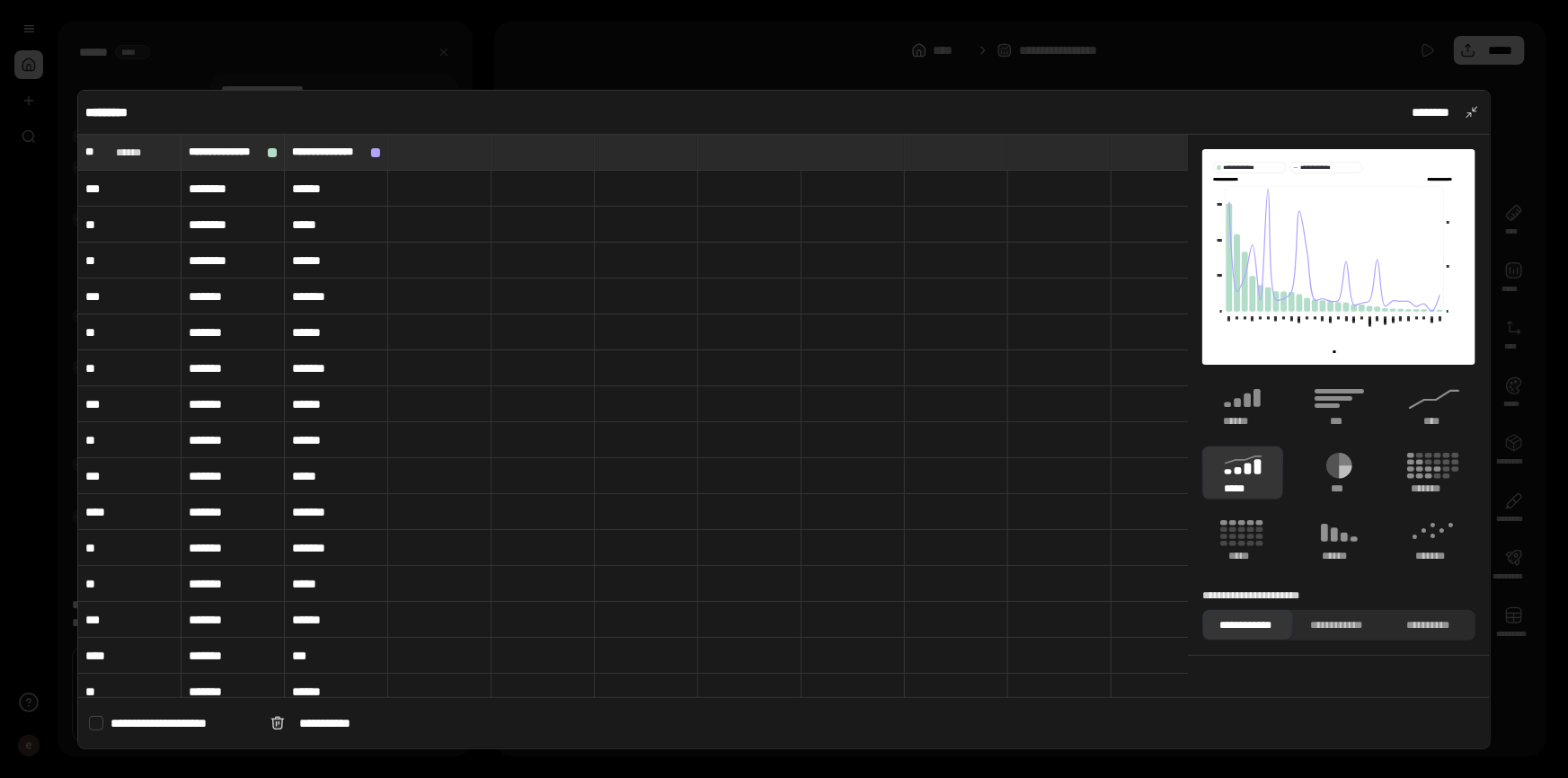 click on "**********" at bounding box center [336, 152] 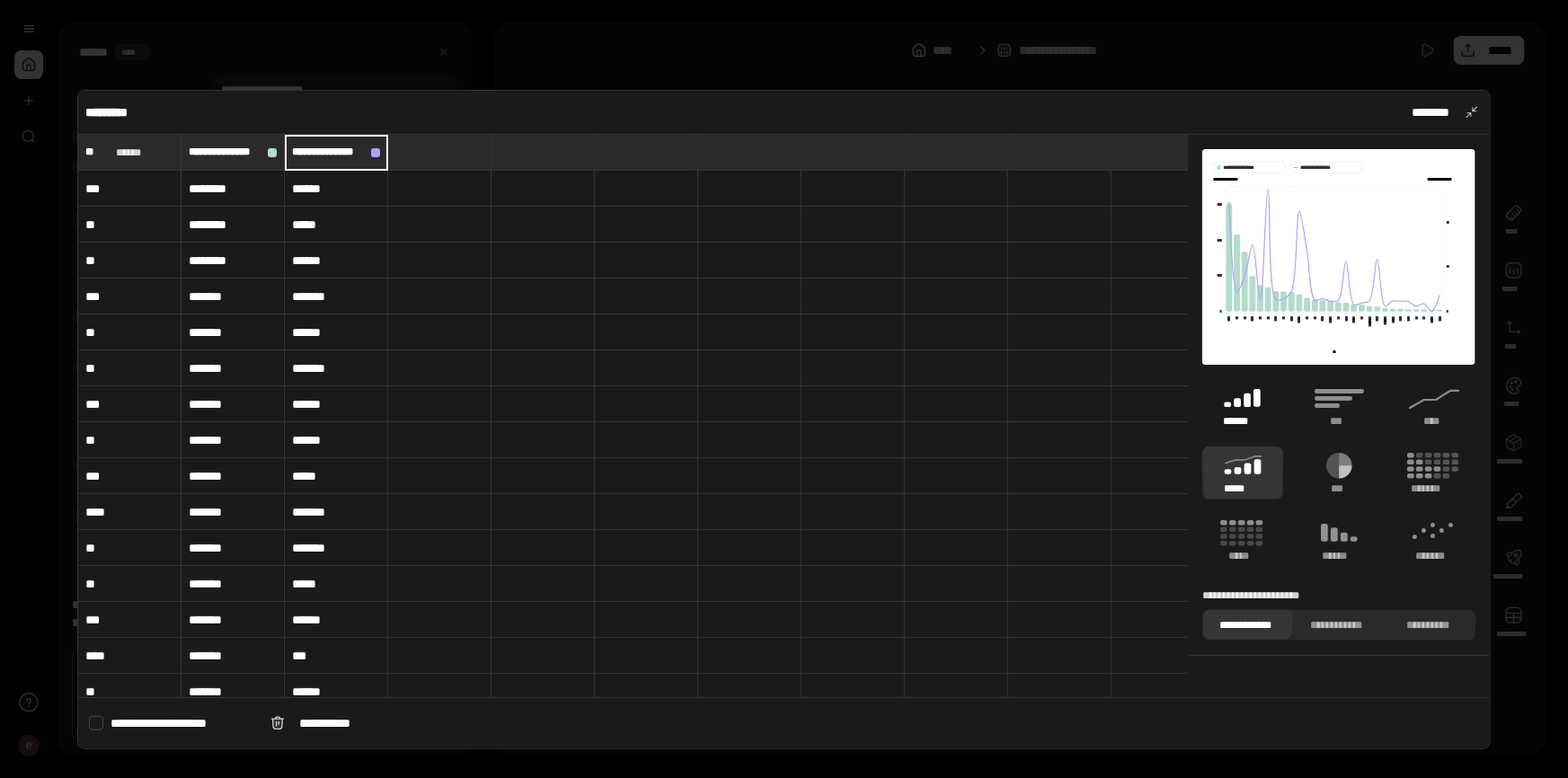 click on "******" at bounding box center (1243, 421) 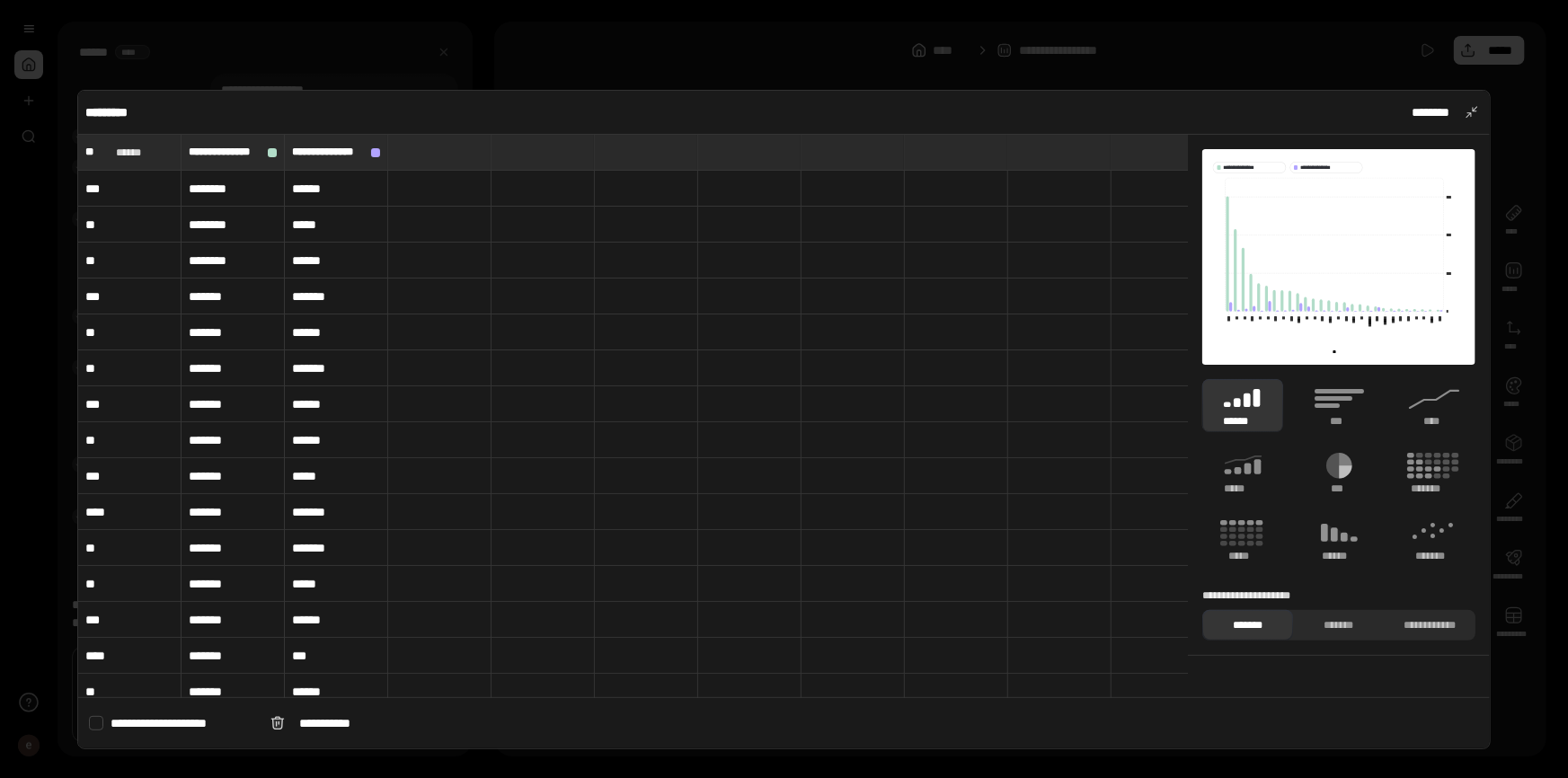 type 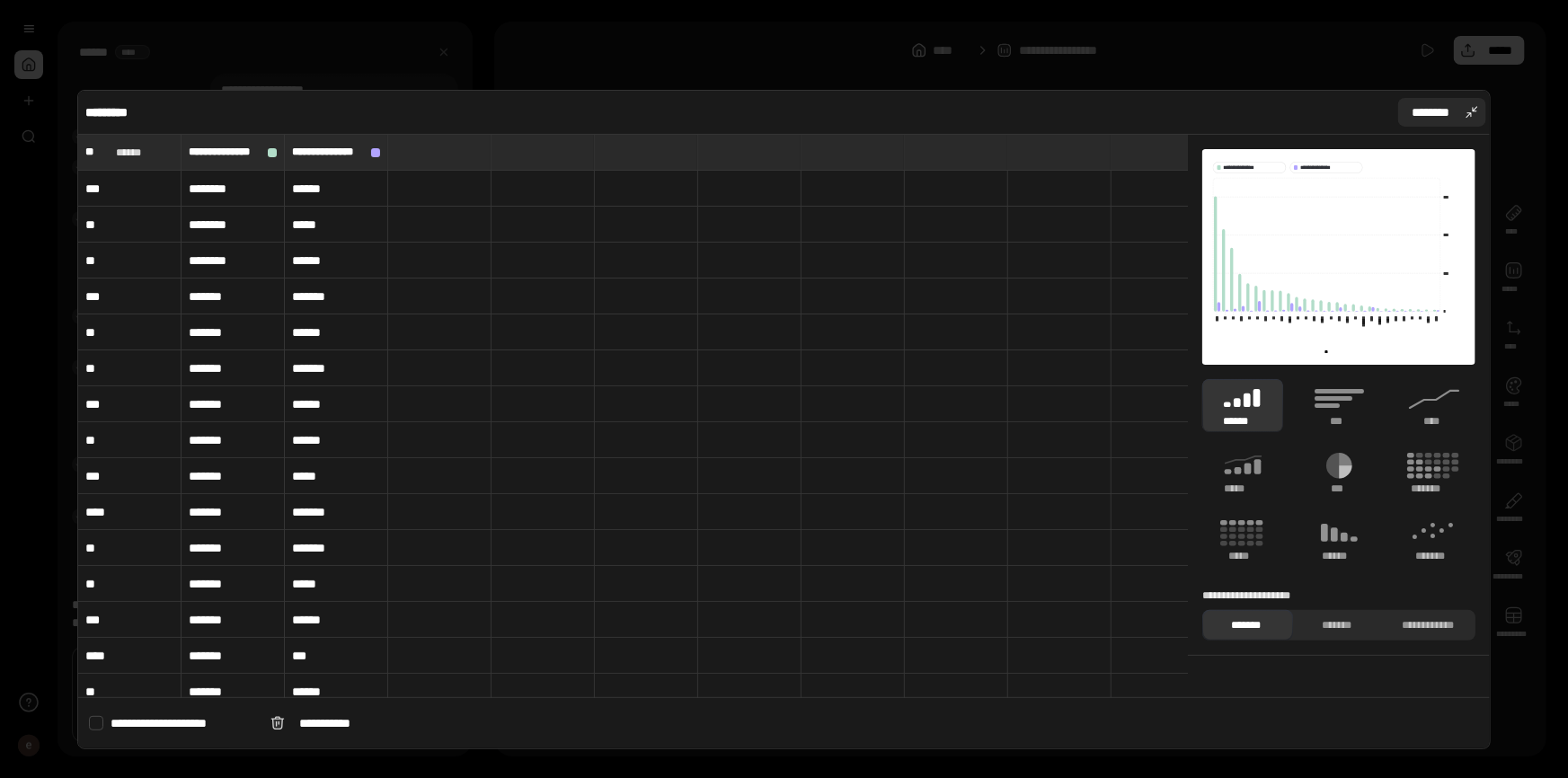 click on "********" at bounding box center [1442, 112] 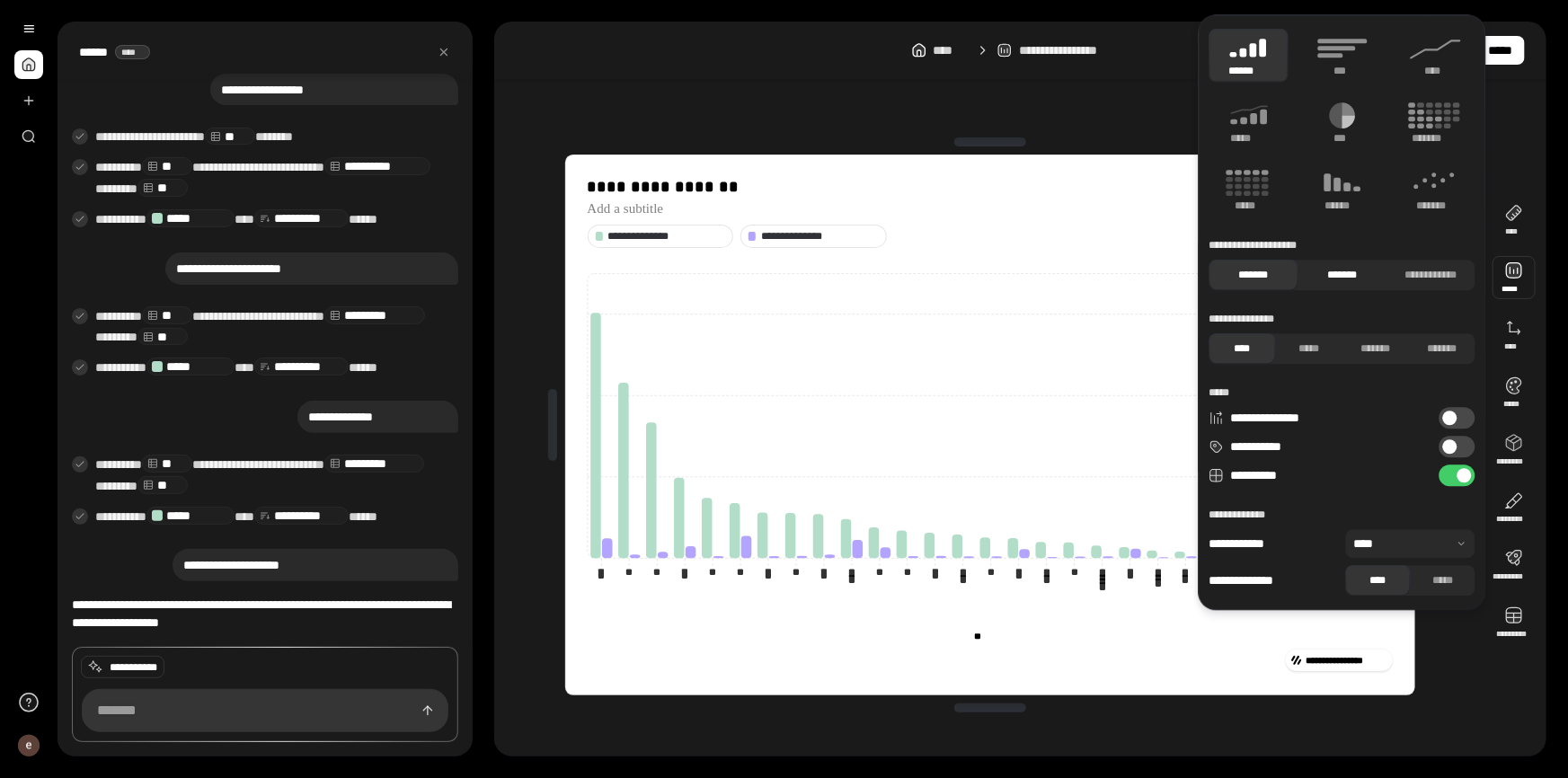 click on "*******" at bounding box center [1342, 275] 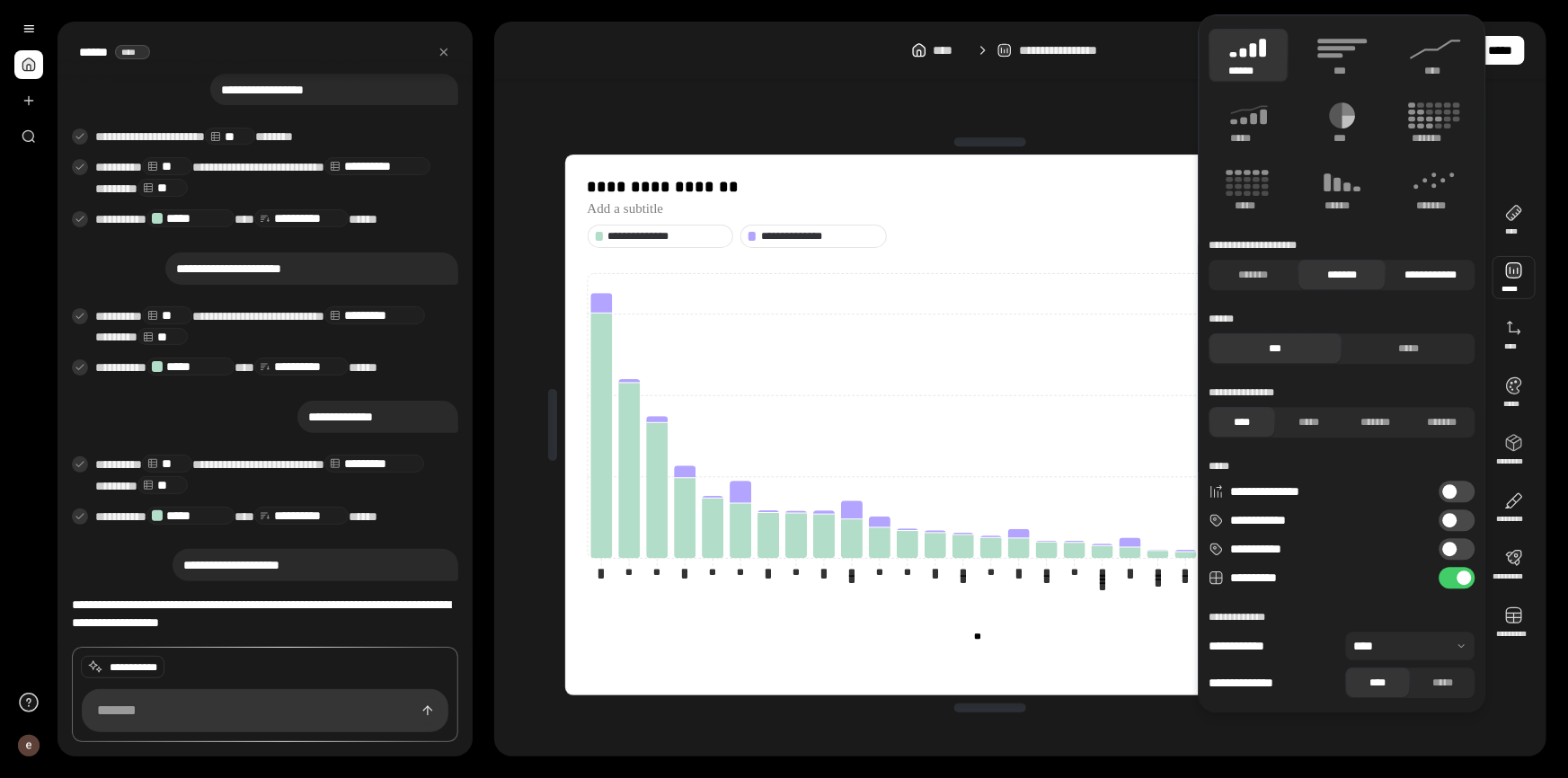 click on "**********" at bounding box center [1431, 275] 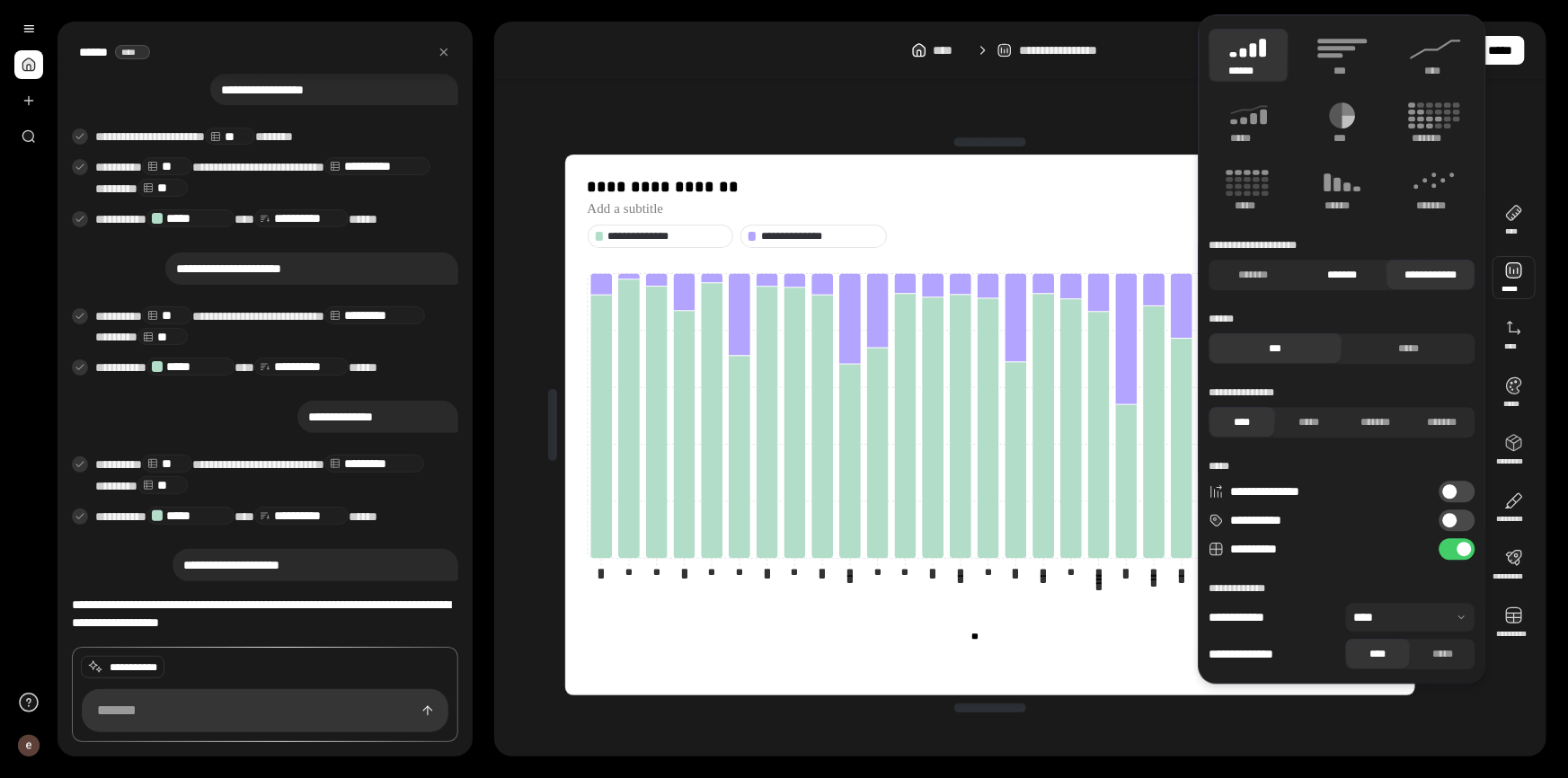 click on "*******" at bounding box center (1342, 275) 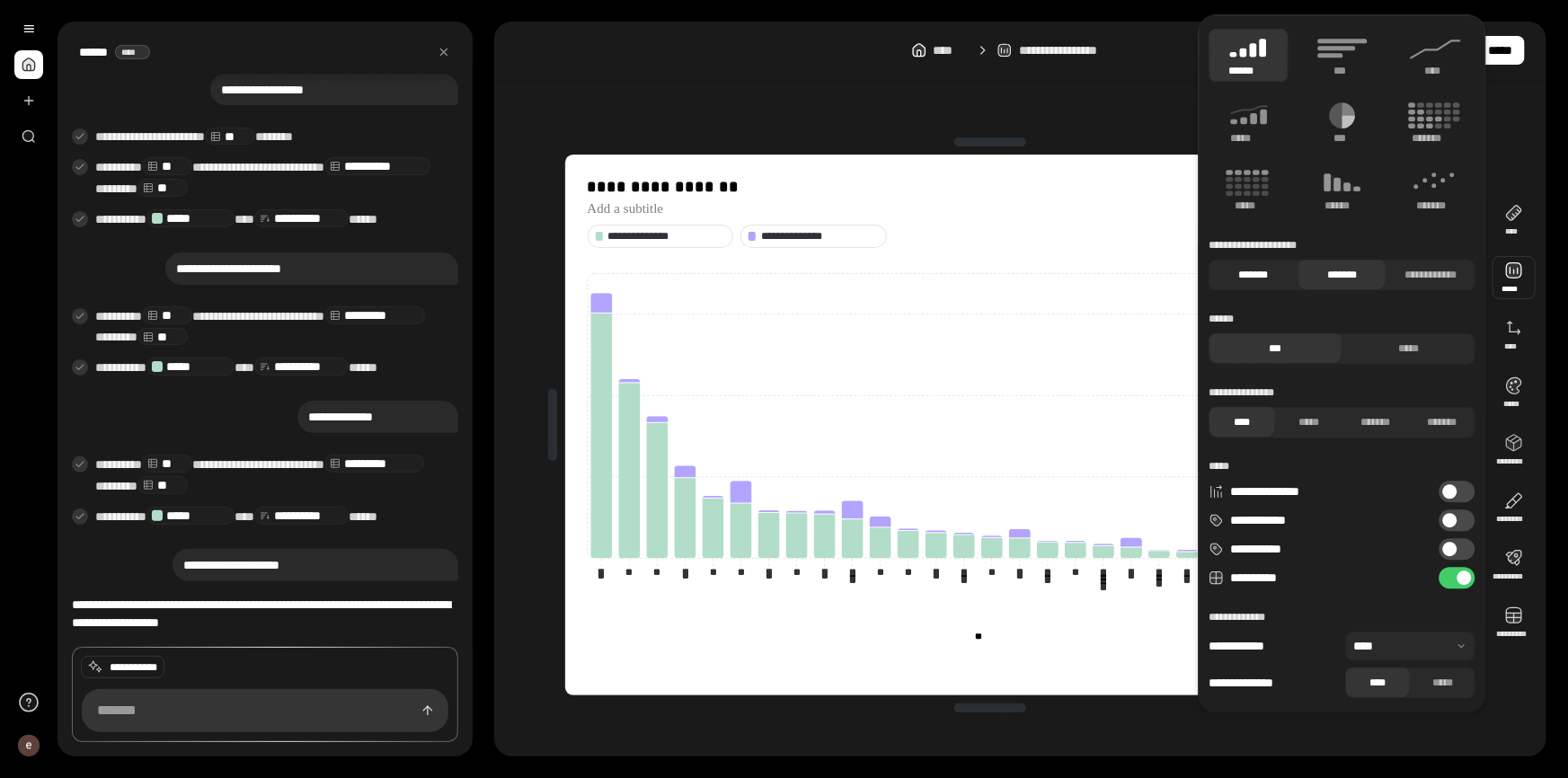 click on "*******" at bounding box center (1254, 275) 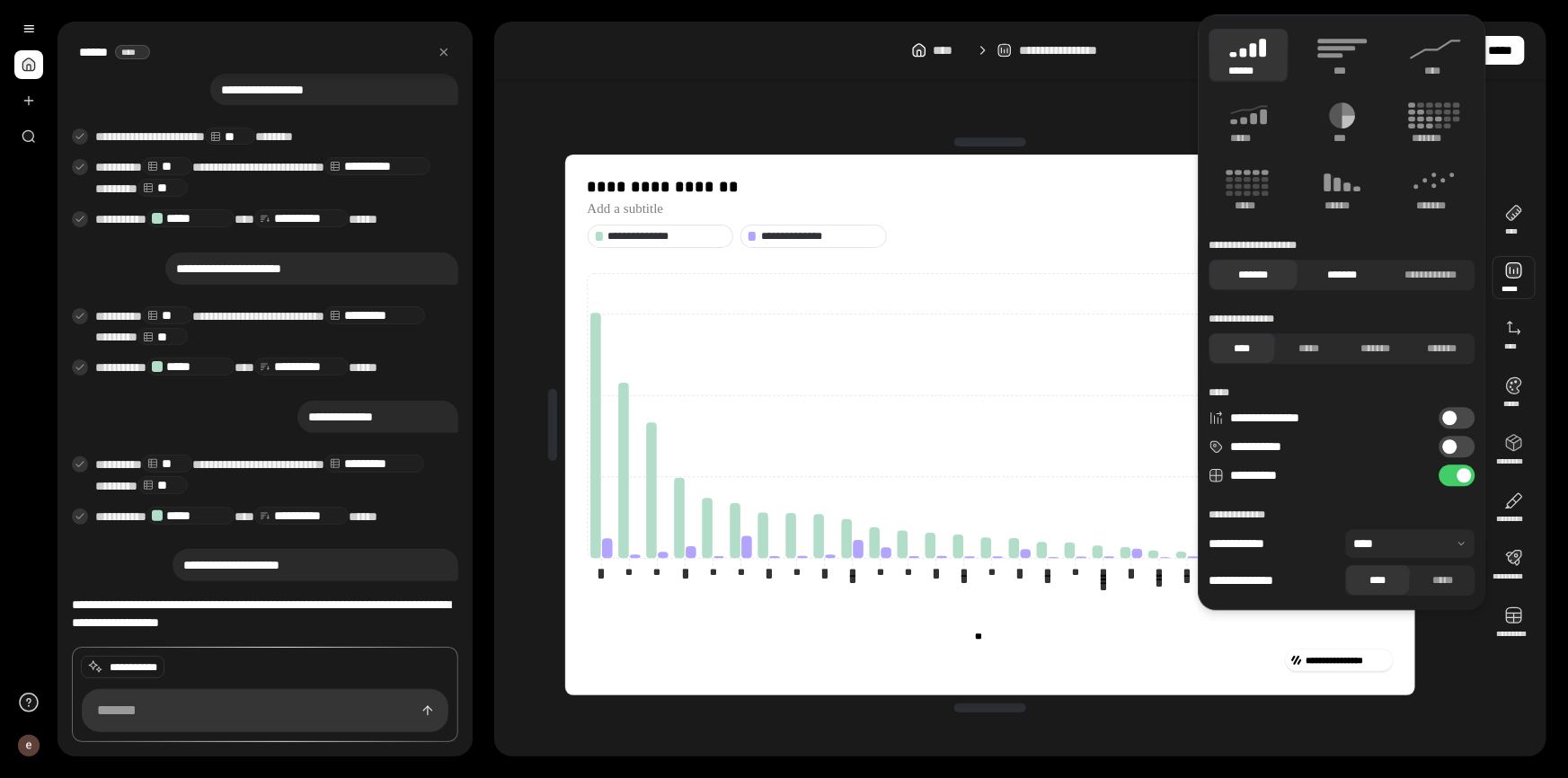 click on "*******" at bounding box center (1342, 275) 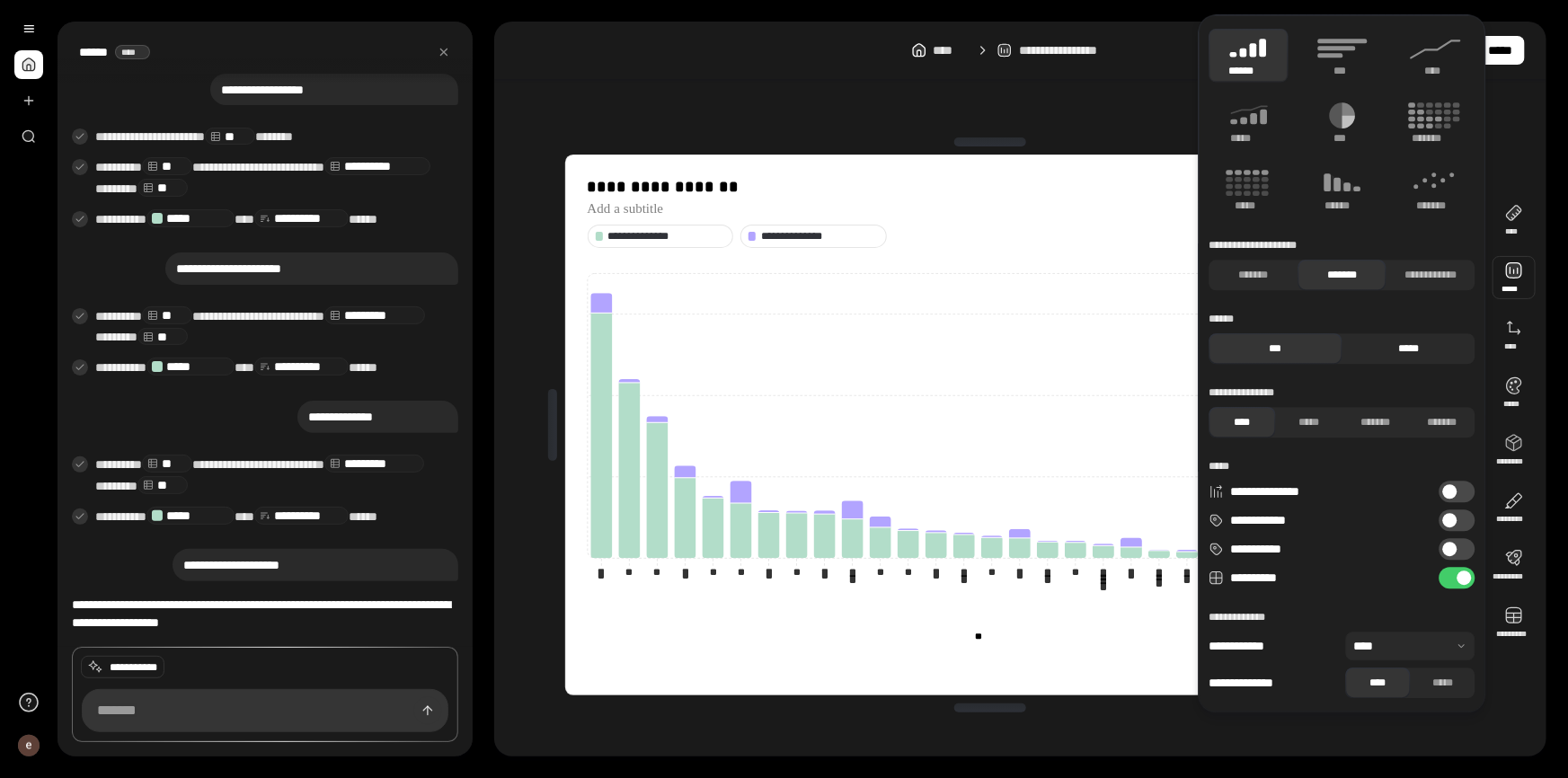 click on "*****" at bounding box center (1409, 349) 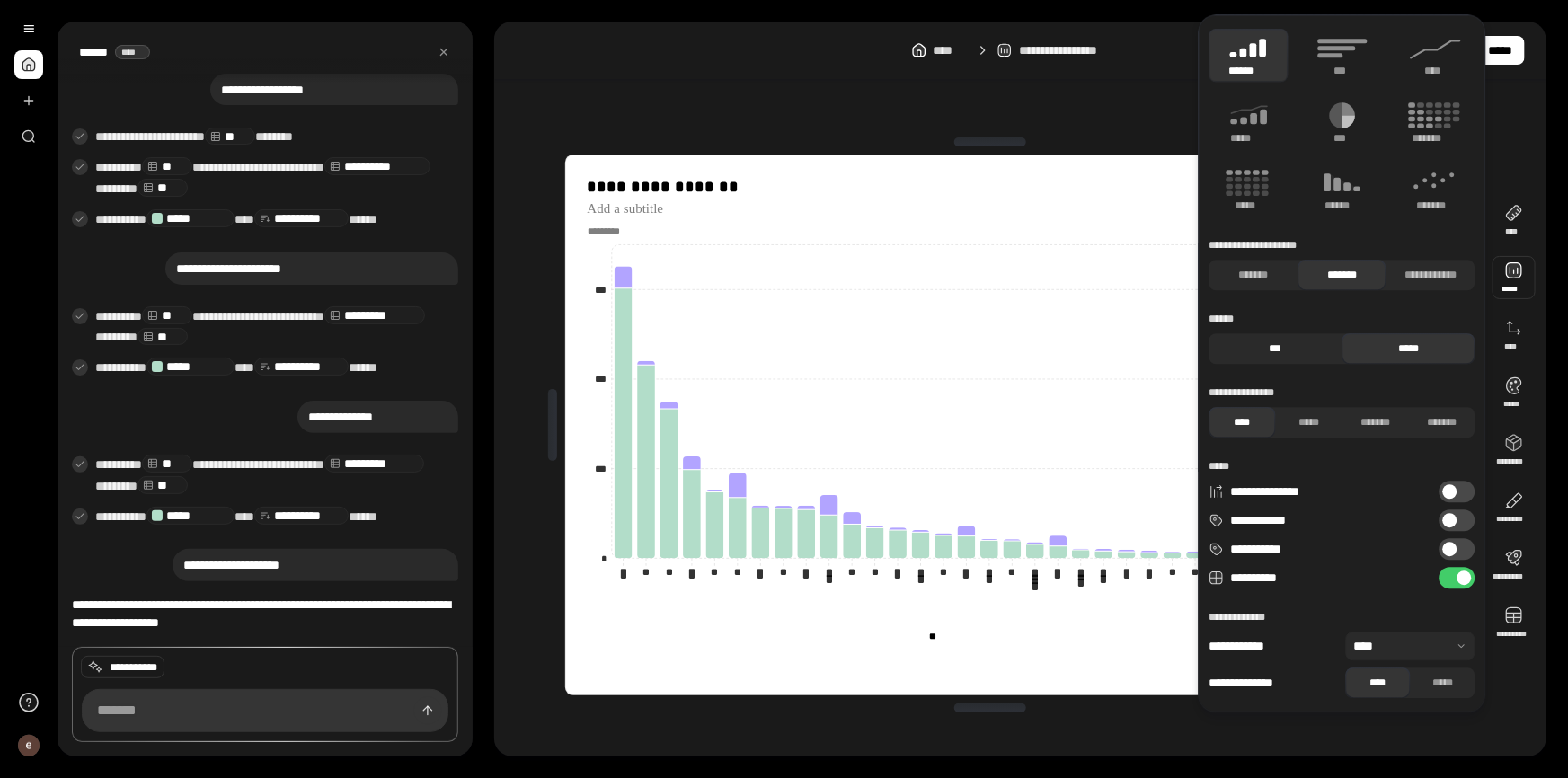 click on "***" at bounding box center [1276, 349] 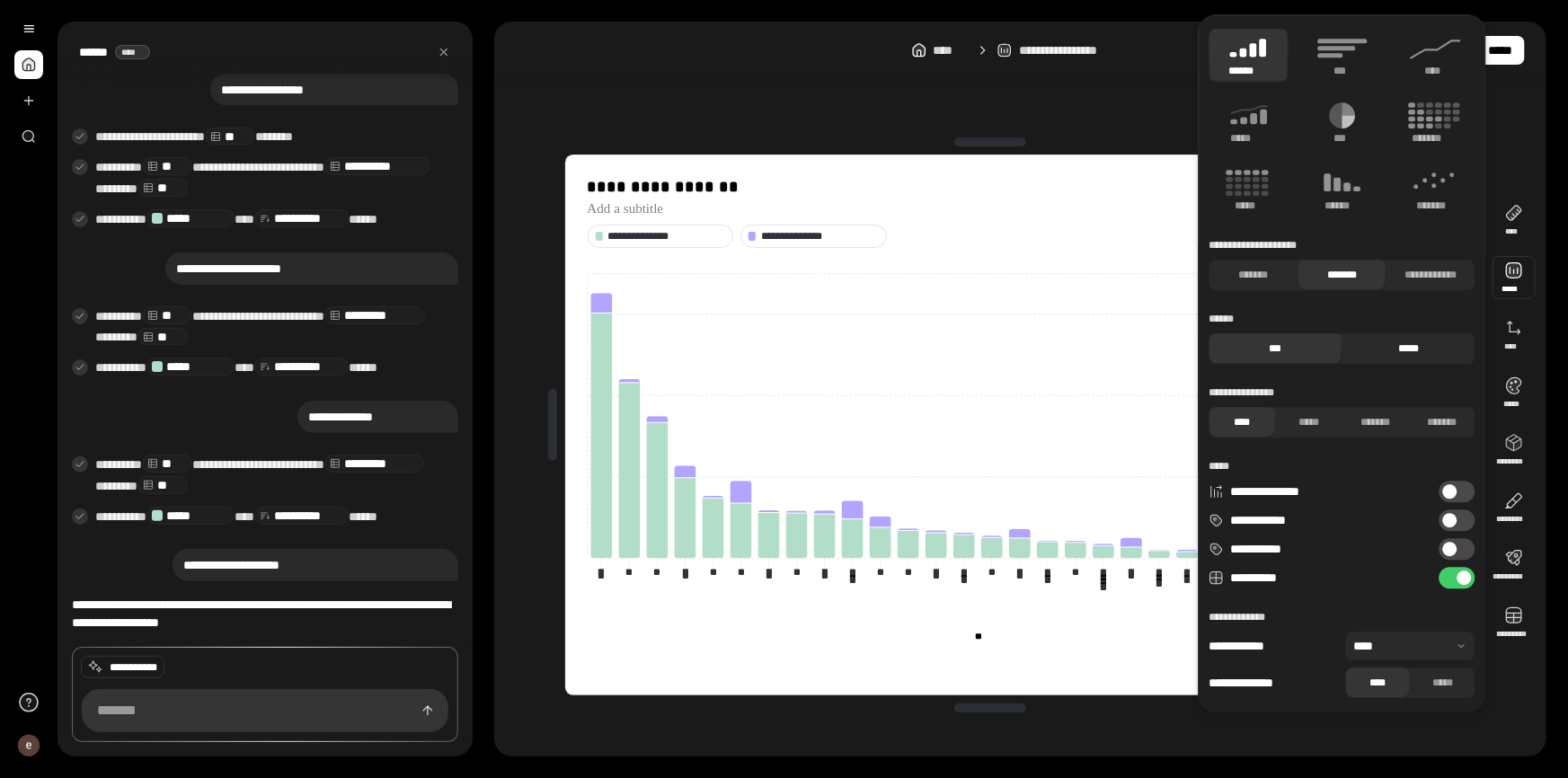 click on "*****" at bounding box center (1409, 349) 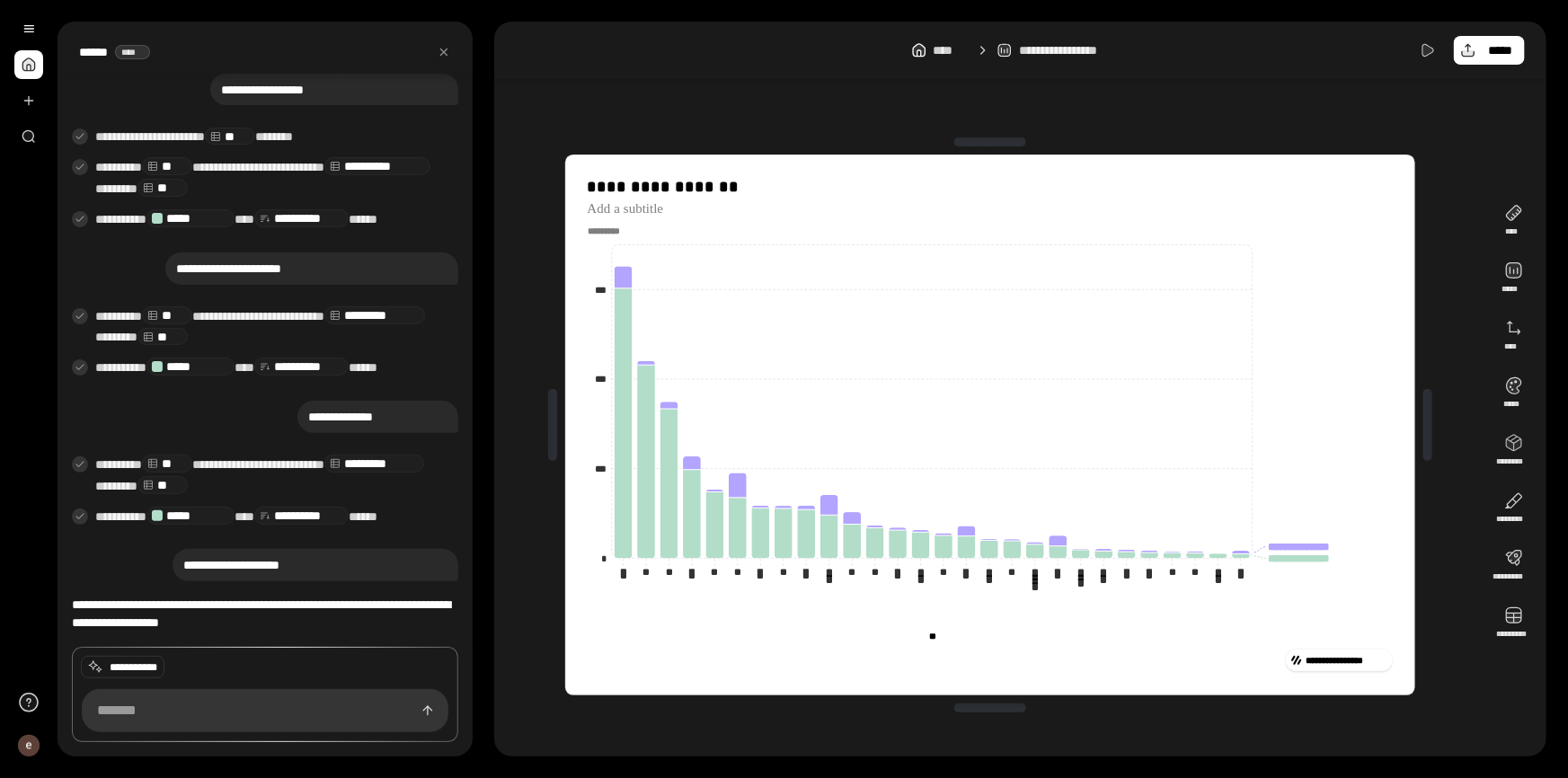 click on "**********" 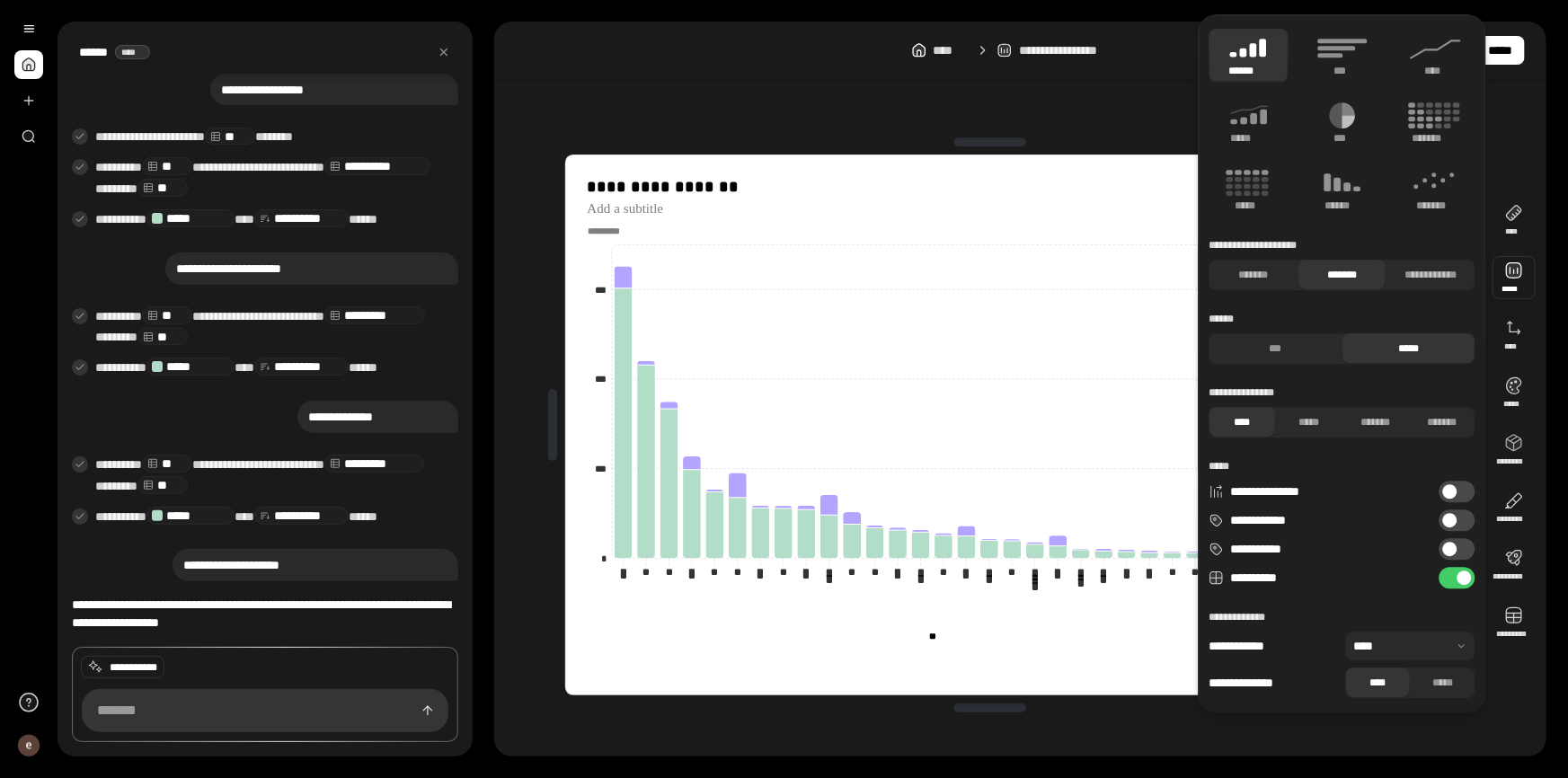 click at bounding box center (1514, 278) 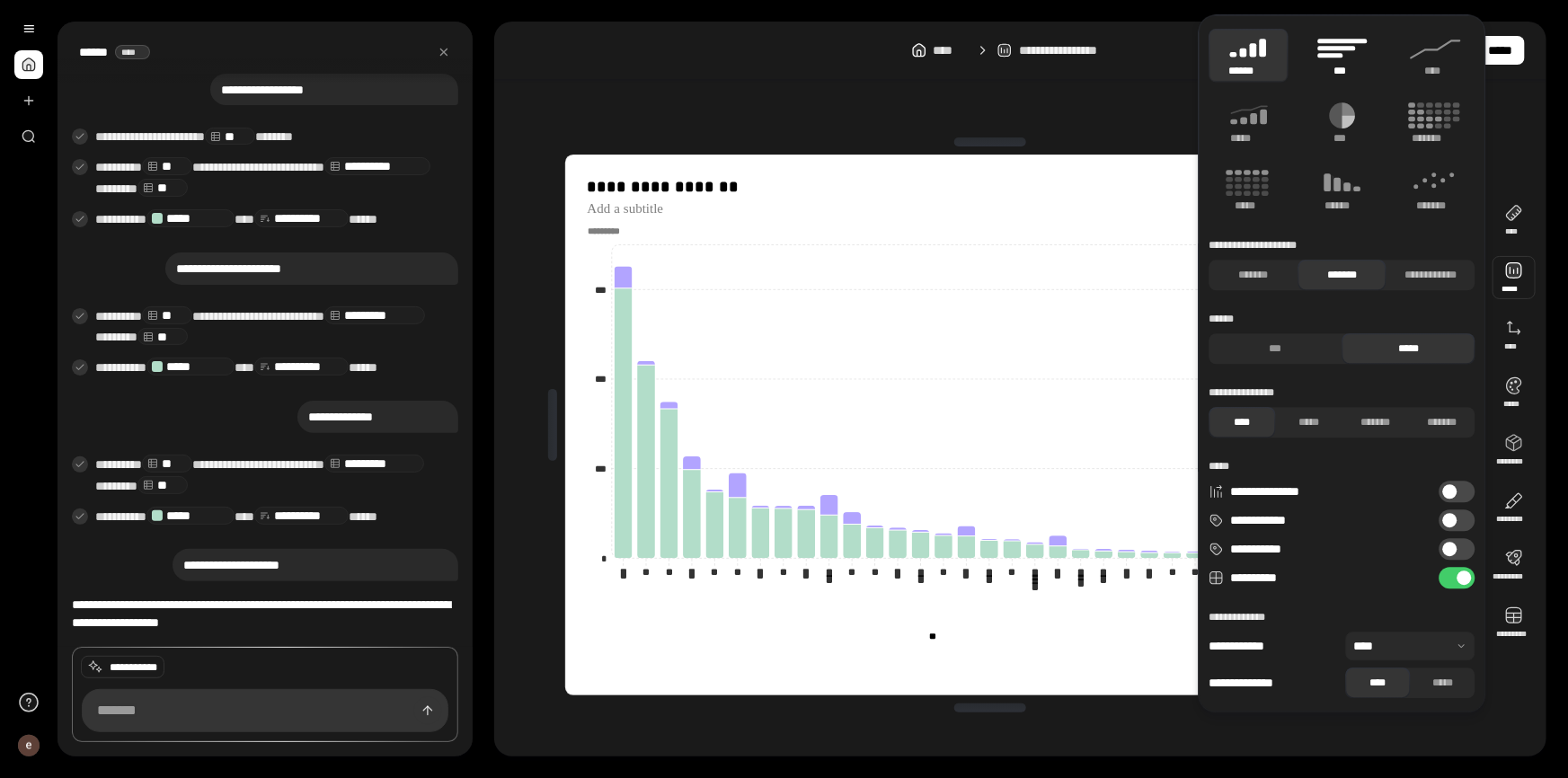 click 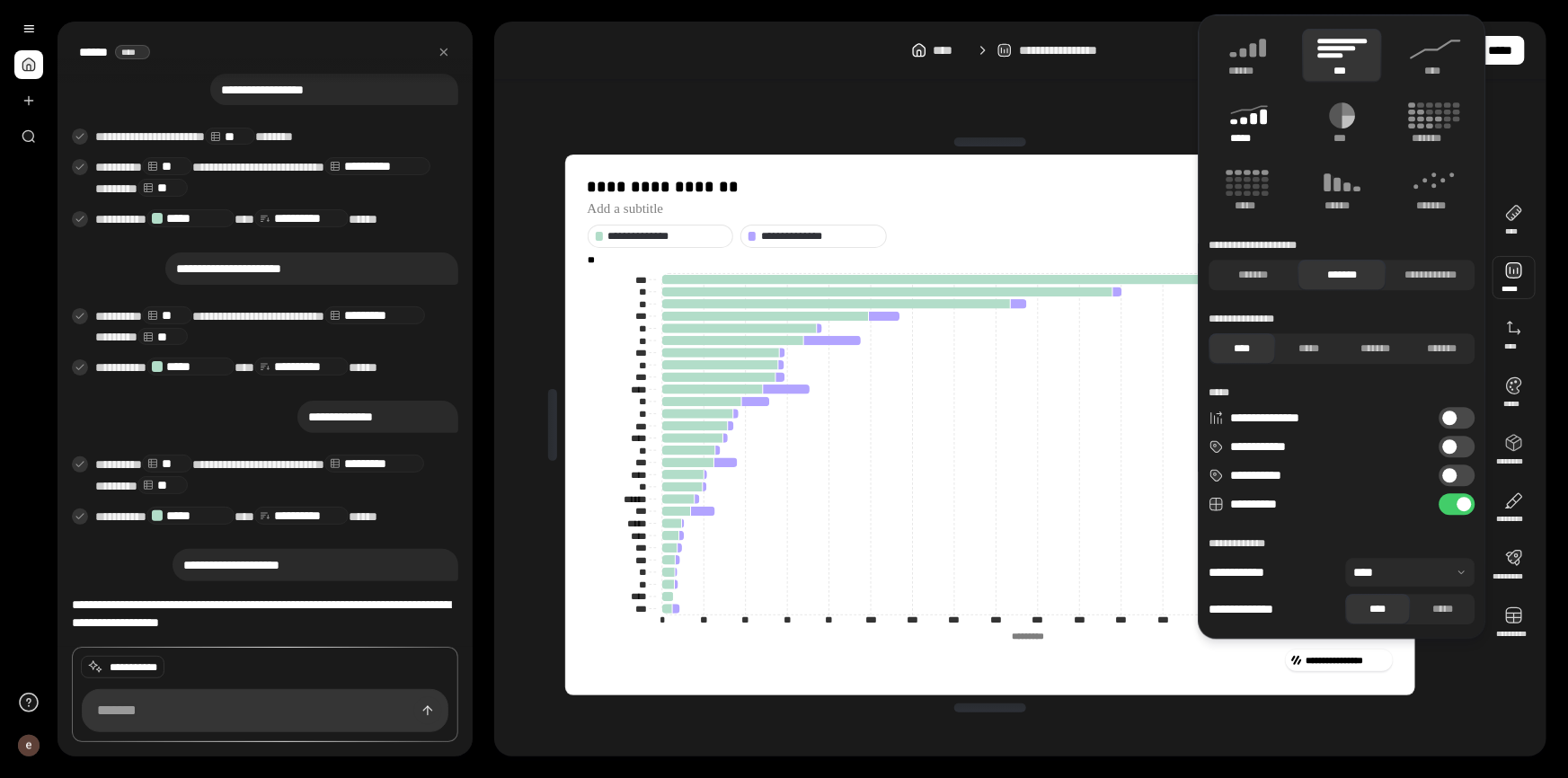 click on "*****" at bounding box center [1248, 138] 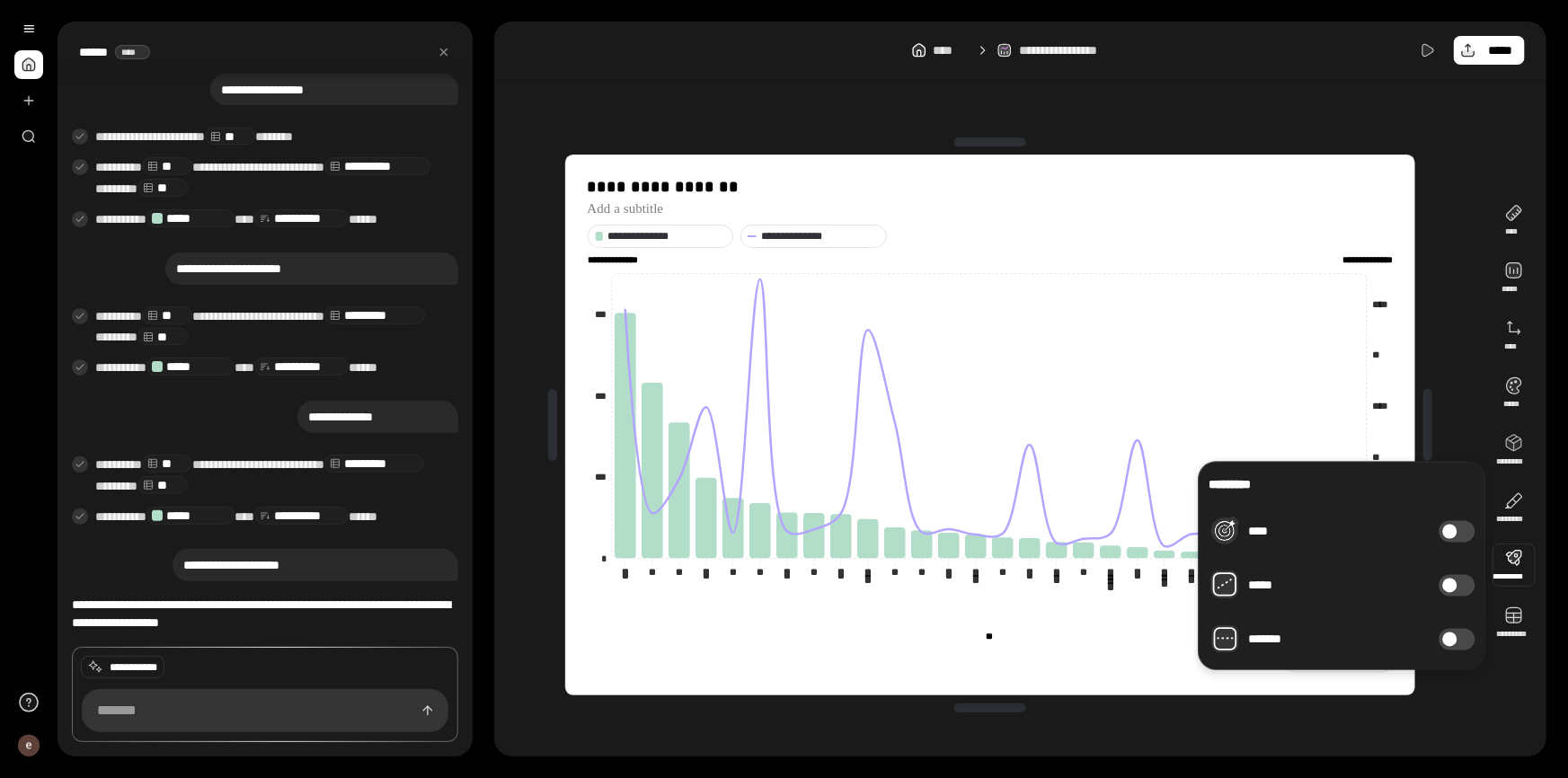 click at bounding box center (1450, 586) 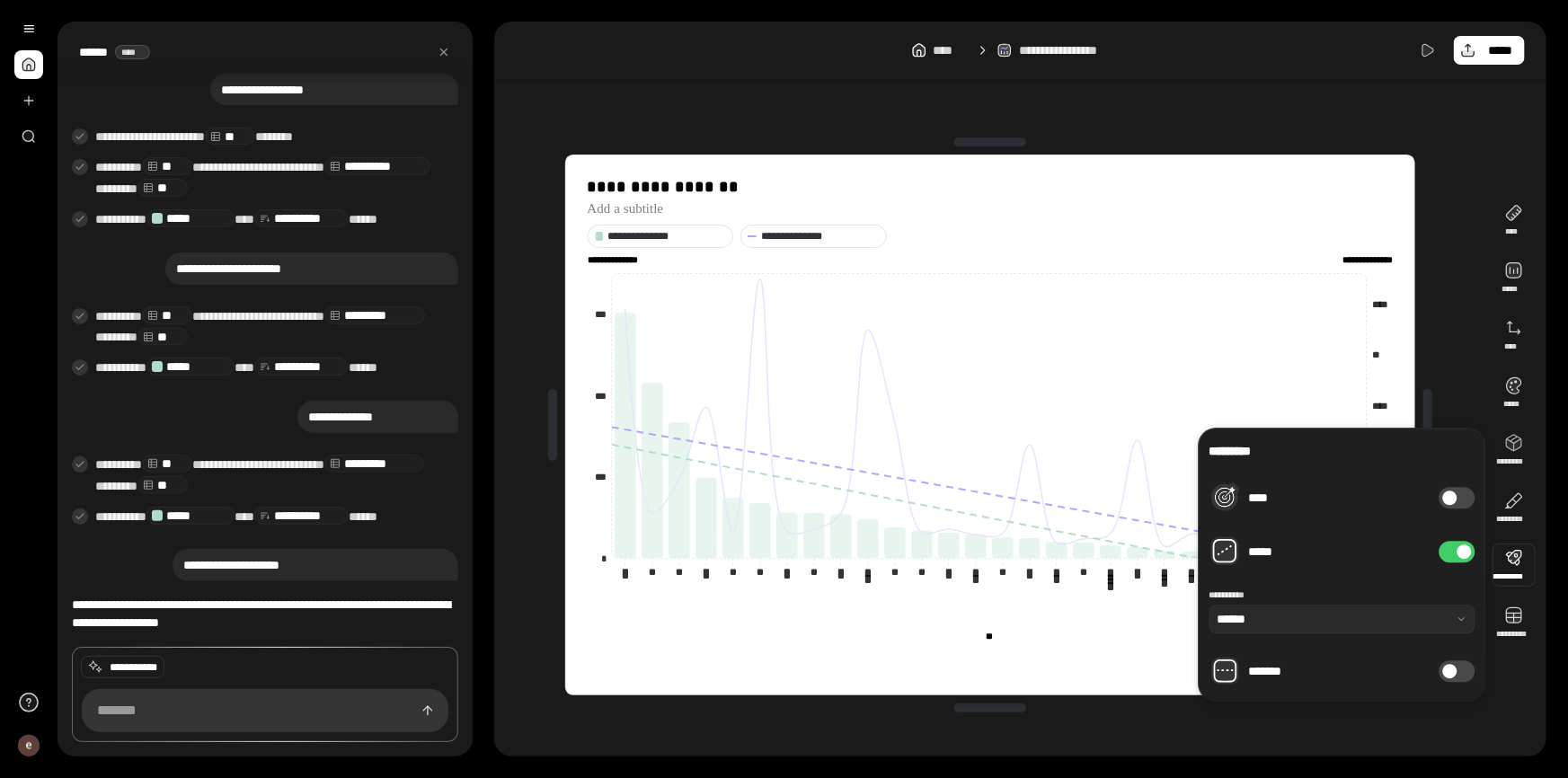 click on "*****" at bounding box center [1457, 552] 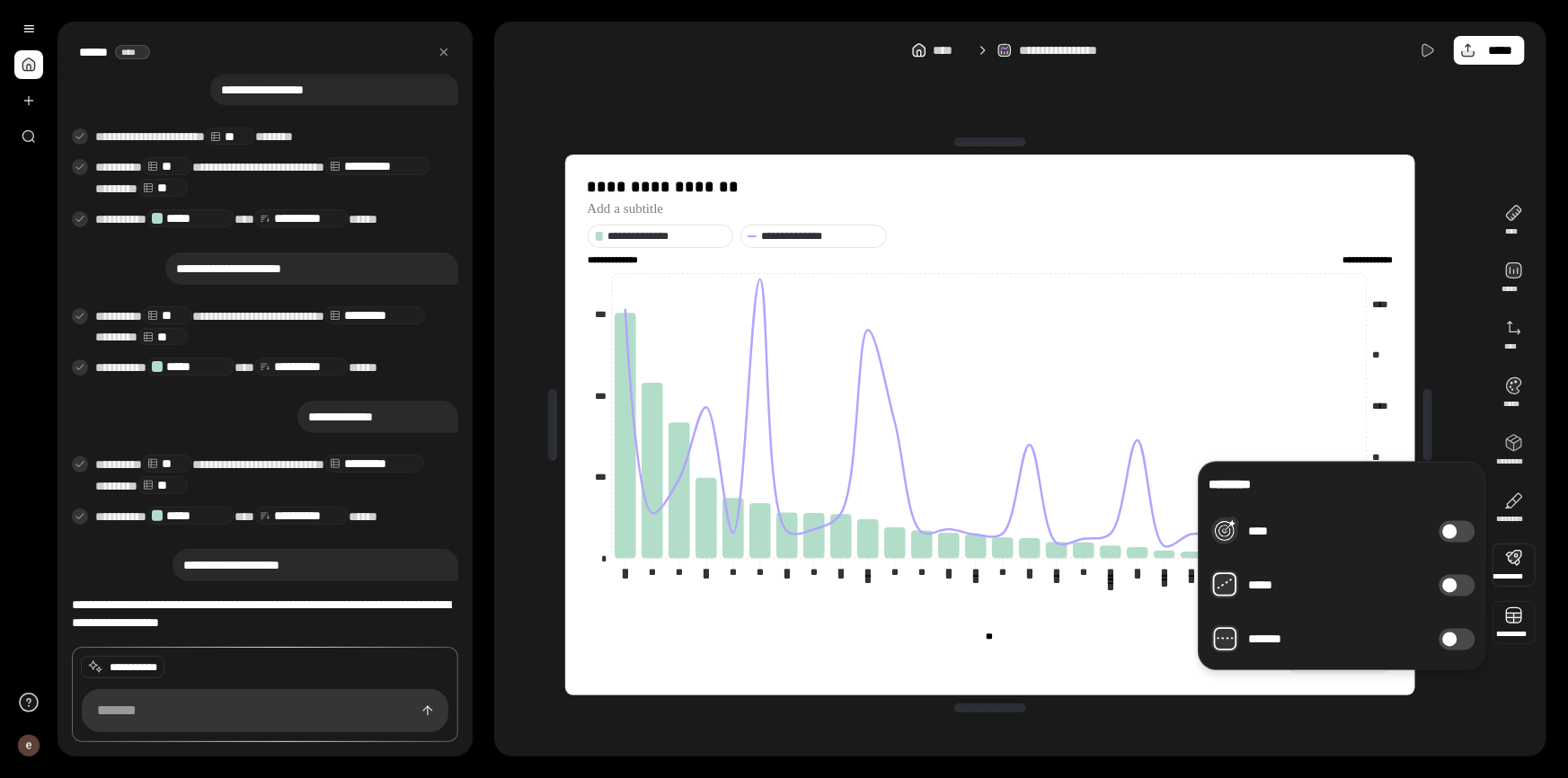 click at bounding box center (1514, 623) 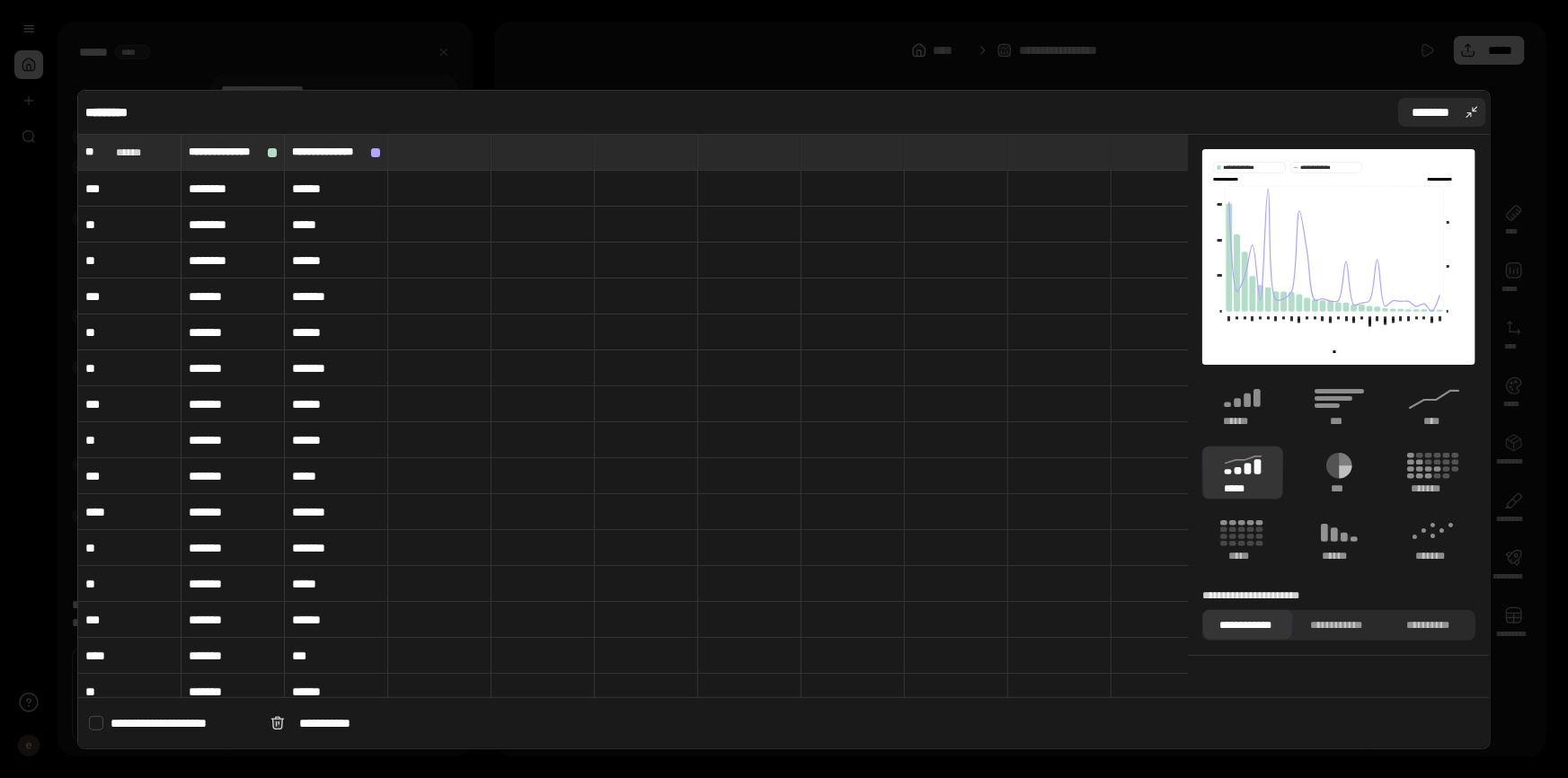 click on "********" at bounding box center (1442, 112) 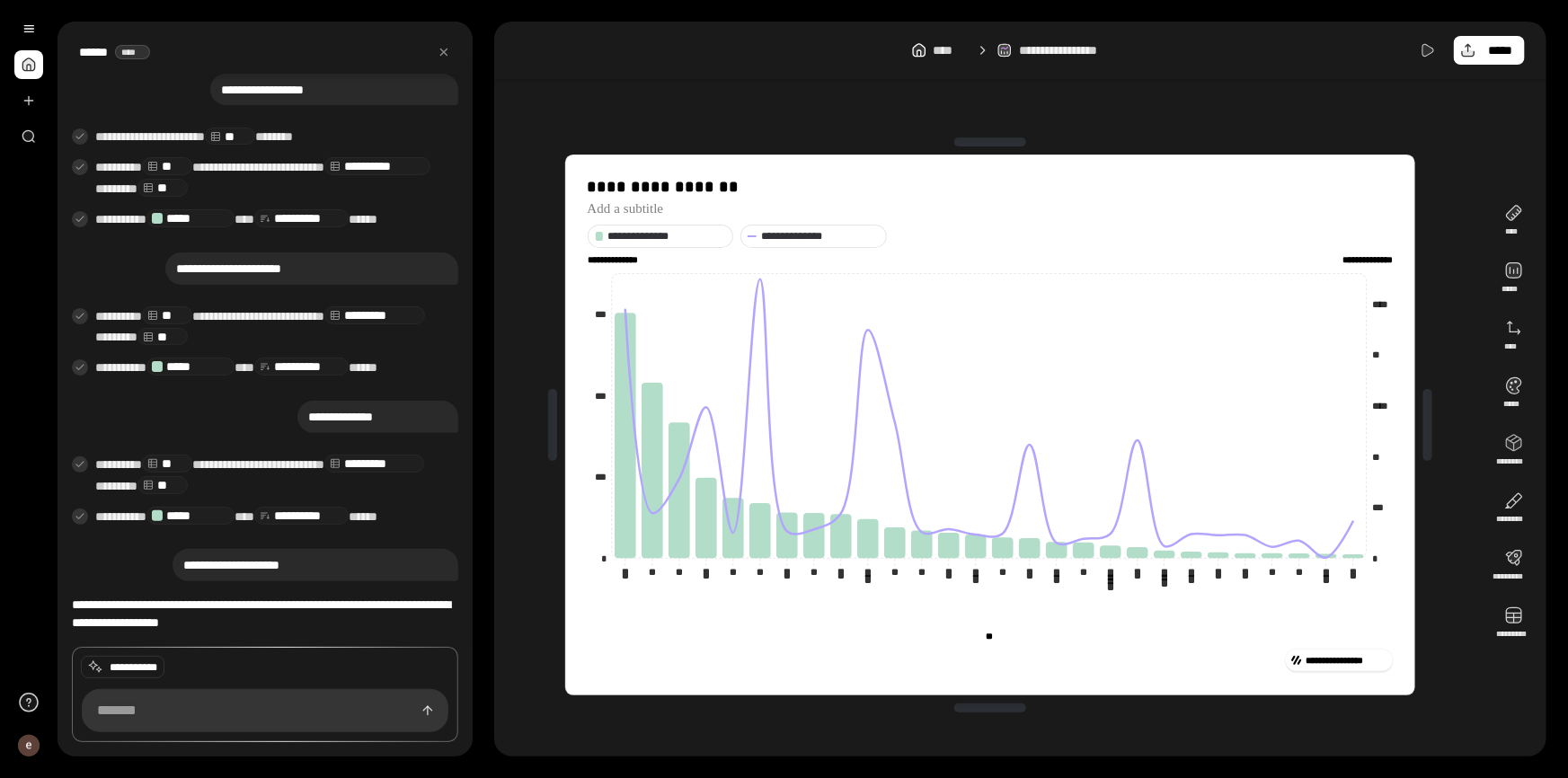 drag, startPoint x: 186, startPoint y: 572, endPoint x: 442, endPoint y: 568, distance: 256.03125 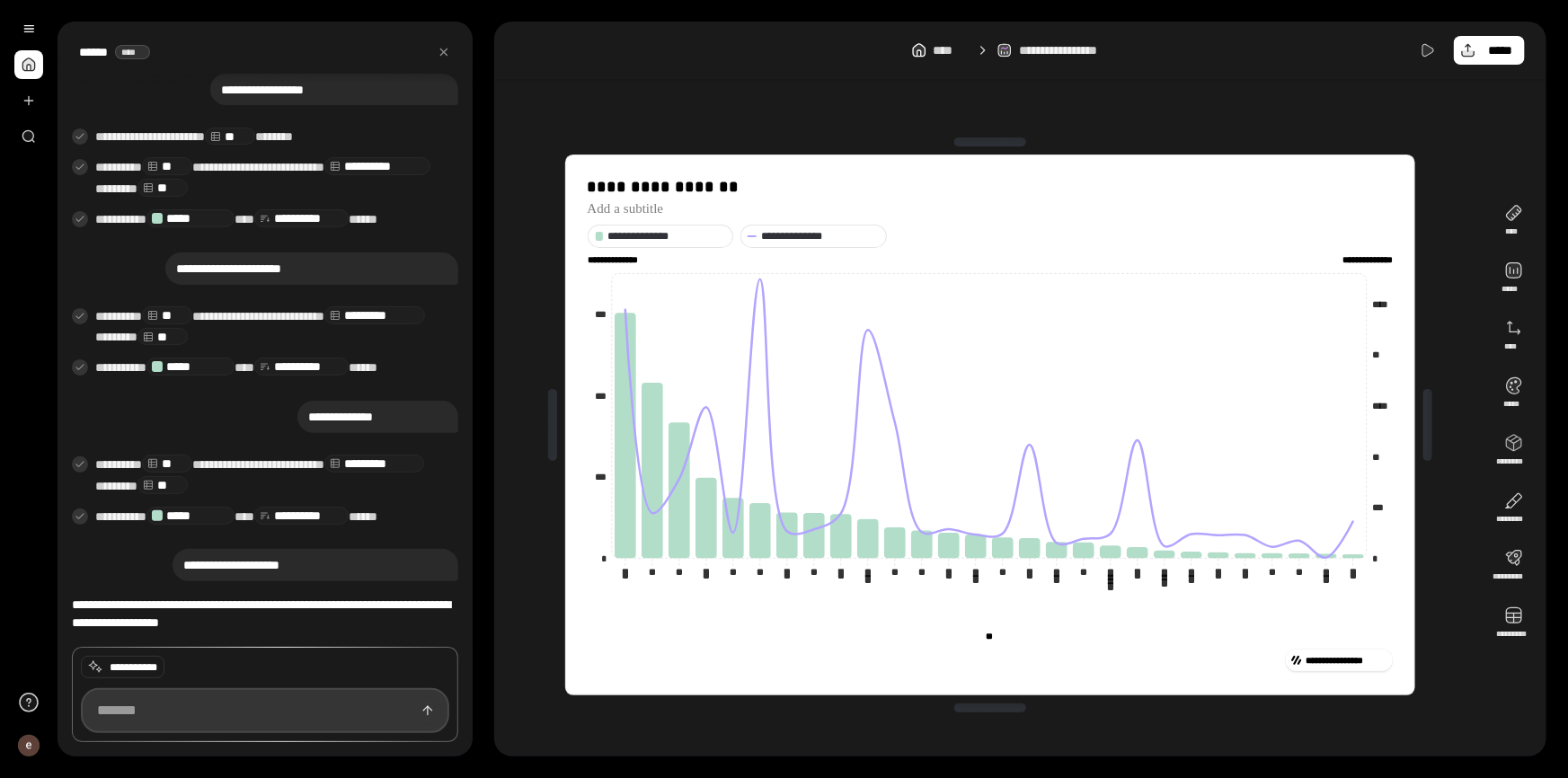 click at bounding box center (265, 711) 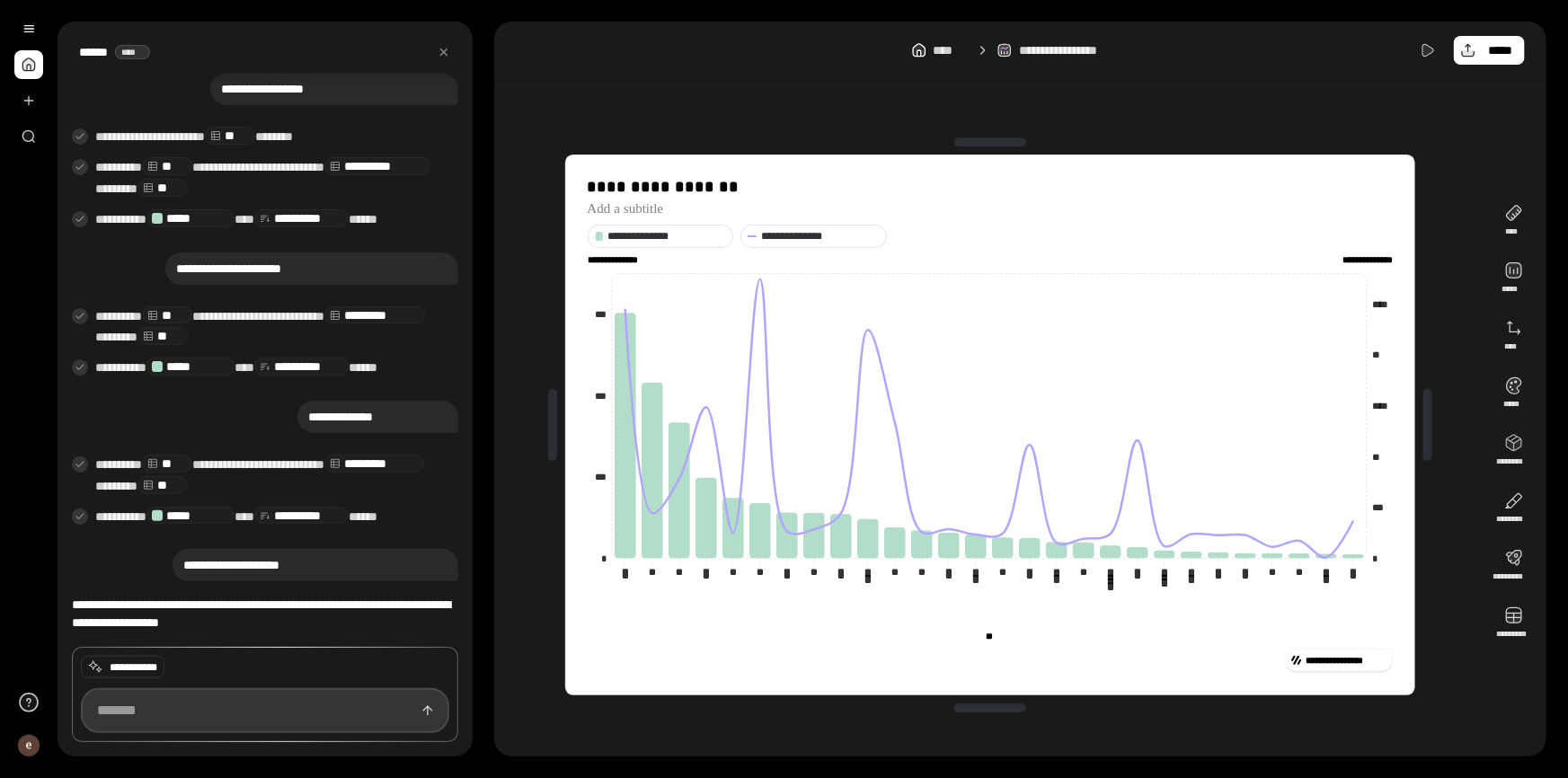 paste on "**********" 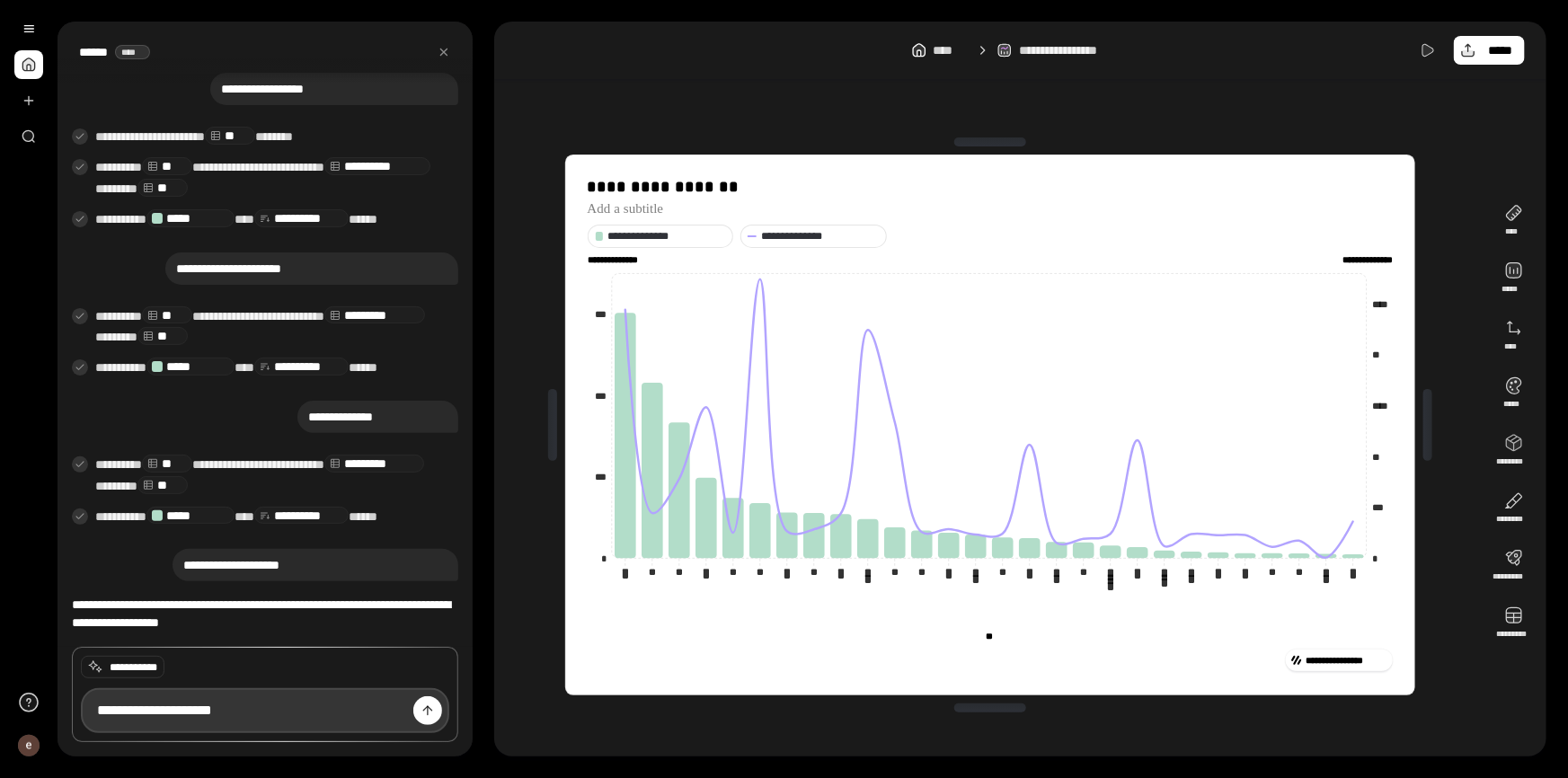 drag, startPoint x: 138, startPoint y: 710, endPoint x: 306, endPoint y: 500, distance: 268.93122 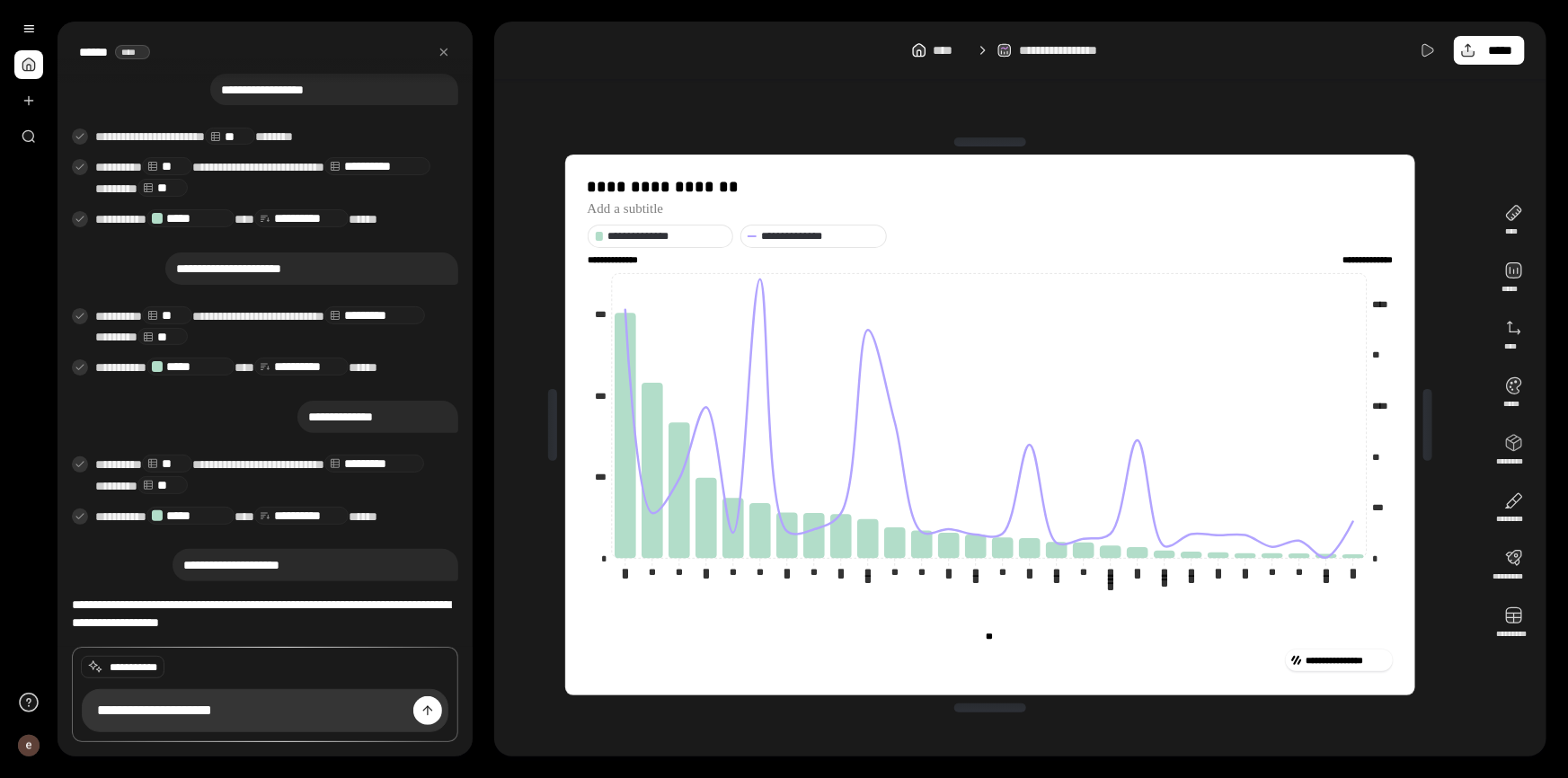 drag, startPoint x: 323, startPoint y: 418, endPoint x: 403, endPoint y: 419, distance: 80.00625 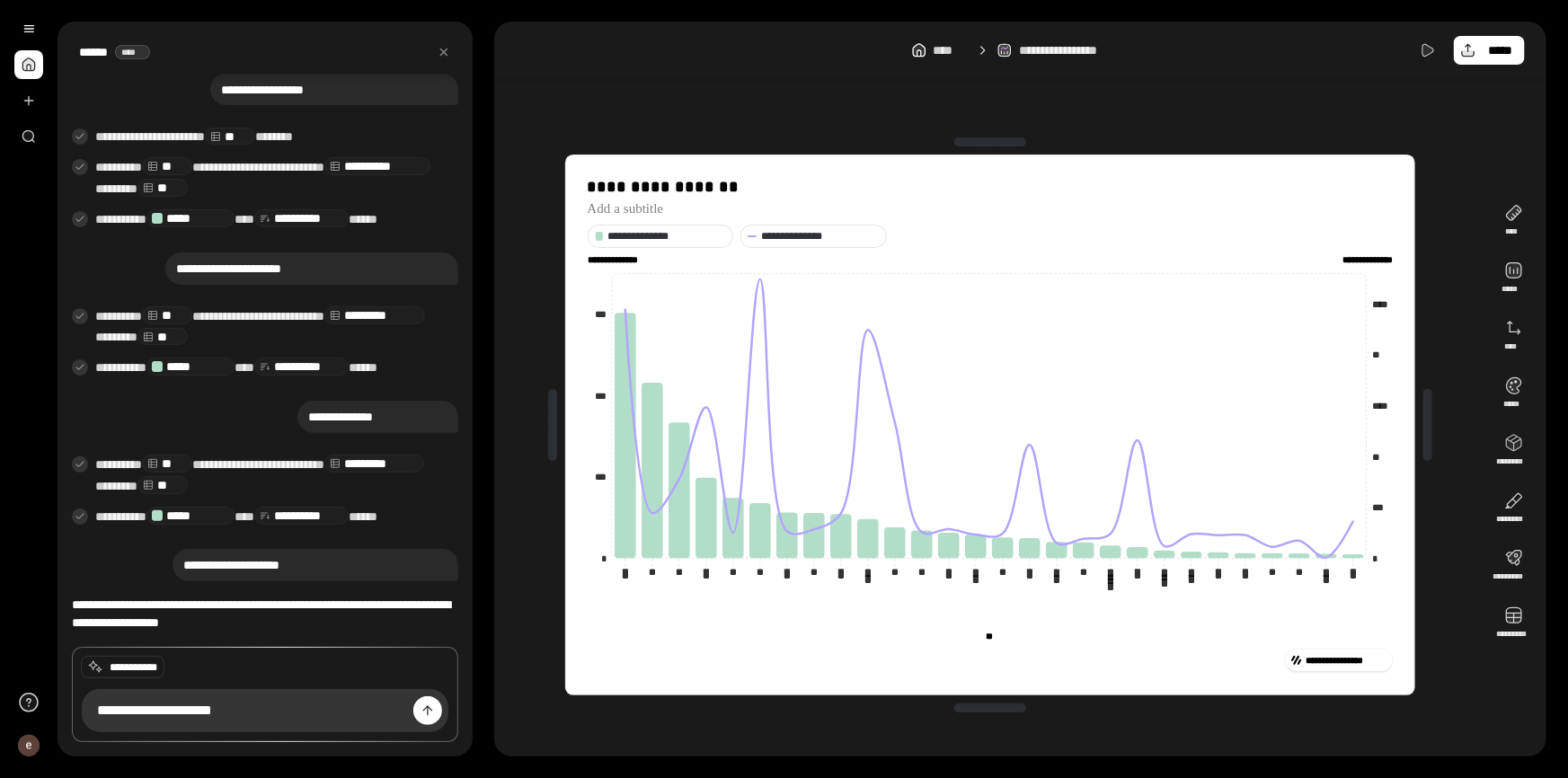 drag, startPoint x: 398, startPoint y: 411, endPoint x: 439, endPoint y: 409, distance: 41.04875 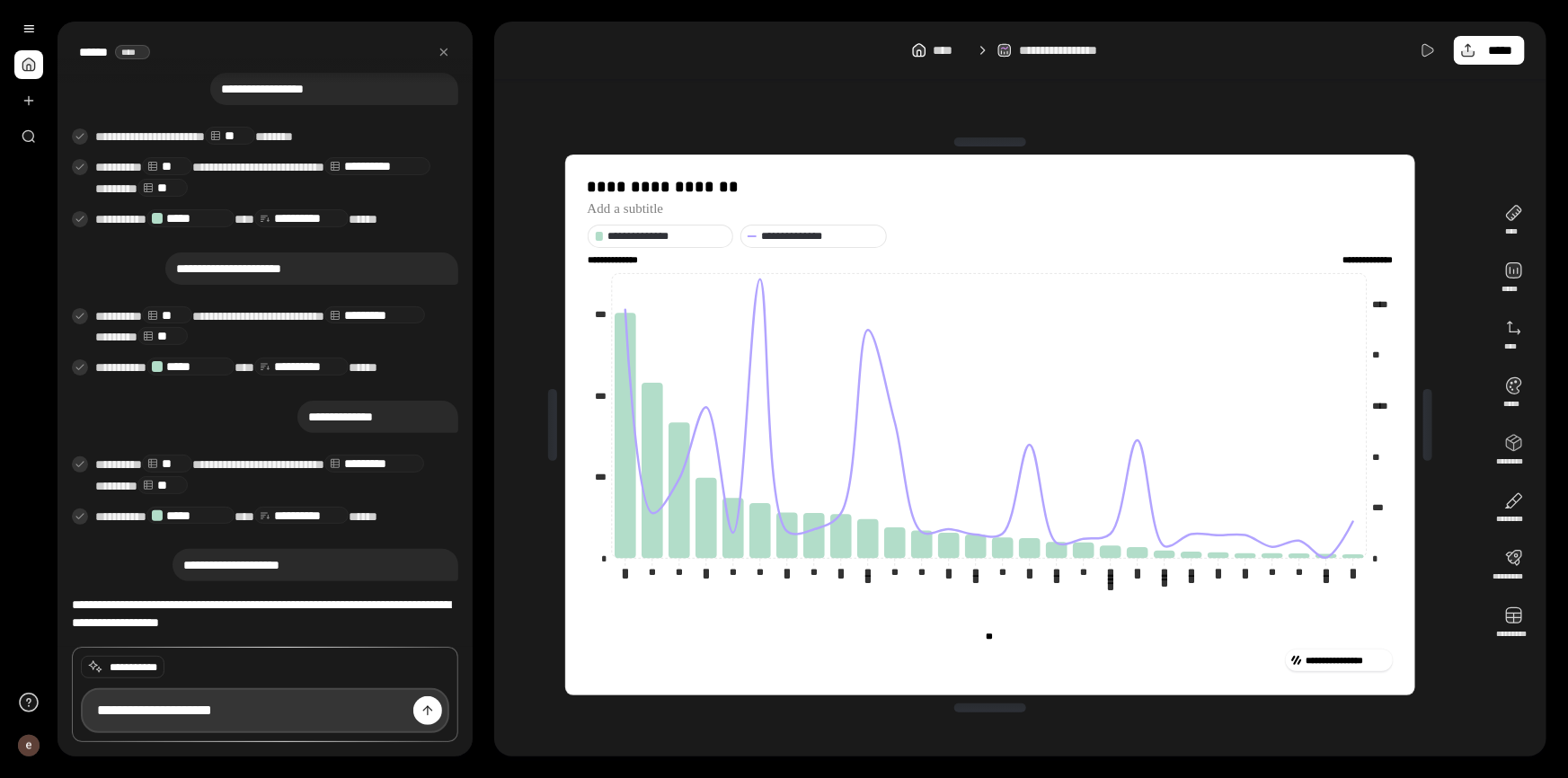 click on "**********" at bounding box center (265, 711) 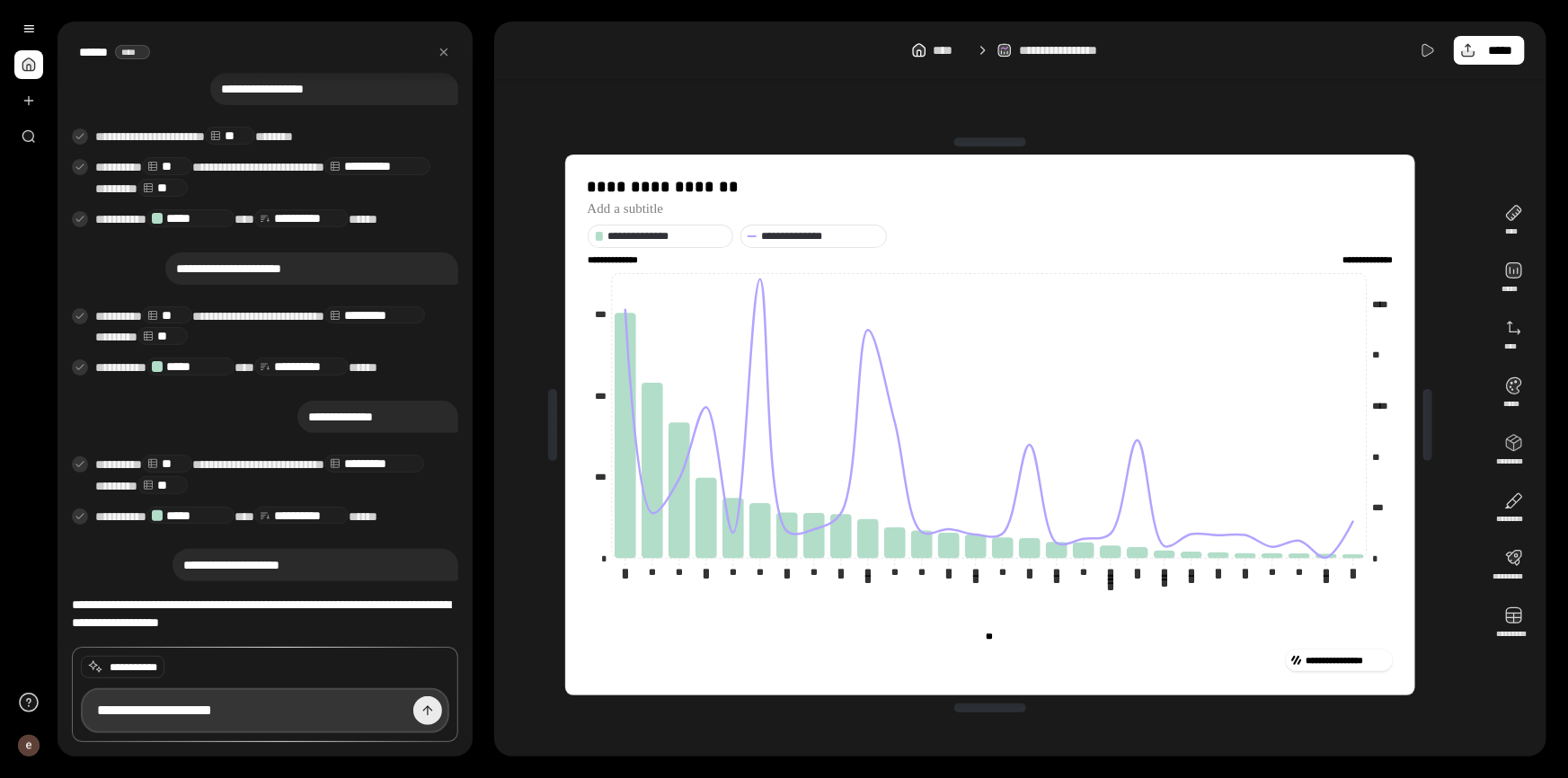 drag, startPoint x: 139, startPoint y: 710, endPoint x: 403, endPoint y: 712, distance: 264.00758 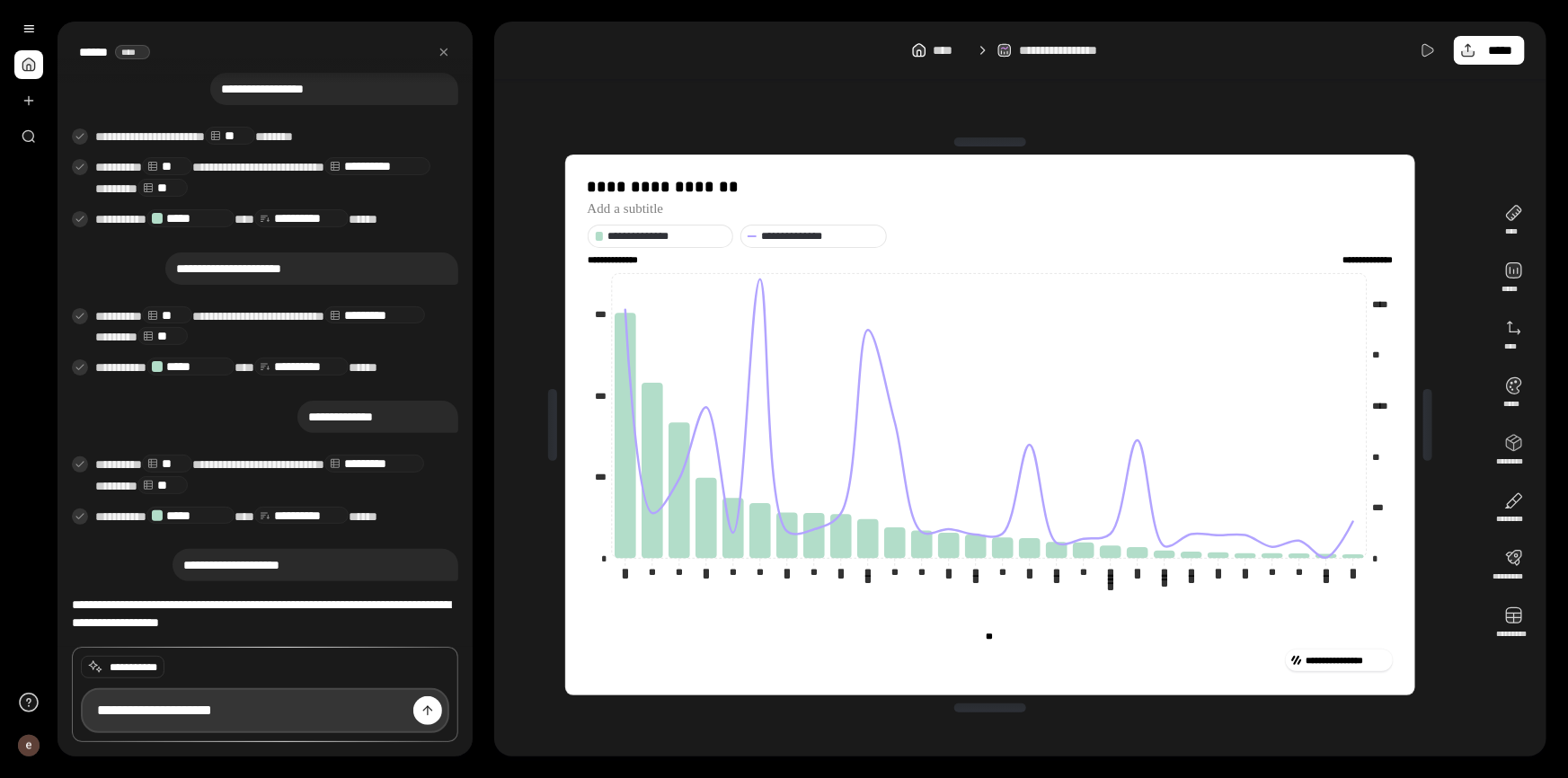 paste 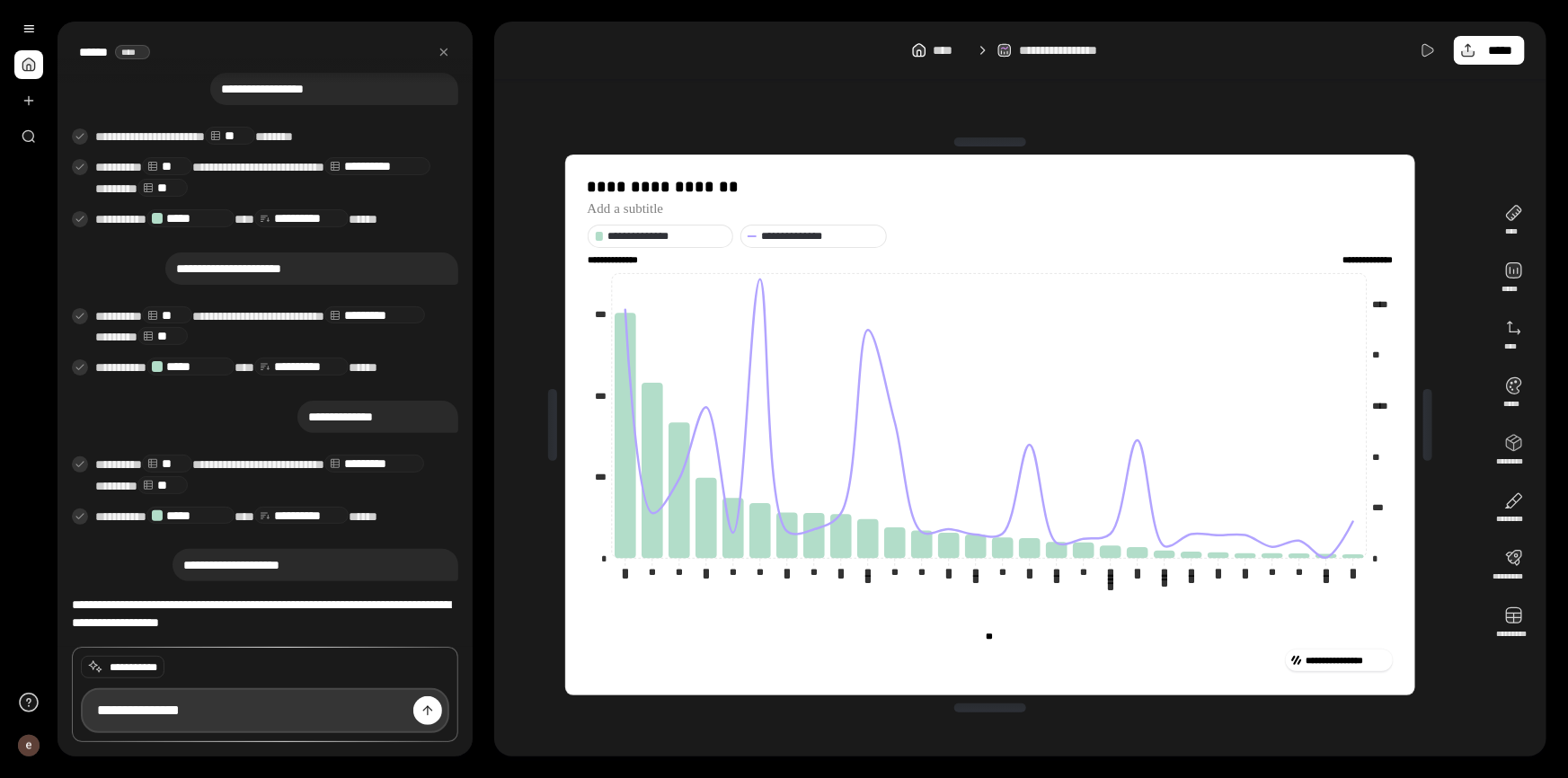 drag, startPoint x: 166, startPoint y: 706, endPoint x: 181, endPoint y: 709, distance: 15.29706 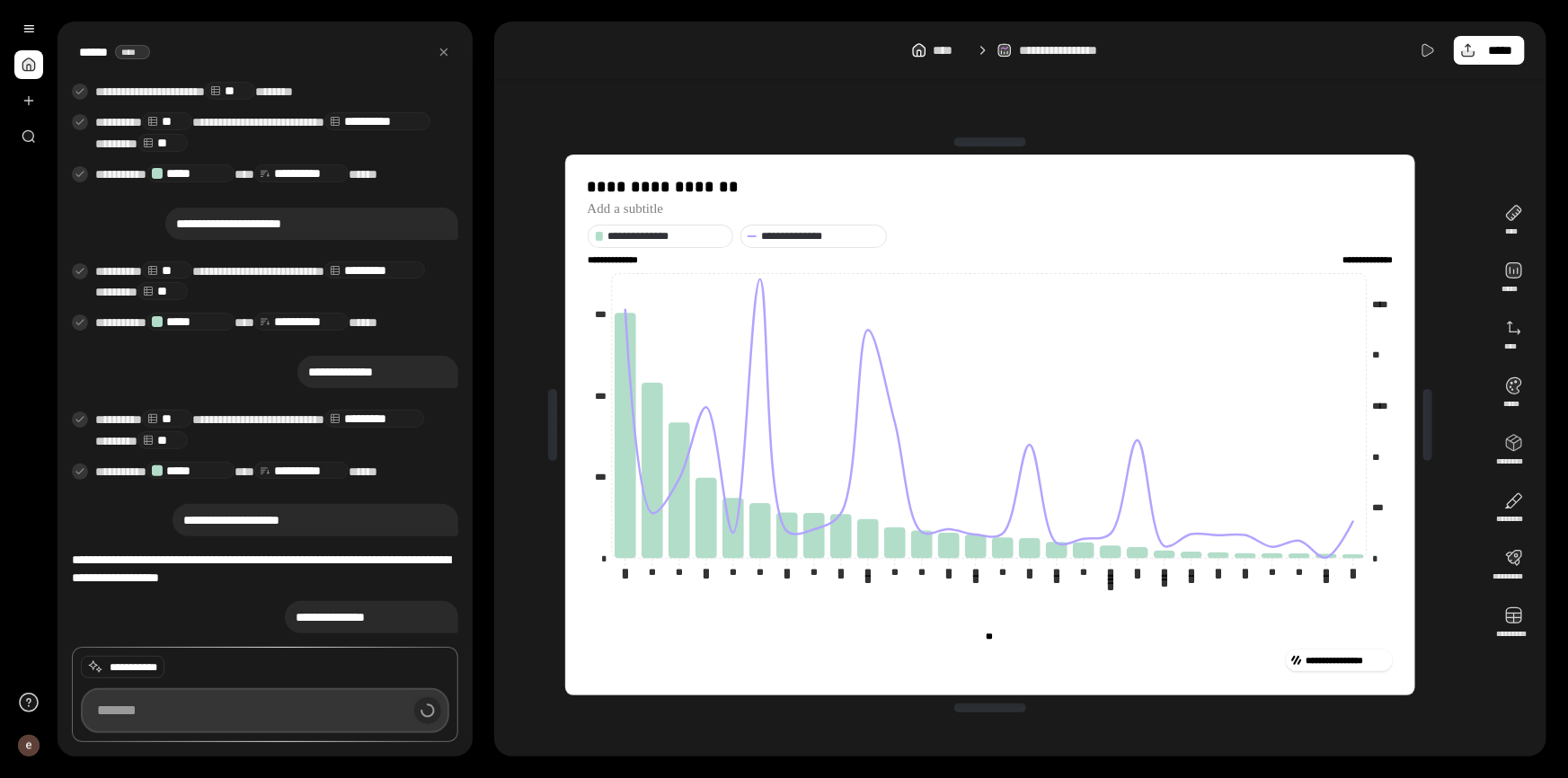 scroll, scrollTop: 468, scrollLeft: 0, axis: vertical 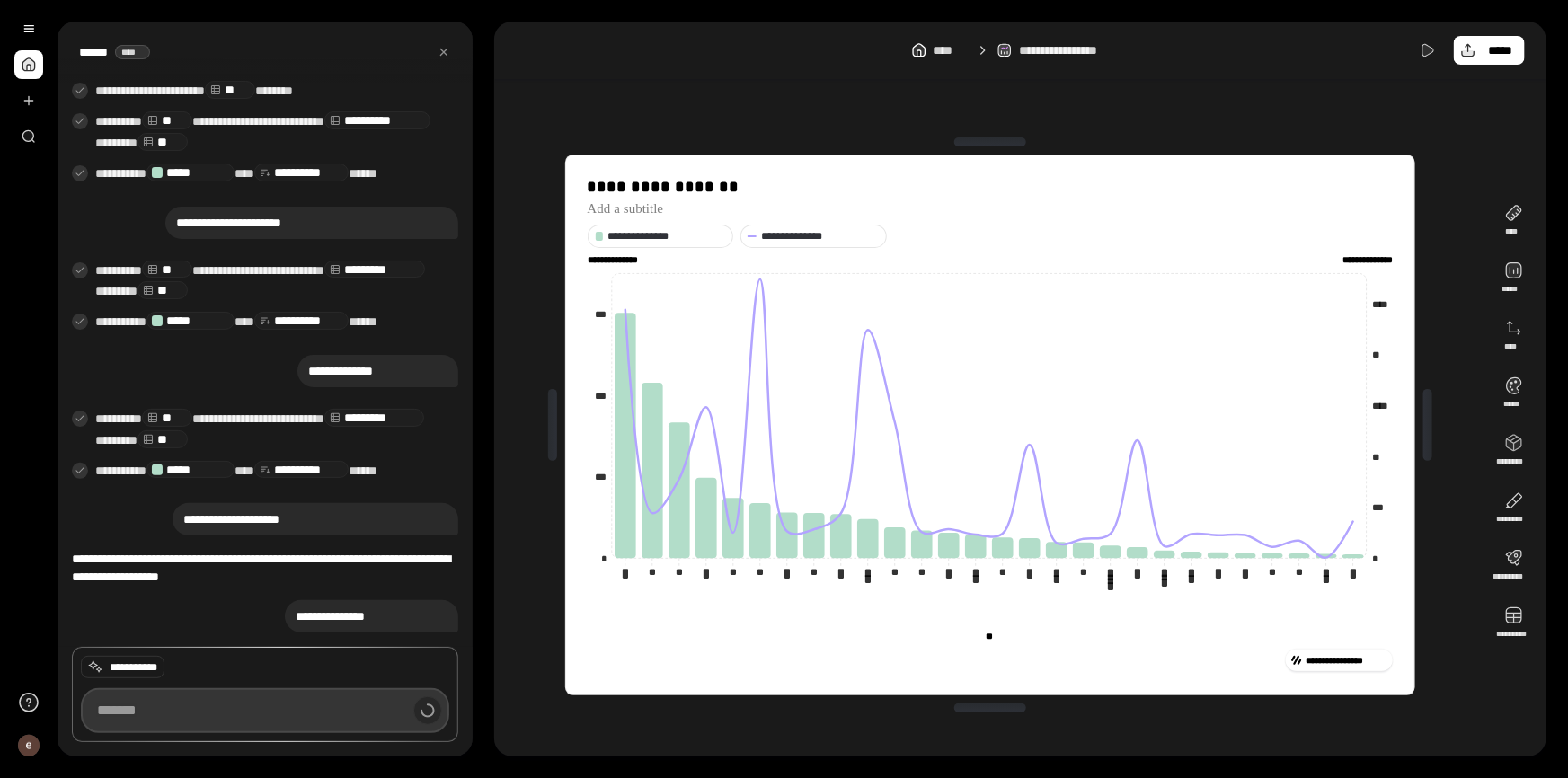 type on "**********" 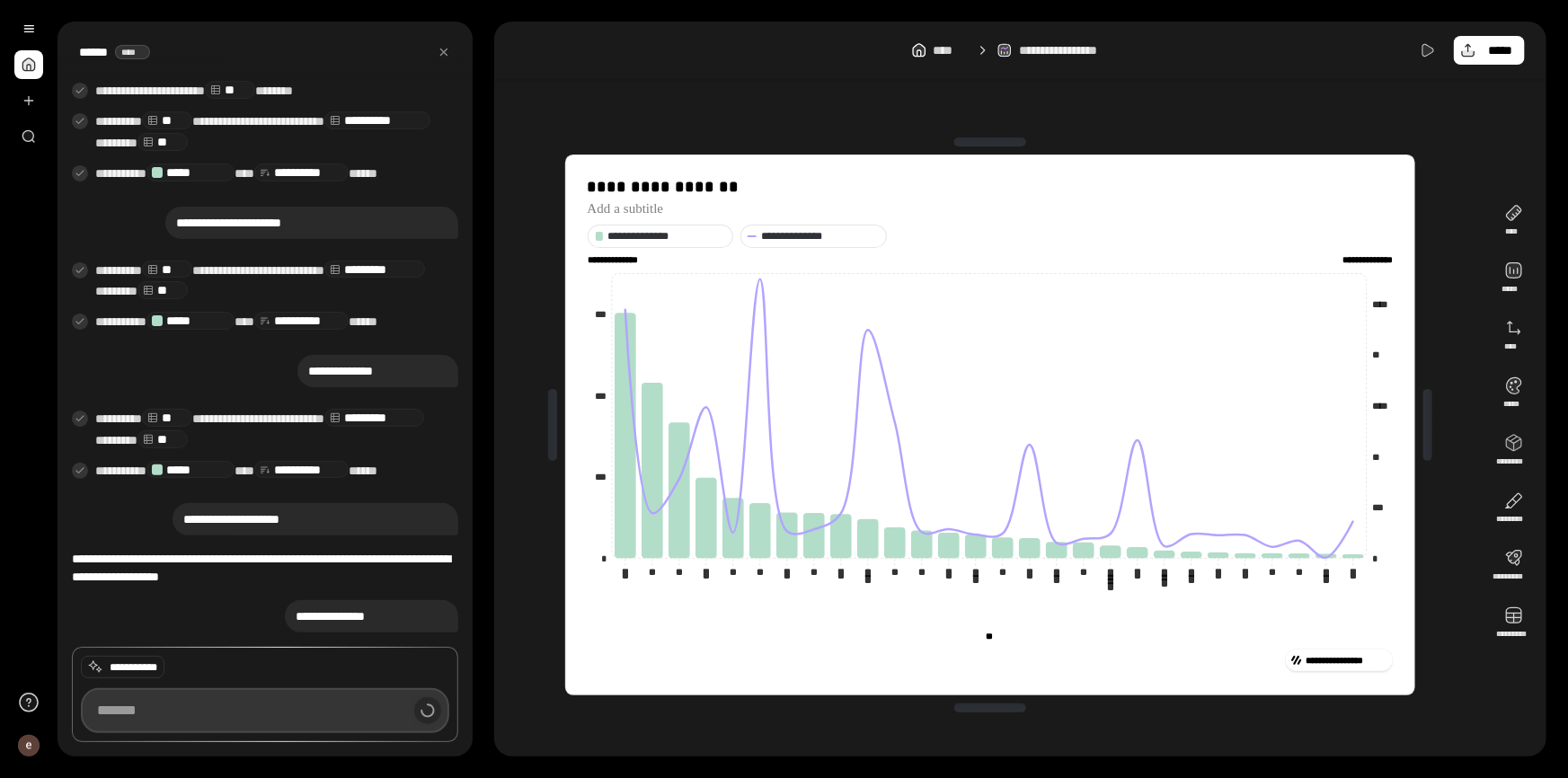 type 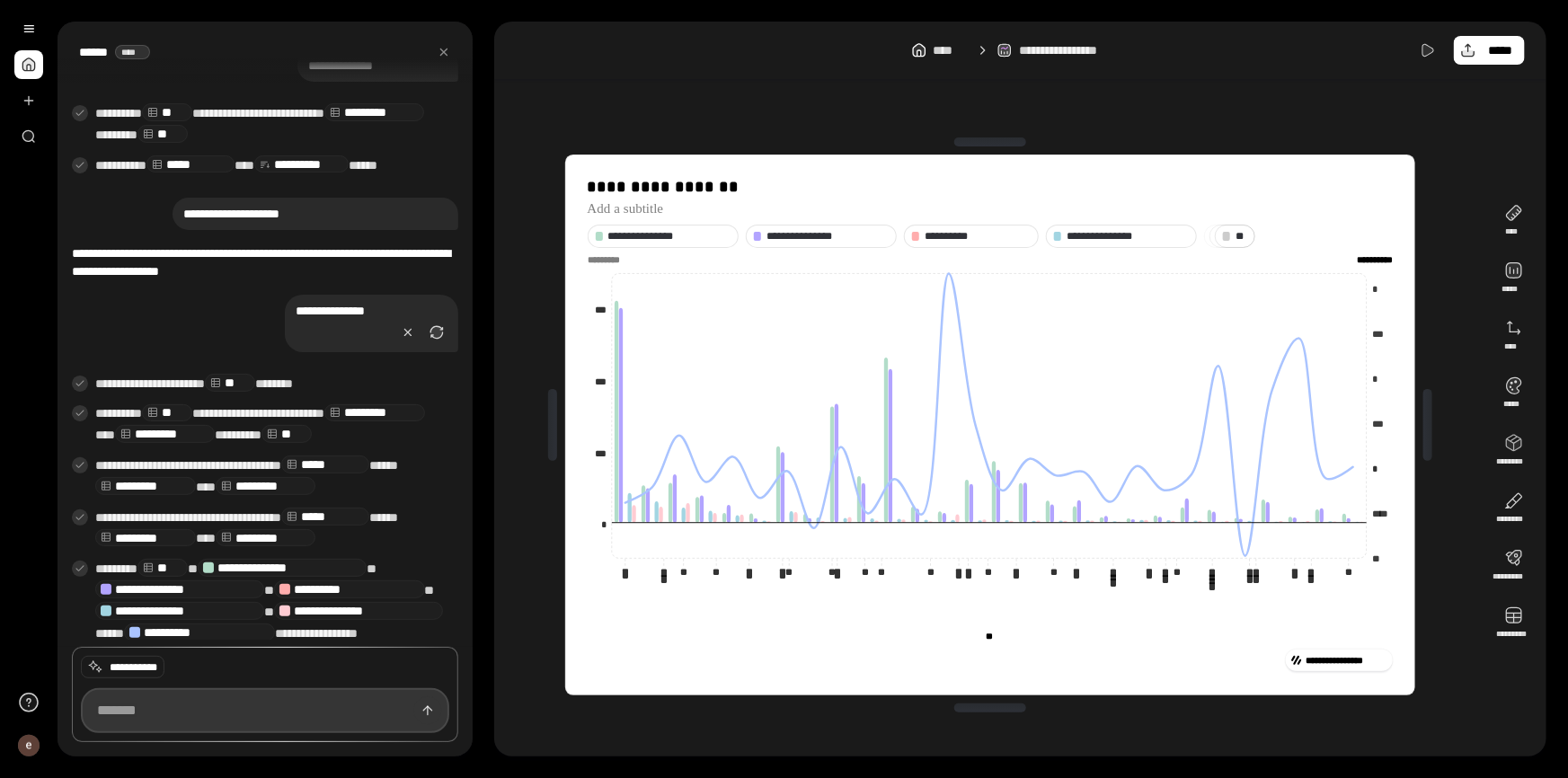 scroll, scrollTop: 786, scrollLeft: 0, axis: vertical 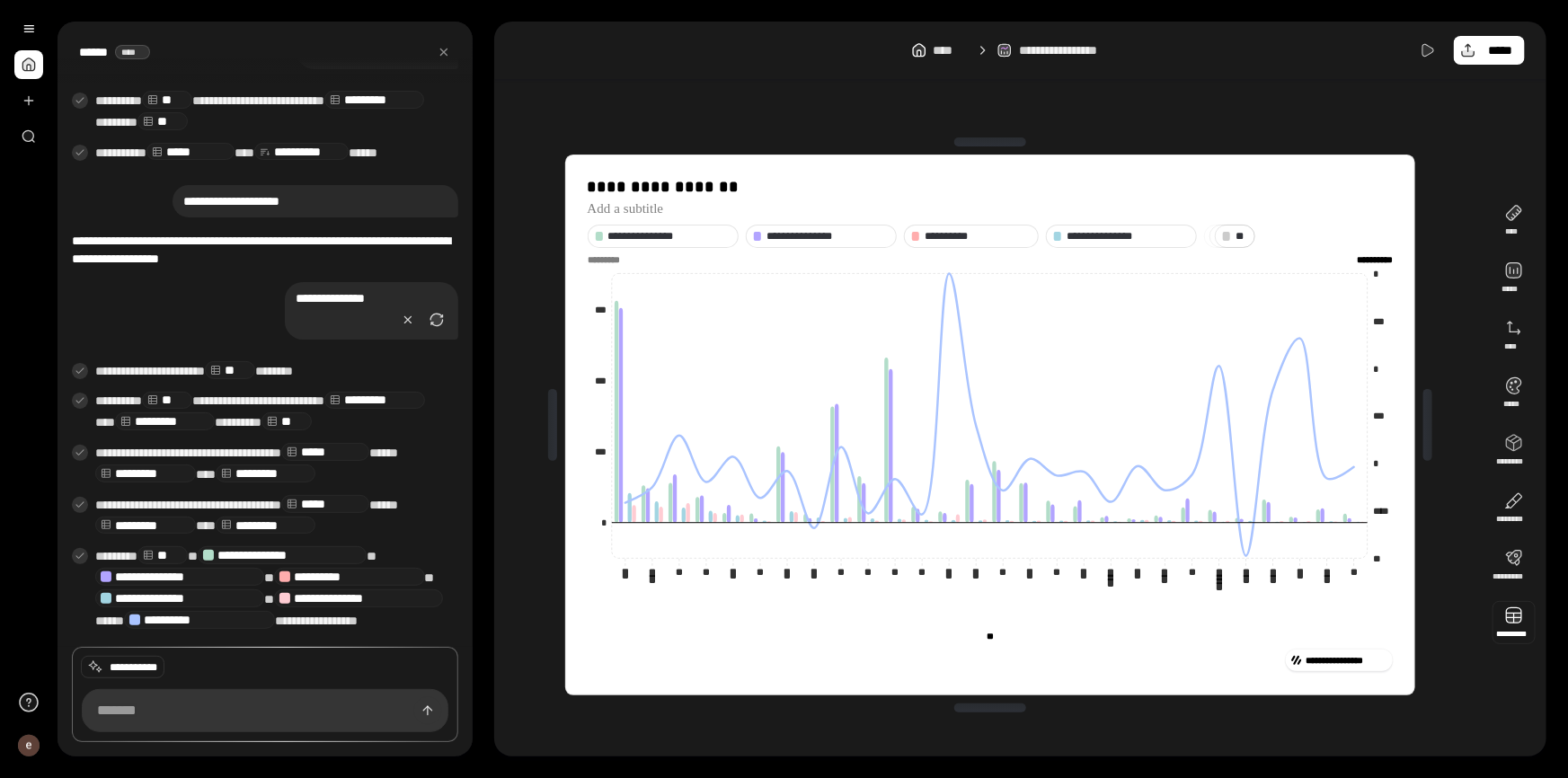 click at bounding box center [1514, 623] 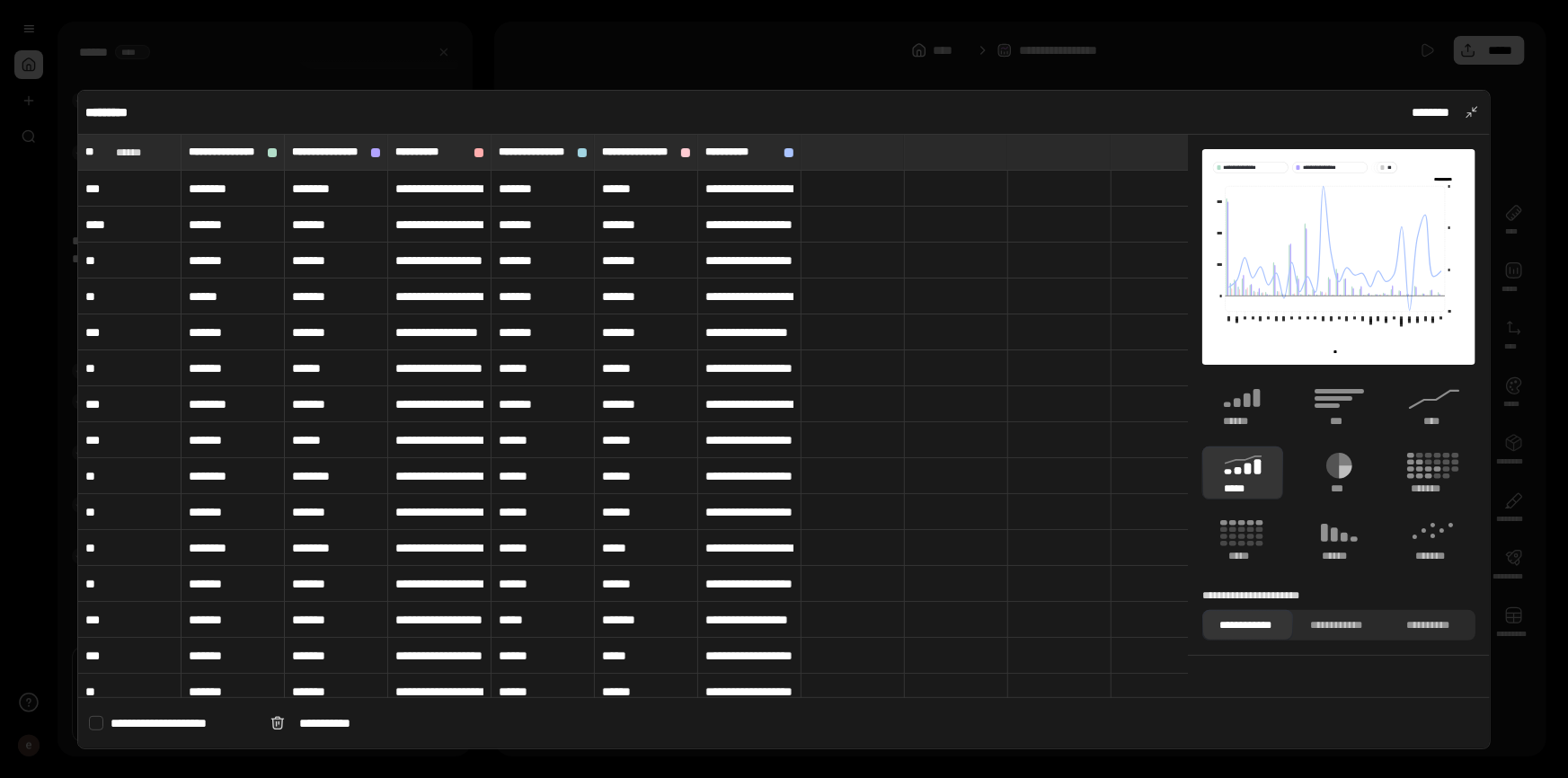click on "**********" at bounding box center [749, 189] 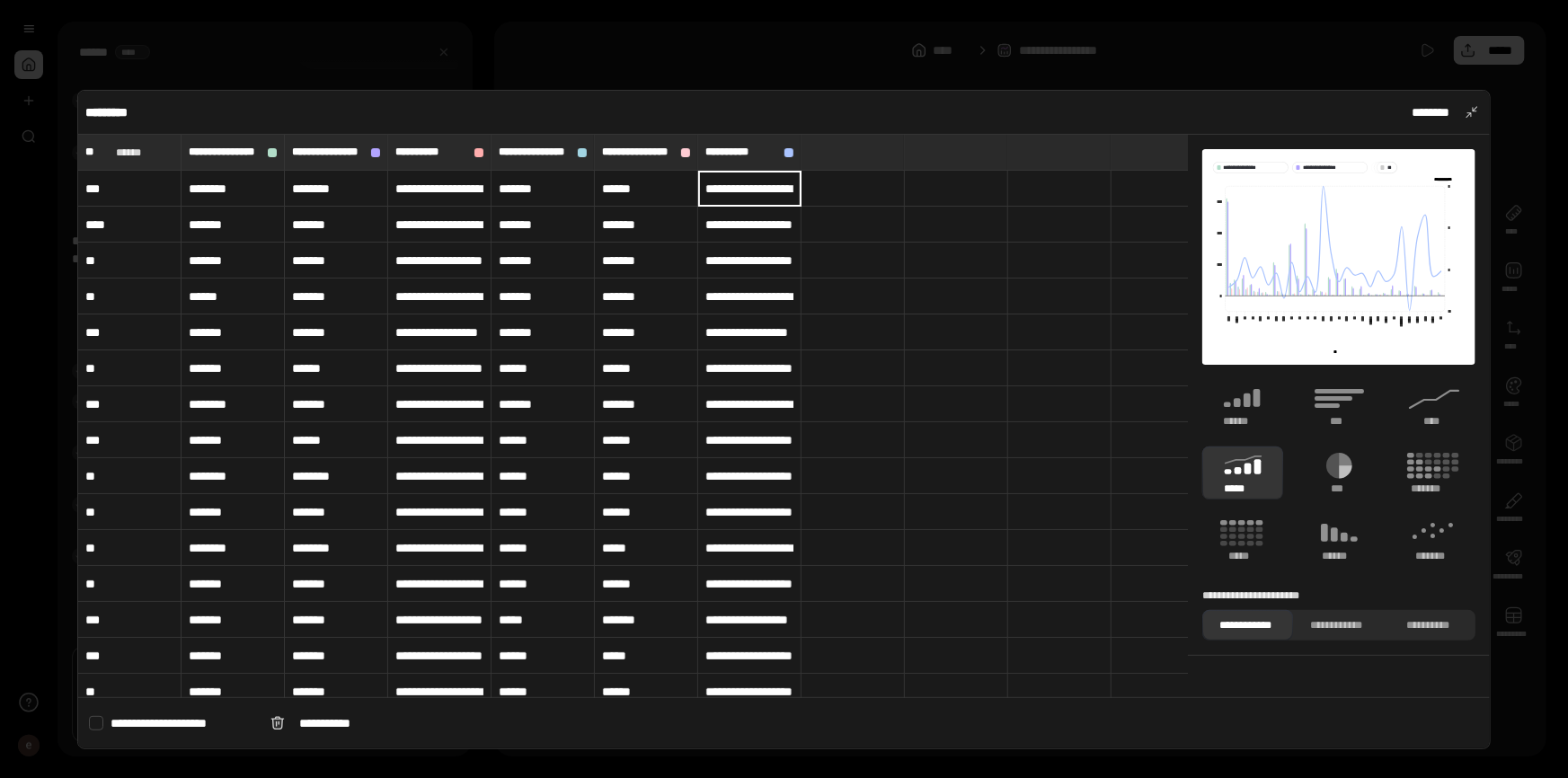 click on "**********" at bounding box center (638, 152) 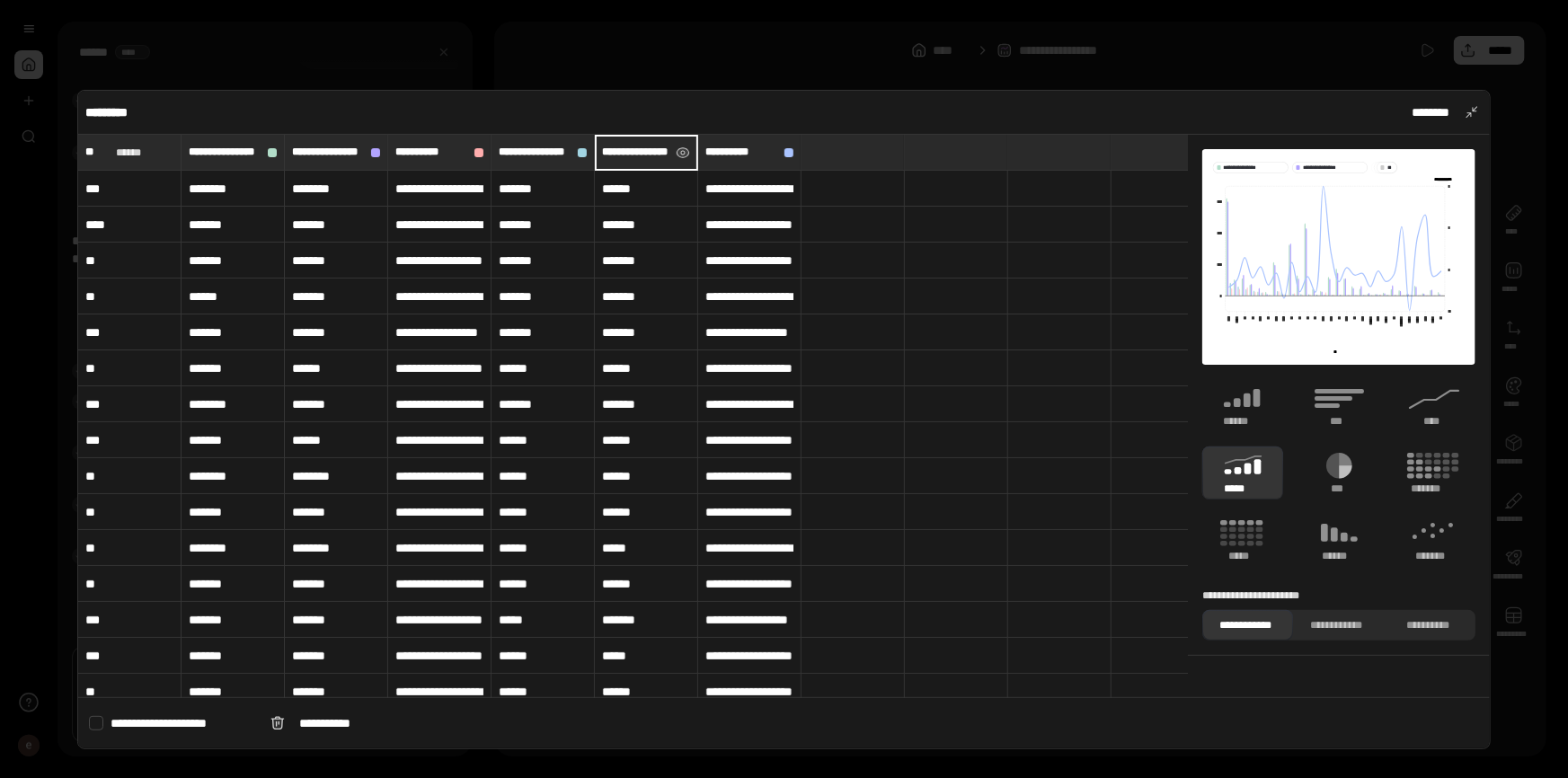 scroll, scrollTop: 0, scrollLeft: 36, axis: horizontal 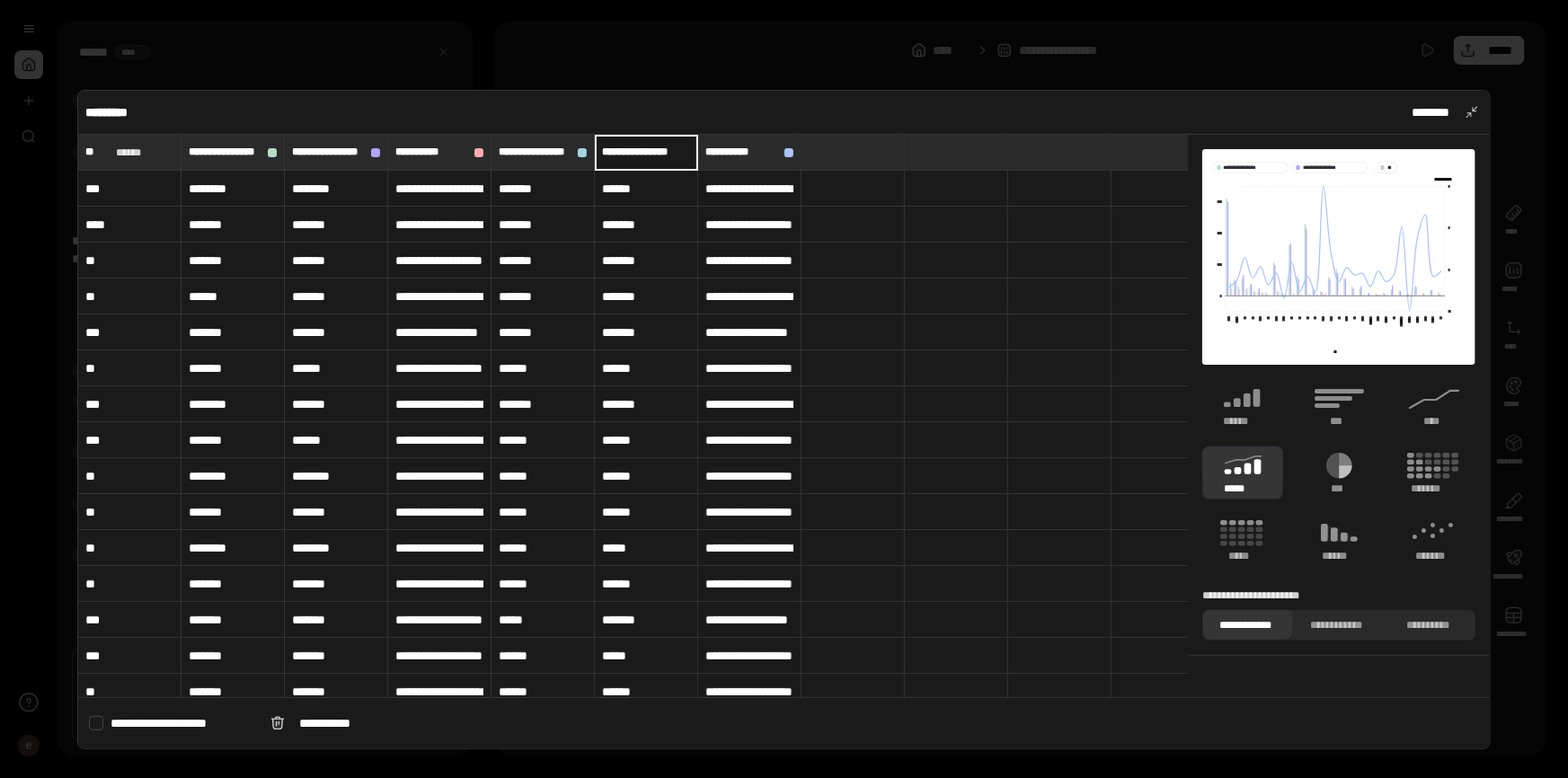 click on "**********" at bounding box center (646, 152) 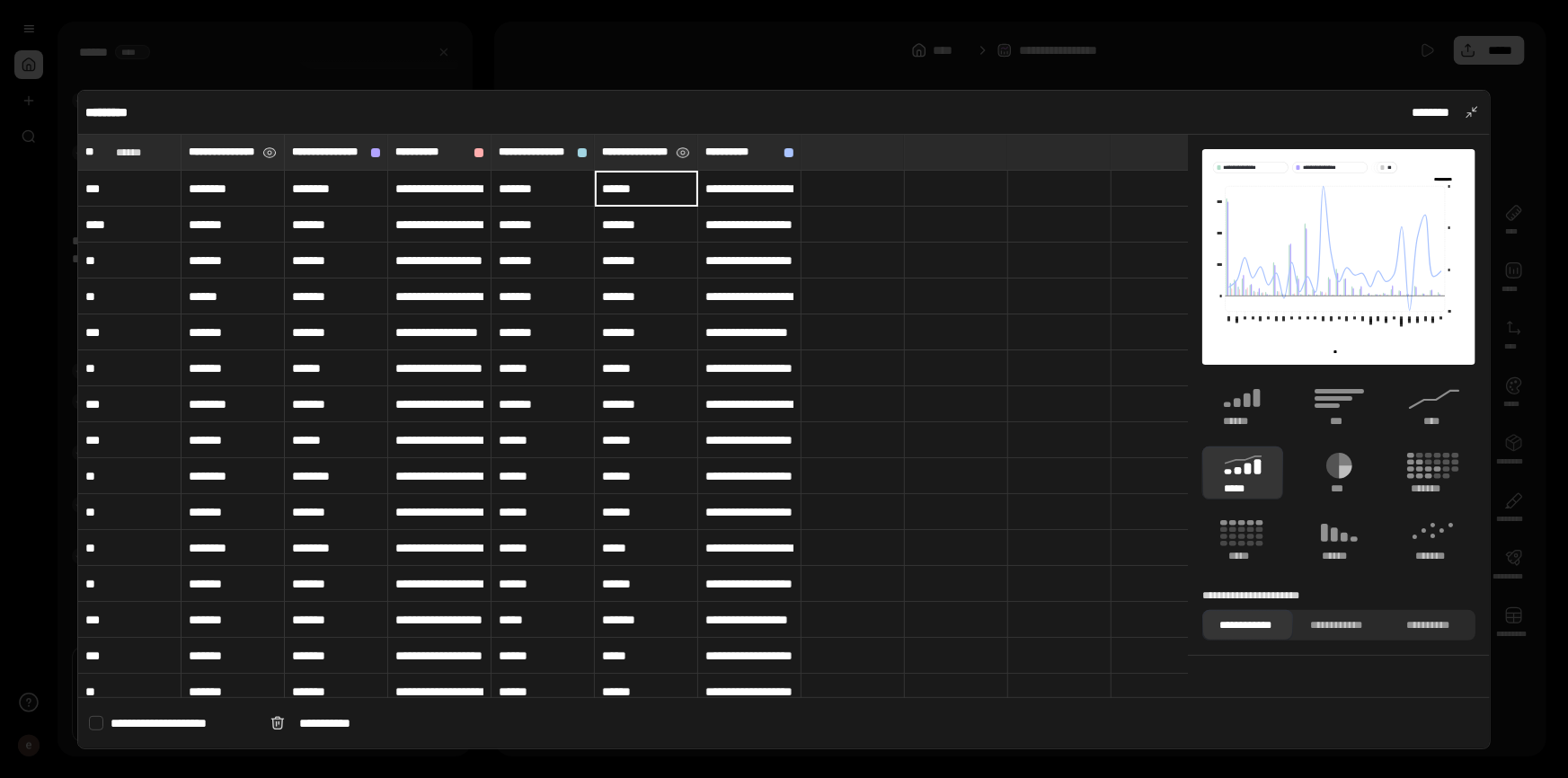 click on "**********" at bounding box center (222, 152) 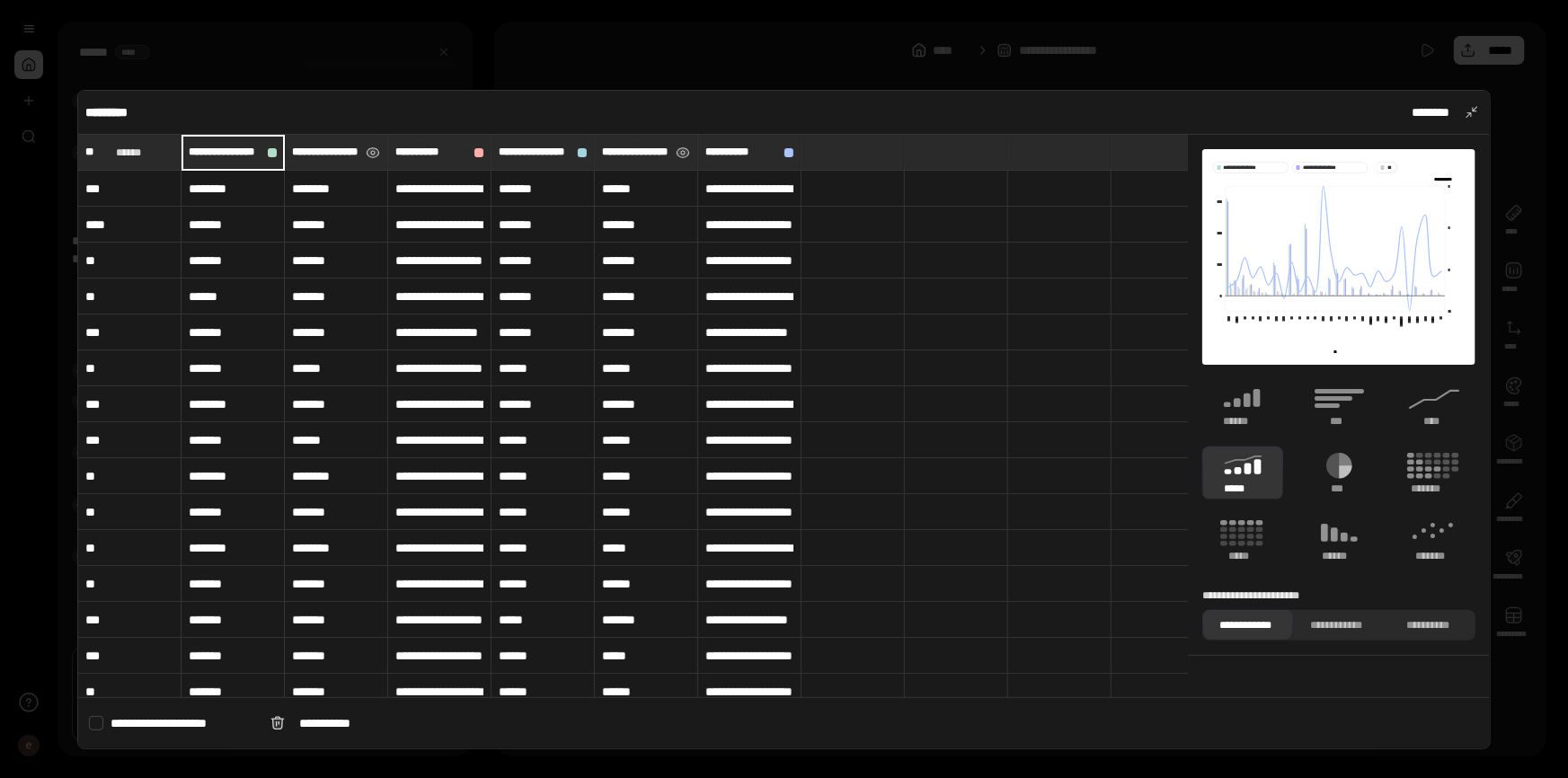 click on "**********" at bounding box center [325, 152] 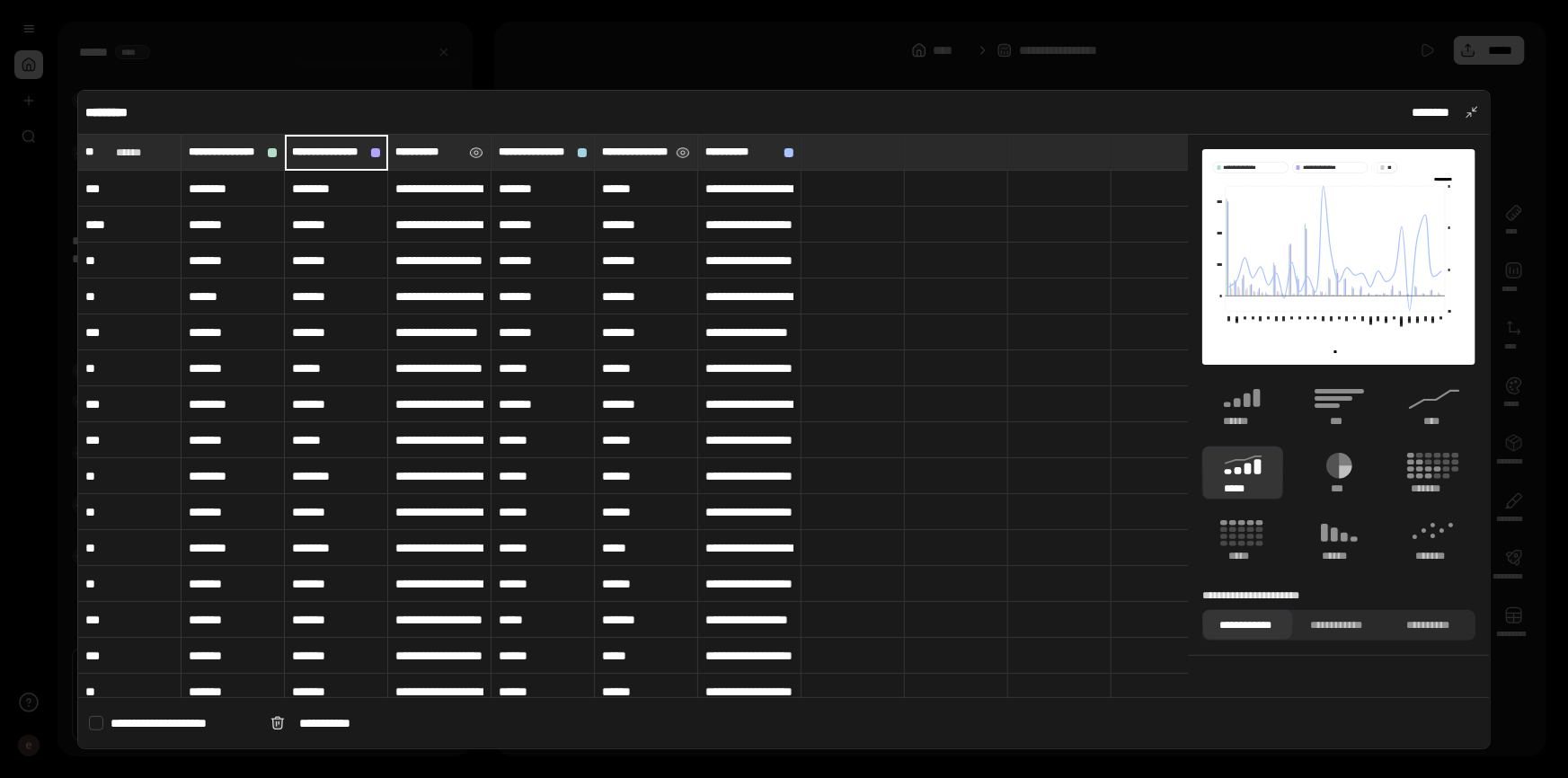 click on "**********" at bounding box center (429, 152) 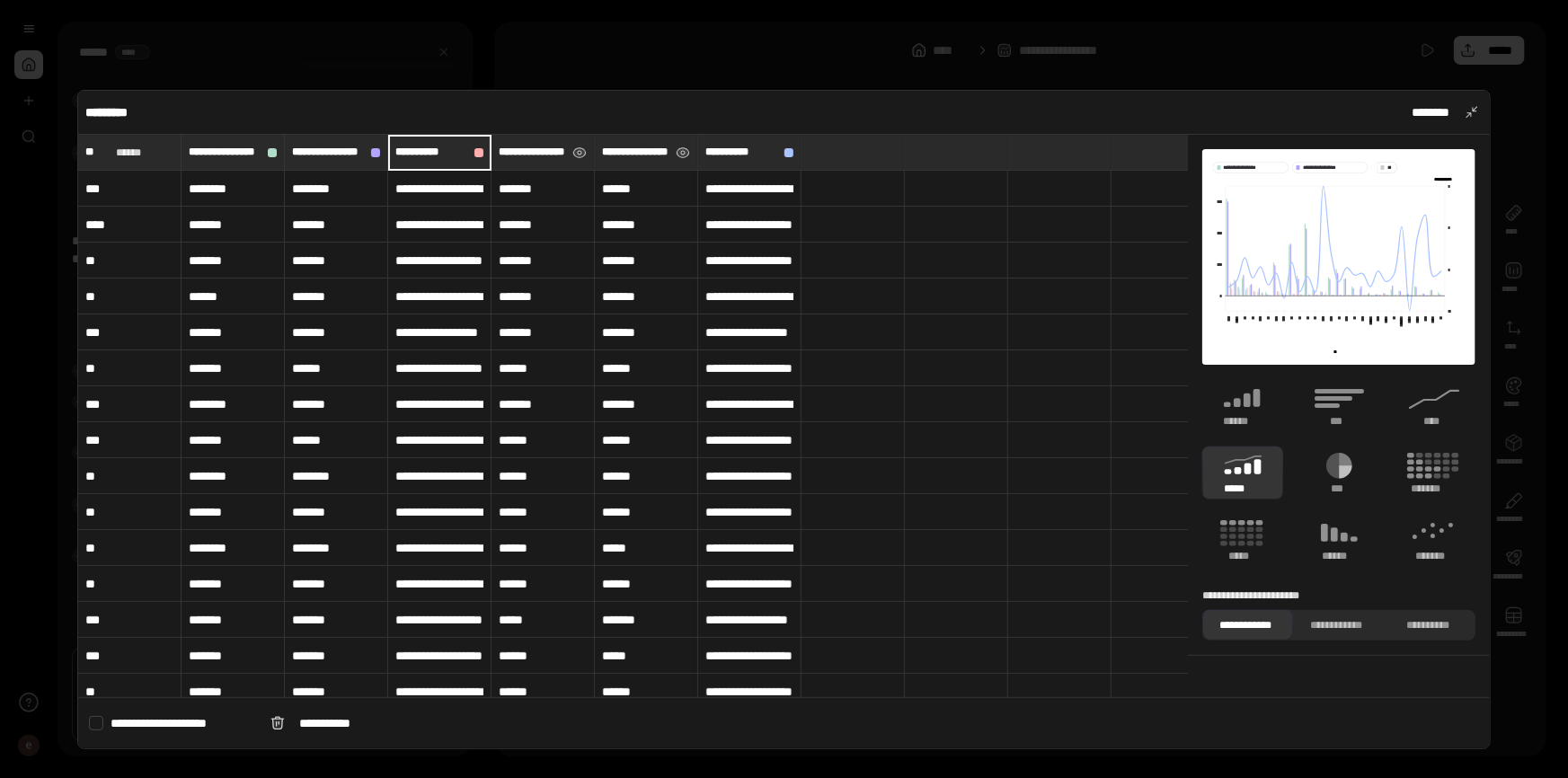 click on "**********" at bounding box center (532, 152) 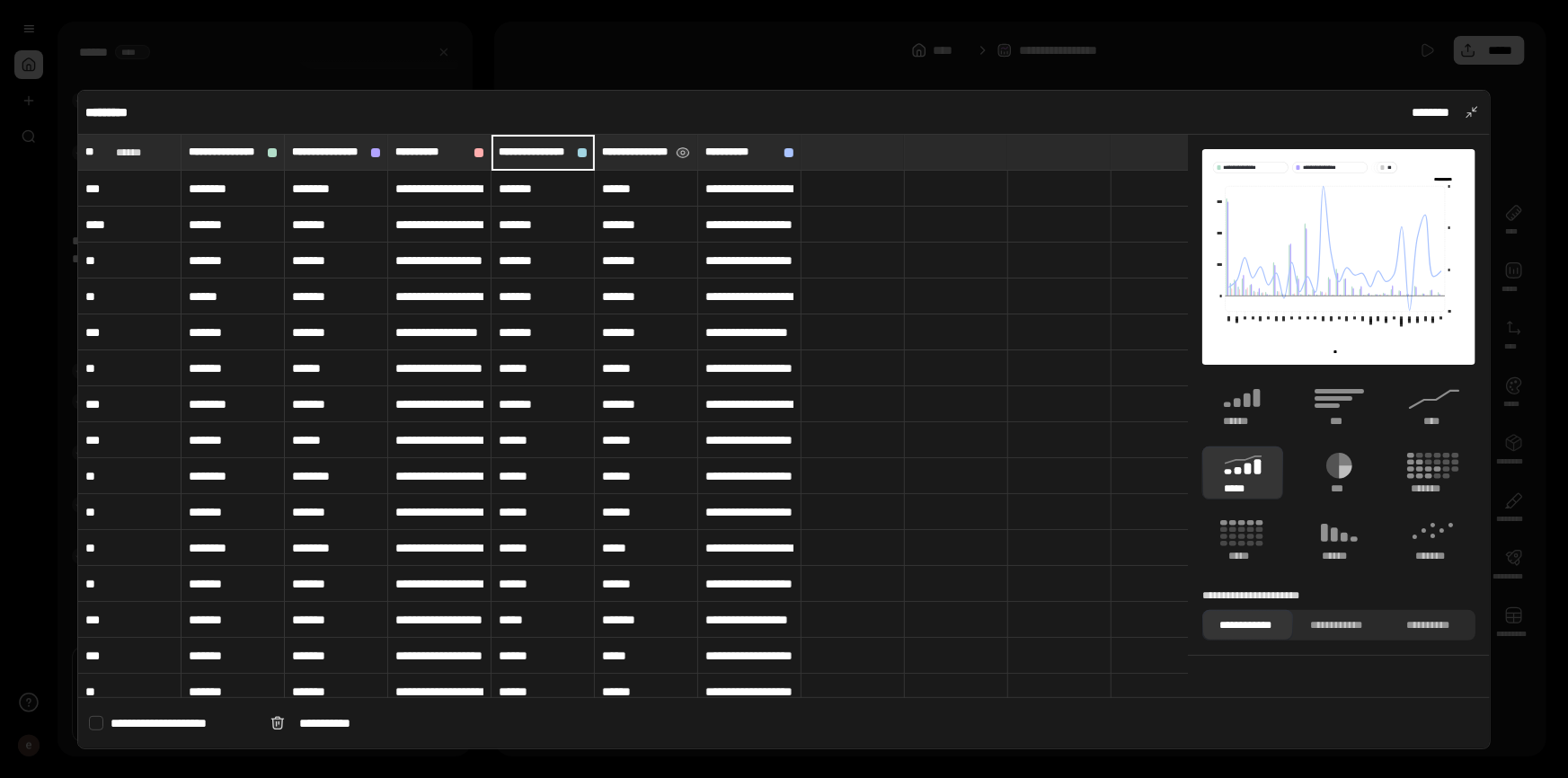 click on "**********" at bounding box center [635, 152] 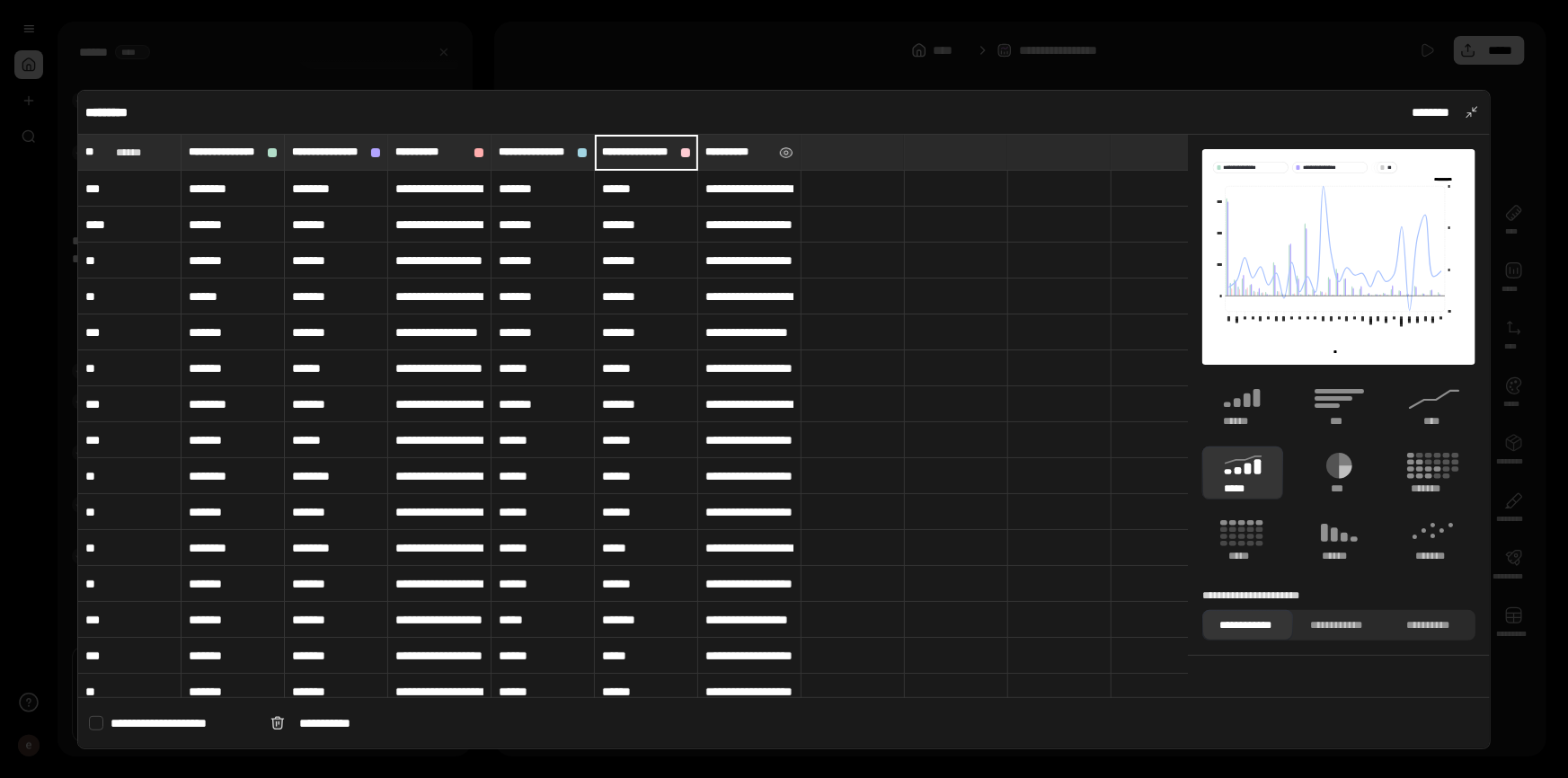 click on "**********" at bounding box center [739, 152] 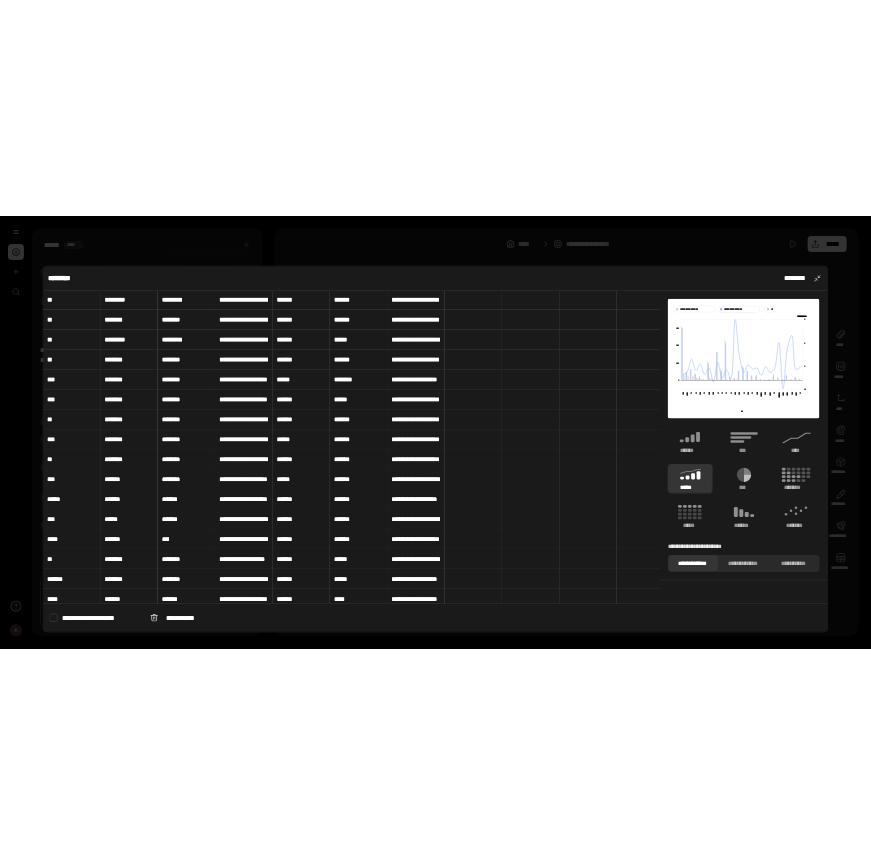 scroll, scrollTop: 0, scrollLeft: 0, axis: both 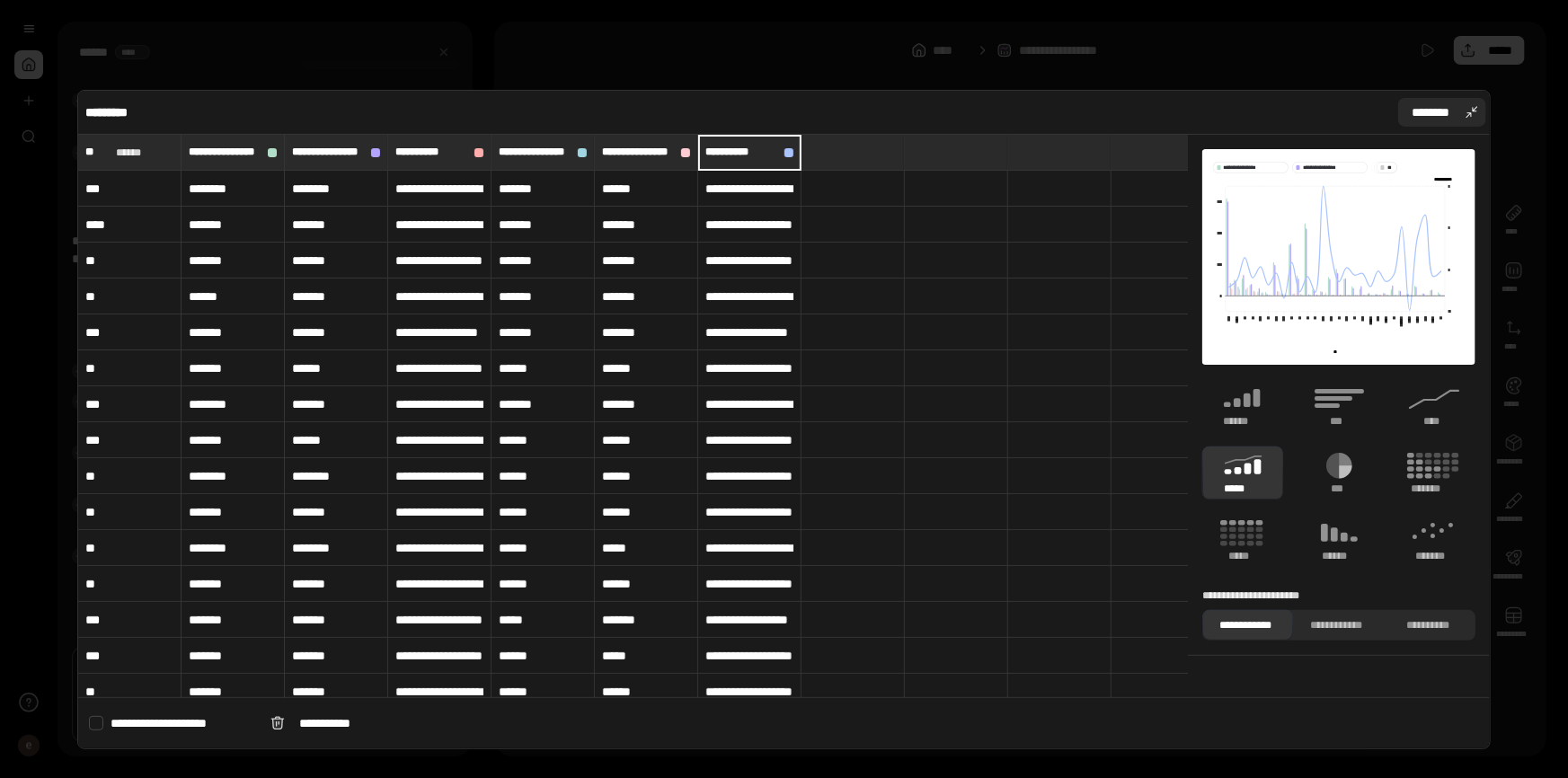 click on "********" at bounding box center (1431, 112) 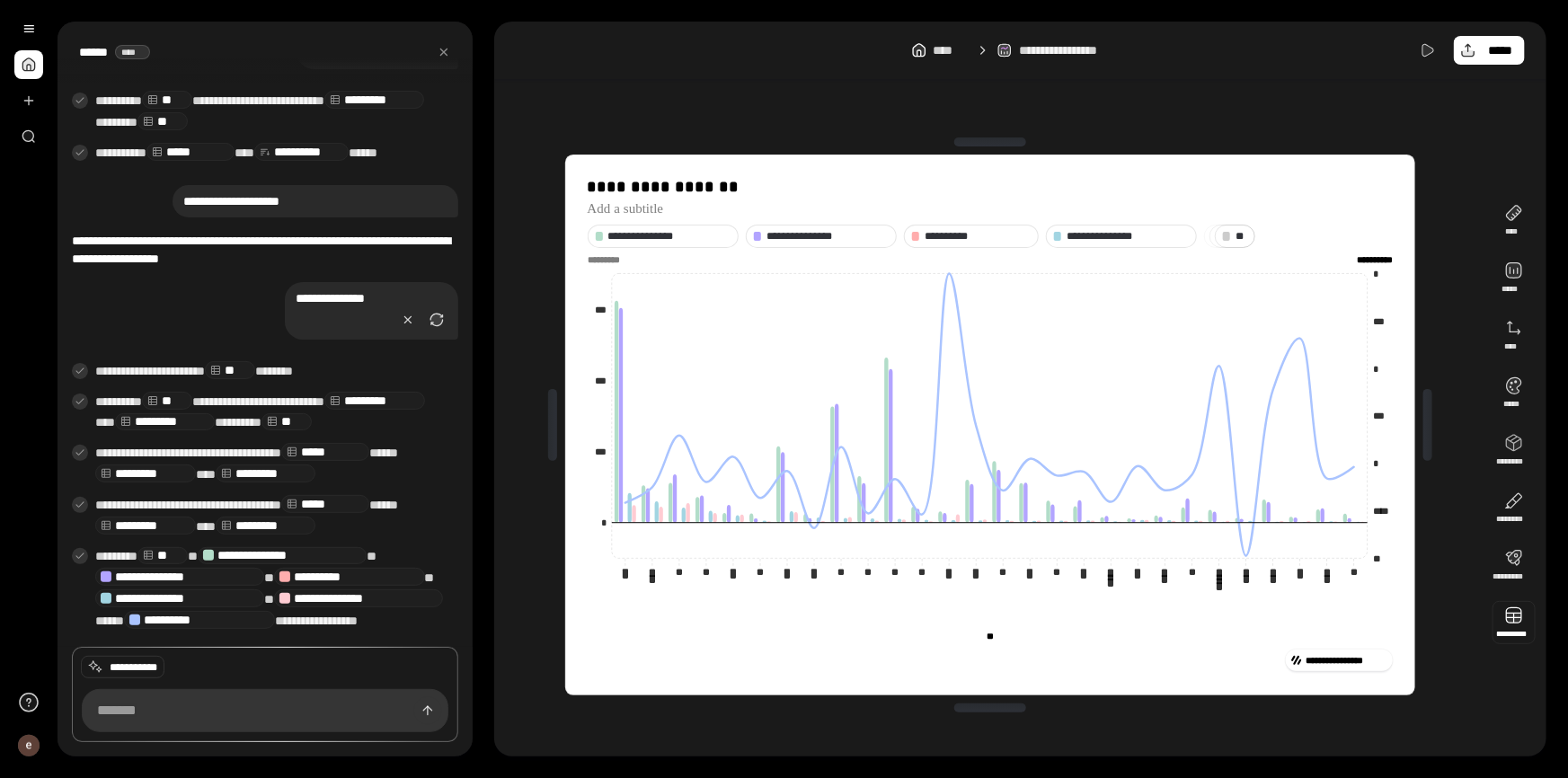 click at bounding box center [1514, 623] 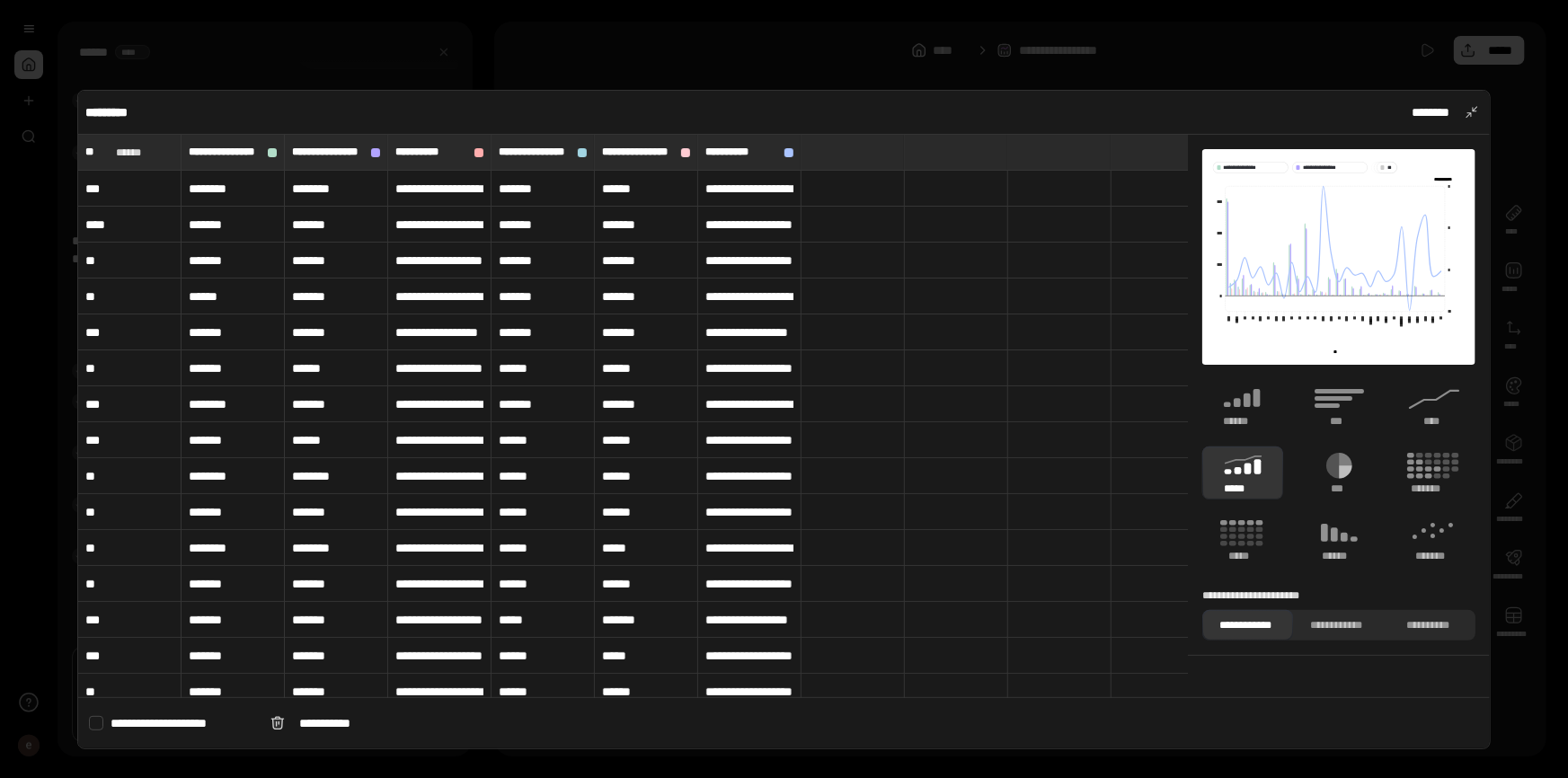 click on "**********" at bounding box center (439, 189) 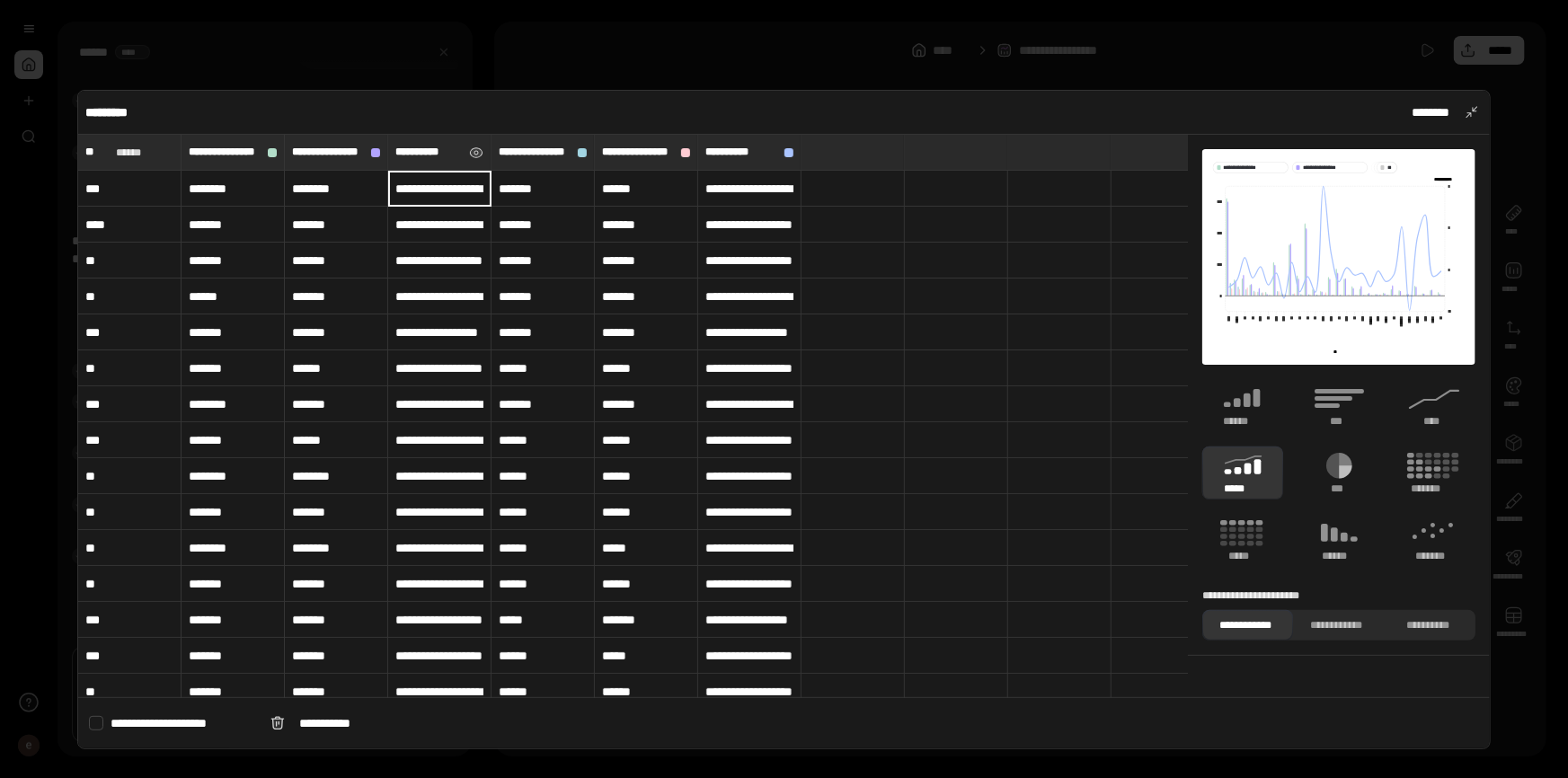 click on "**********" at bounding box center (439, 152) 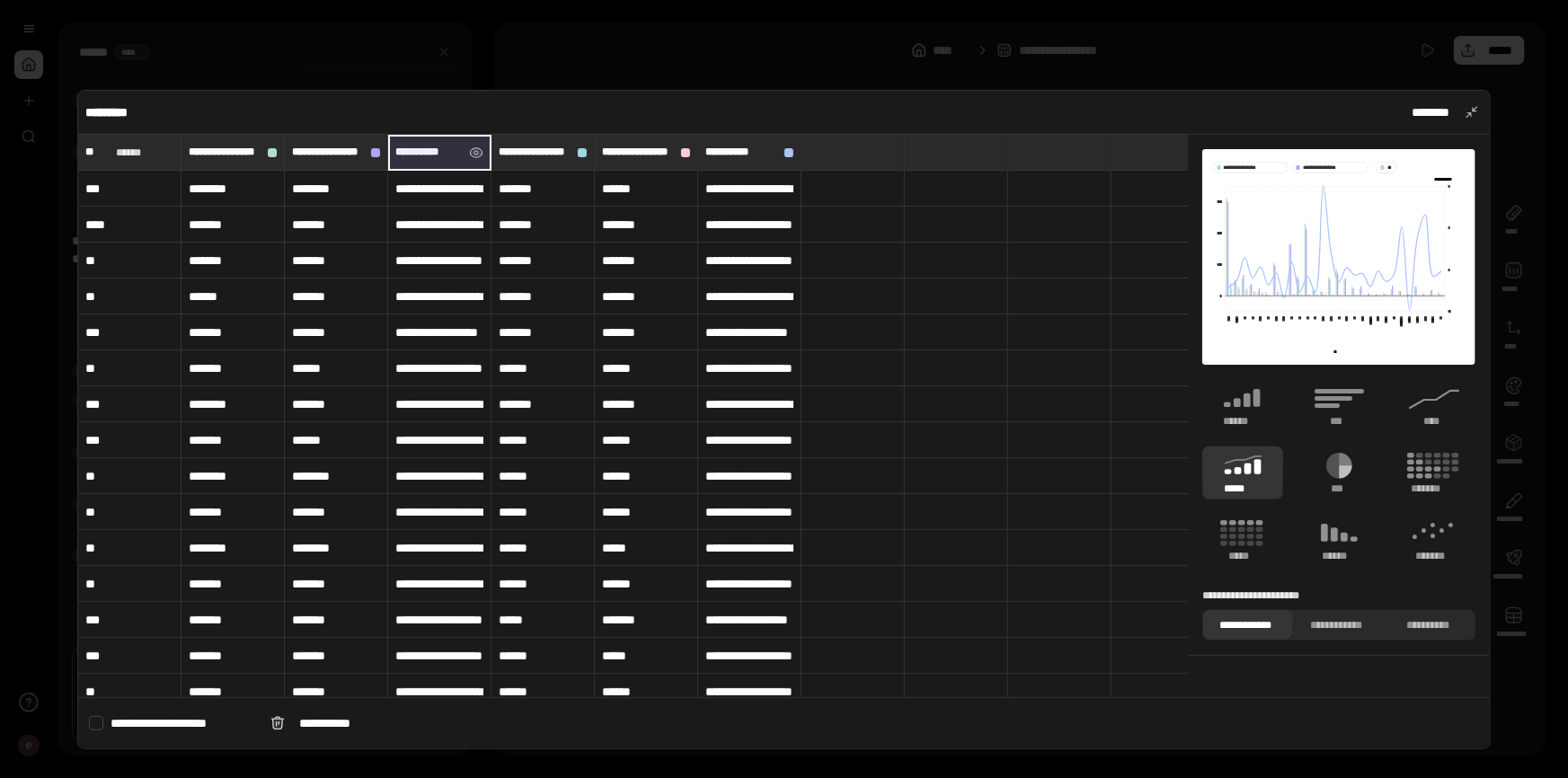 drag, startPoint x: 443, startPoint y: 151, endPoint x: 459, endPoint y: 158, distance: 17.464249 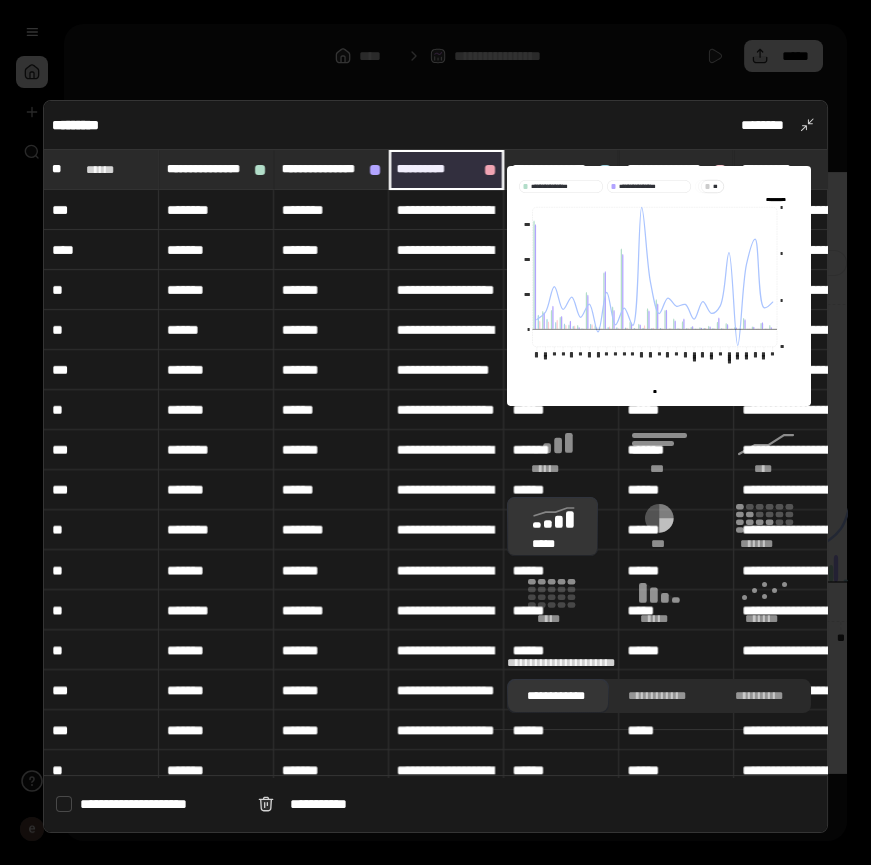 scroll, scrollTop: 3051, scrollLeft: 0, axis: vertical 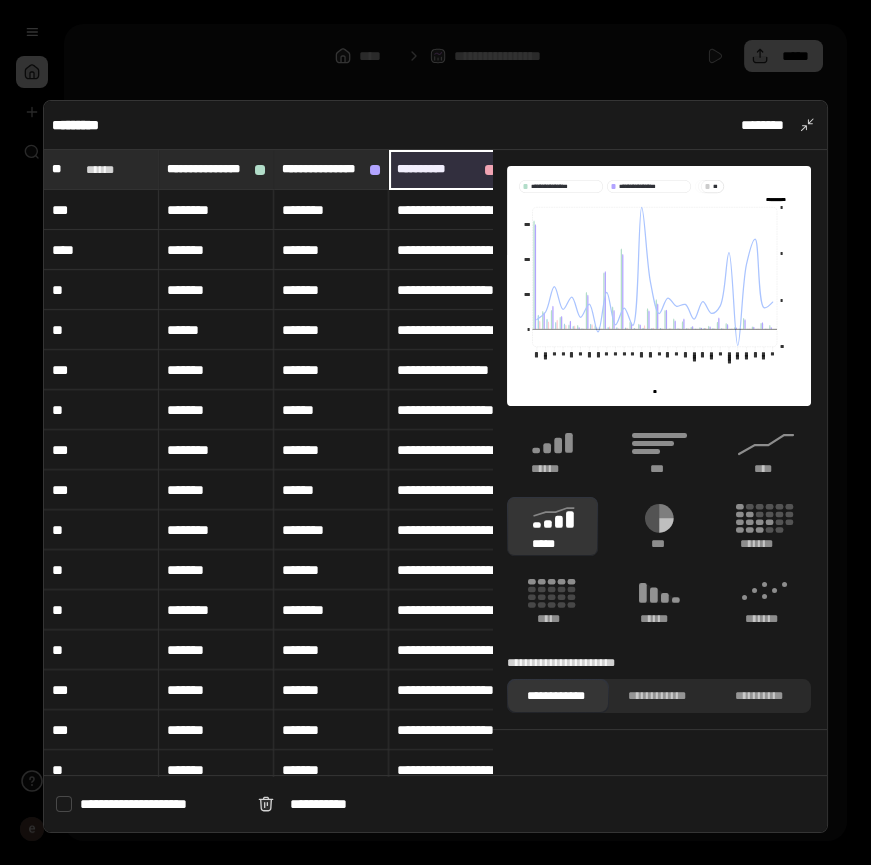 click on "**********" at bounding box center [446, 290] 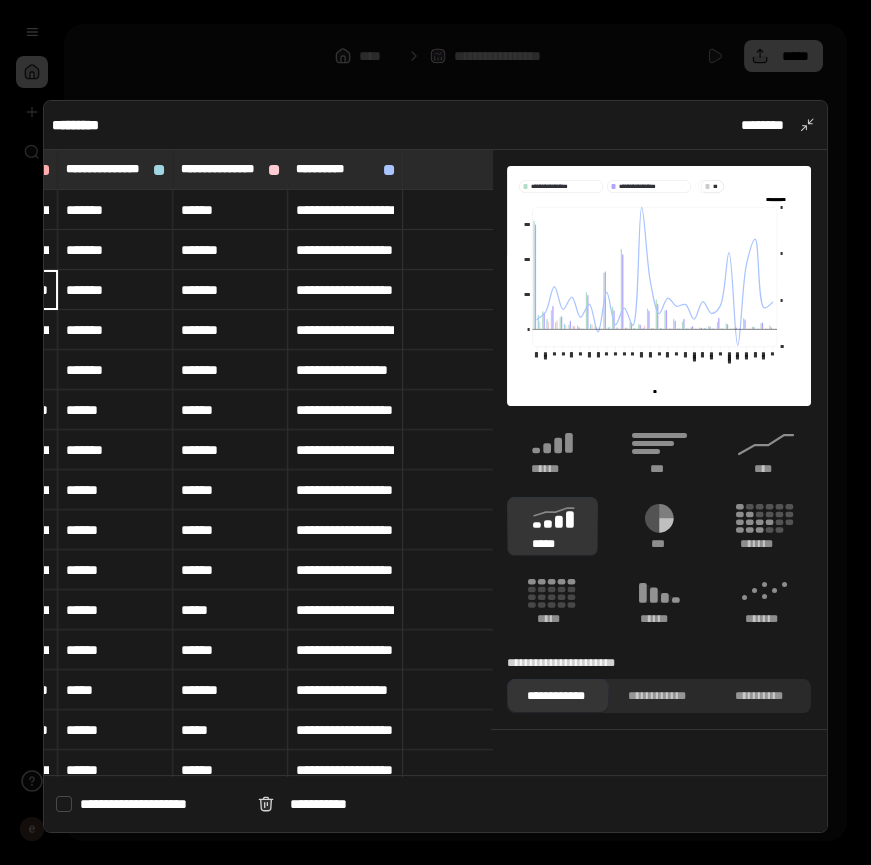 scroll, scrollTop: 0, scrollLeft: 426, axis: horizontal 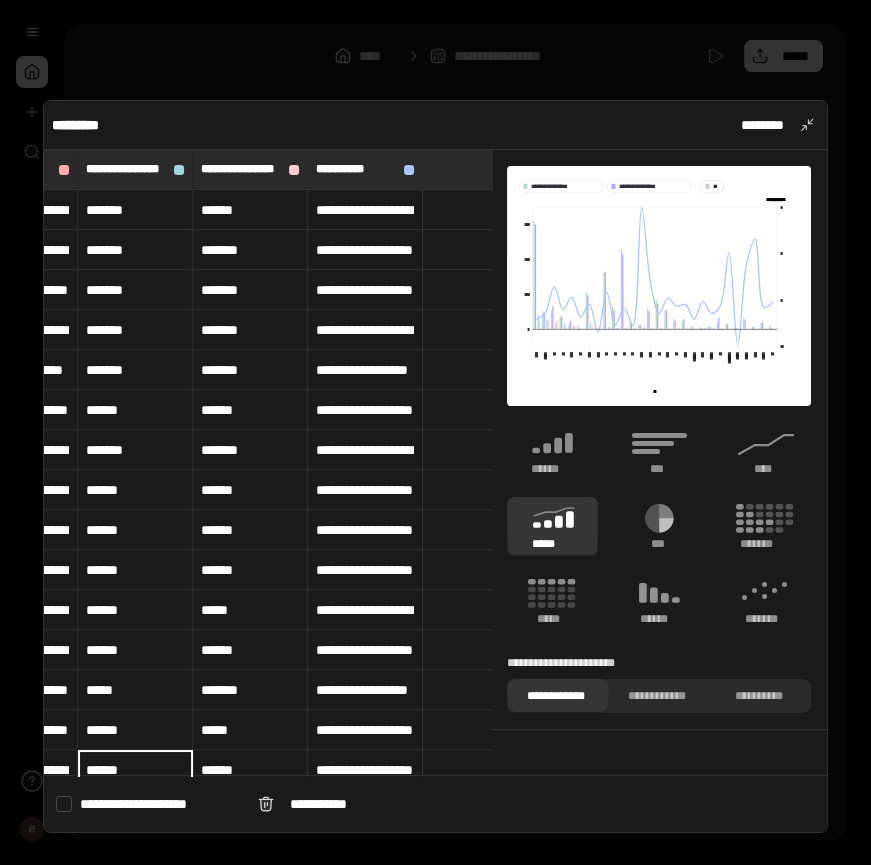 click on "*******" at bounding box center (135, 210) 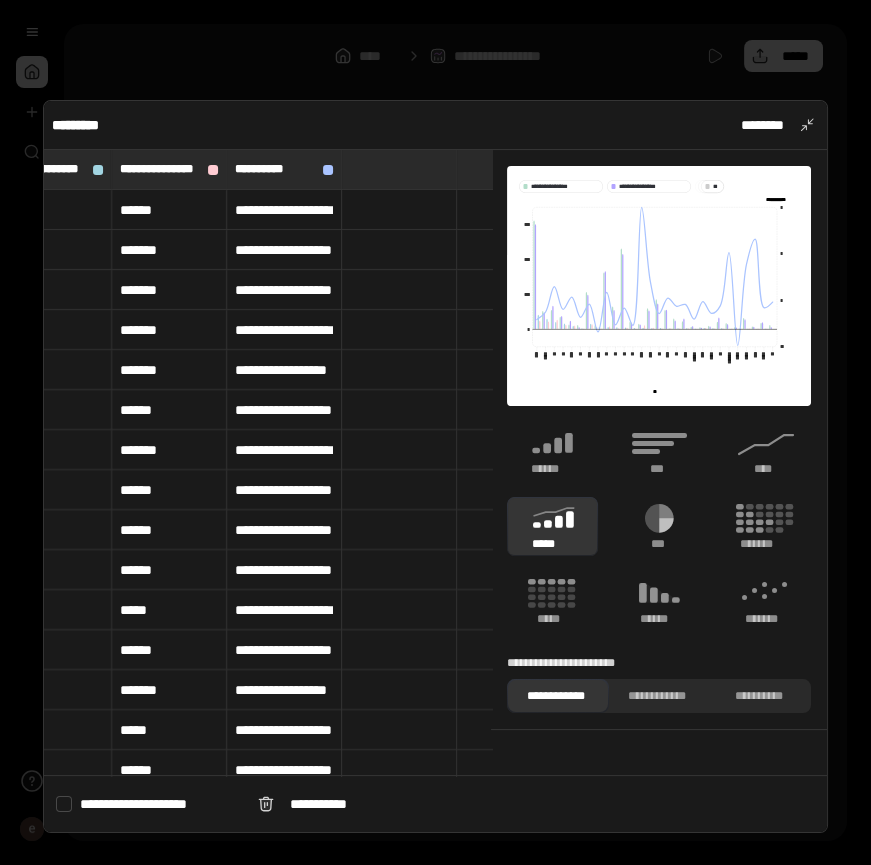 scroll, scrollTop: 0, scrollLeft: 513, axis: horizontal 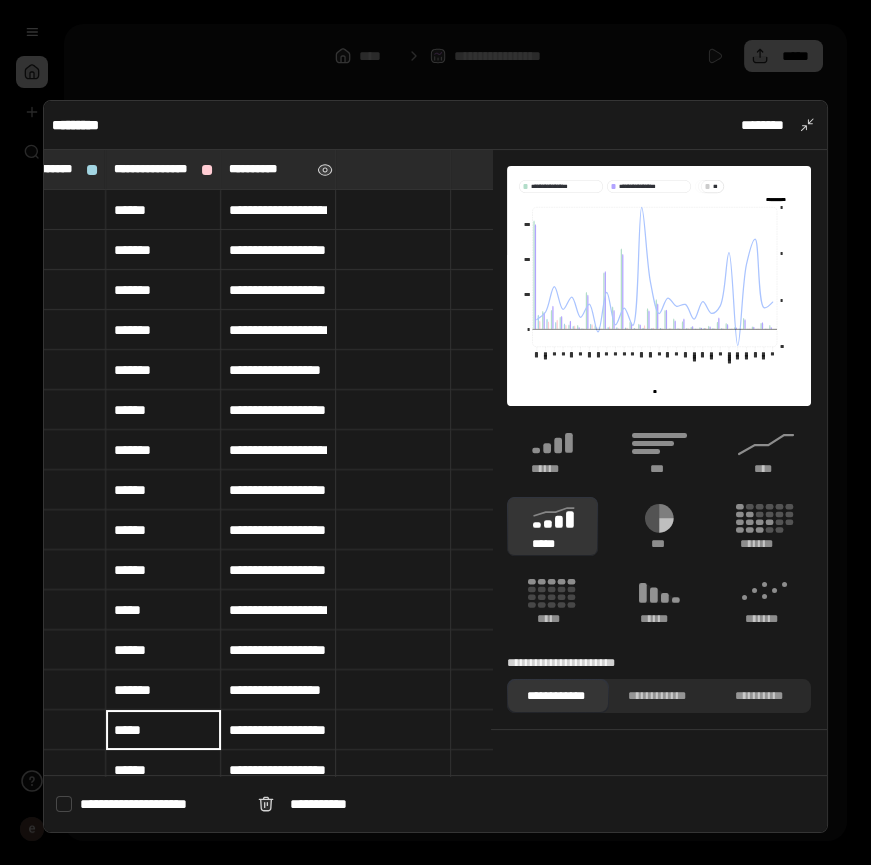 click on "**********" at bounding box center [278, 210] 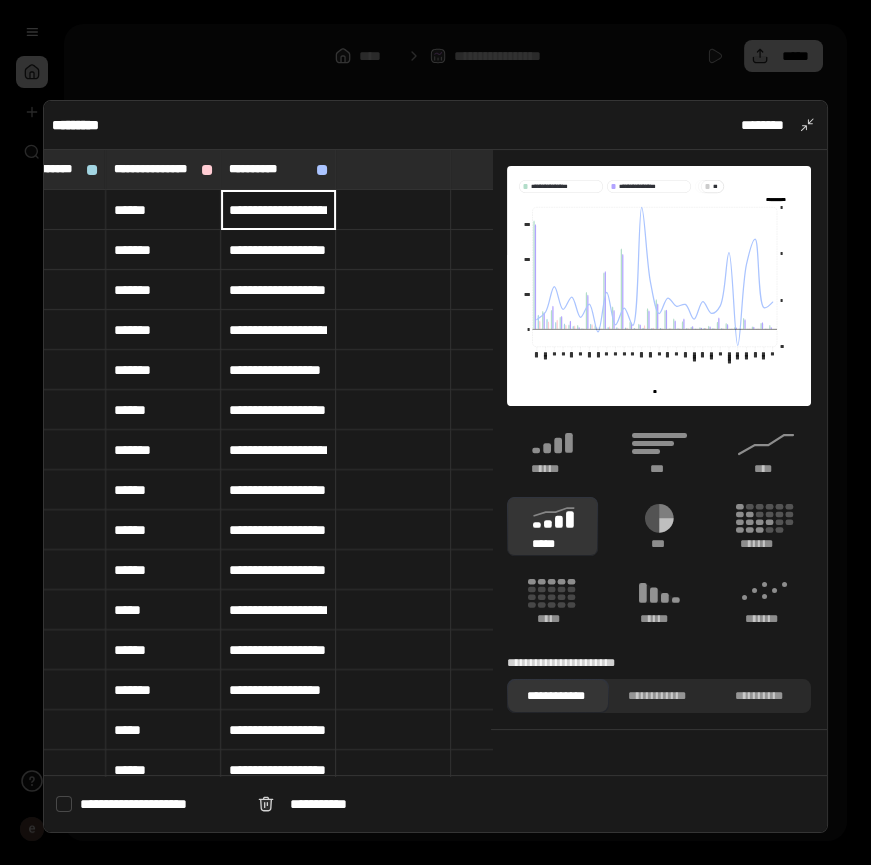 click on "**********" at bounding box center (278, 210) 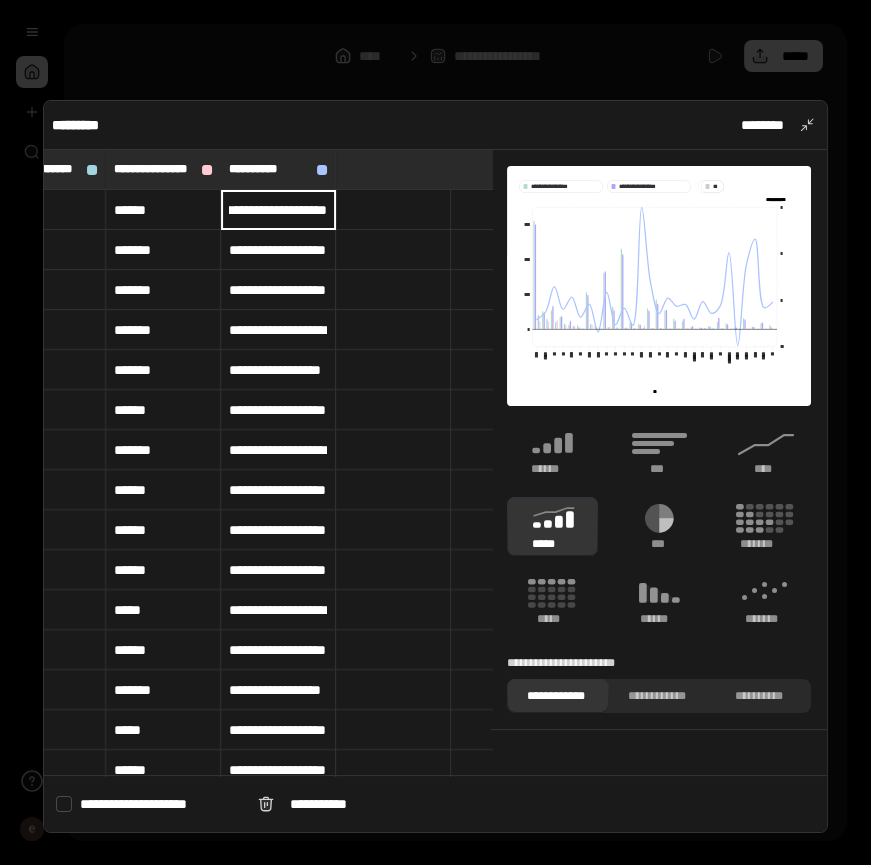click at bounding box center [393, 210] 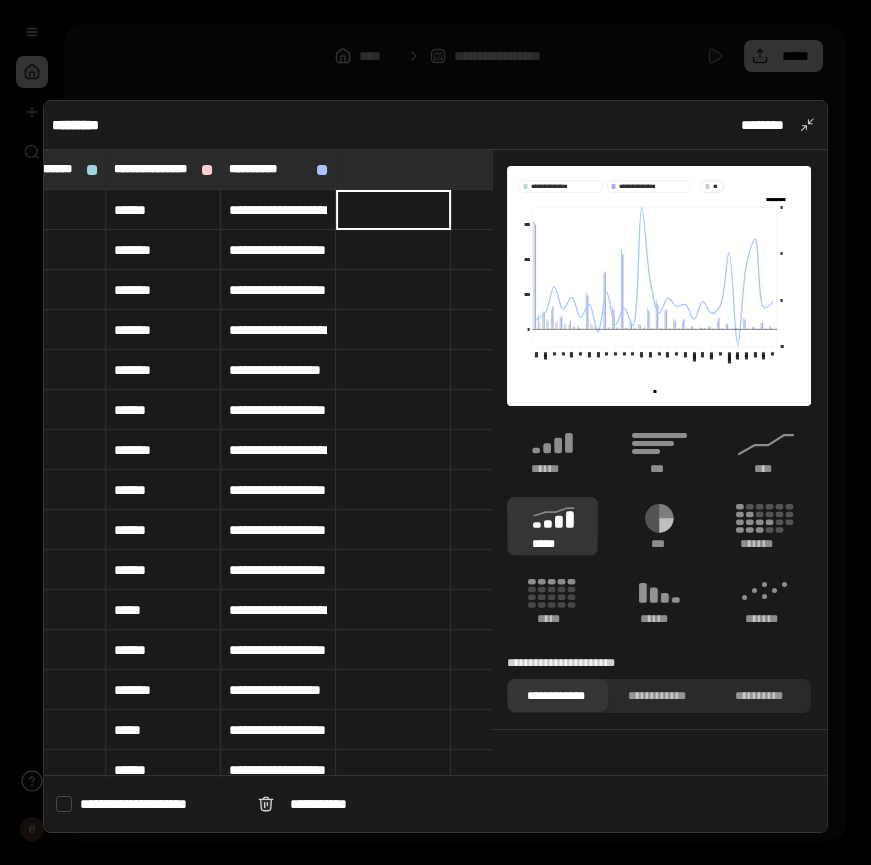 click on "**********" at bounding box center (278, 210) 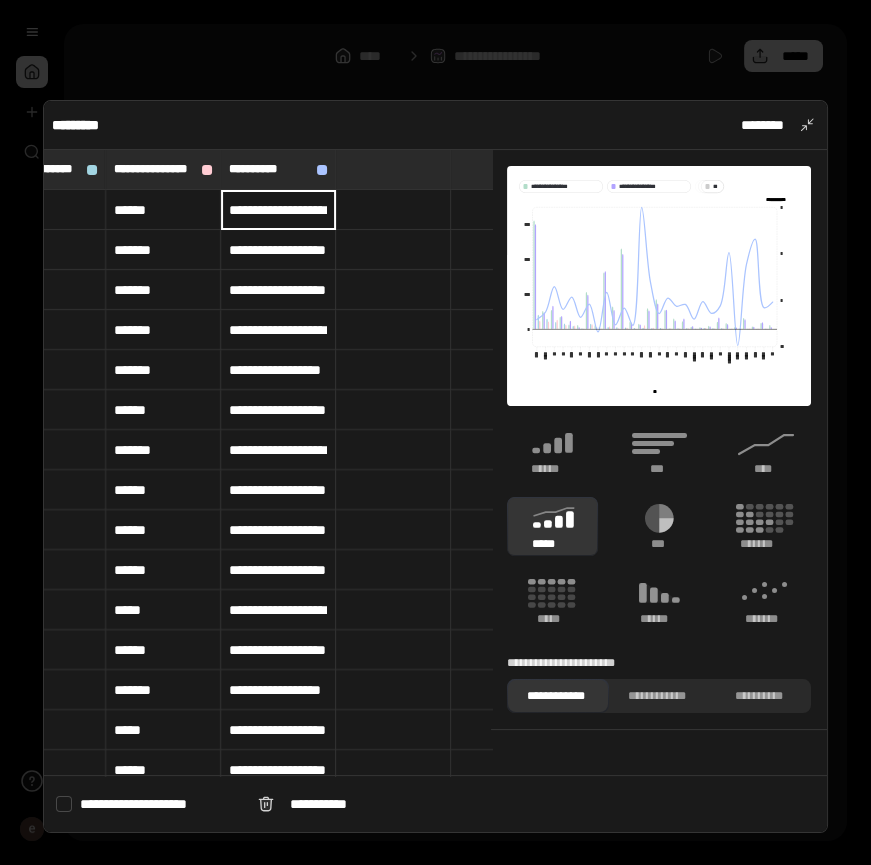 click on "**********" at bounding box center (278, 209) 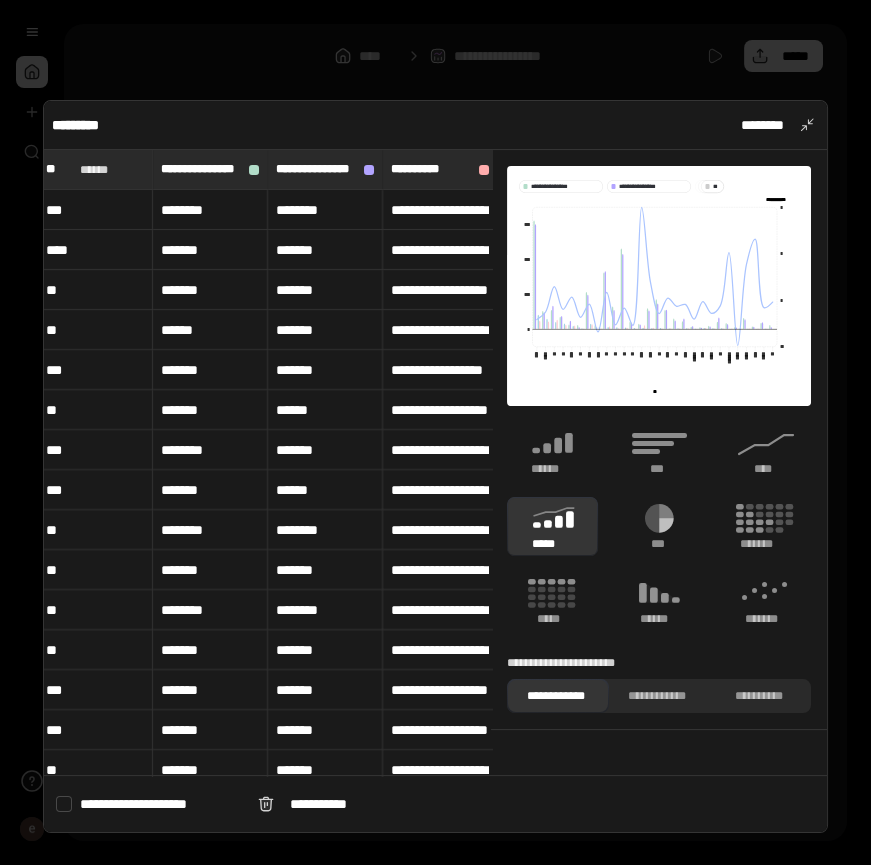 scroll, scrollTop: 0, scrollLeft: 0, axis: both 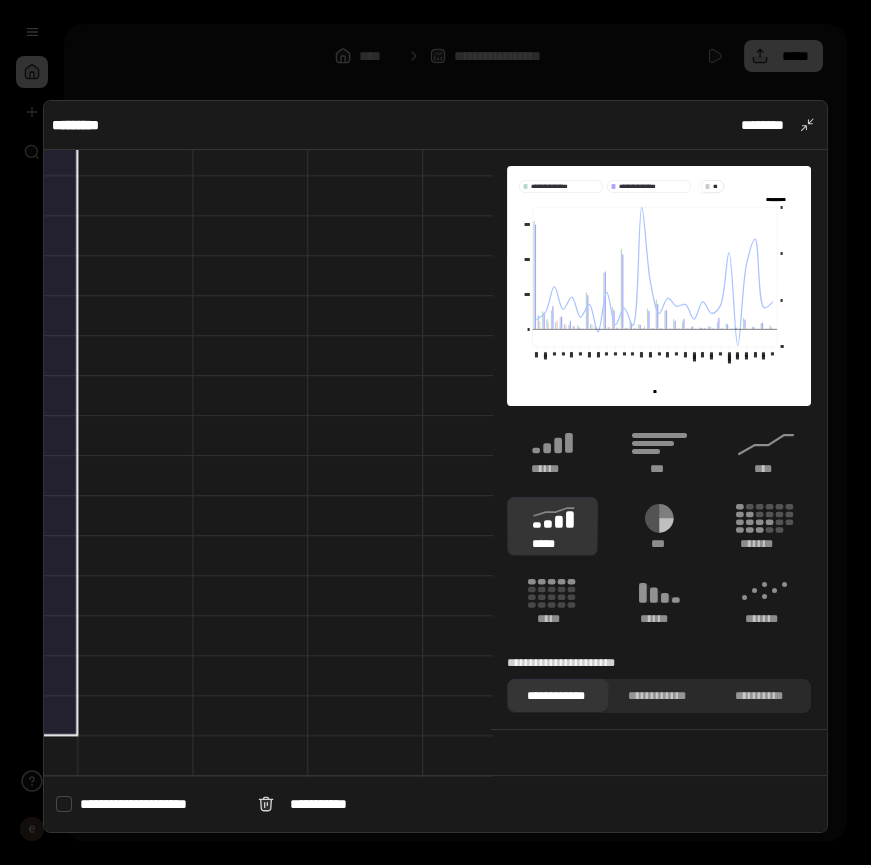 drag, startPoint x: 53, startPoint y: 172, endPoint x: 97, endPoint y: 689, distance: 518.86896 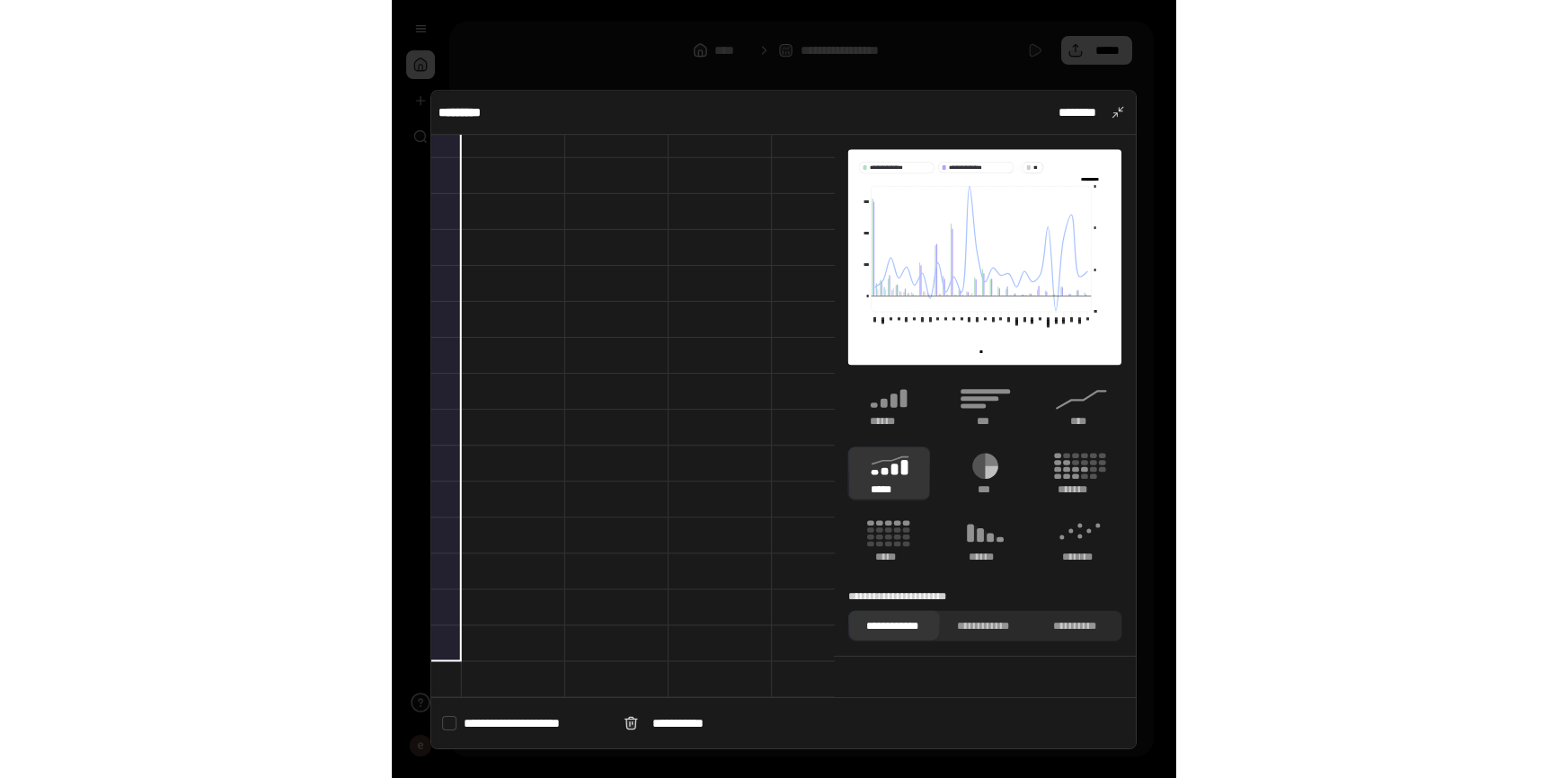 scroll, scrollTop: 1246, scrollLeft: 0, axis: vertical 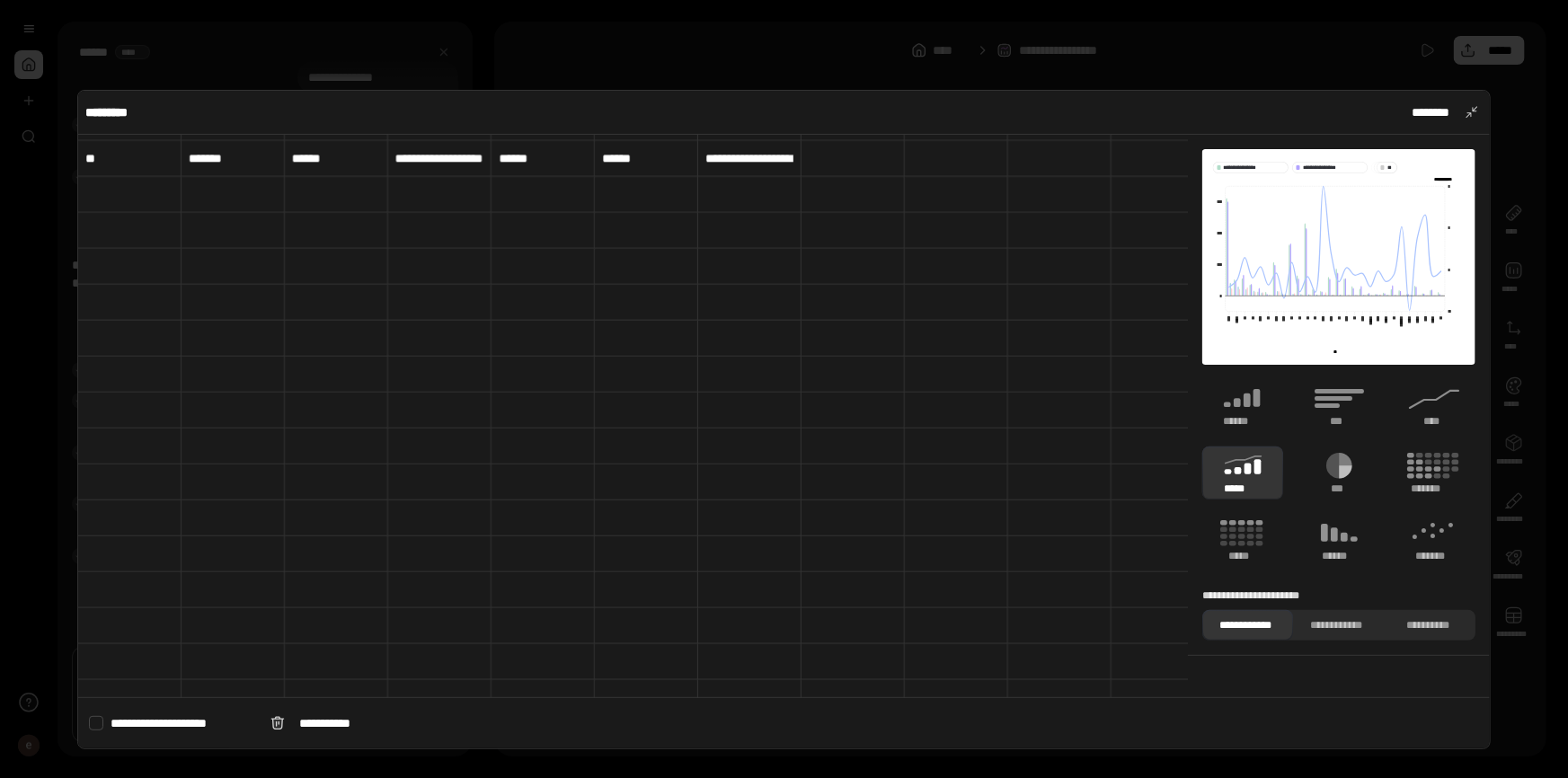 drag, startPoint x: 236, startPoint y: 700, endPoint x: 278, endPoint y: 618, distance: 92.13034 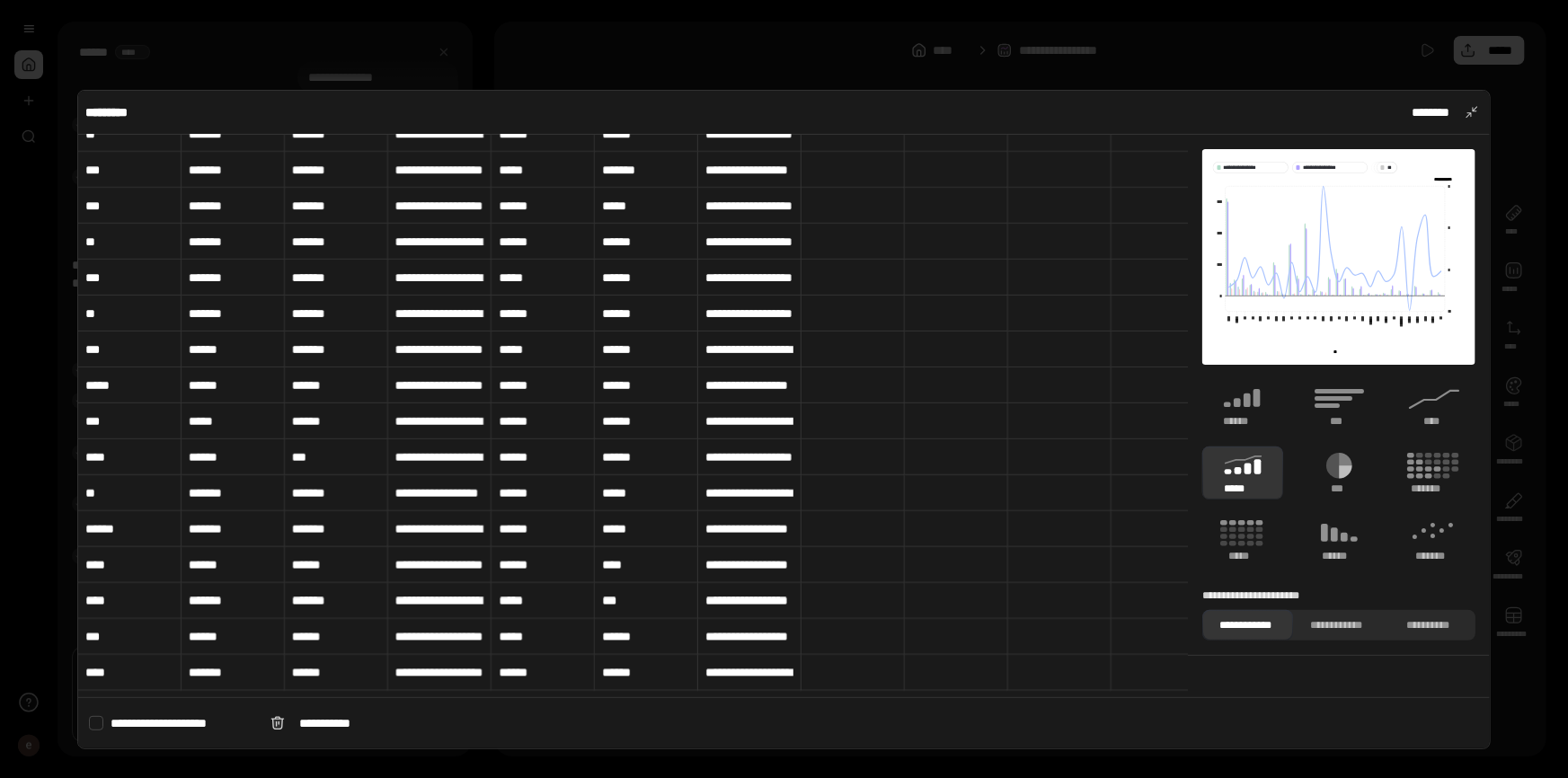 scroll, scrollTop: 0, scrollLeft: 0, axis: both 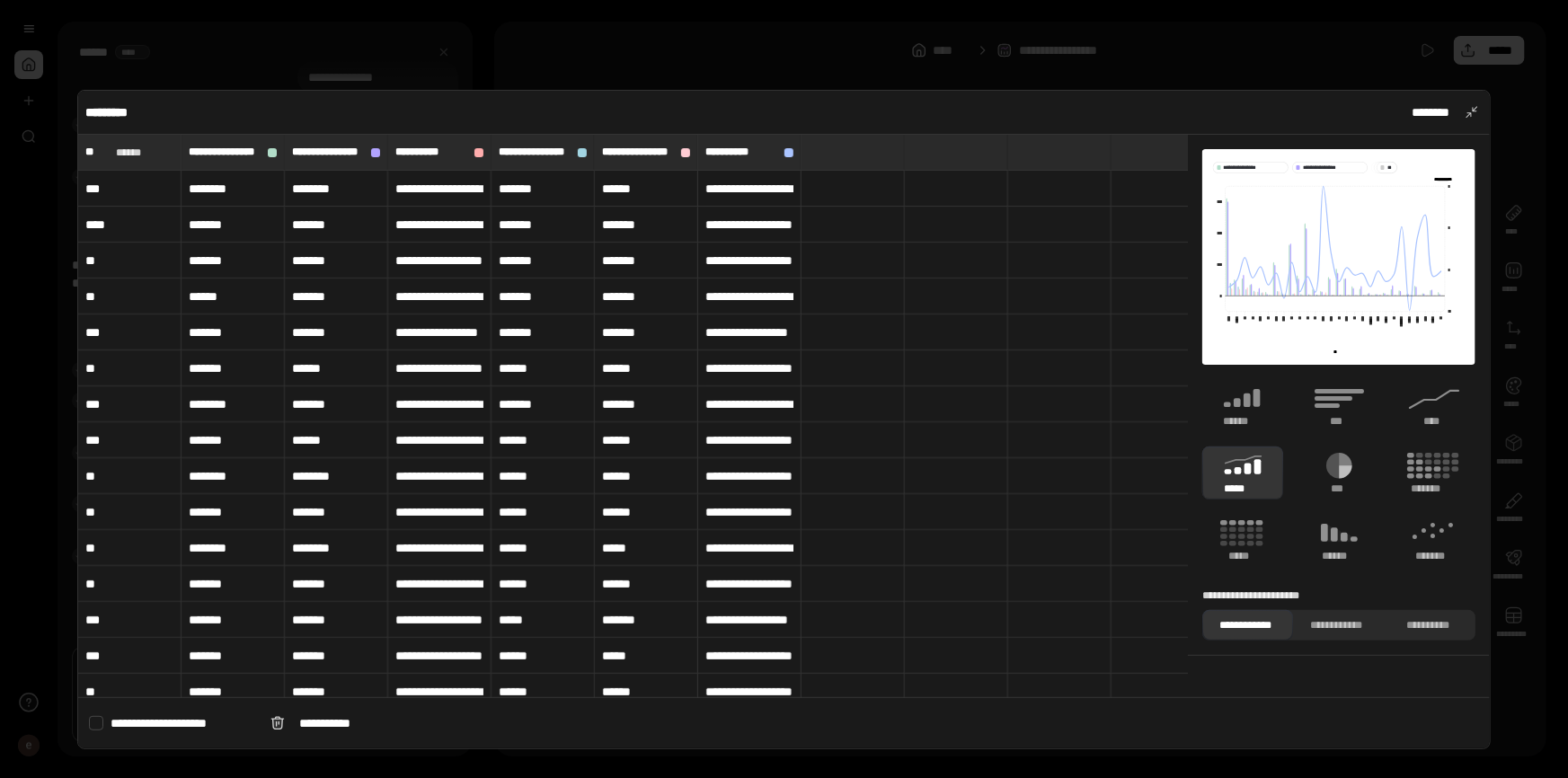 click at bounding box center (853, 368) 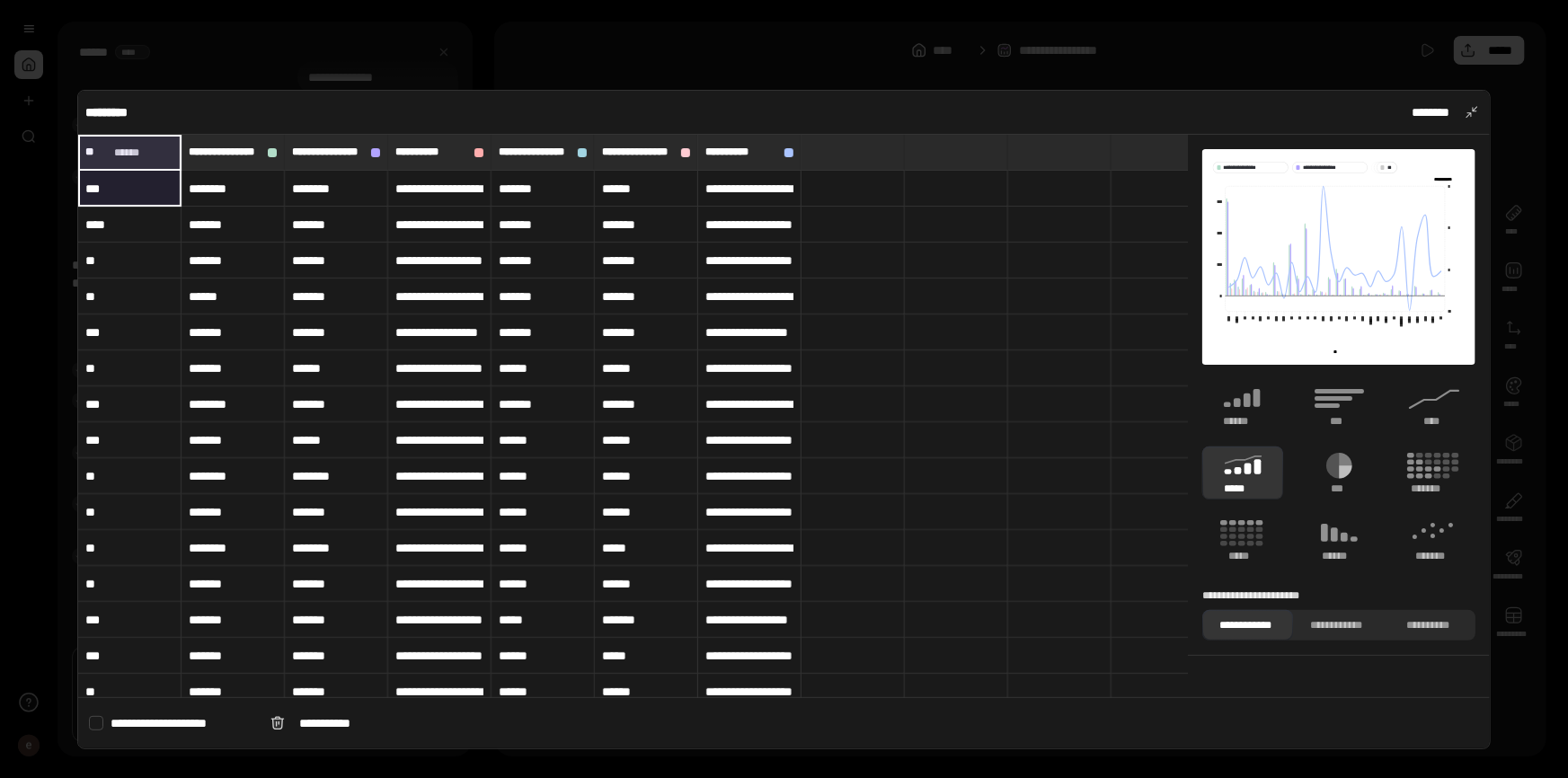 click on "***" at bounding box center [129, 189] 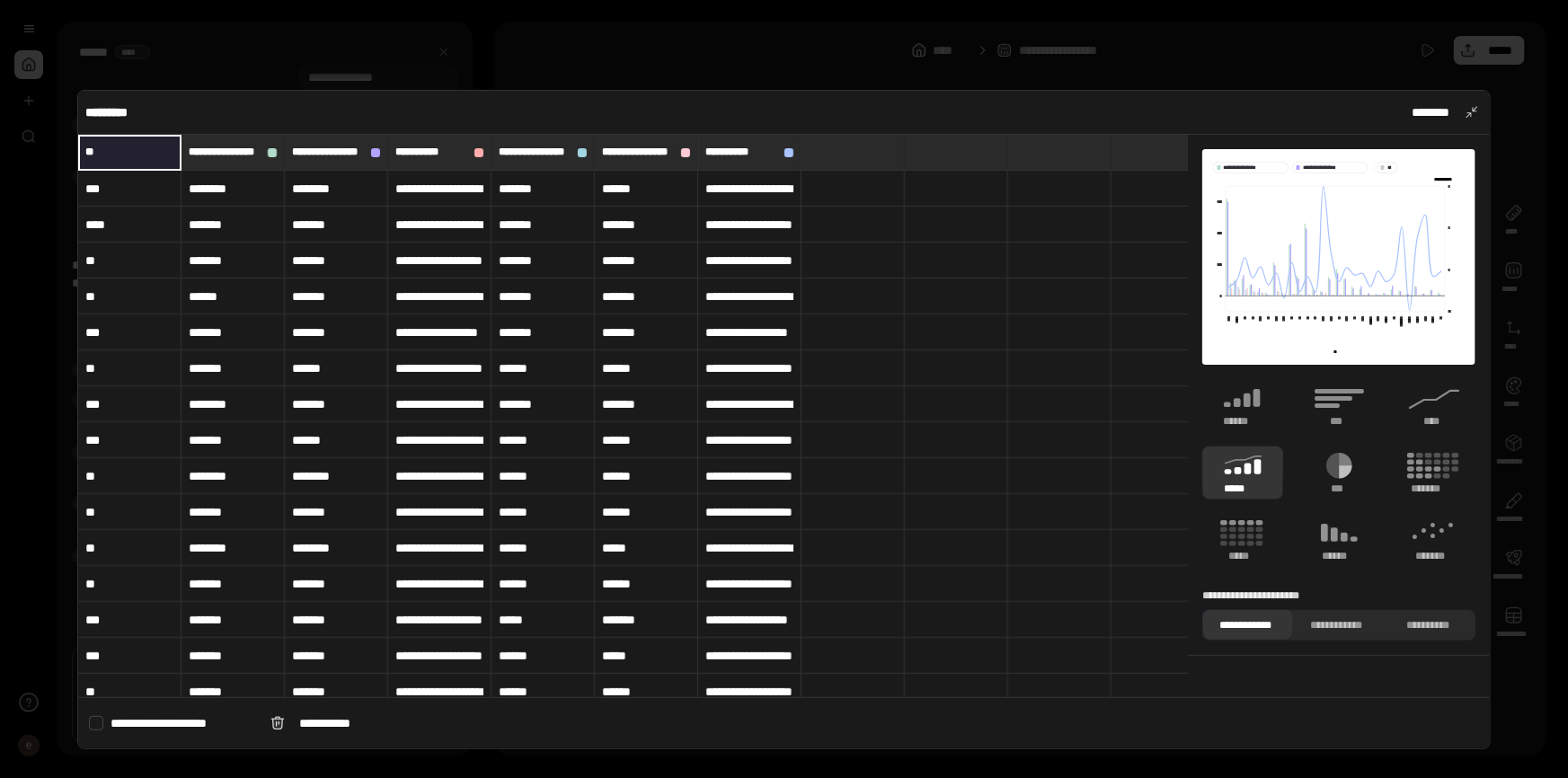 click on "**********" at bounding box center (1422, 1033) 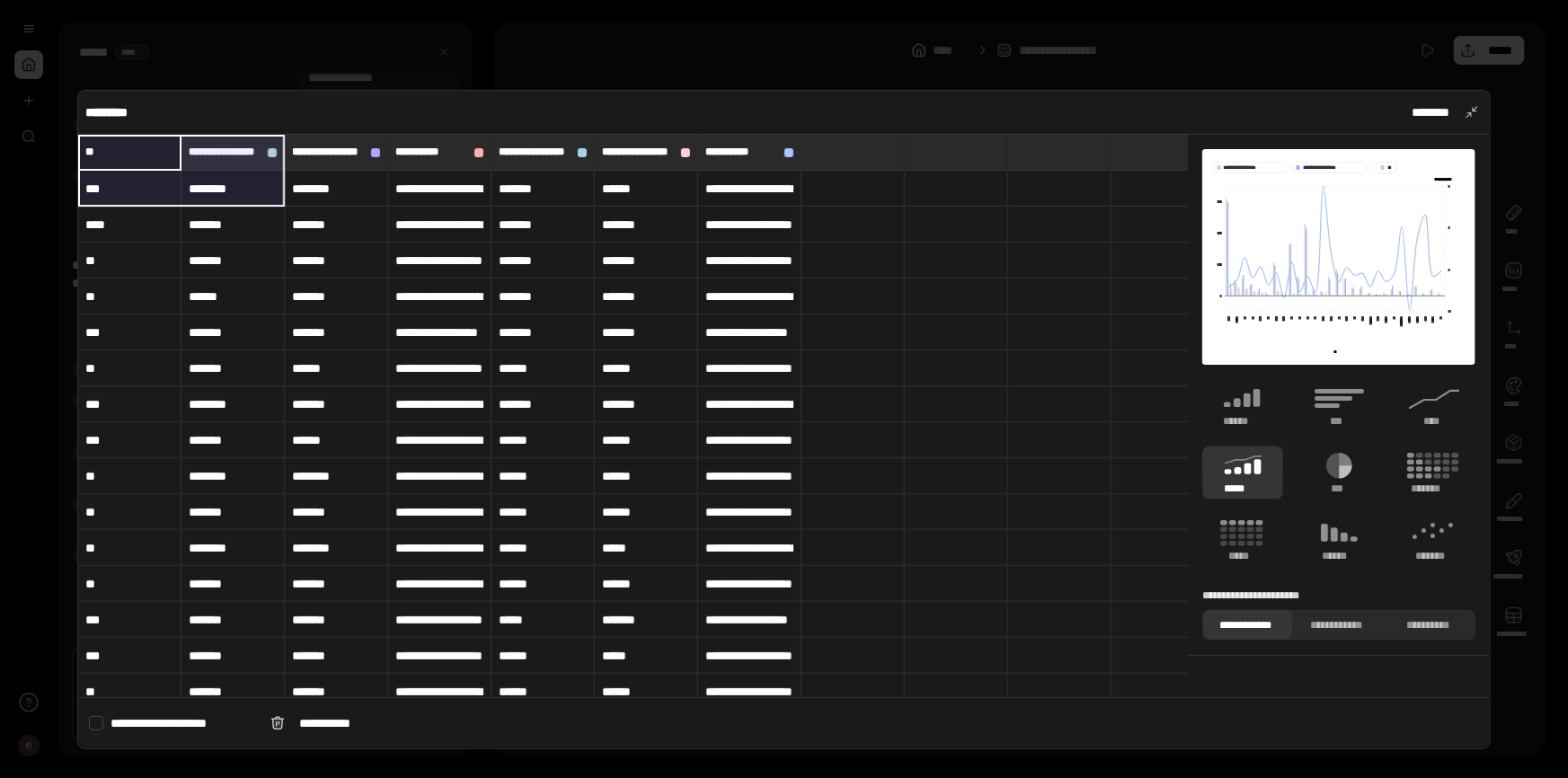 click on "**" at bounding box center (129, 152) 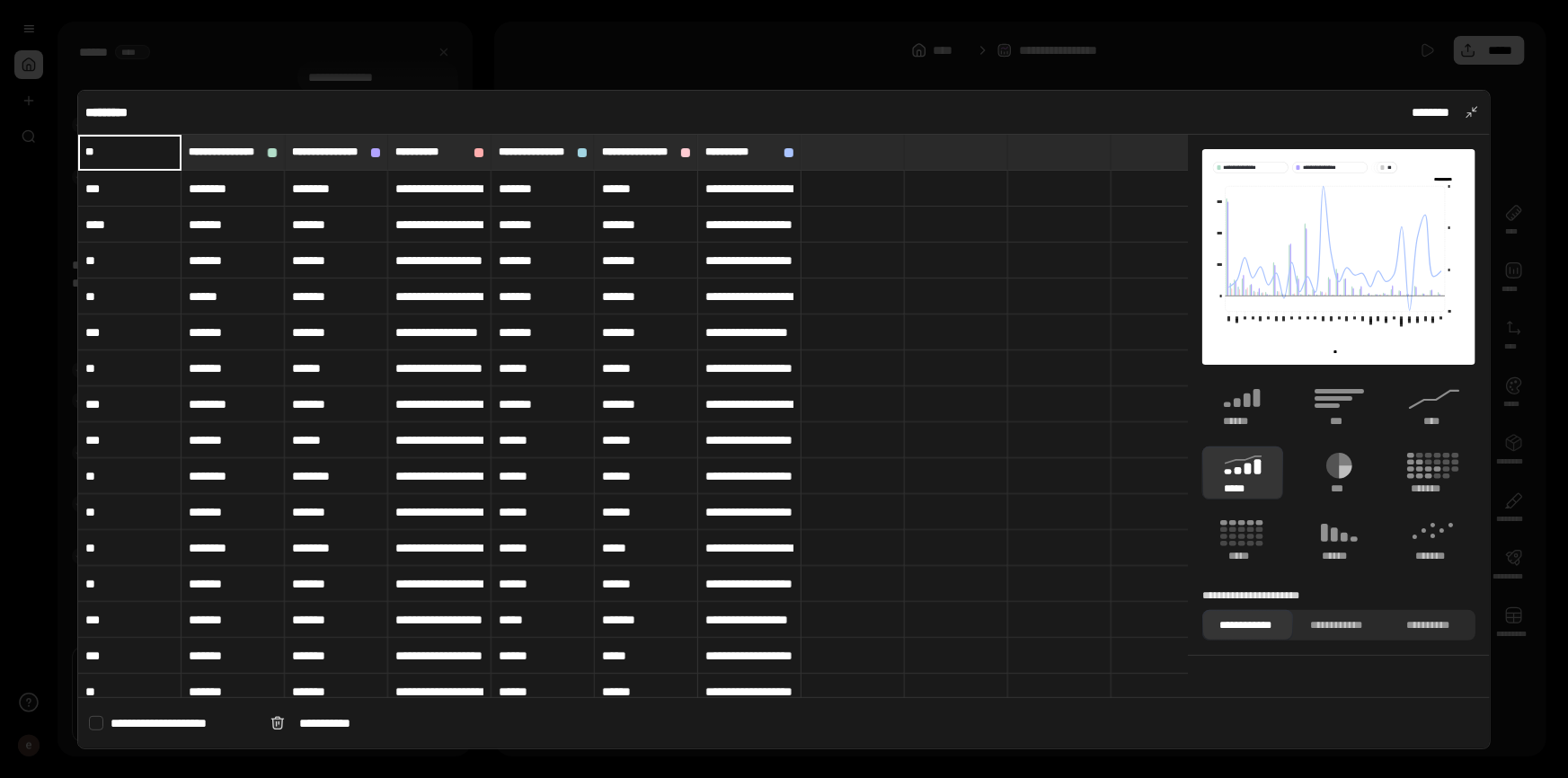 click on "********" at bounding box center (233, 189) 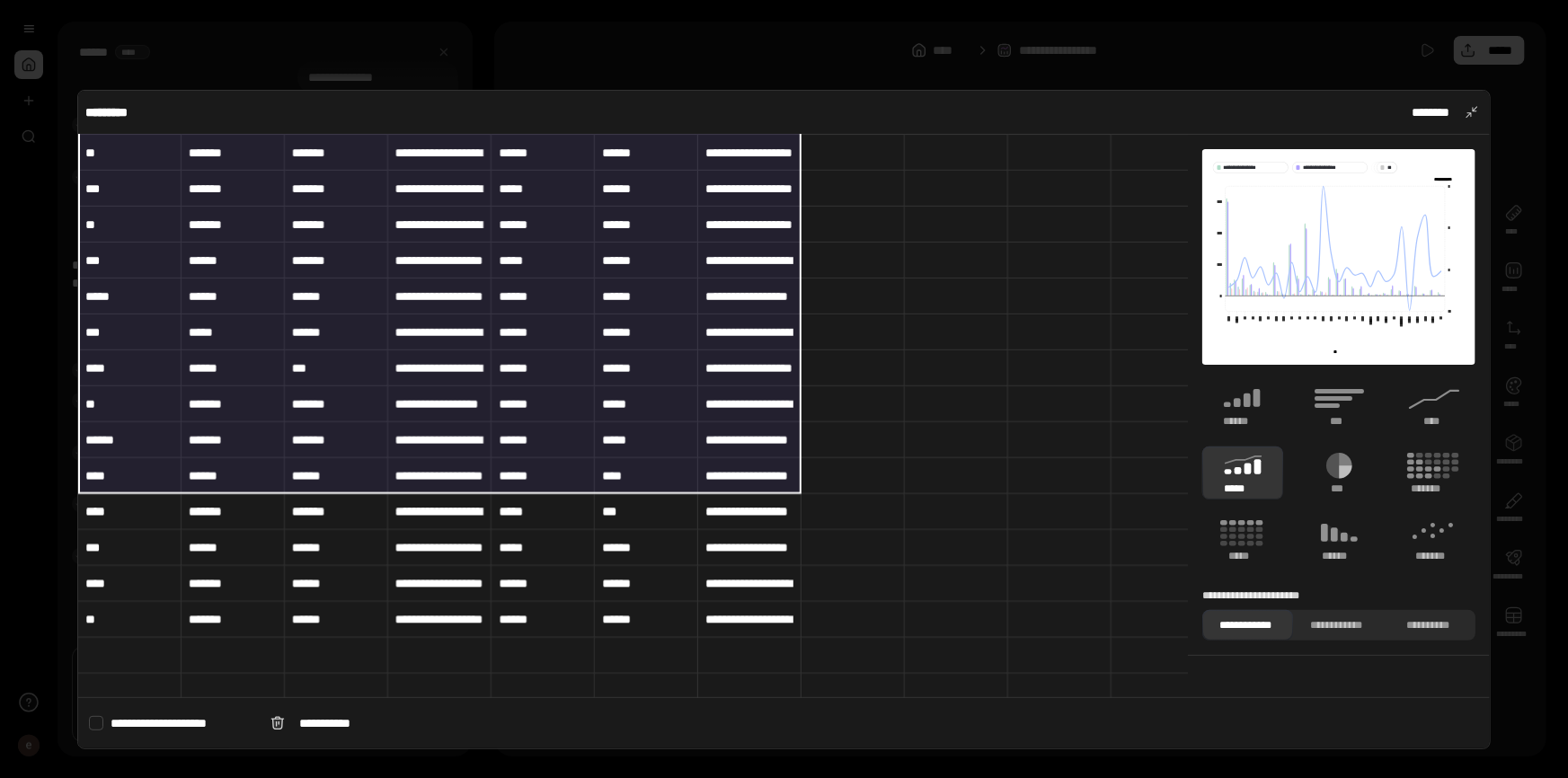scroll, scrollTop: 817, scrollLeft: 0, axis: vertical 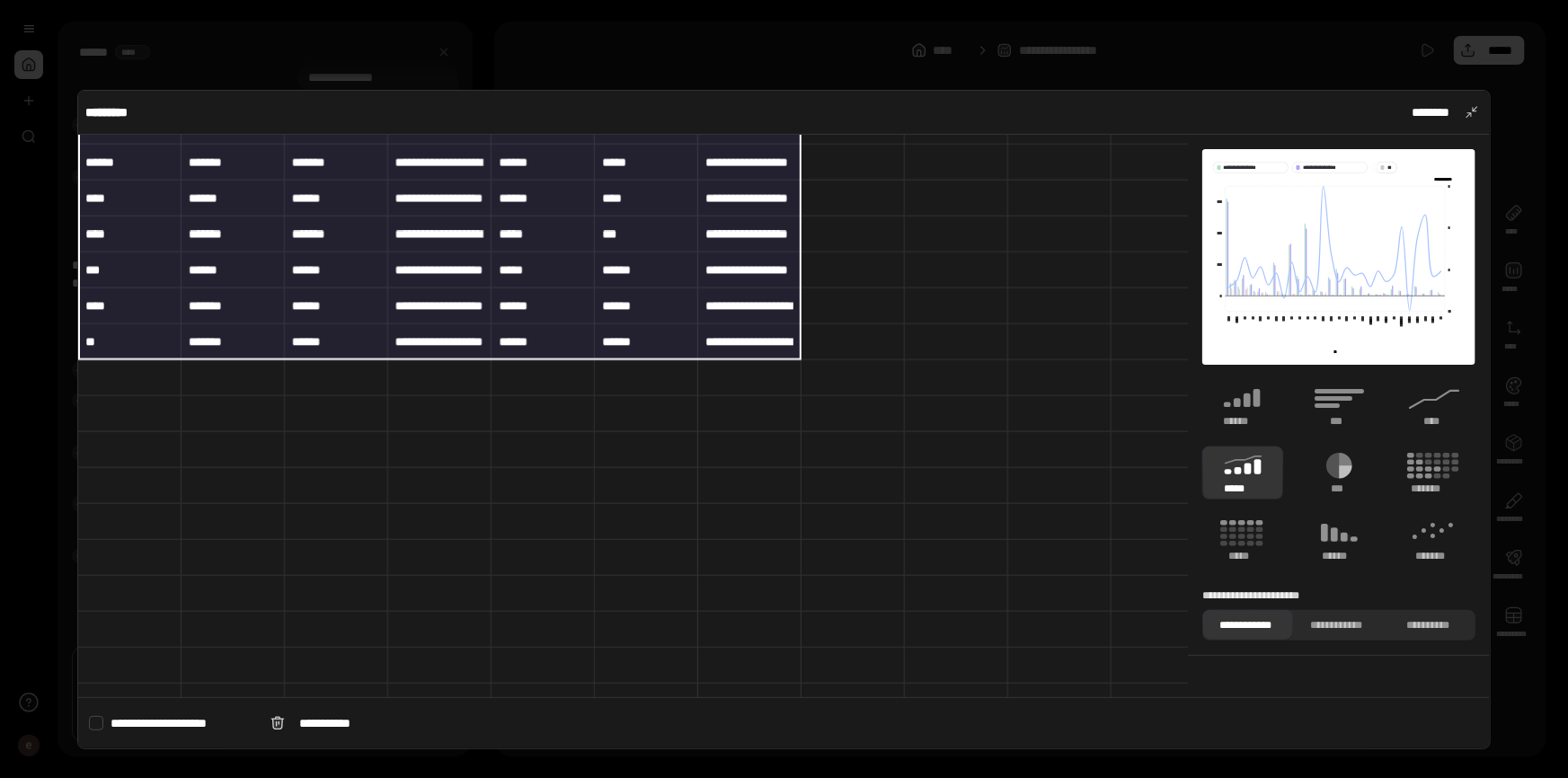 drag, startPoint x: 150, startPoint y: 155, endPoint x: 771, endPoint y: 336, distance: 646.84 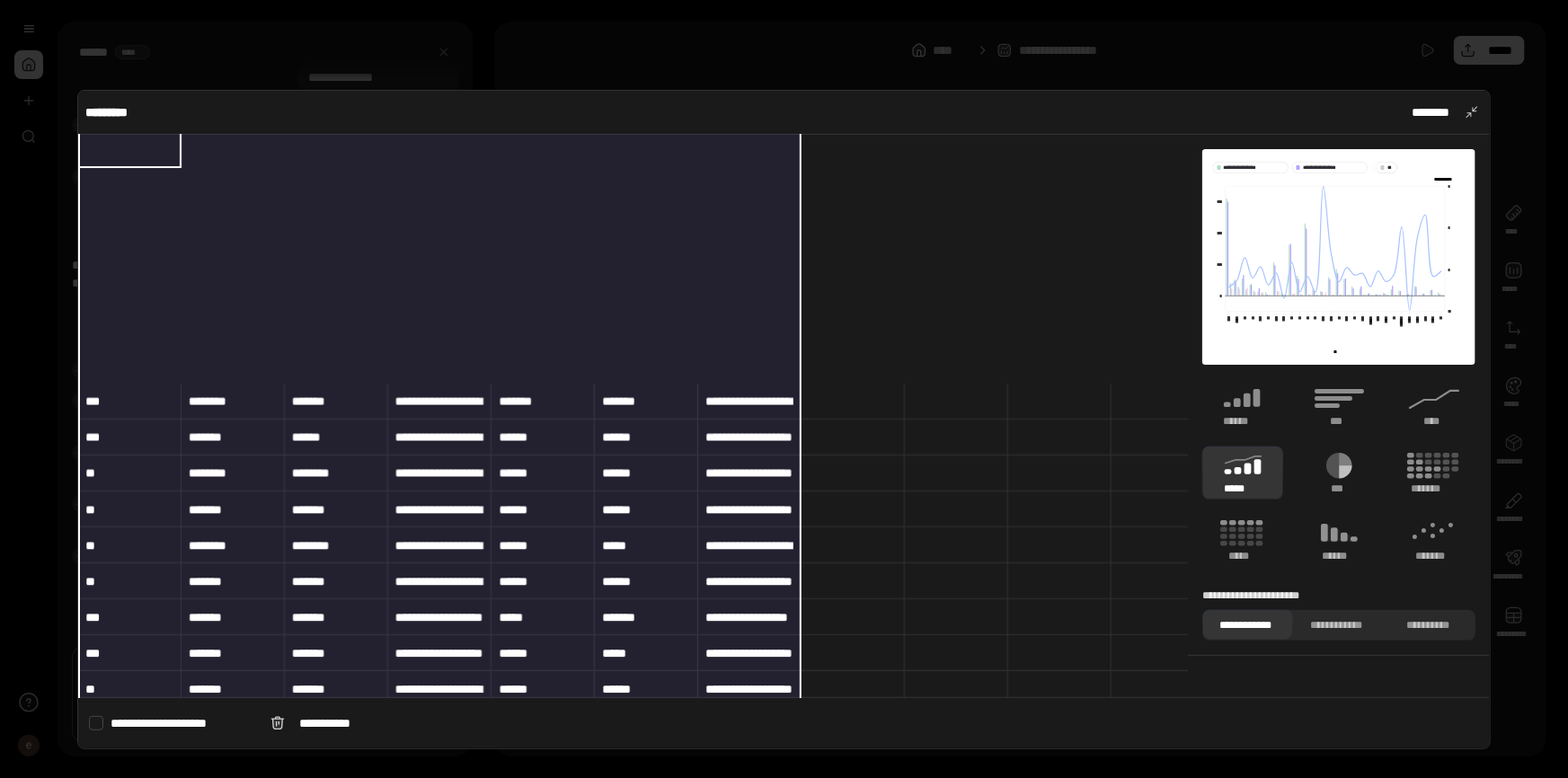 scroll, scrollTop: 0, scrollLeft: 0, axis: both 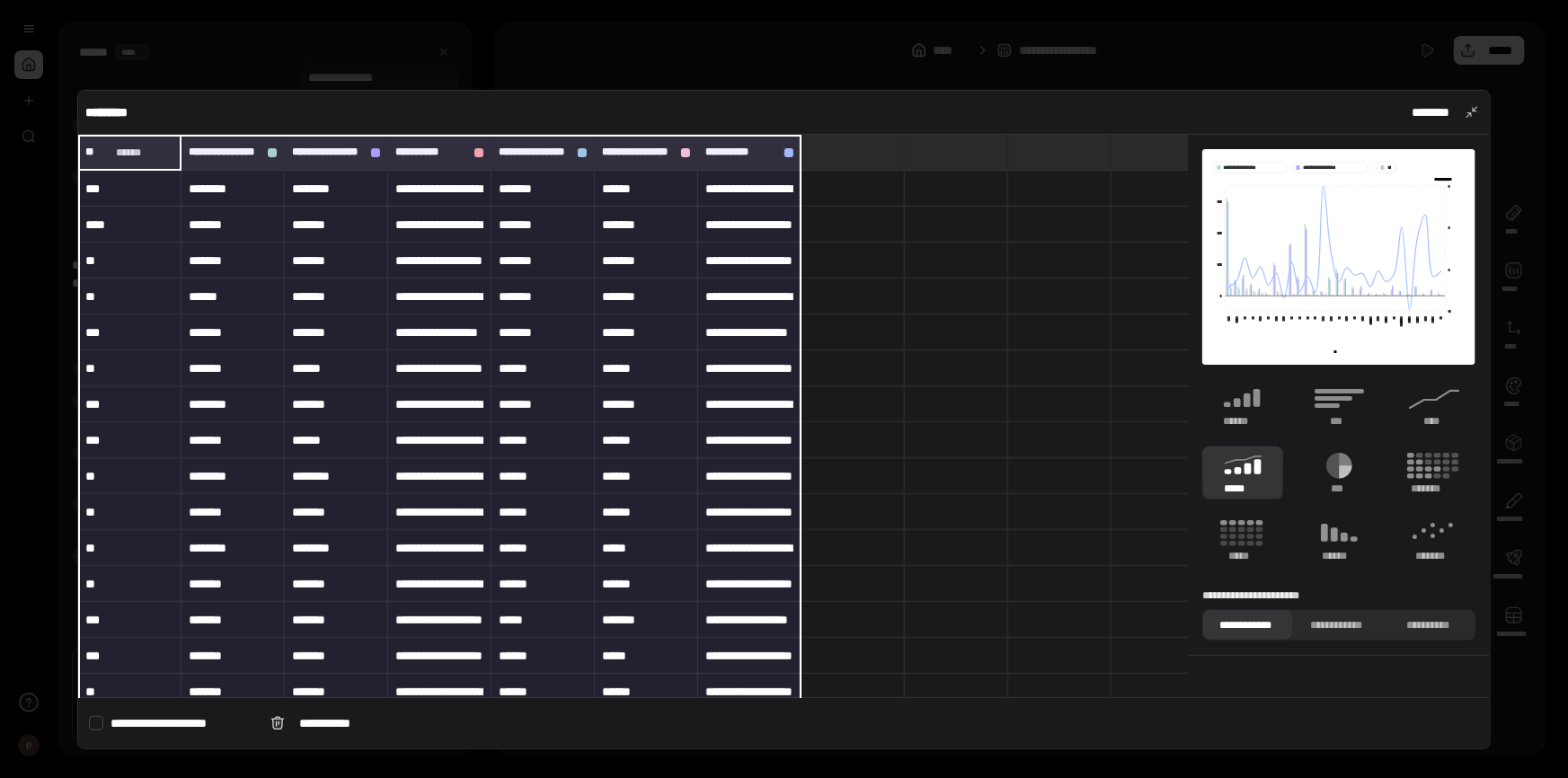 click at bounding box center (1059, 225) 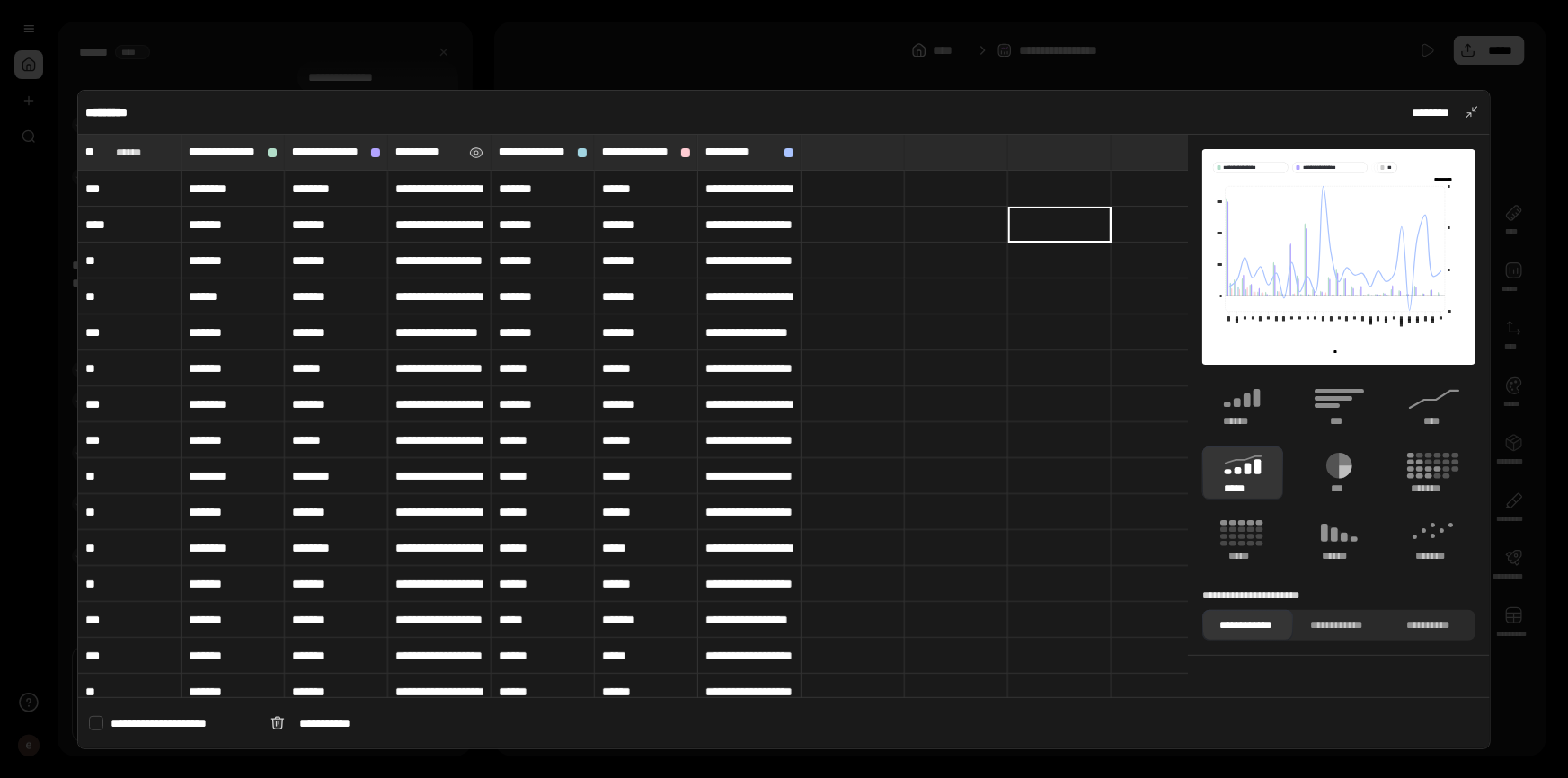click on "**********" at bounding box center (429, 152) 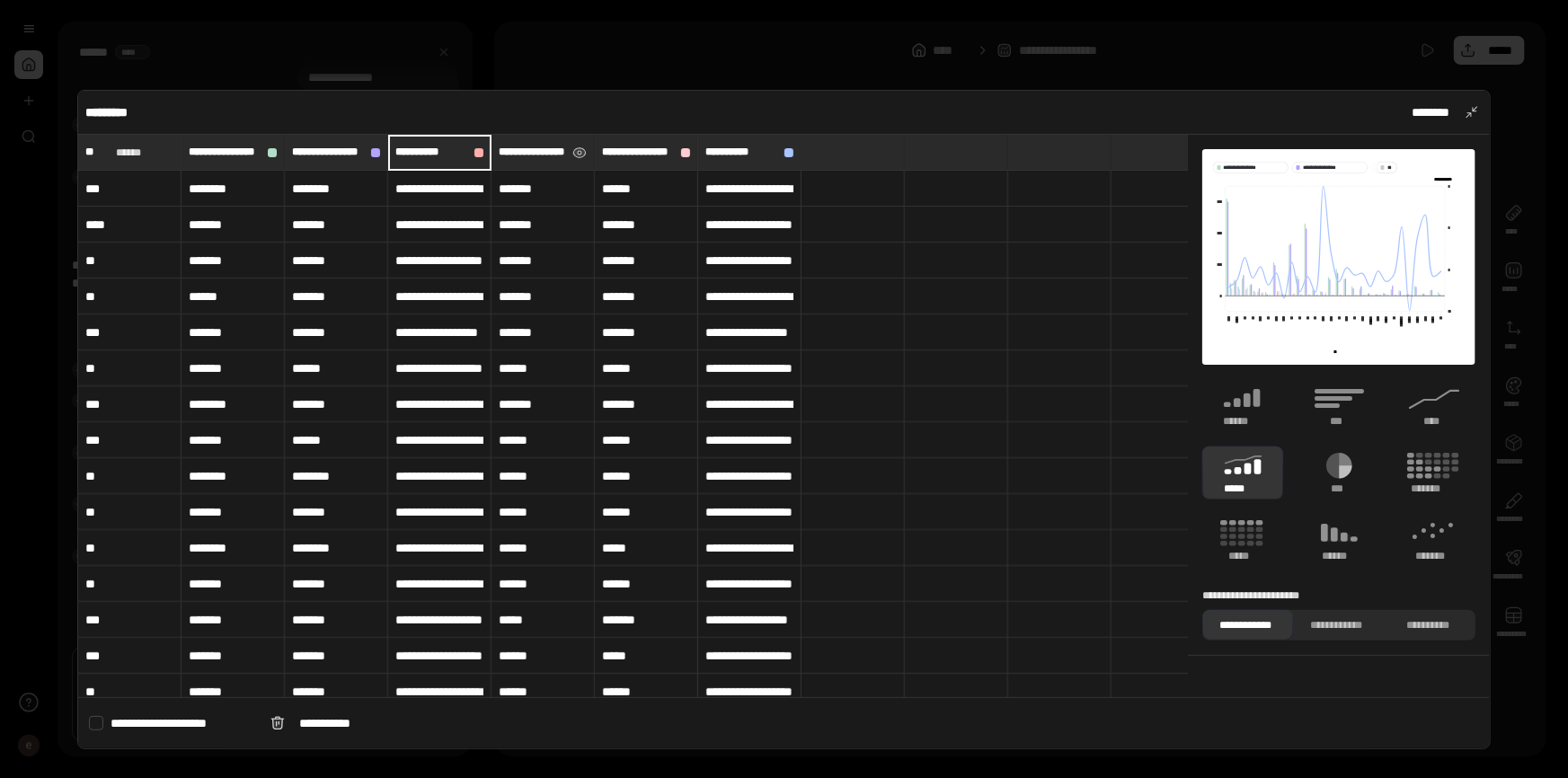 click on "**********" at bounding box center [532, 152] 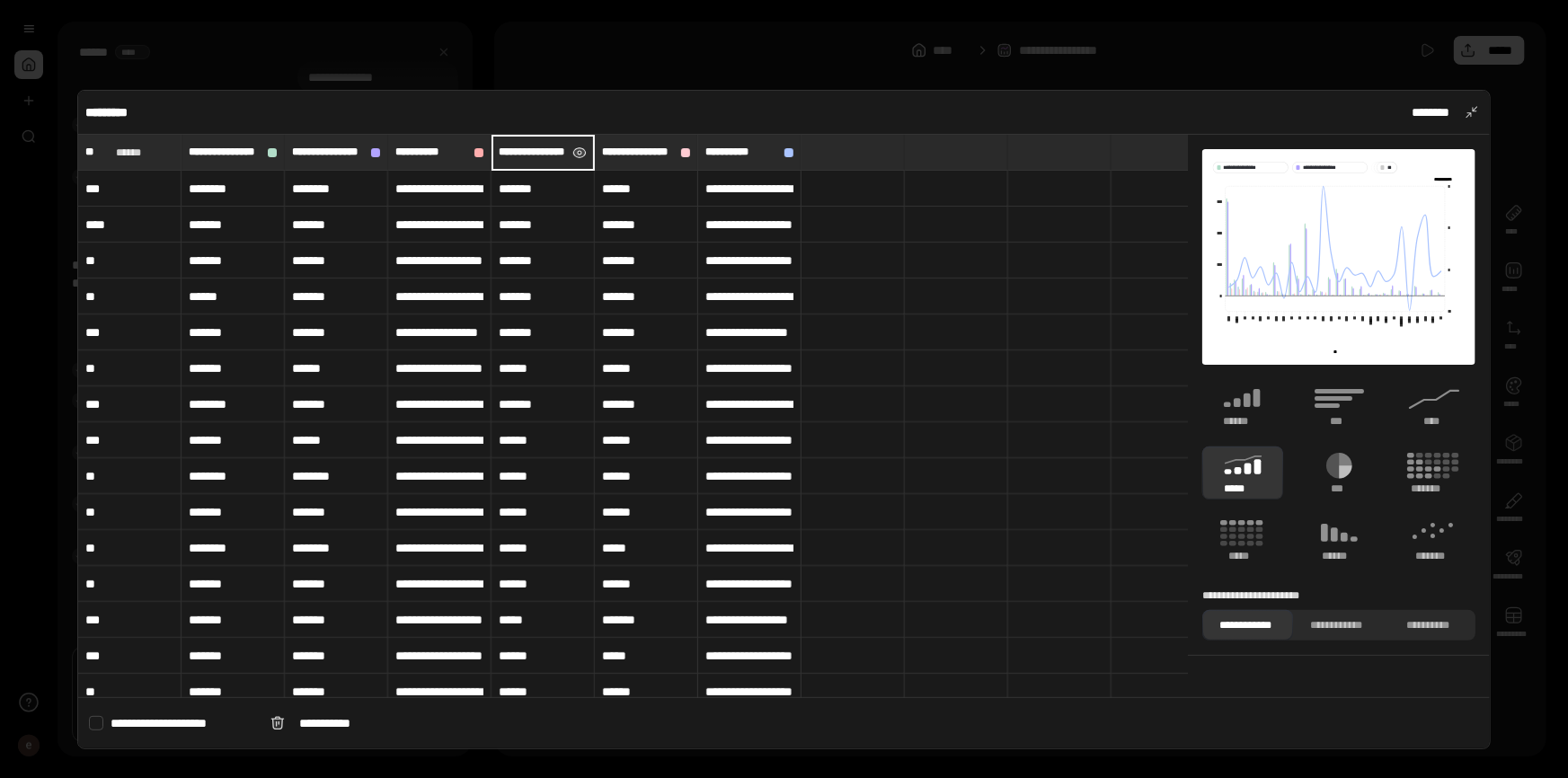 click at bounding box center [580, 153] 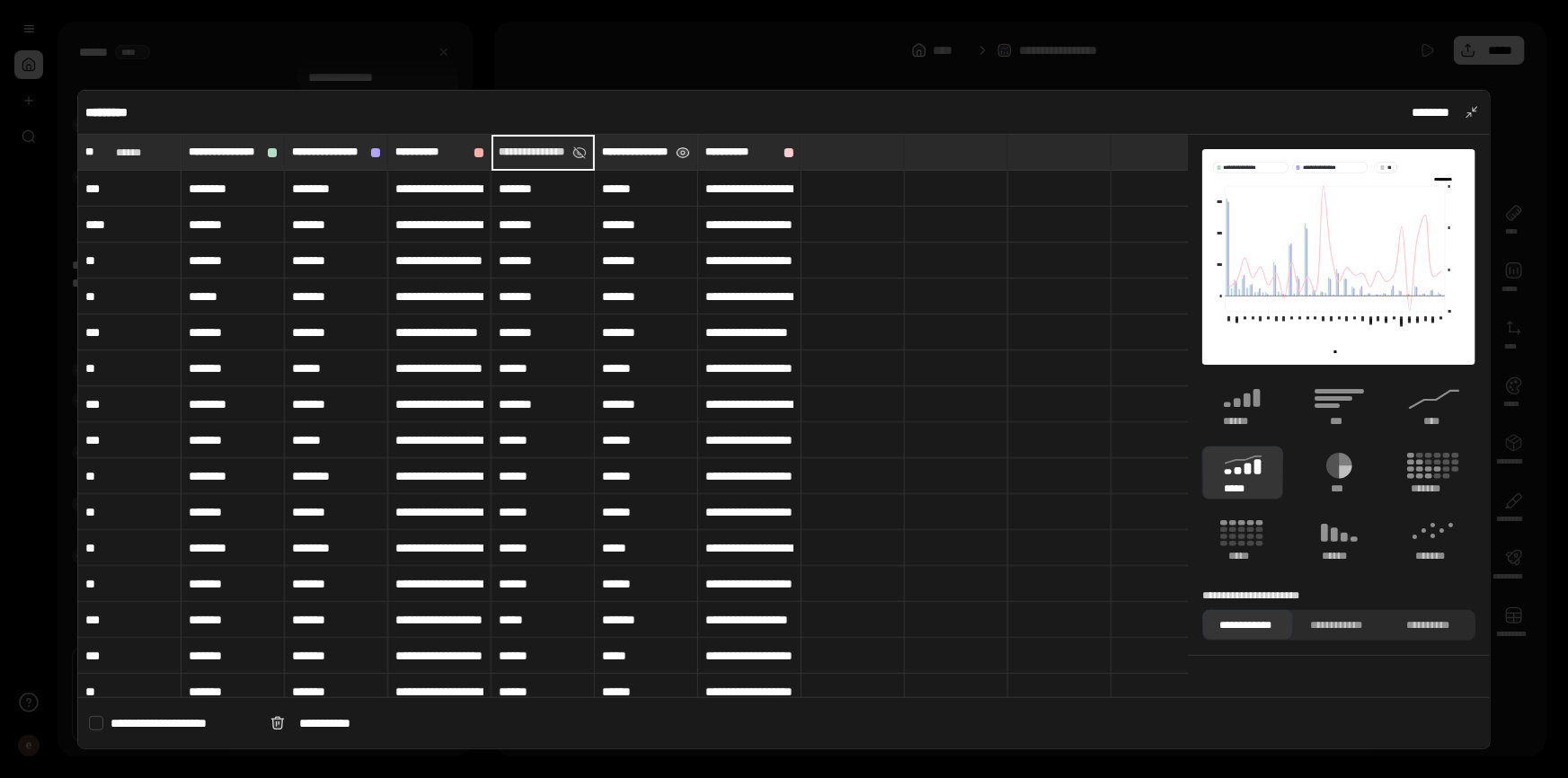 click at bounding box center [684, 153] 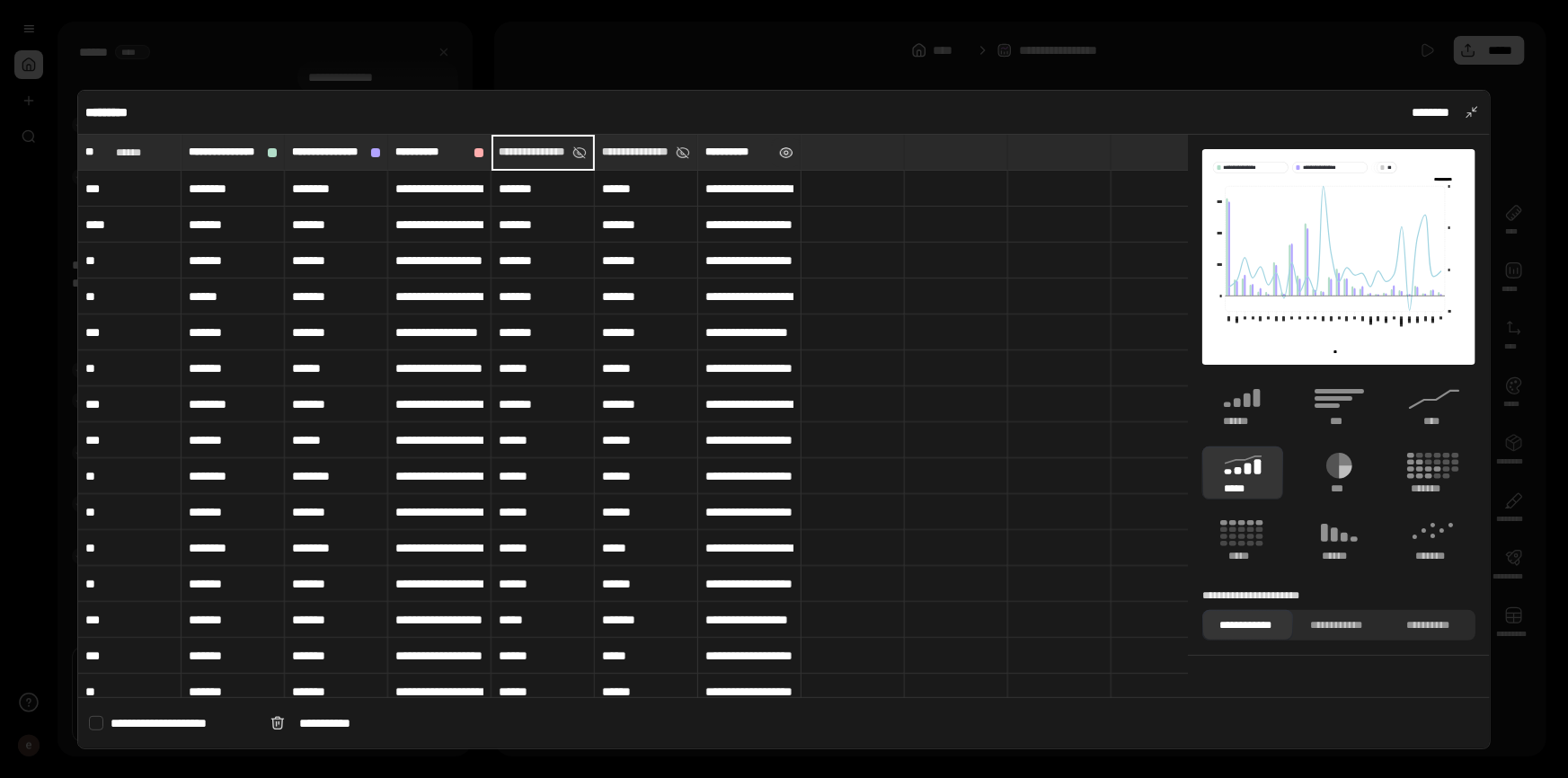 click at bounding box center (787, 153) 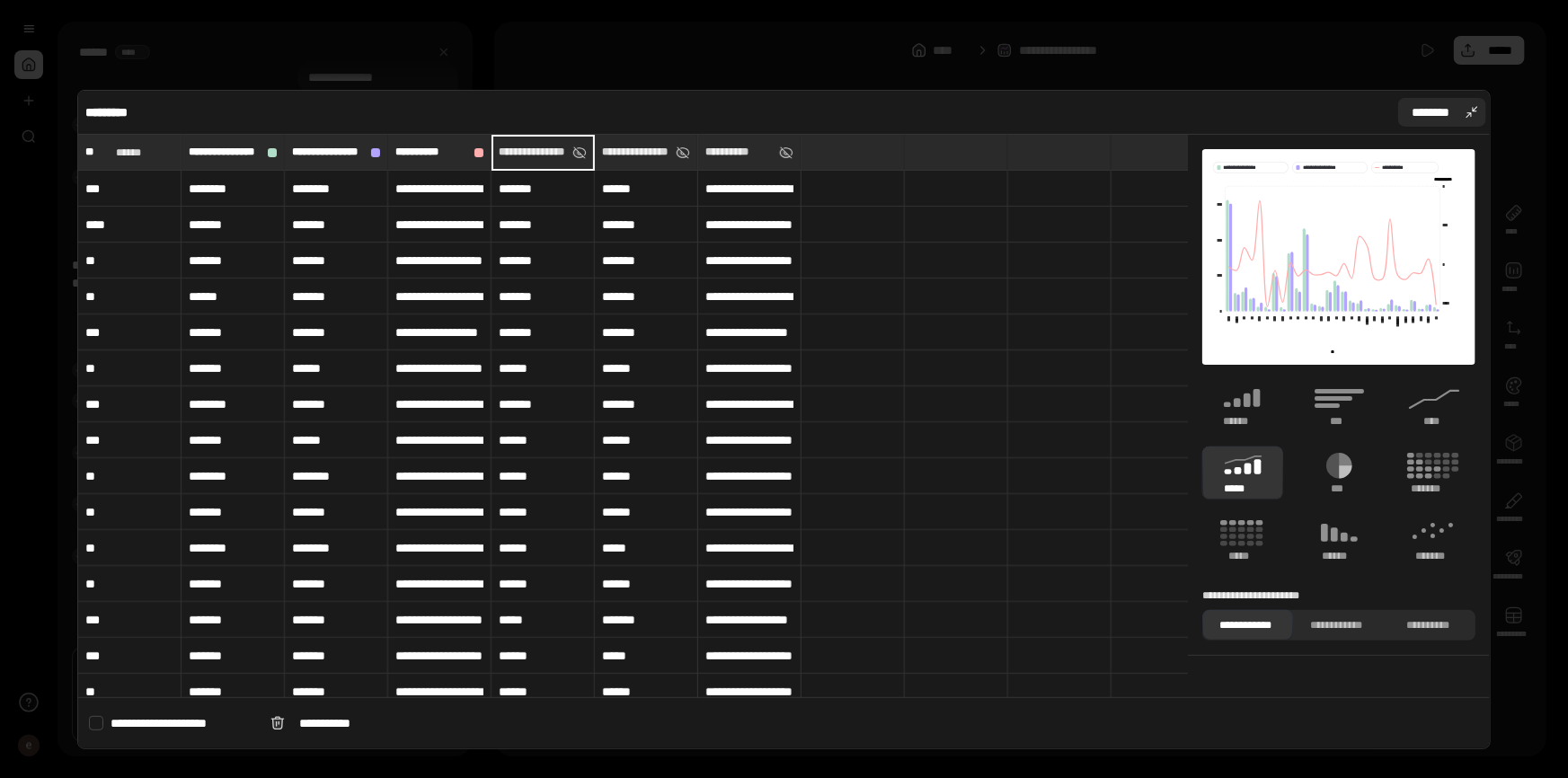 click on "********" at bounding box center (1431, 112) 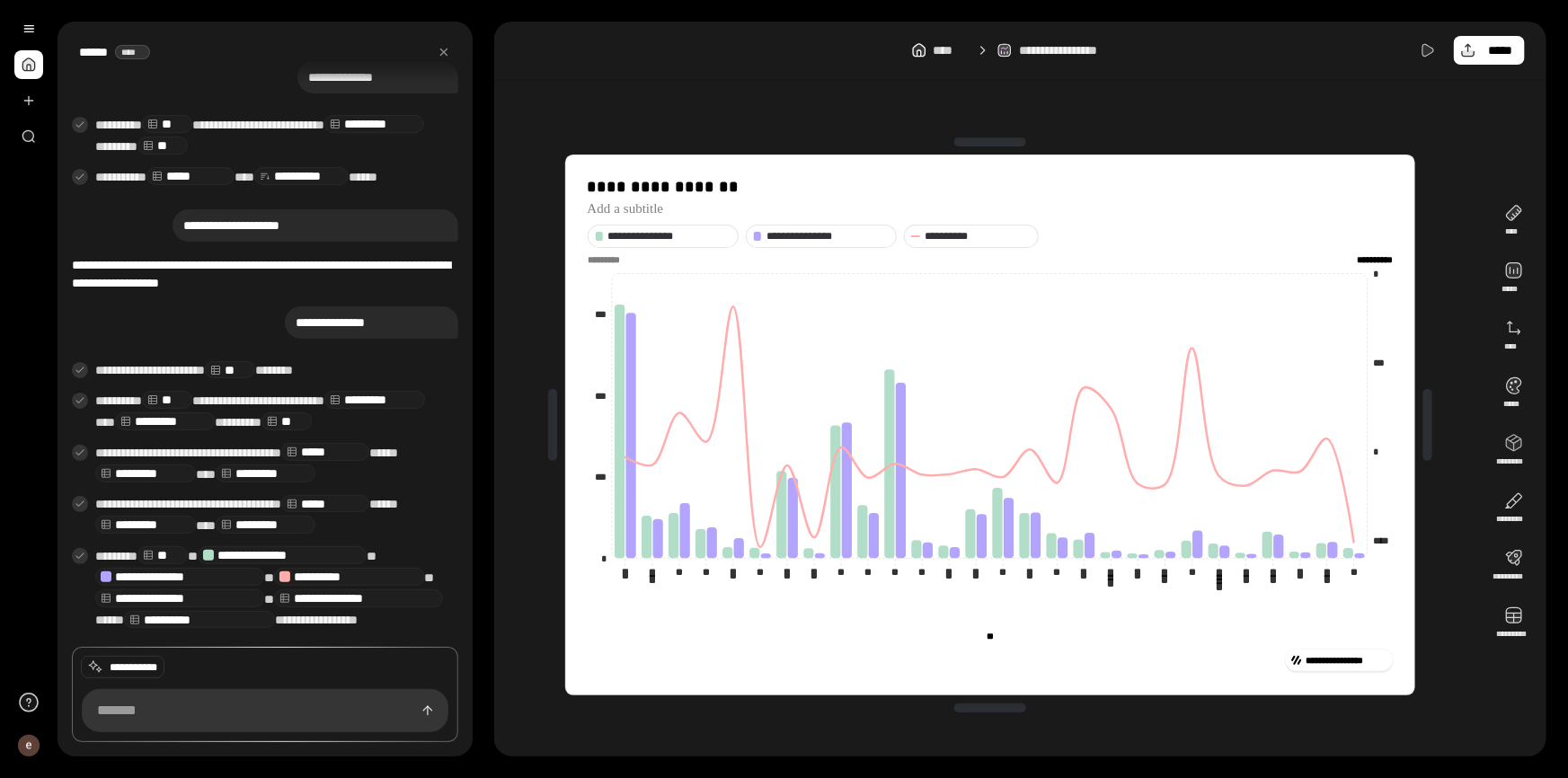 click on "**********" at bounding box center (990, 425) 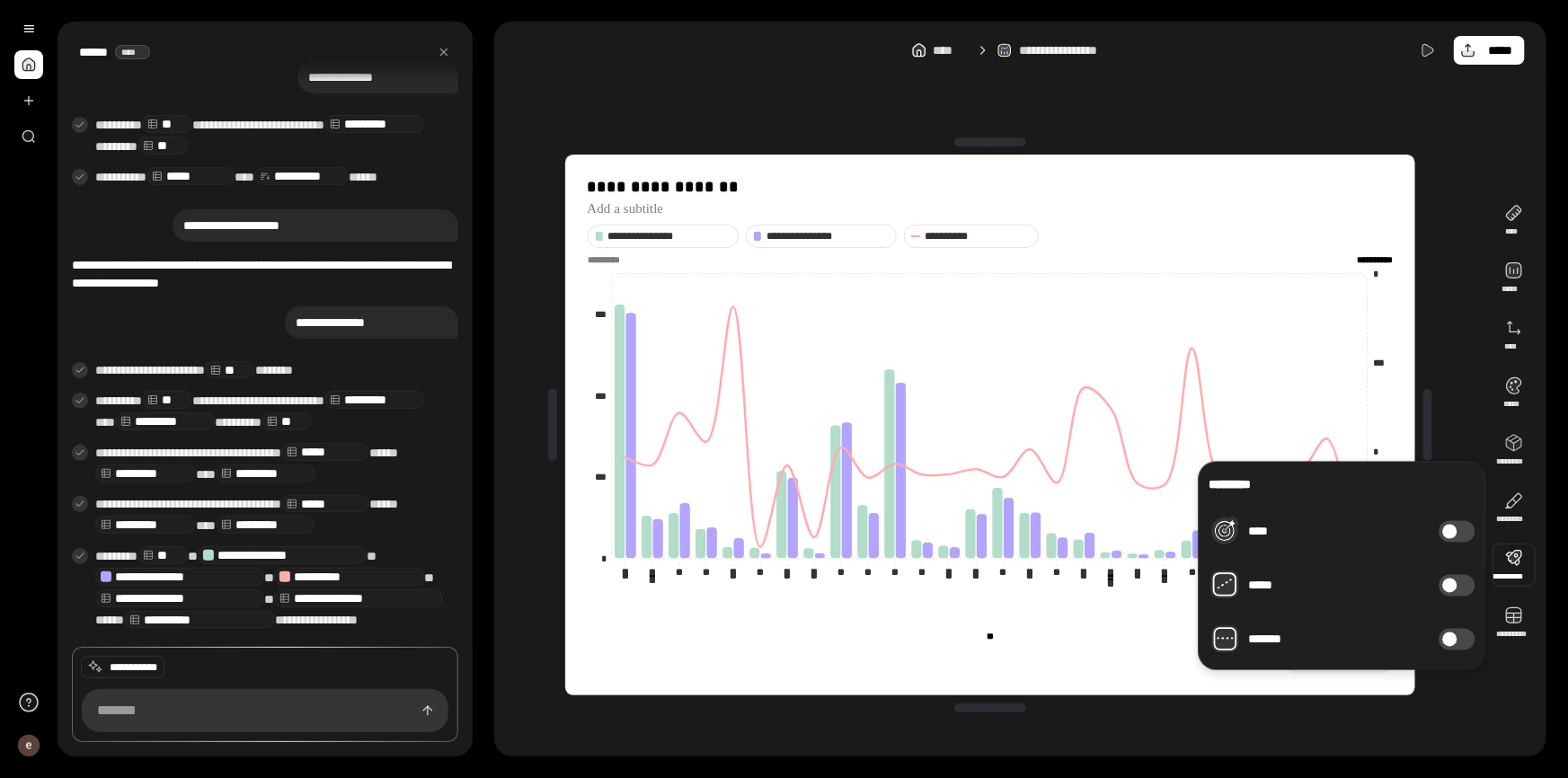 click on "**********" at bounding box center [990, 236] 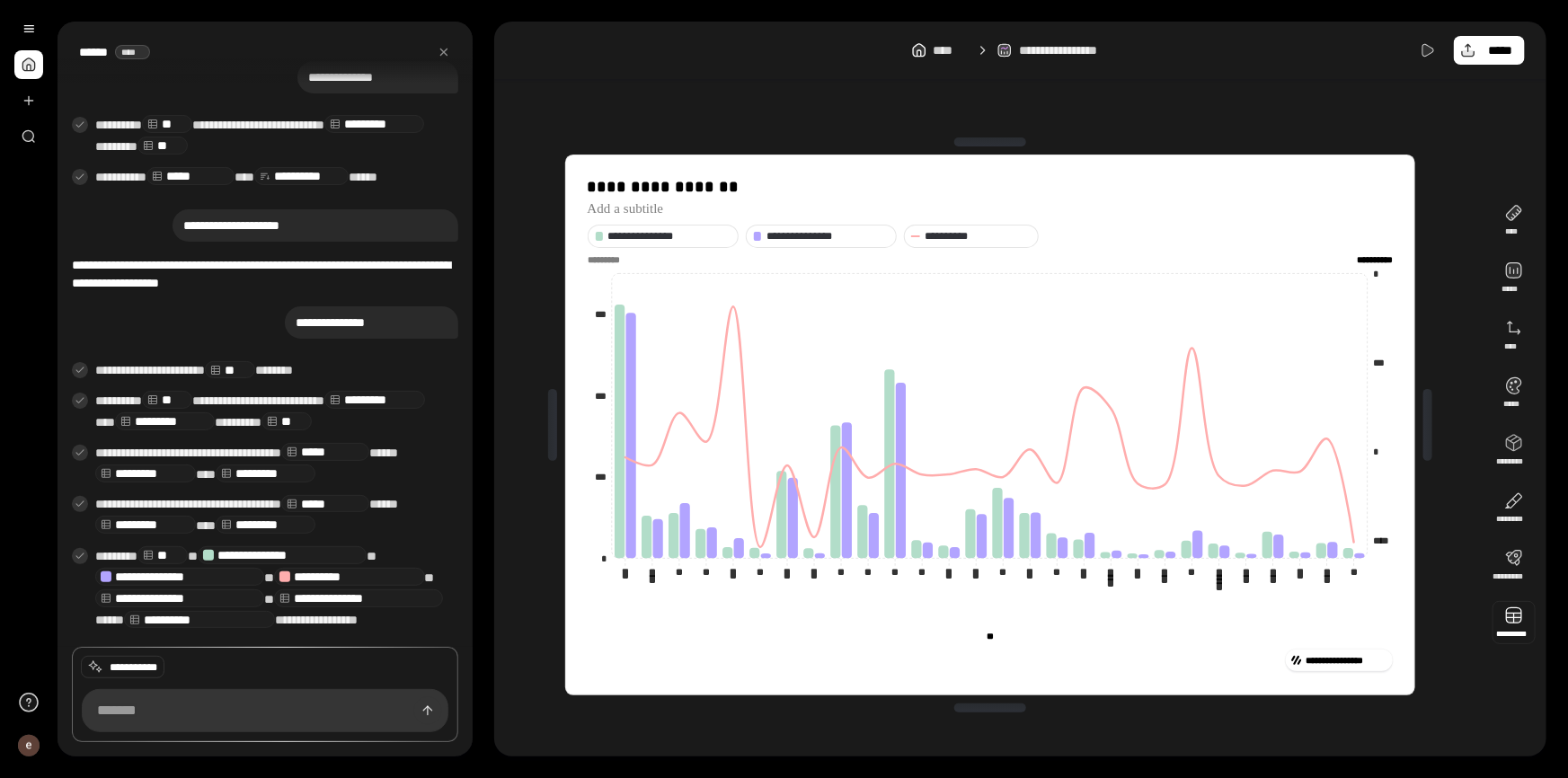 click at bounding box center (1514, 623) 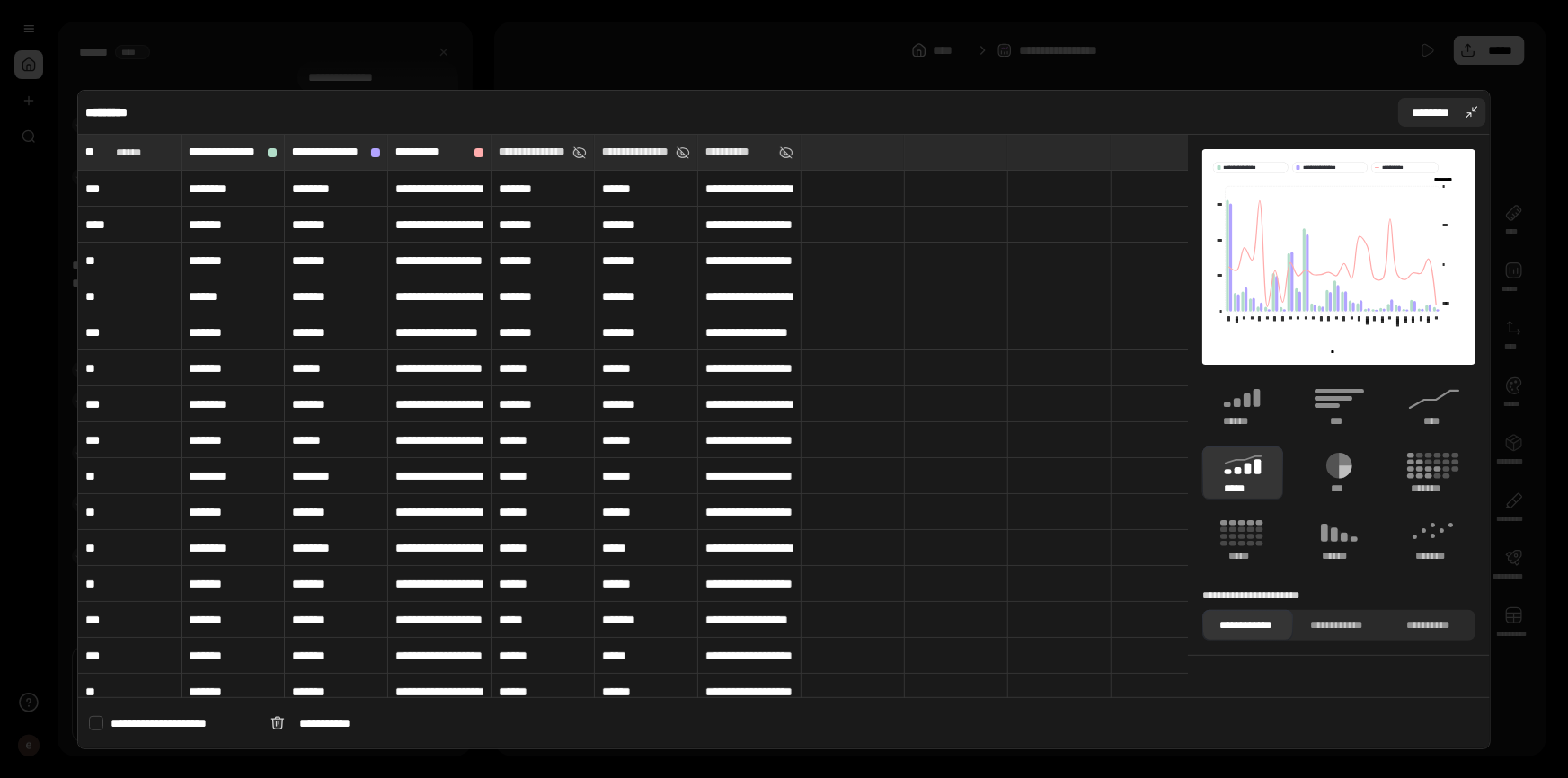 click on "********" at bounding box center (1442, 112) 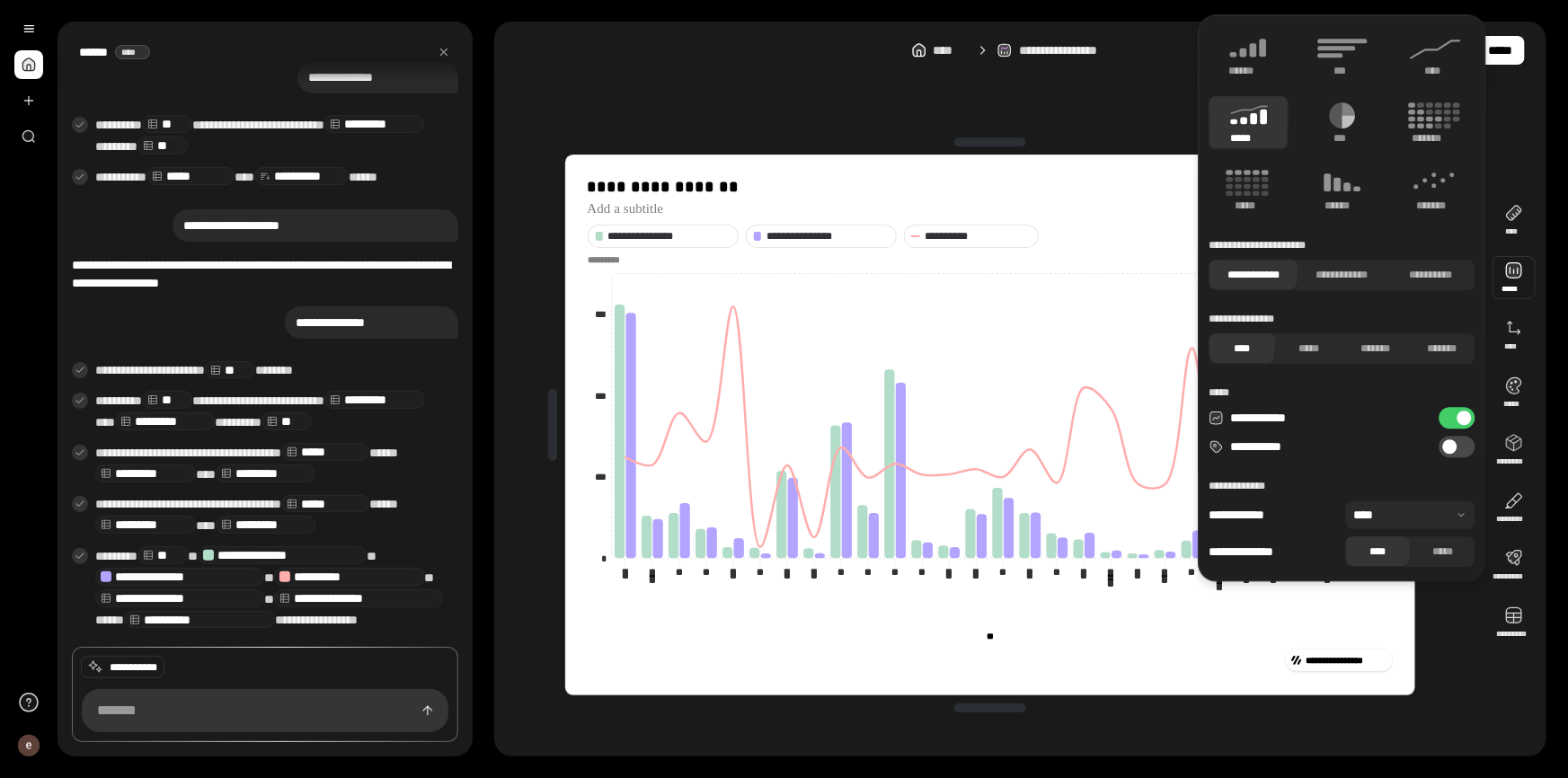 click at bounding box center [1450, 446] 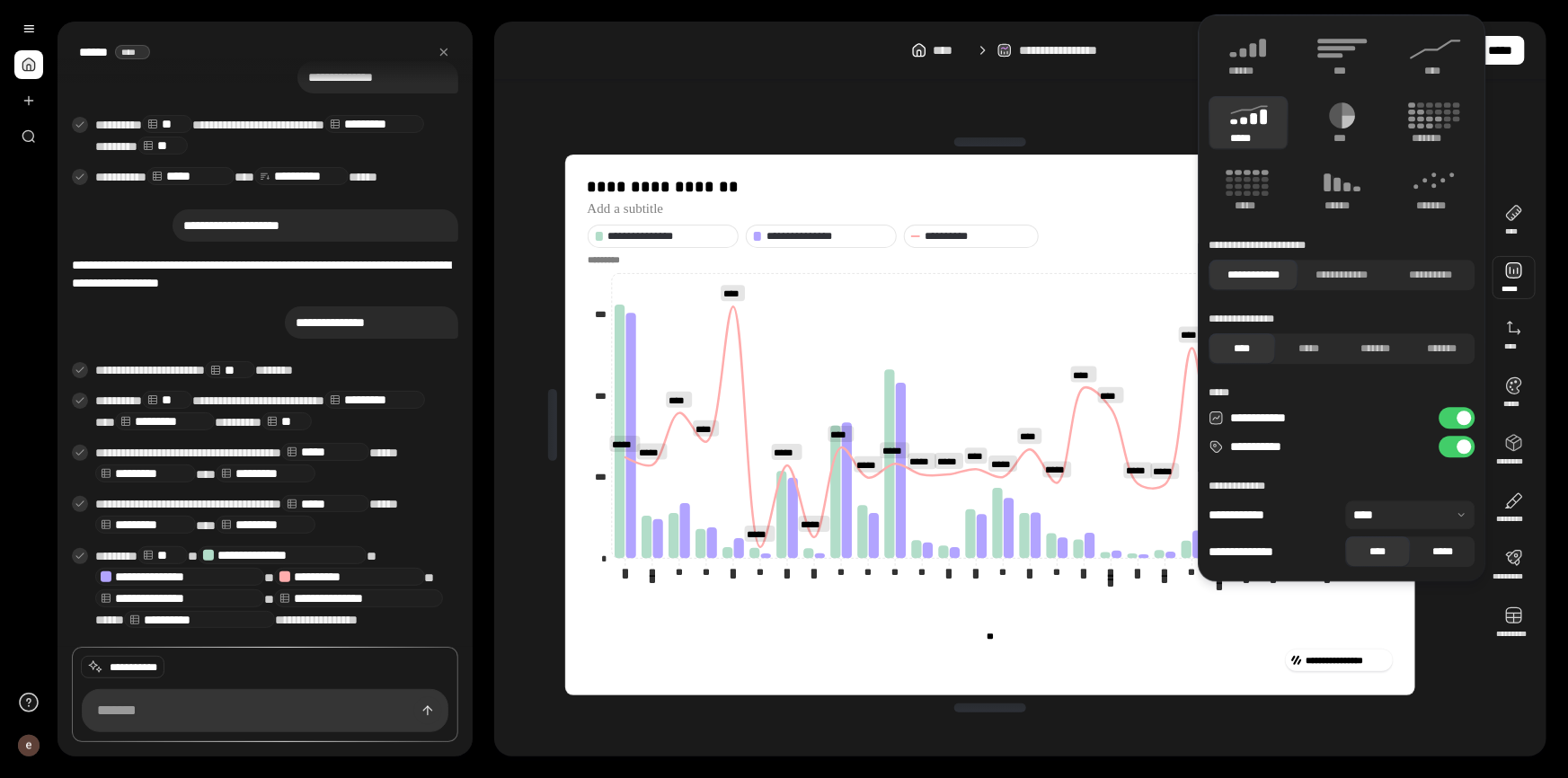 click on "*****" at bounding box center (1443, 552) 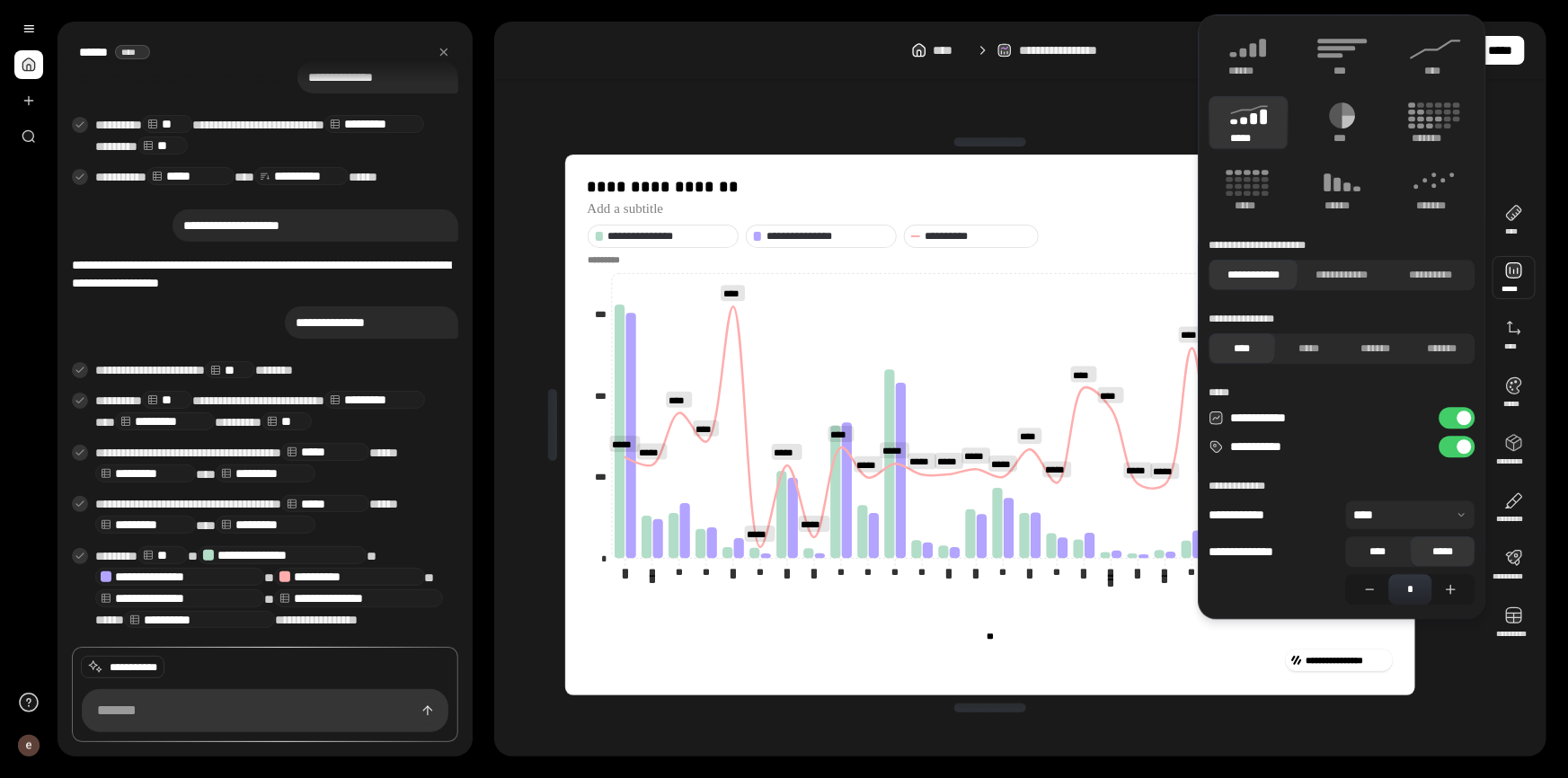 click on "****" at bounding box center (1378, 552) 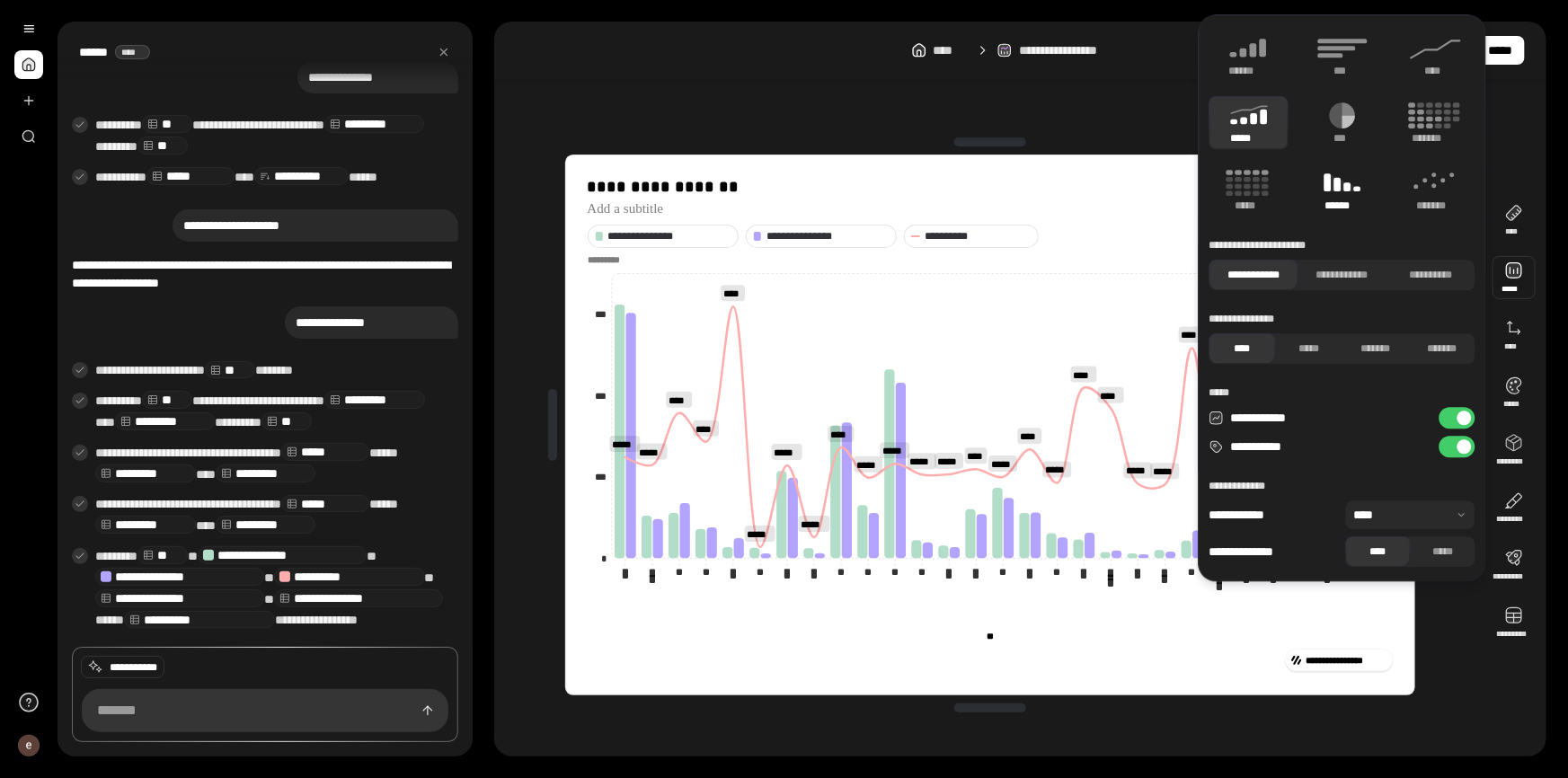 click 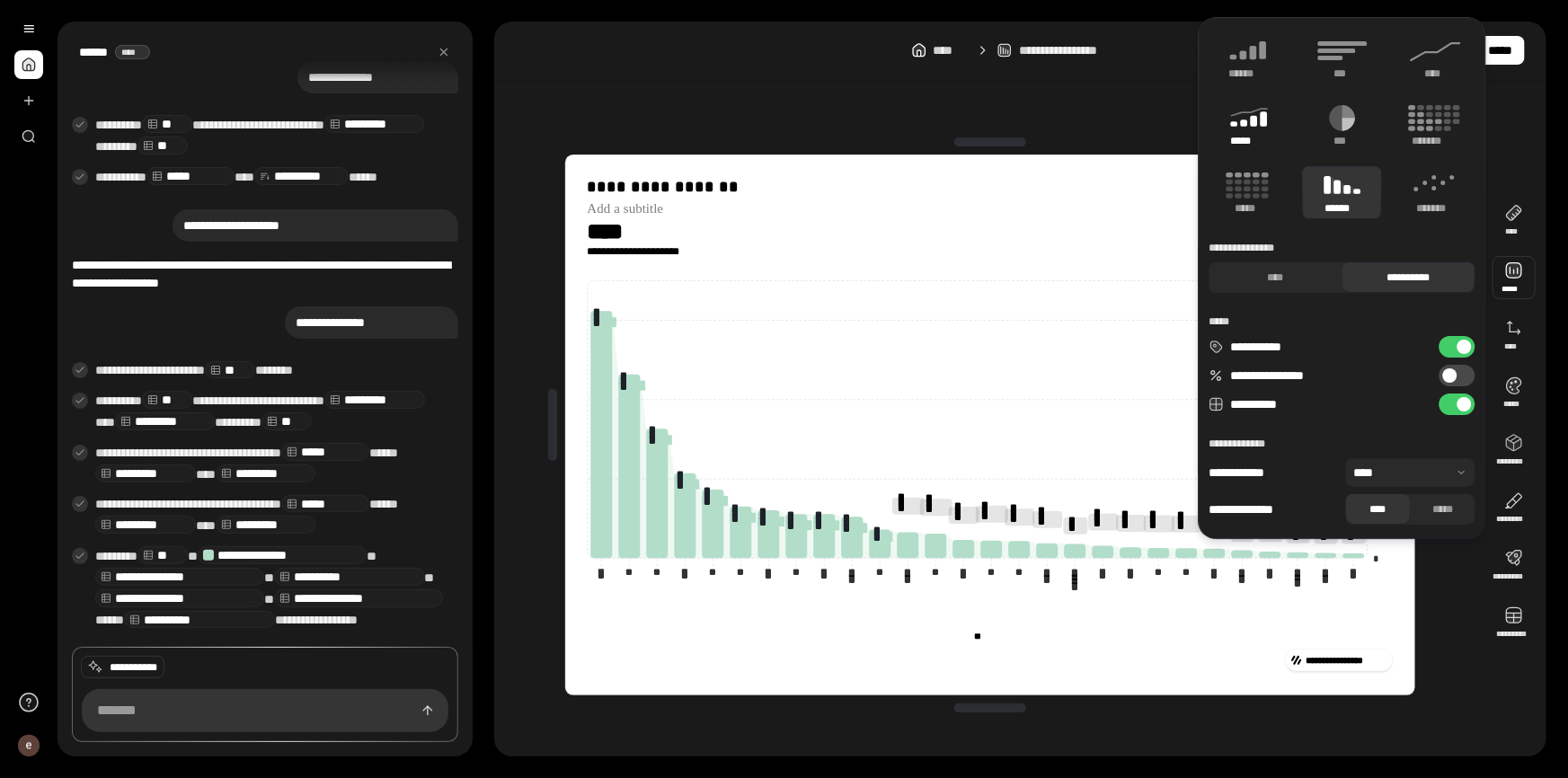 click 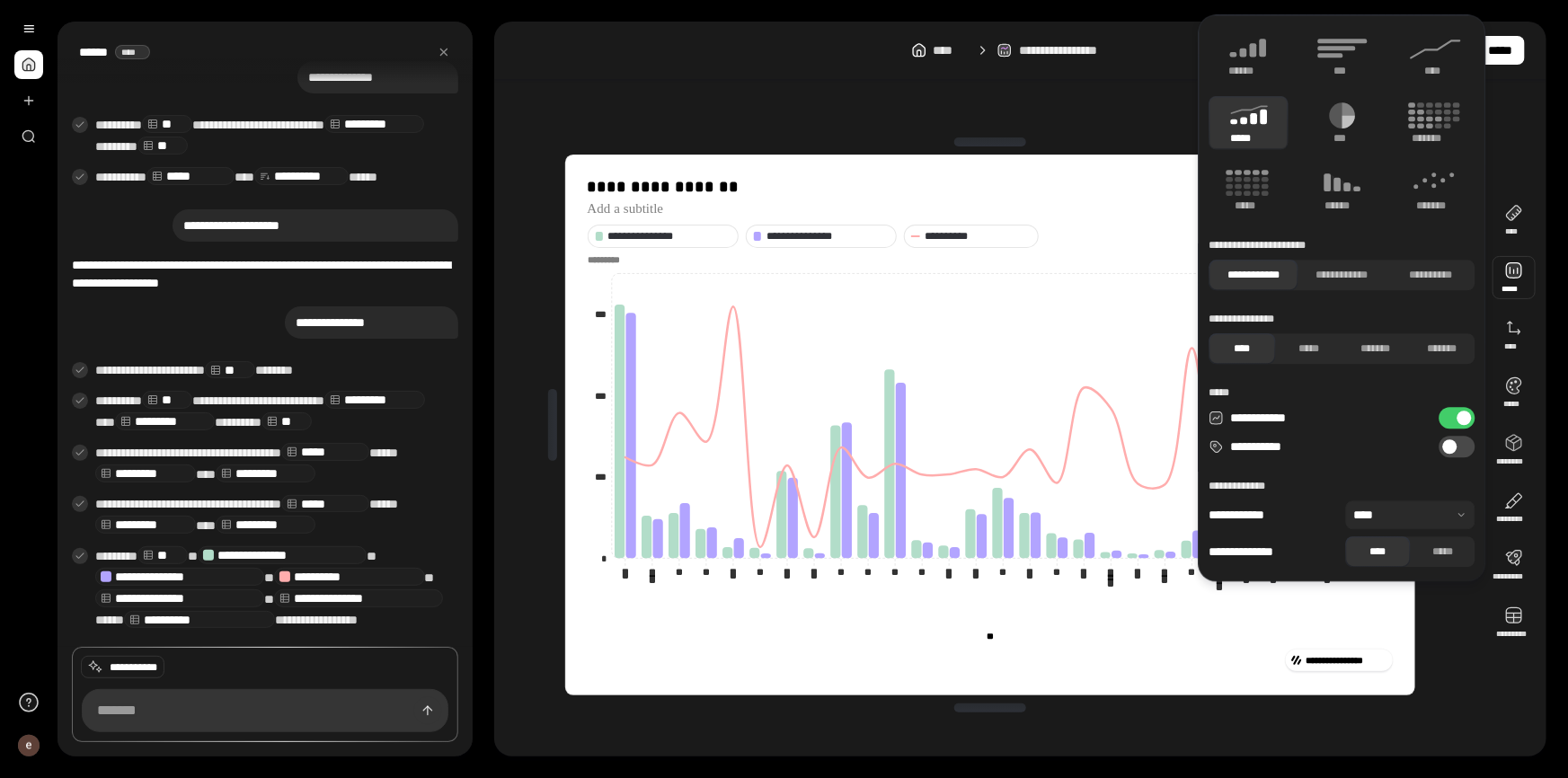 click at bounding box center (1411, 515) 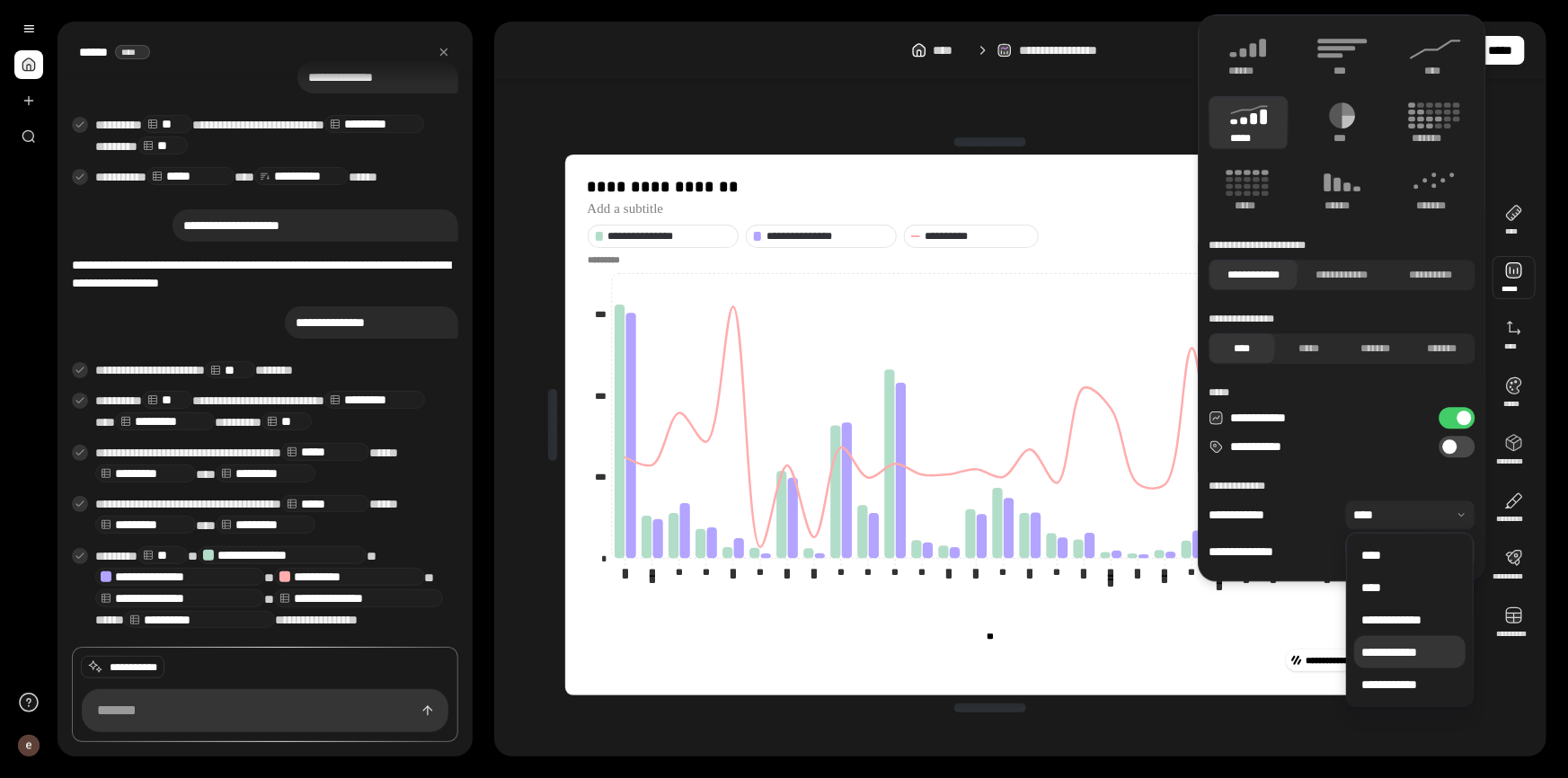 click on "**********" at bounding box center [1410, 652] 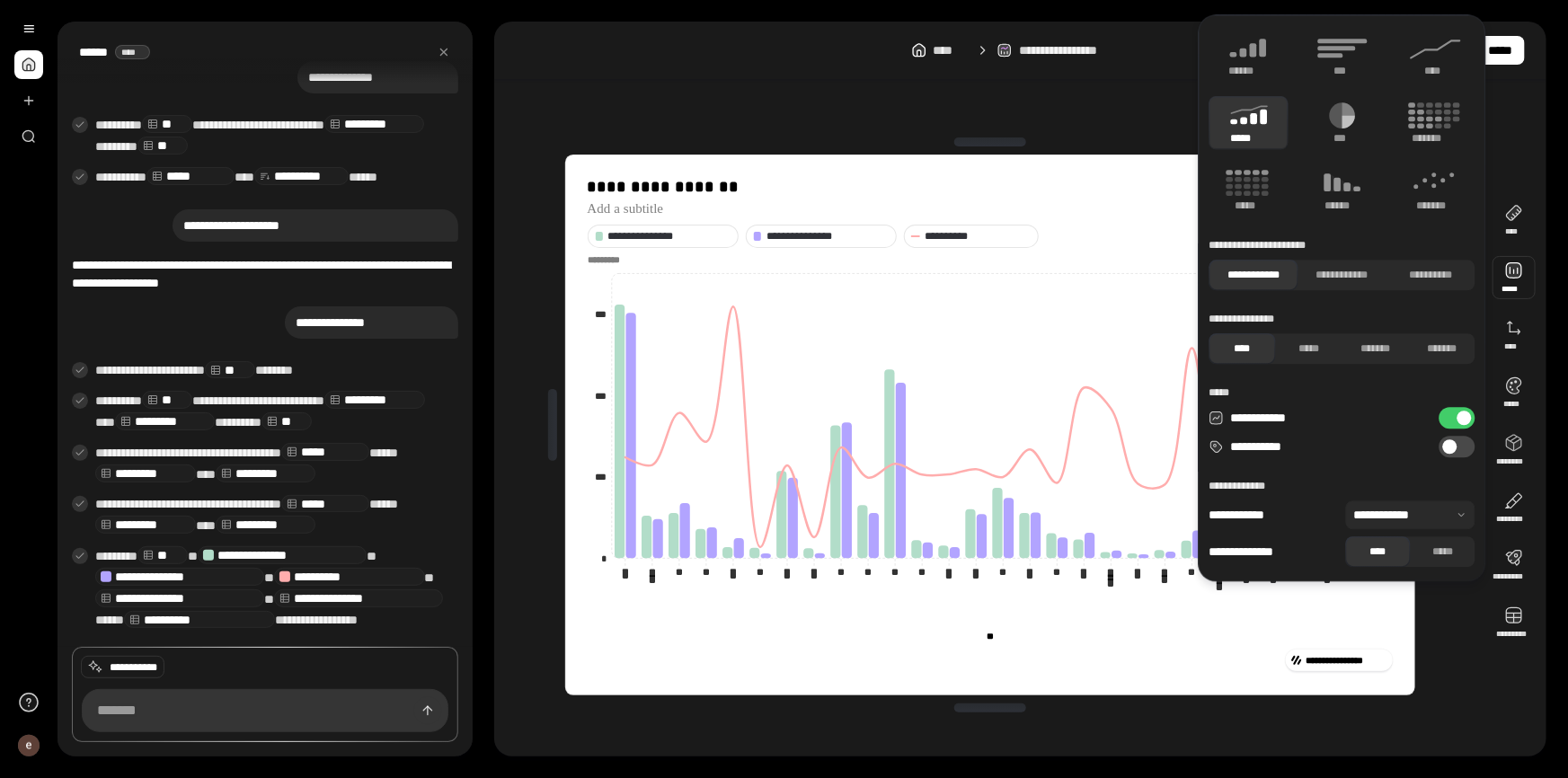 click at bounding box center (1411, 515) 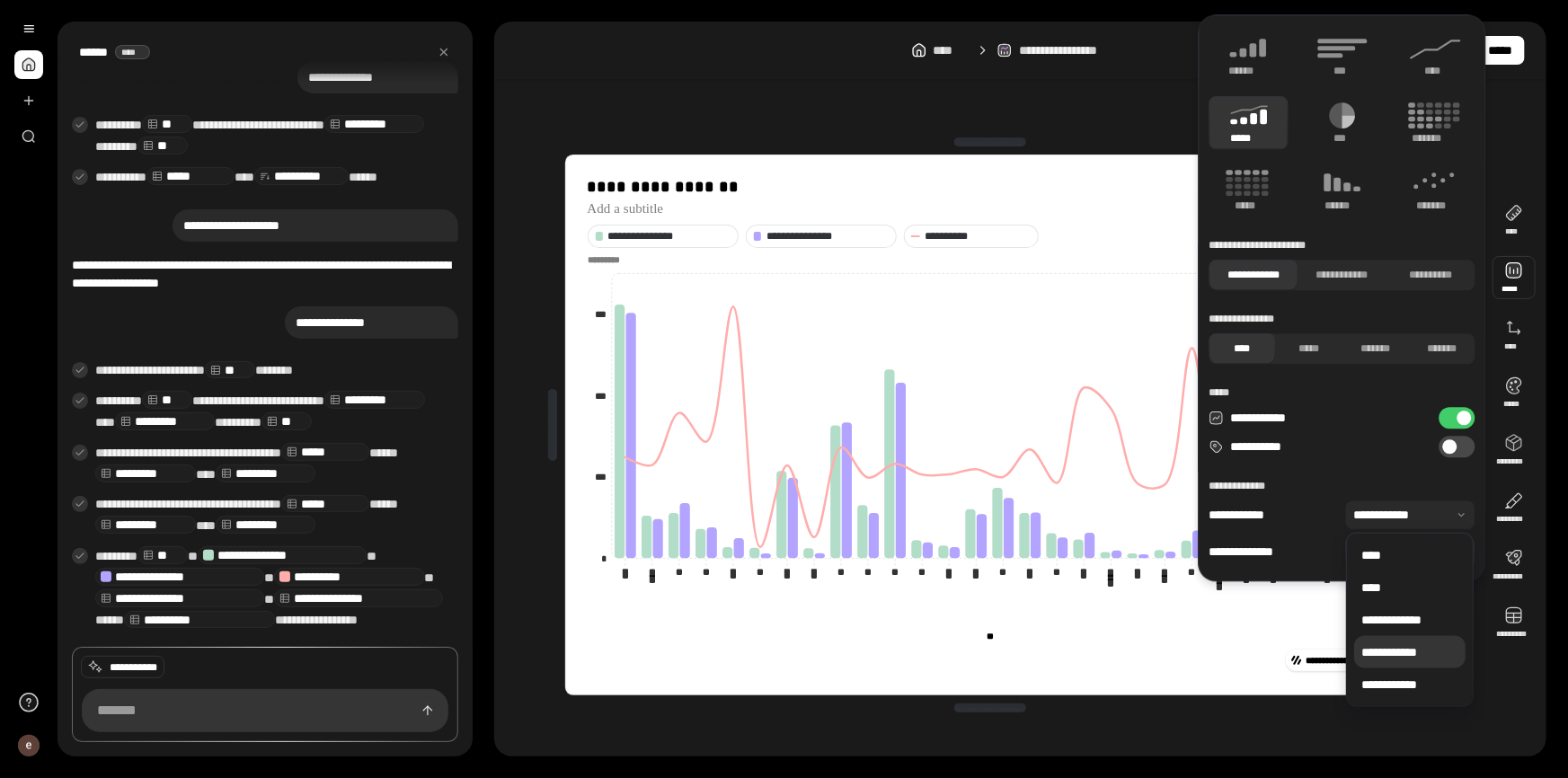 click at bounding box center [1411, 515] 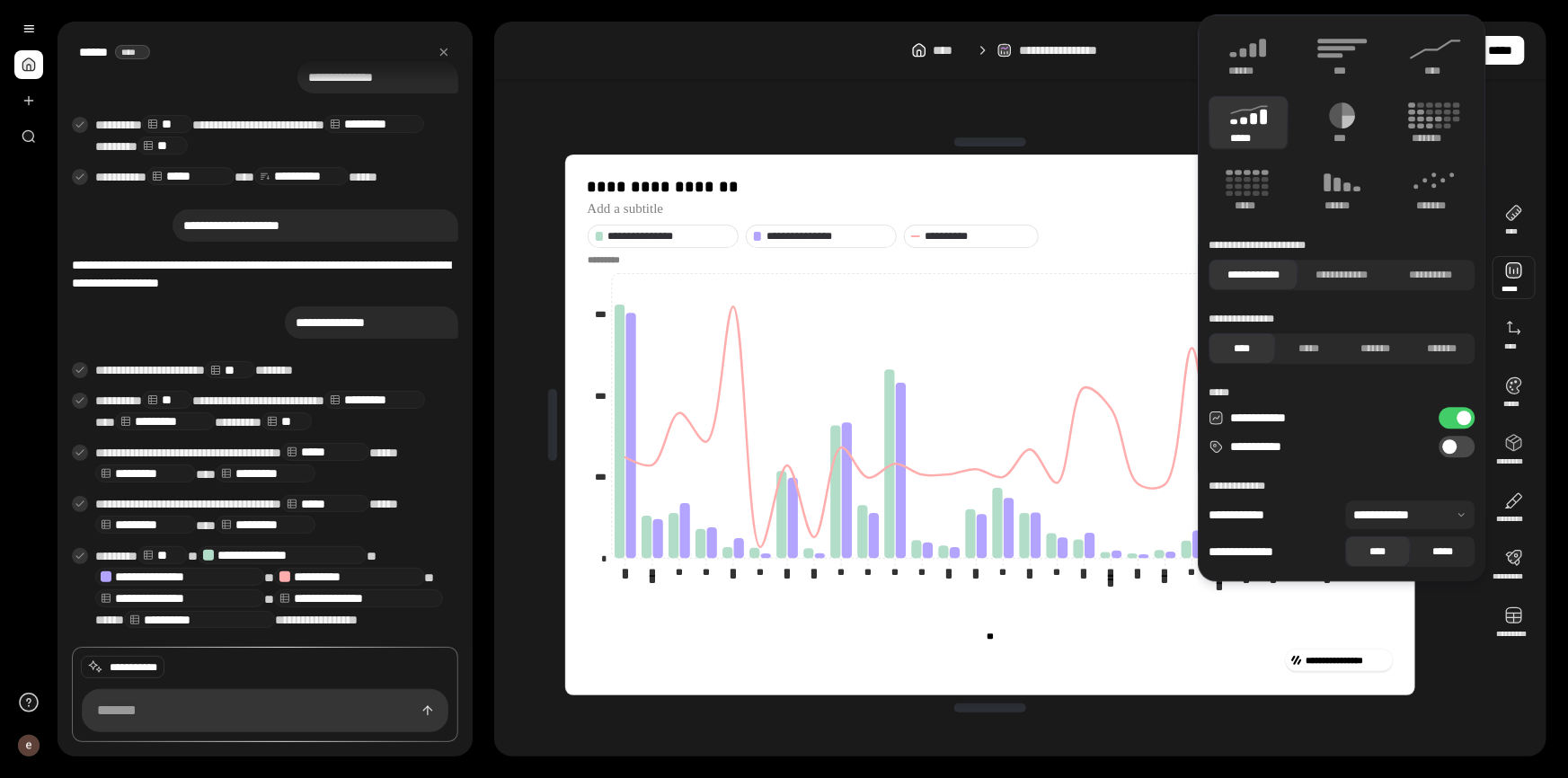 click on "*****" at bounding box center (1443, 552) 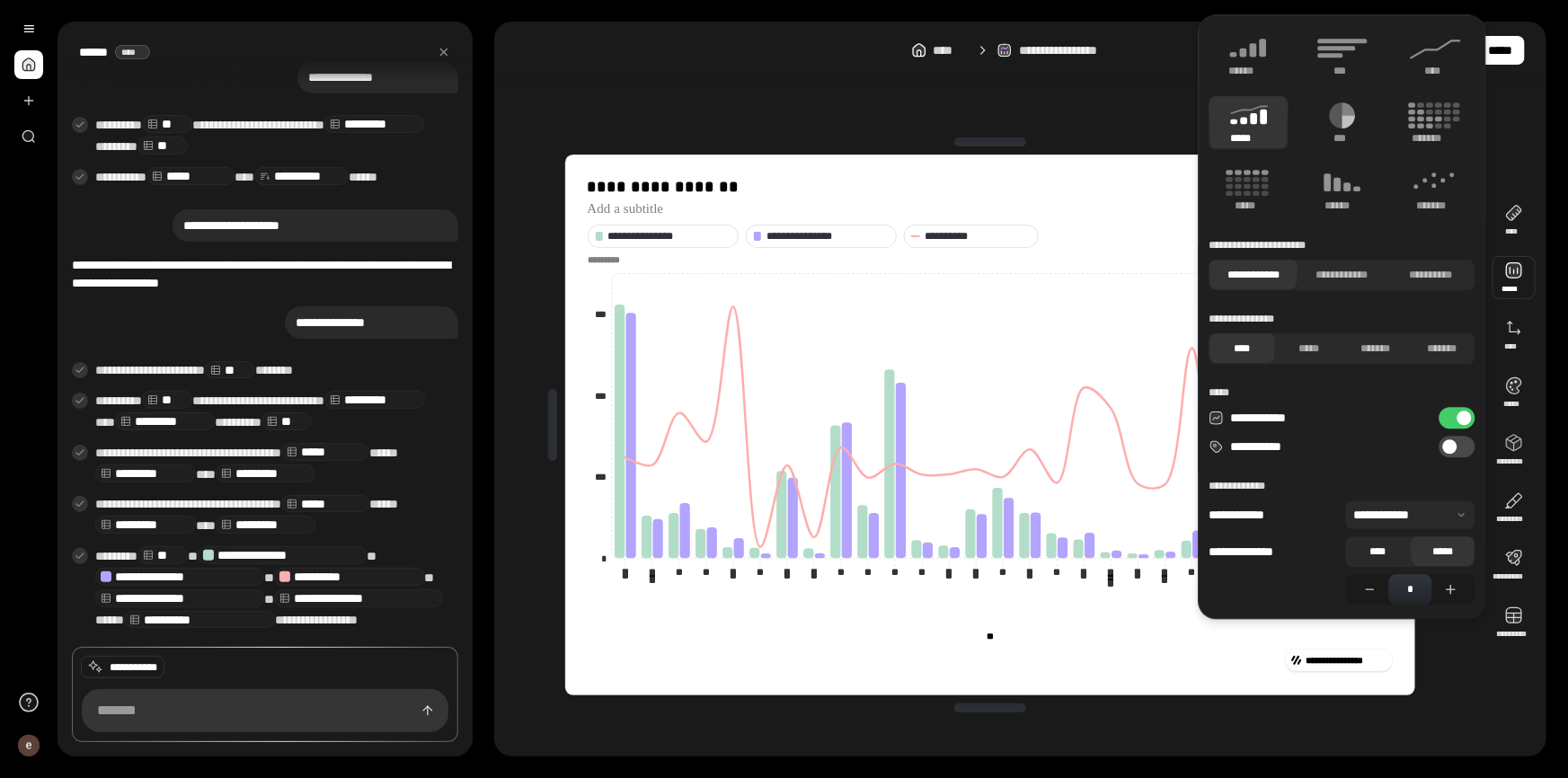 click on "****" at bounding box center (1378, 552) 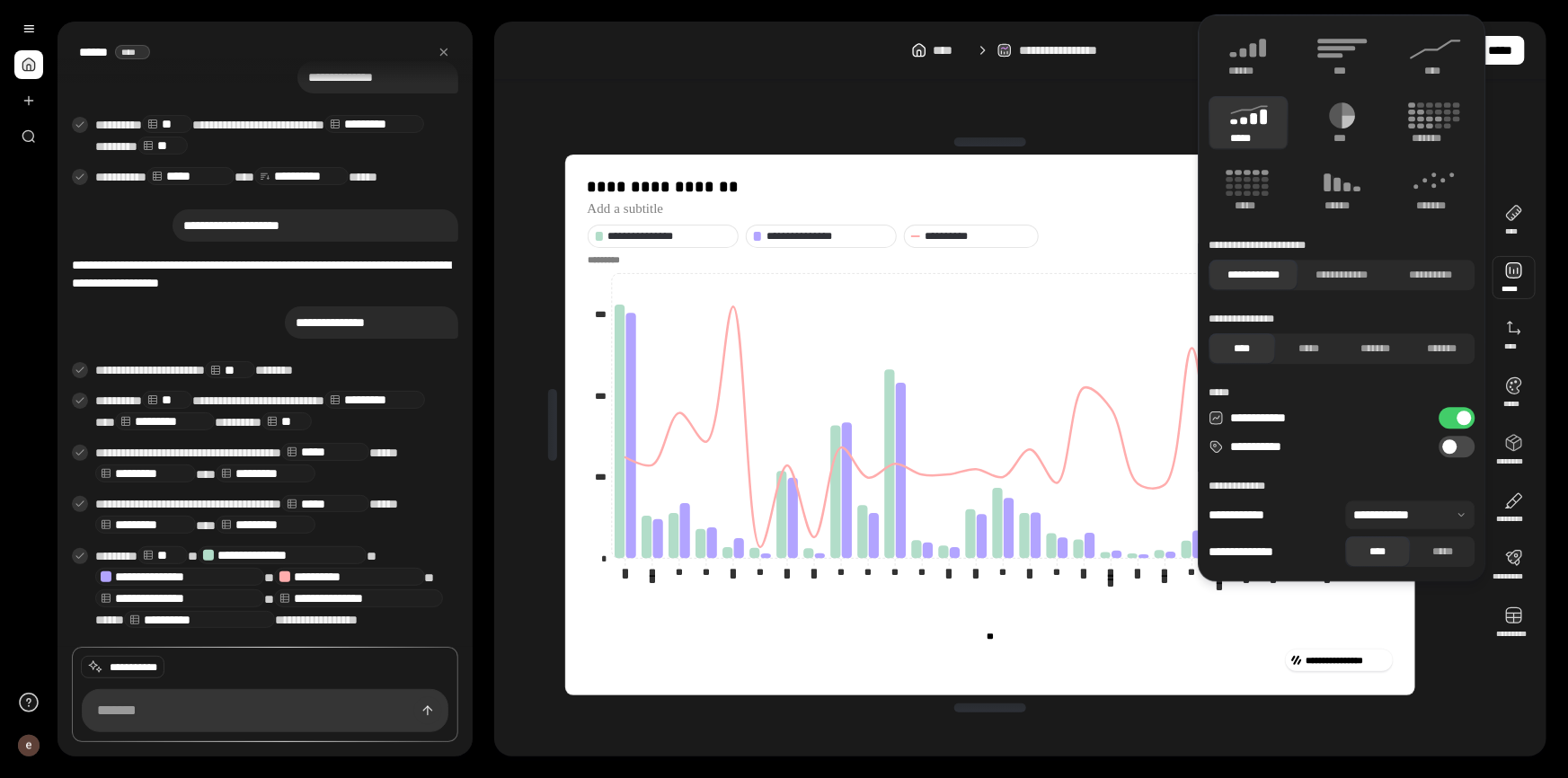 click on "**********" at bounding box center (1457, 446) 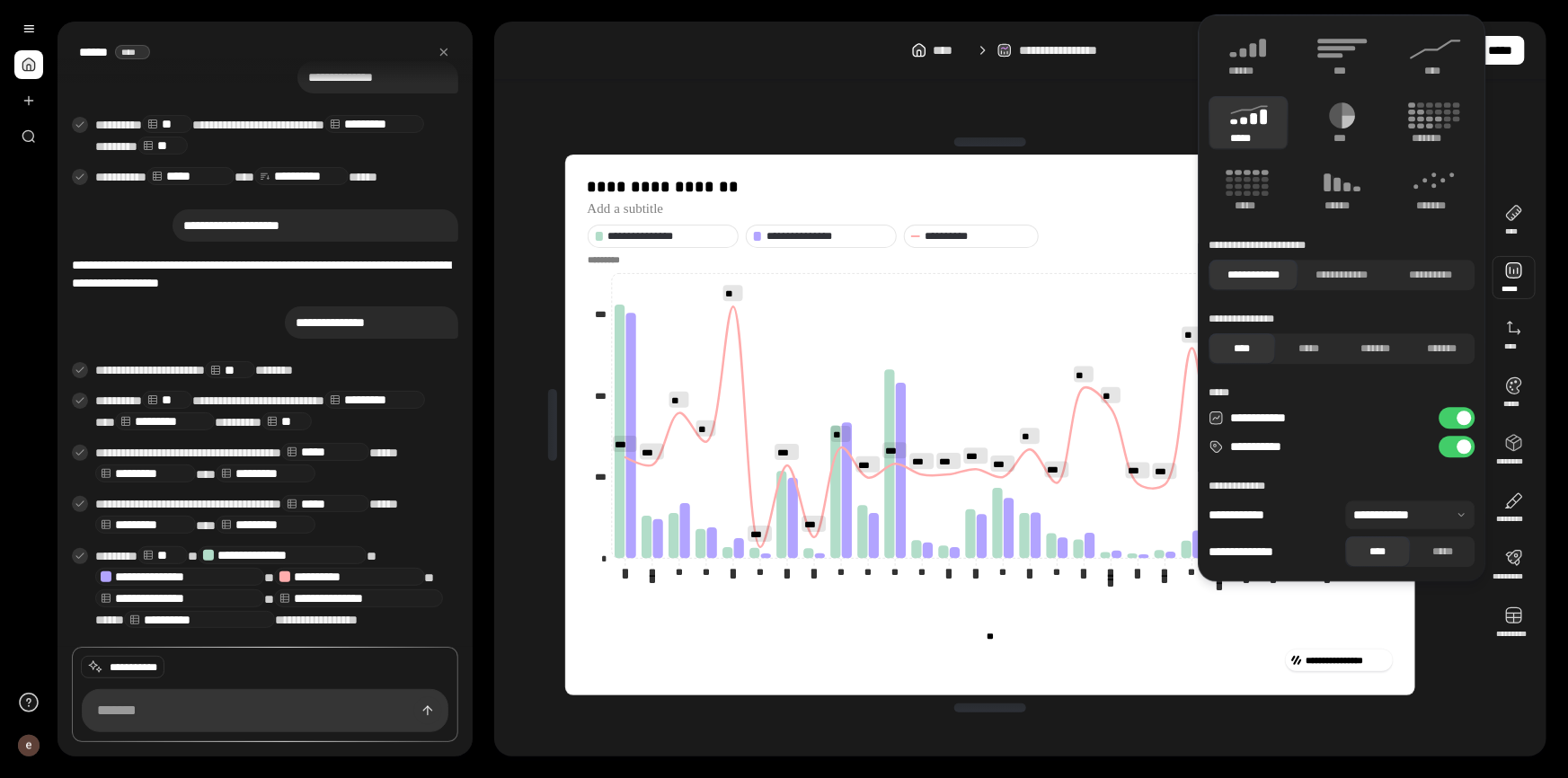 click at bounding box center [1411, 515] 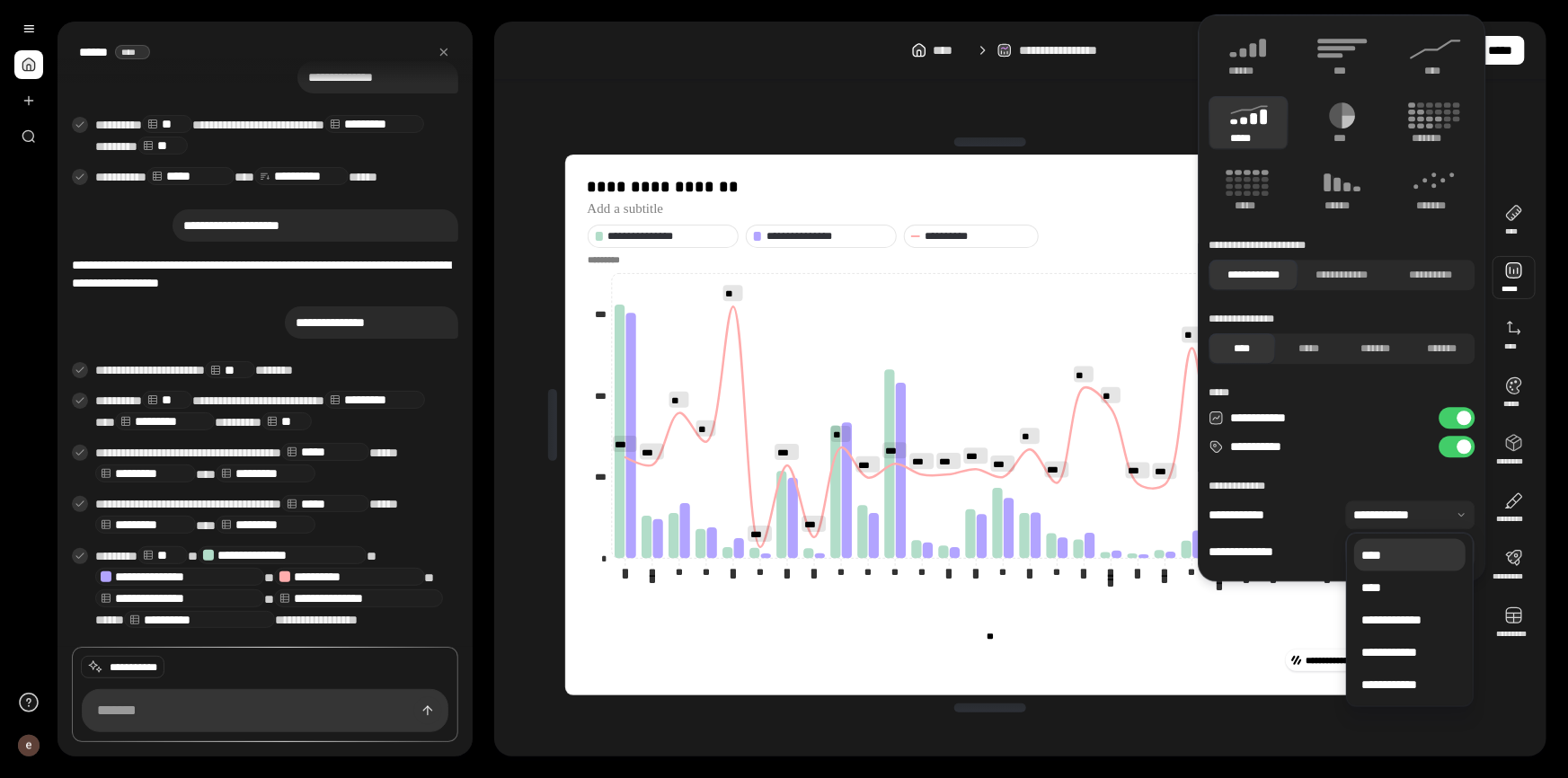click on "****" at bounding box center [1410, 555] 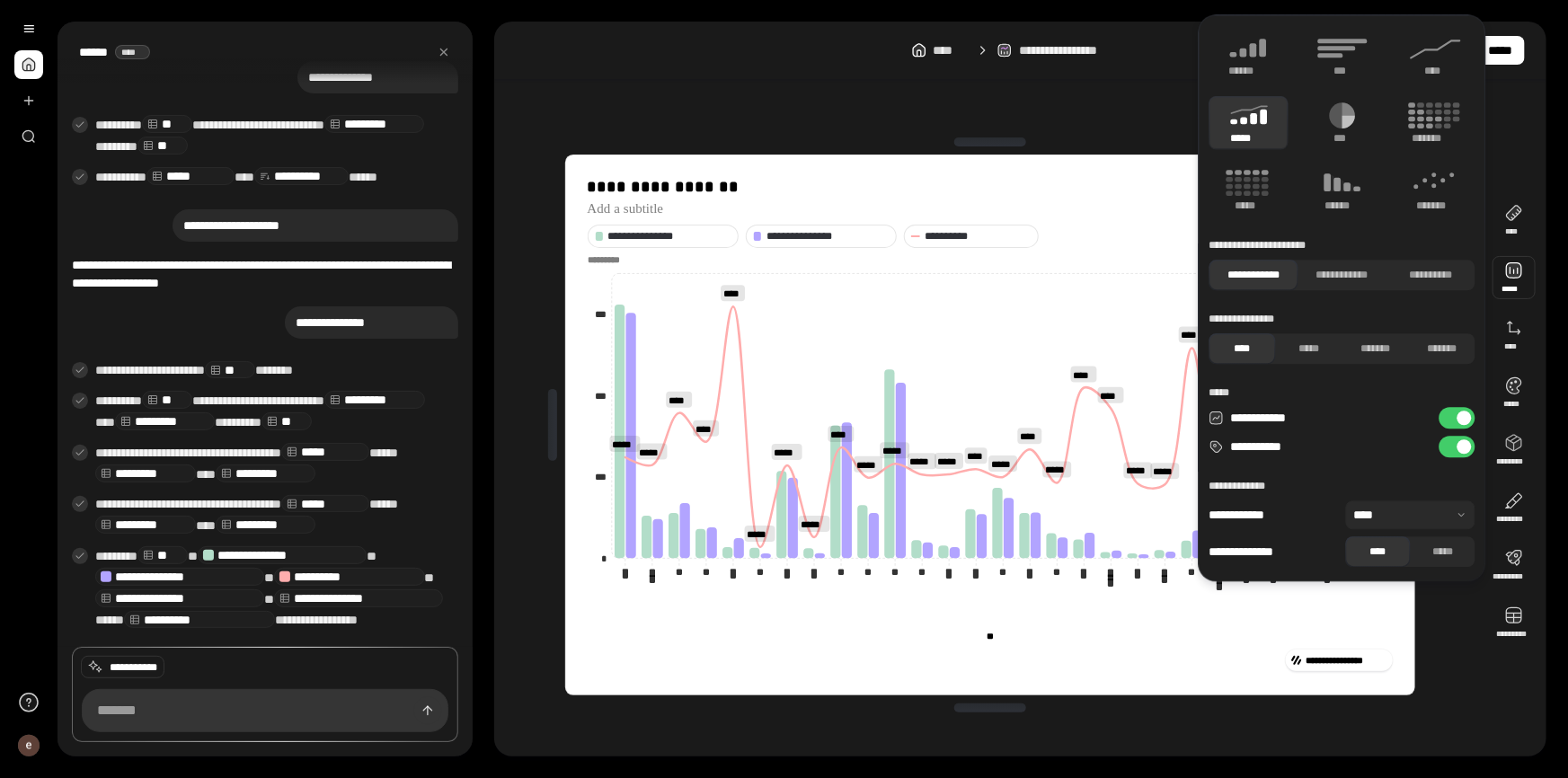 click at bounding box center (990, 708) 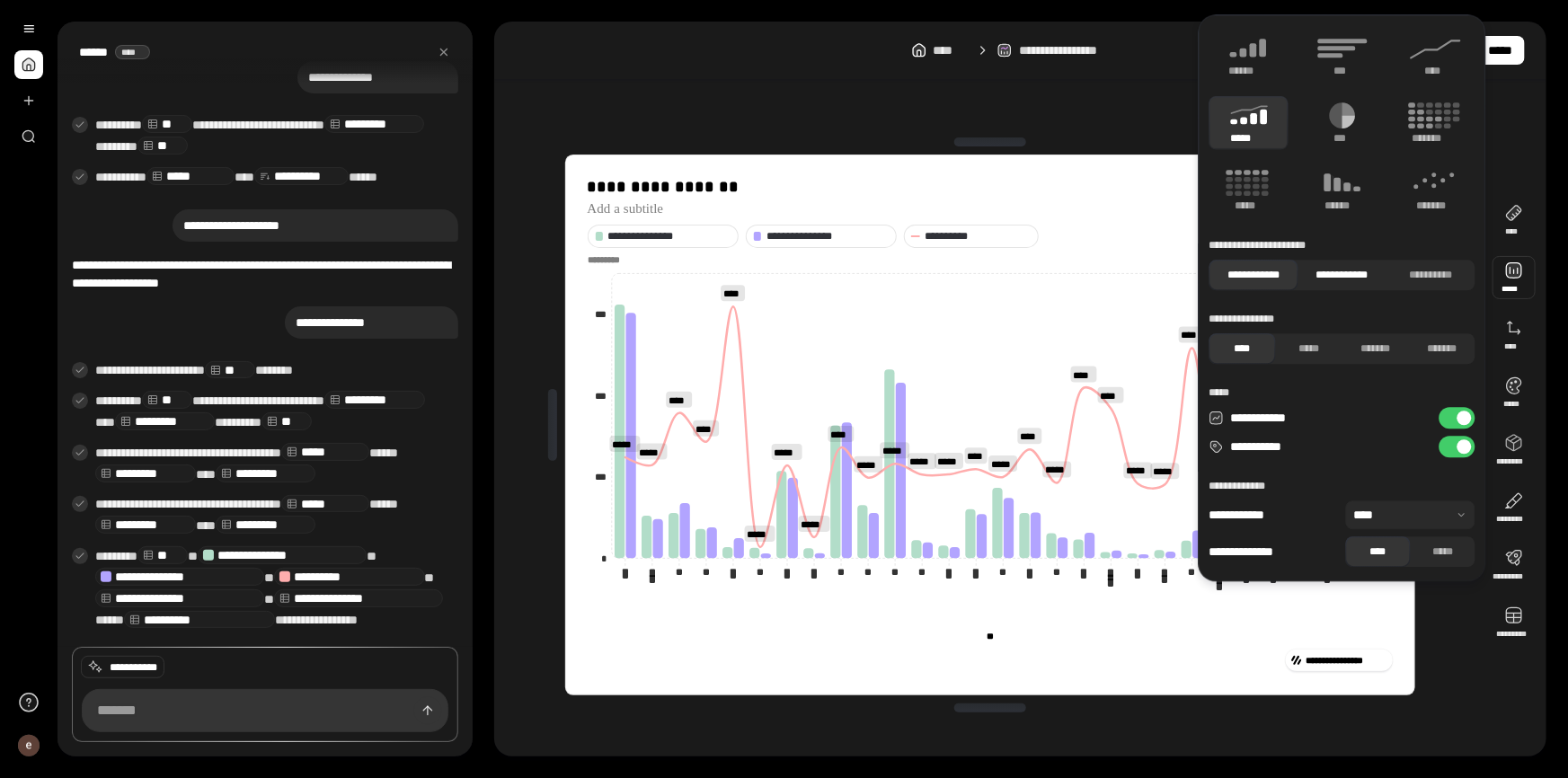 click on "**********" at bounding box center (1342, 275) 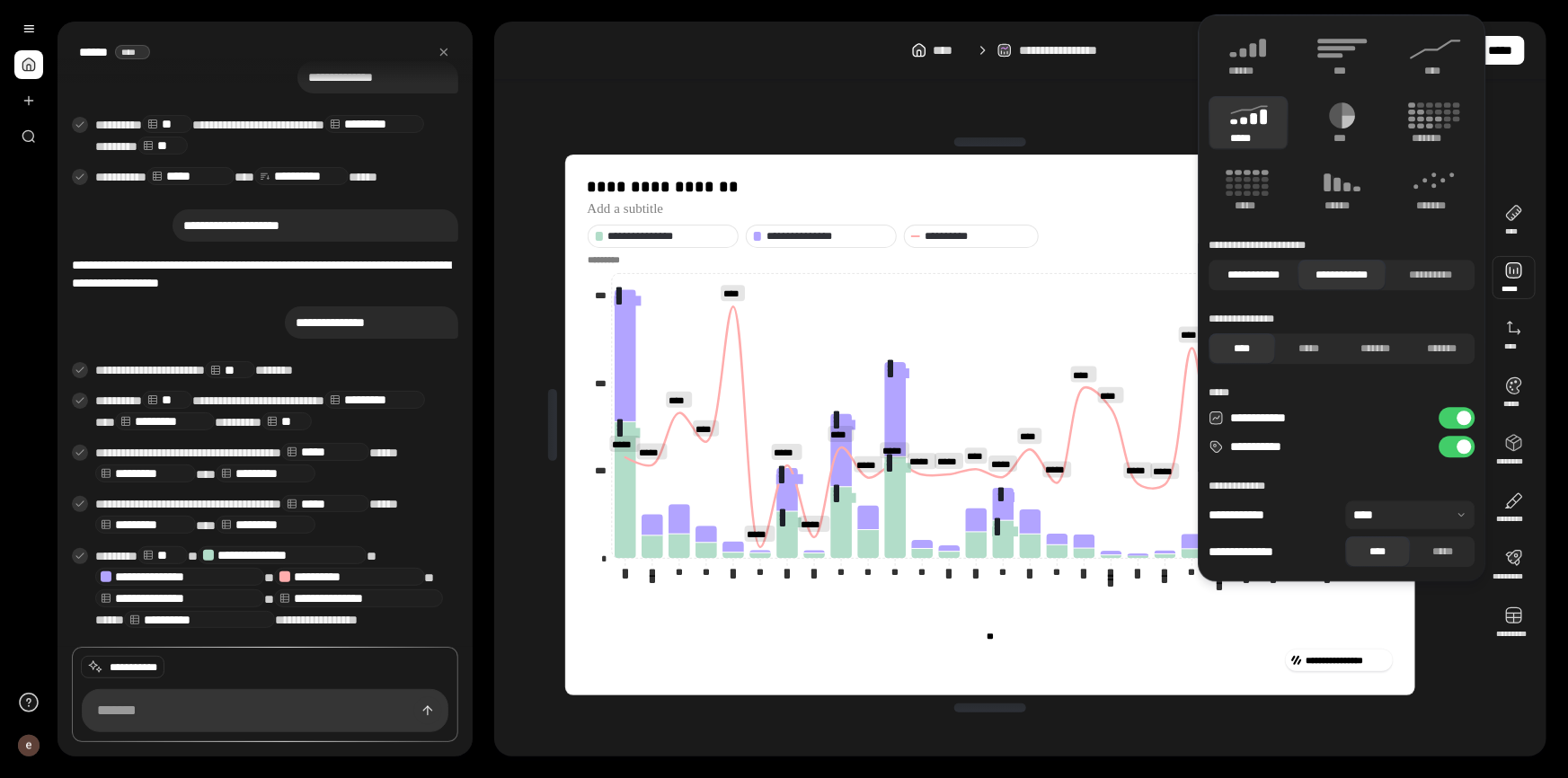 click on "**********" at bounding box center [1254, 275] 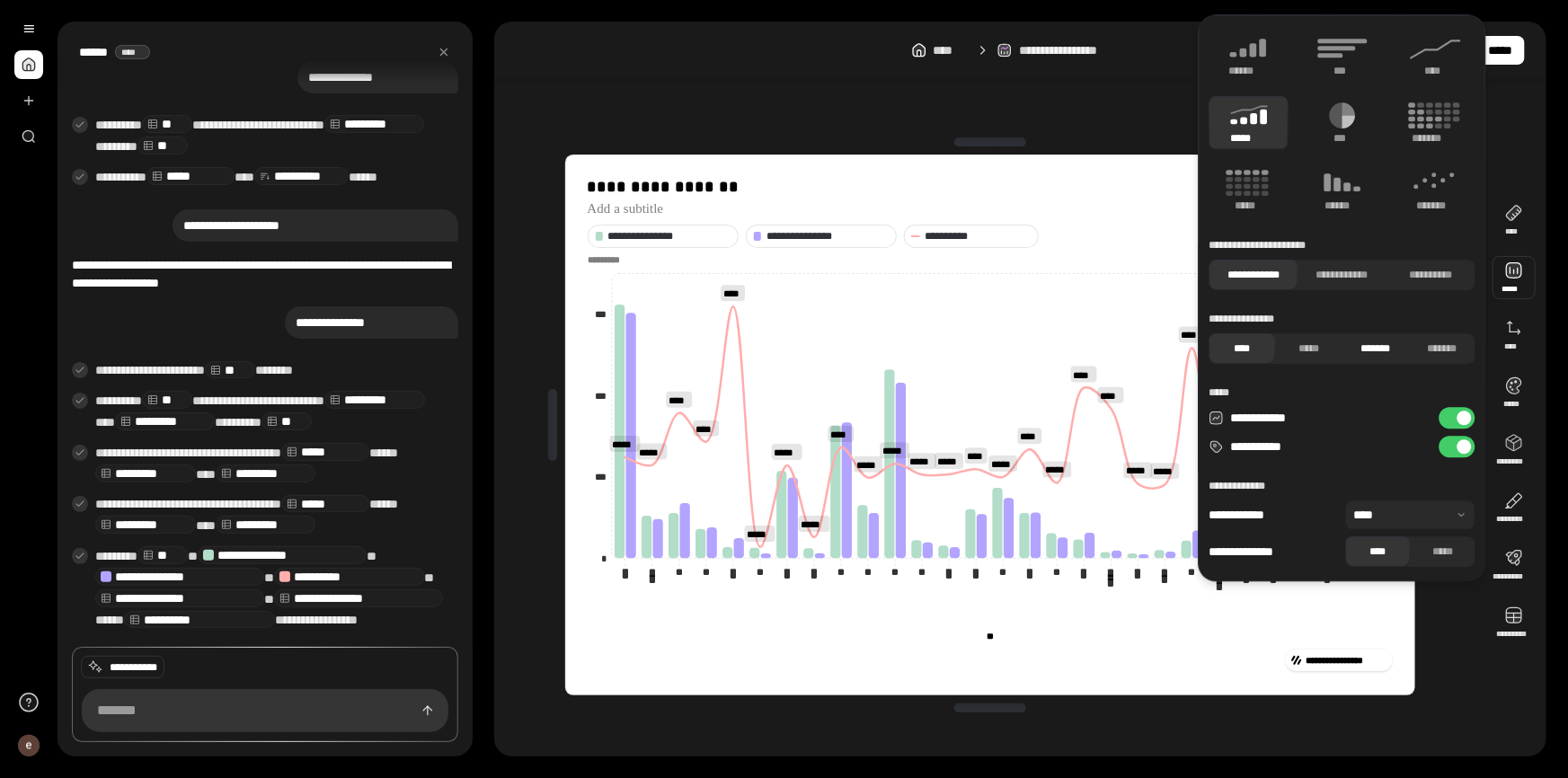 click on "*******" at bounding box center [1376, 349] 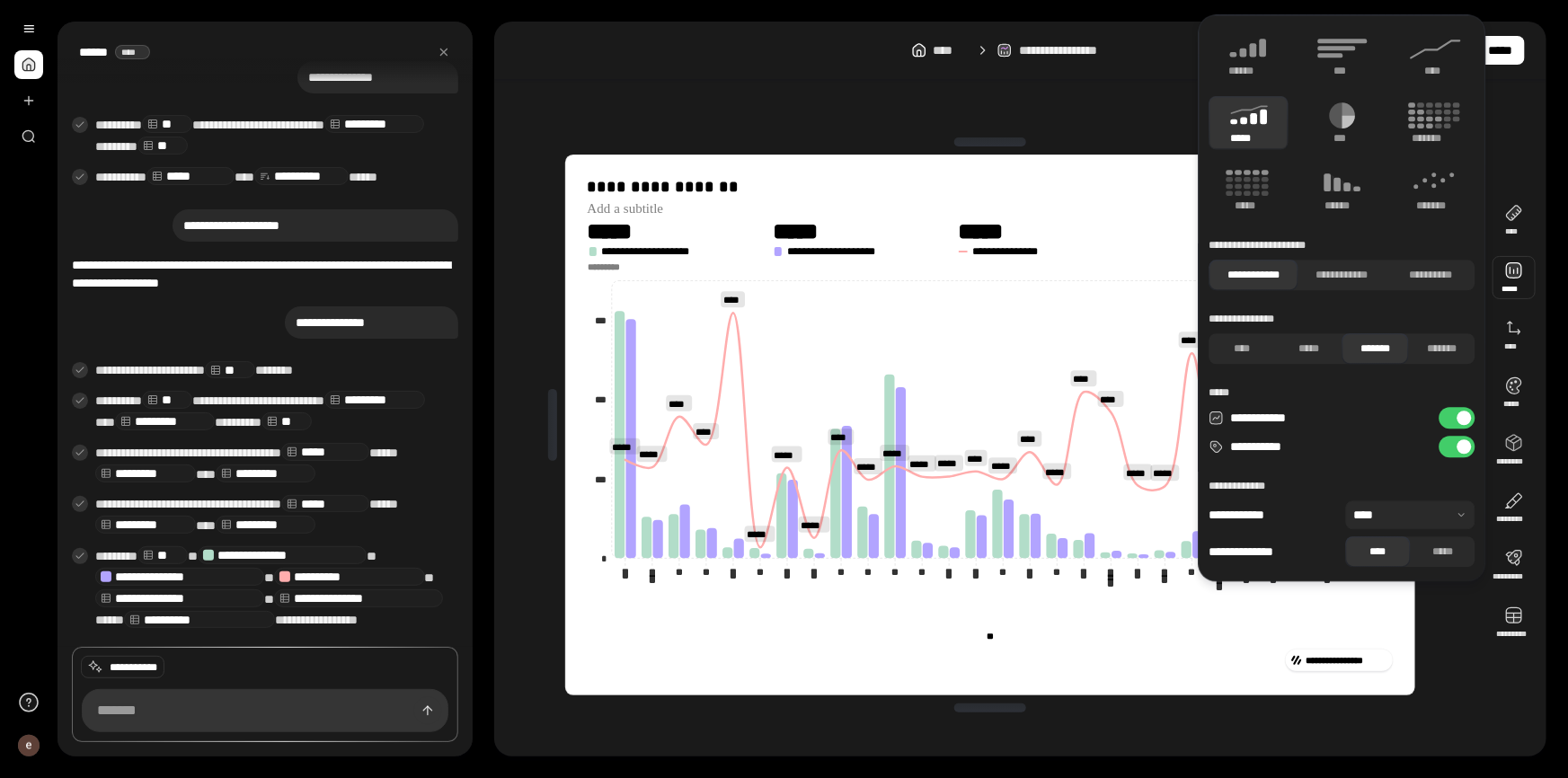 click on "*******" at bounding box center (1376, 349) 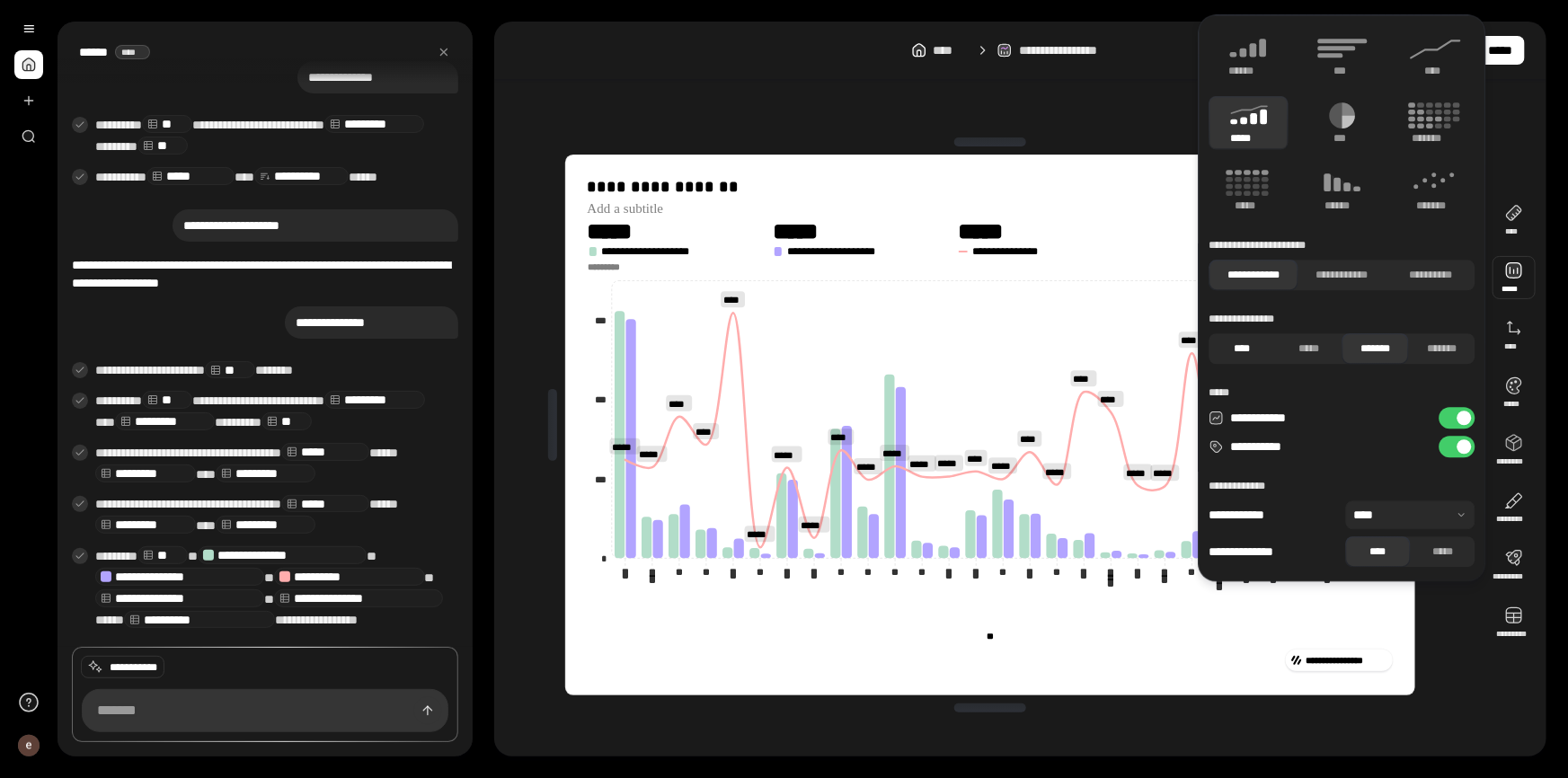 click on "****" at bounding box center (1243, 349) 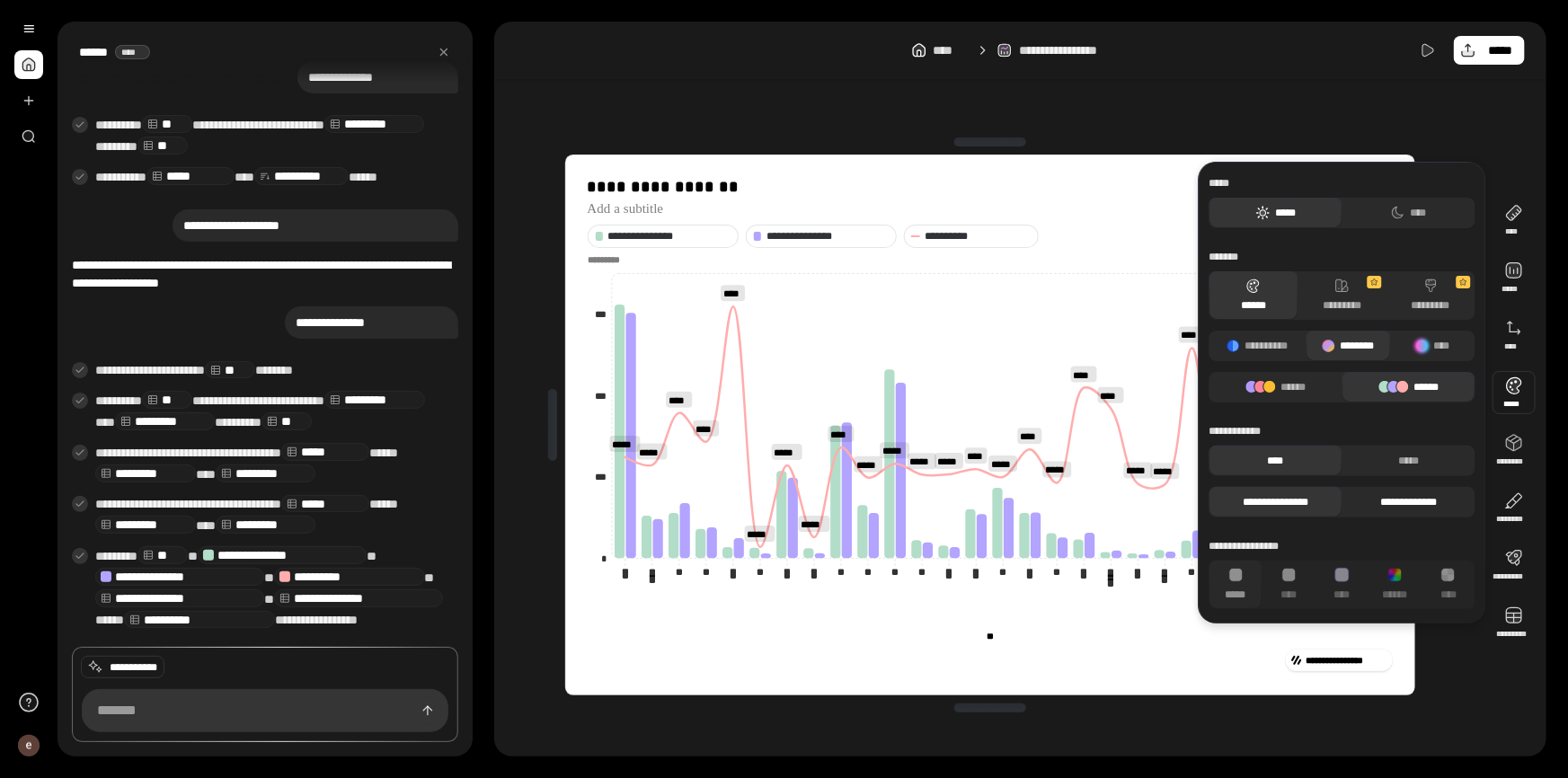 click on "**********" at bounding box center [1409, 502] 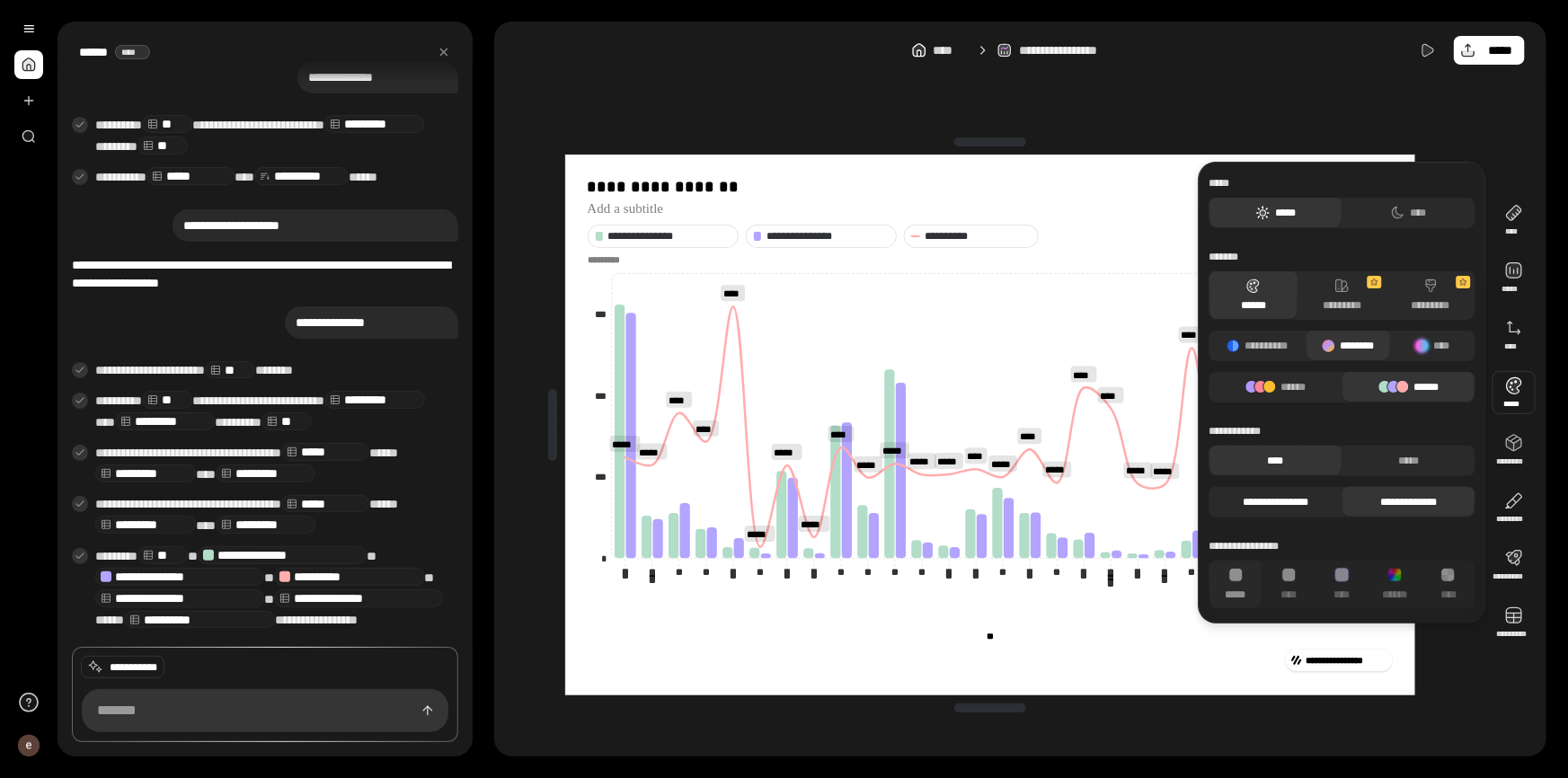 click on "**********" at bounding box center [1276, 502] 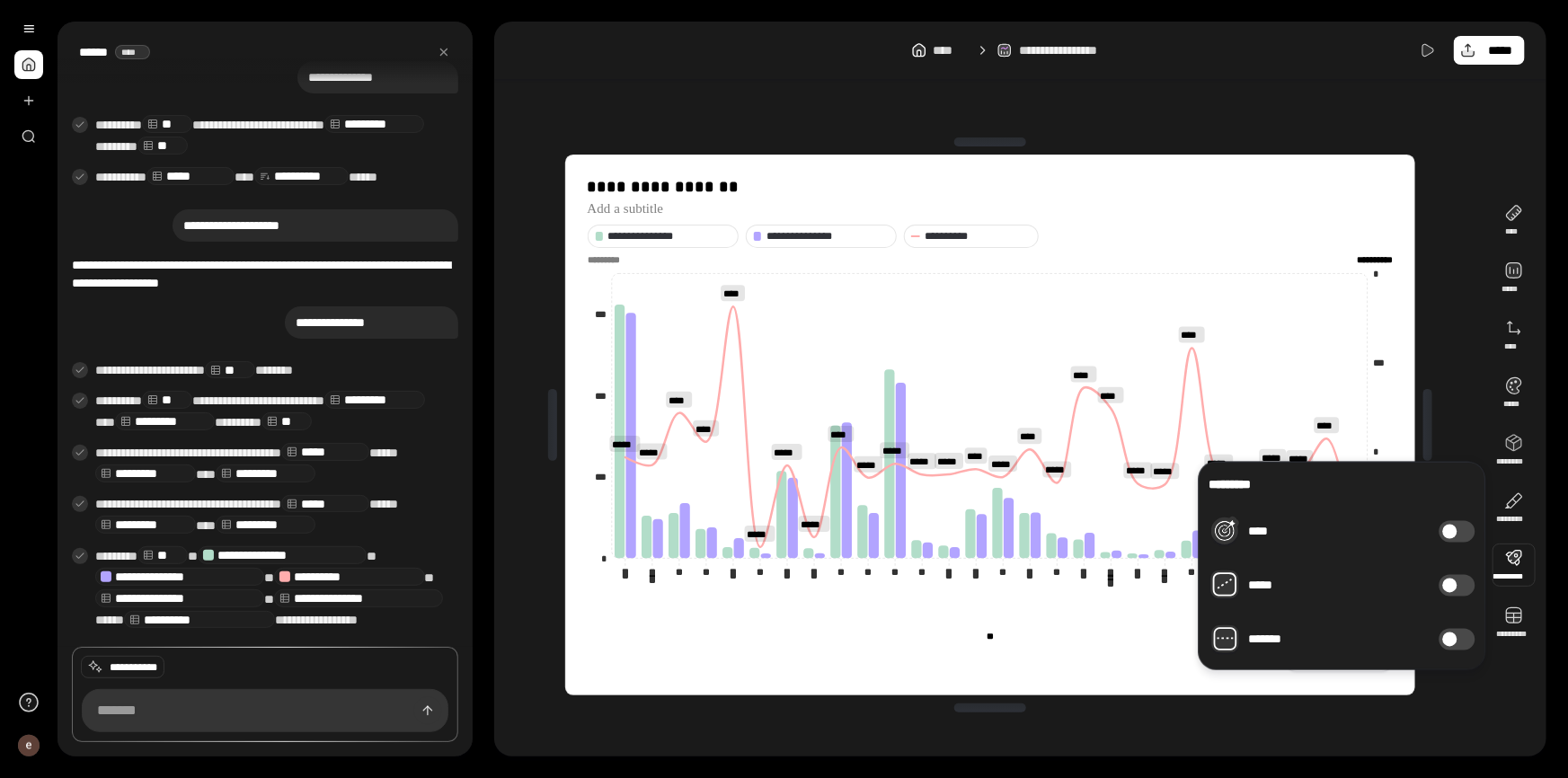 click at bounding box center [1450, 586] 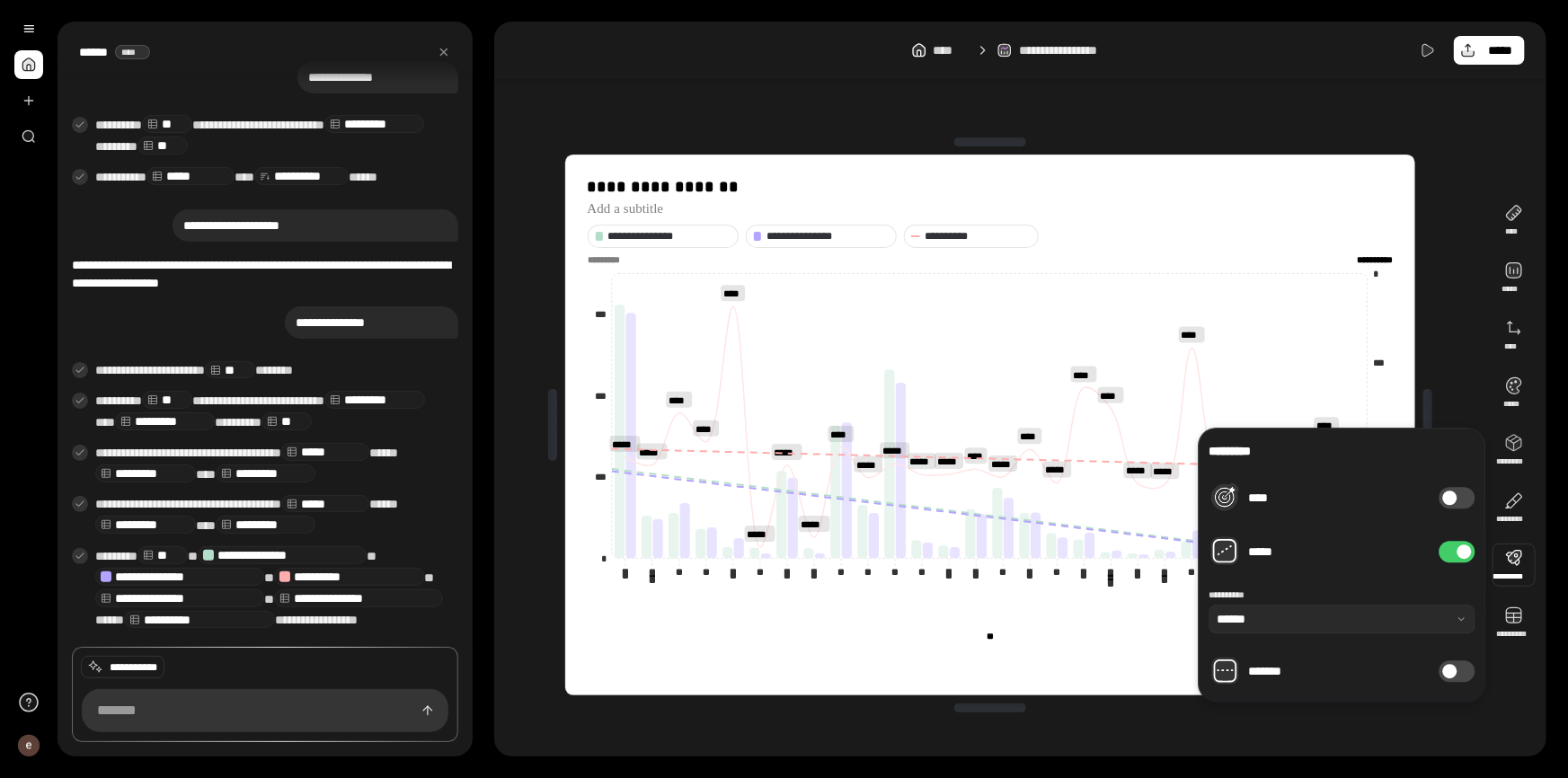 click on "*****" at bounding box center [1457, 552] 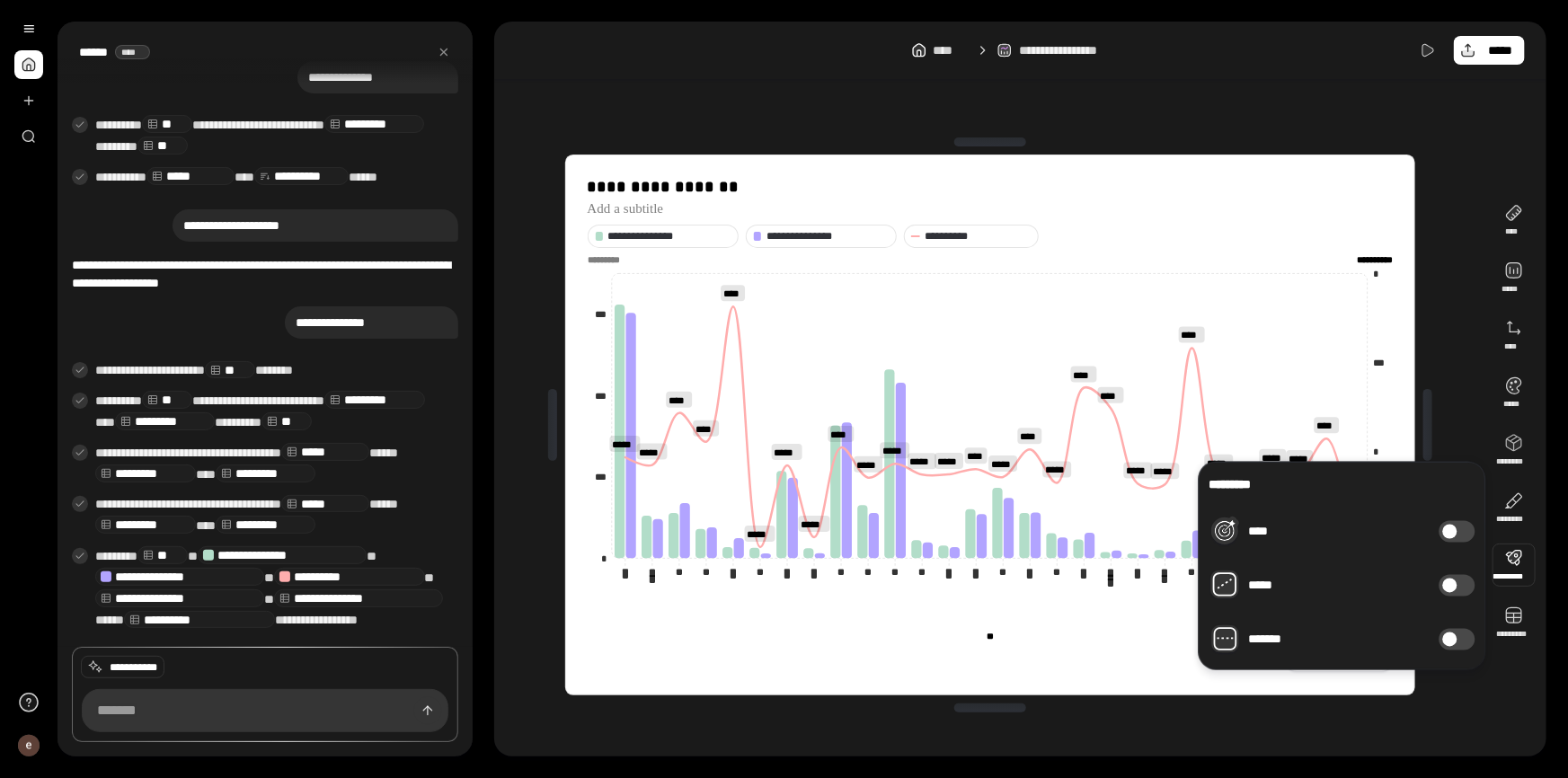 click at bounding box center [1450, 532] 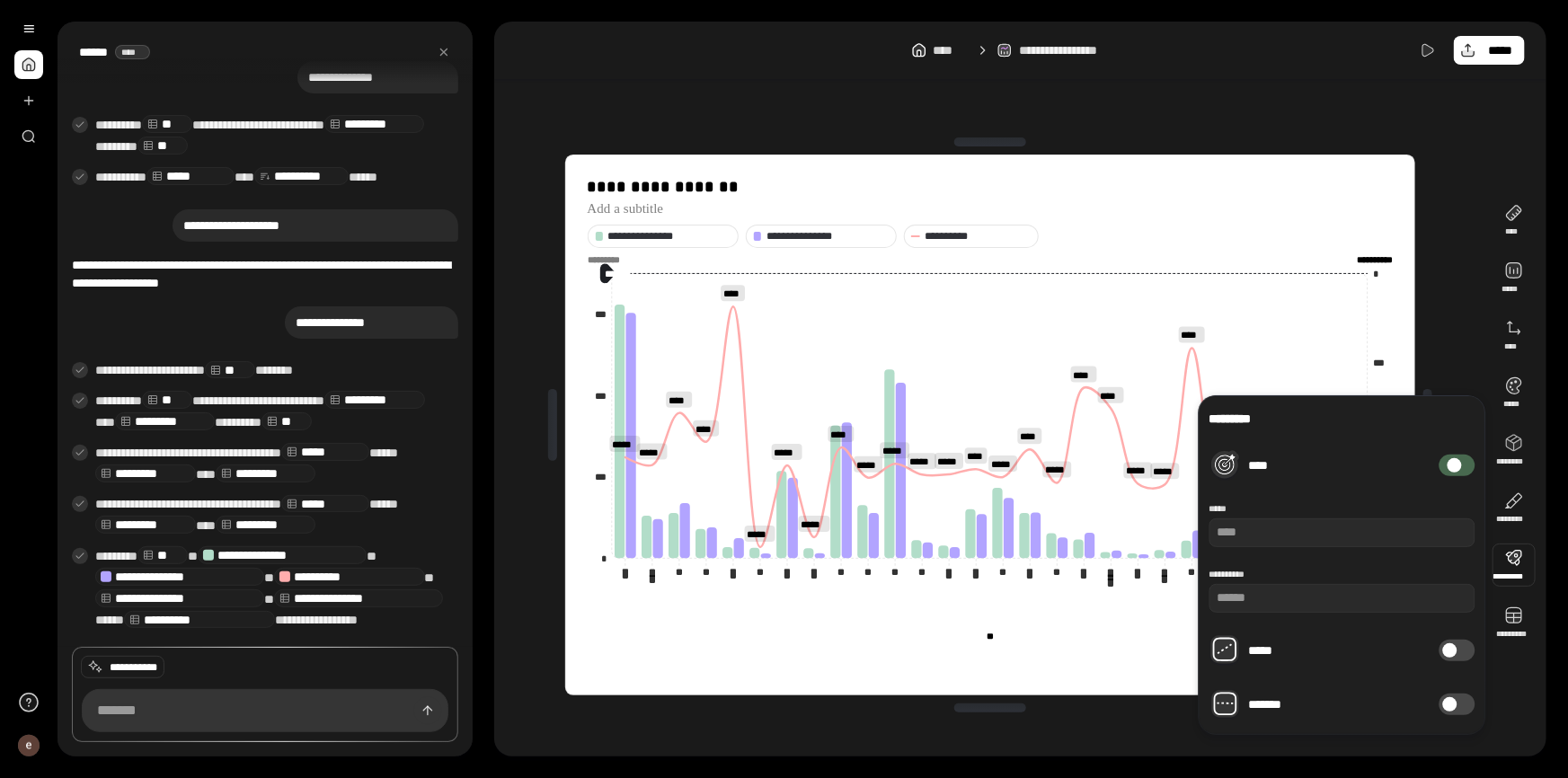 type on "*" 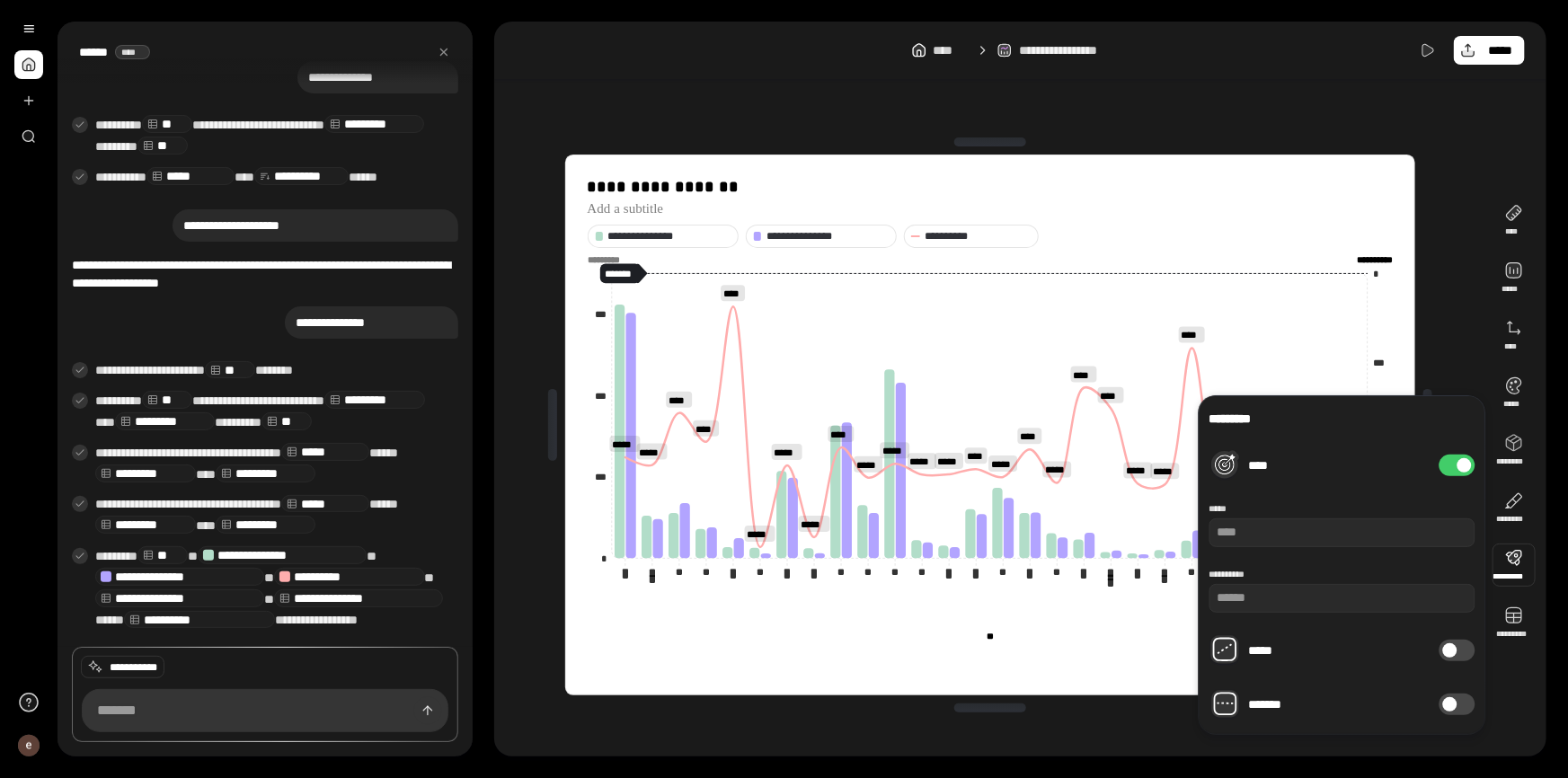 click at bounding box center (1465, 465) 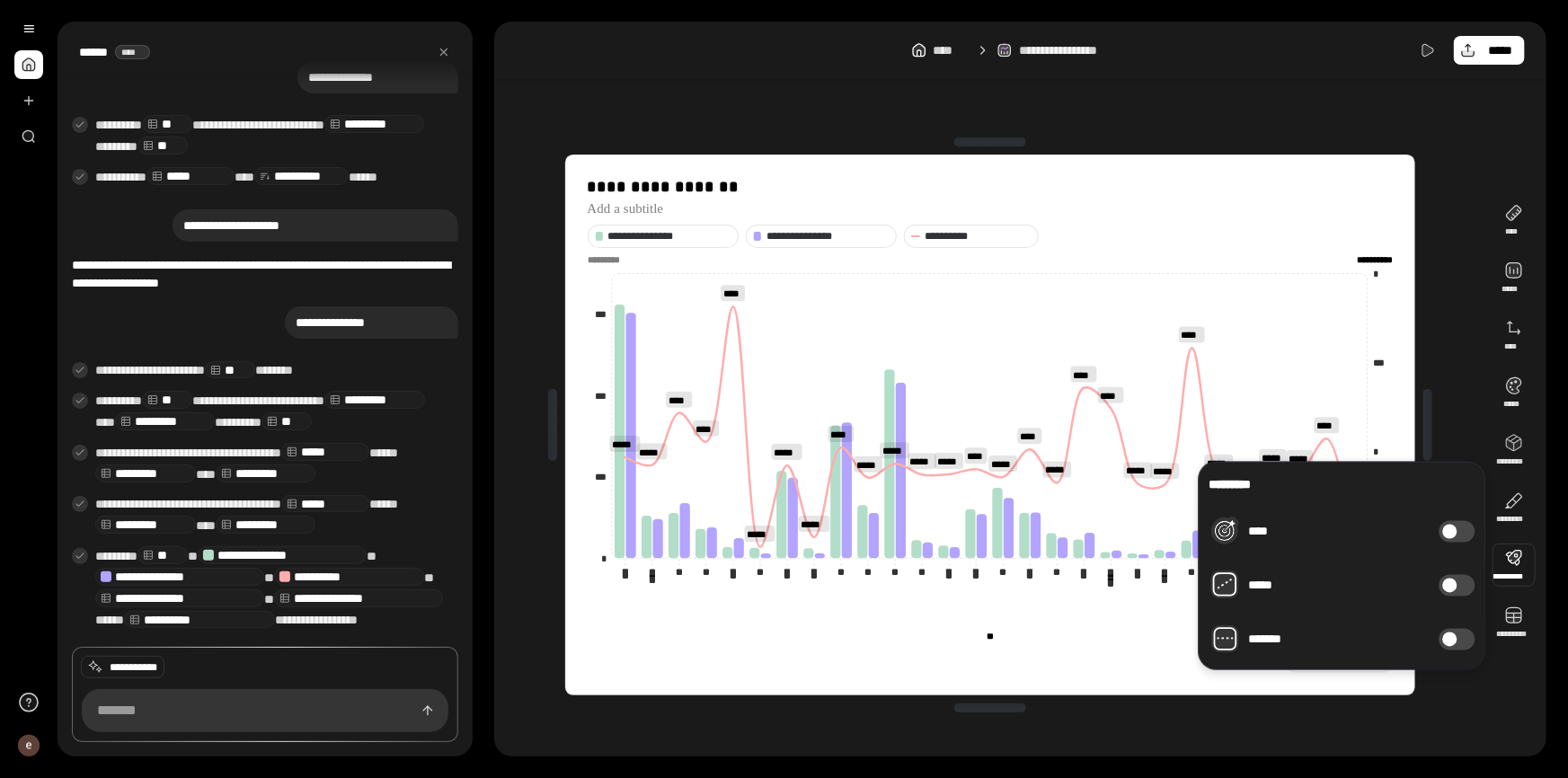 click at bounding box center [1450, 640] 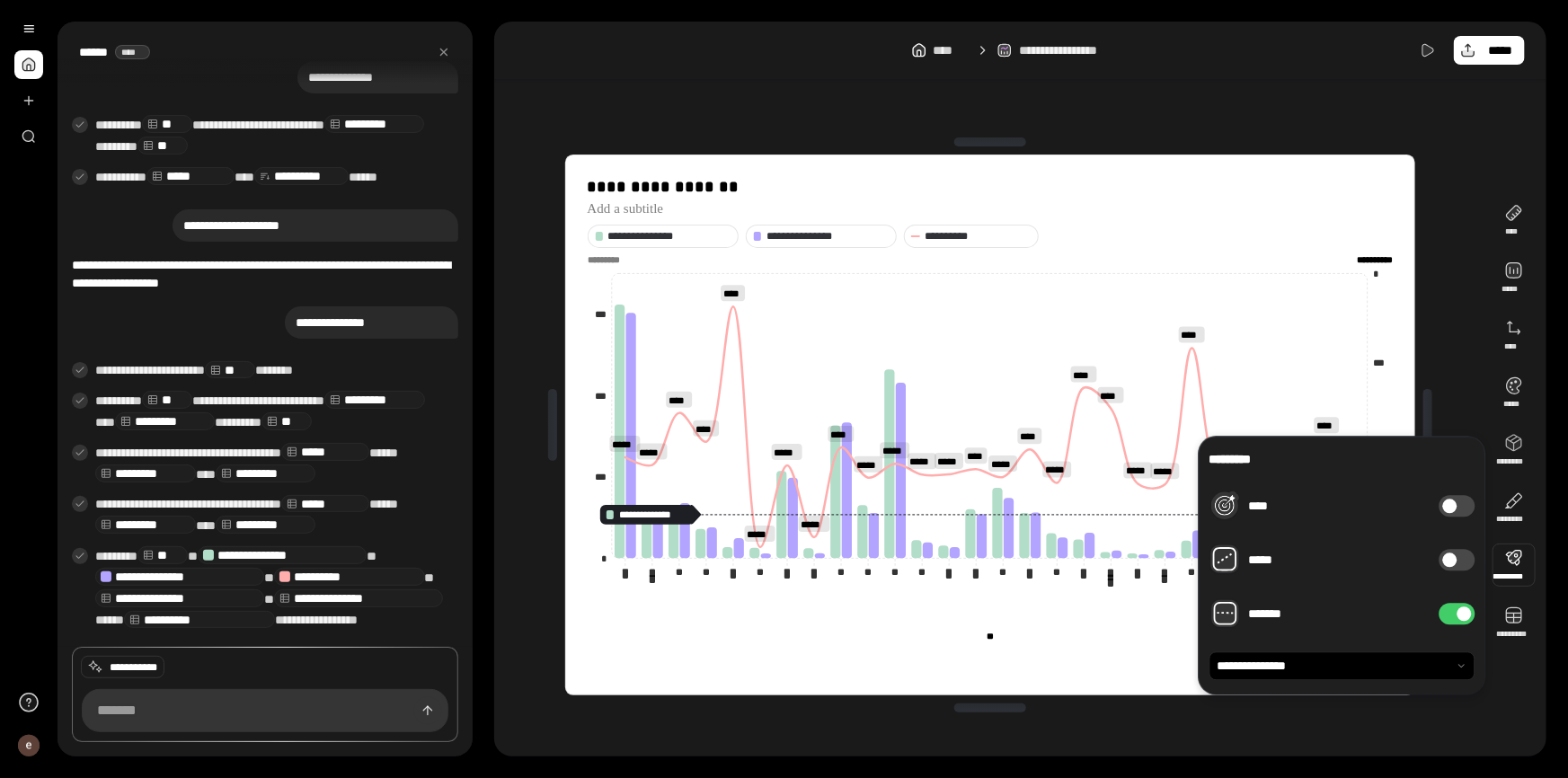 click at bounding box center (1465, 614) 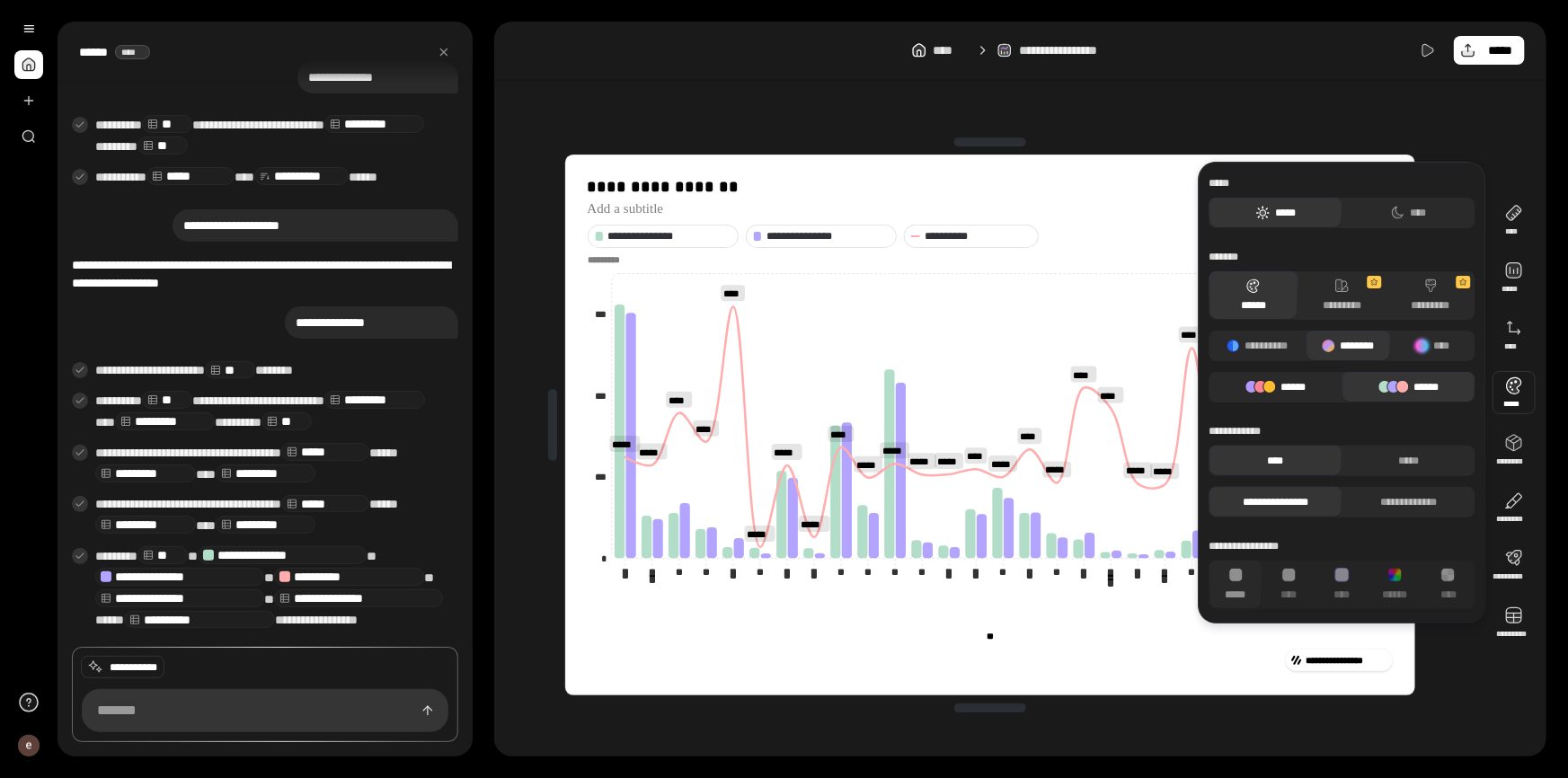 click on "******" at bounding box center (1276, 387) 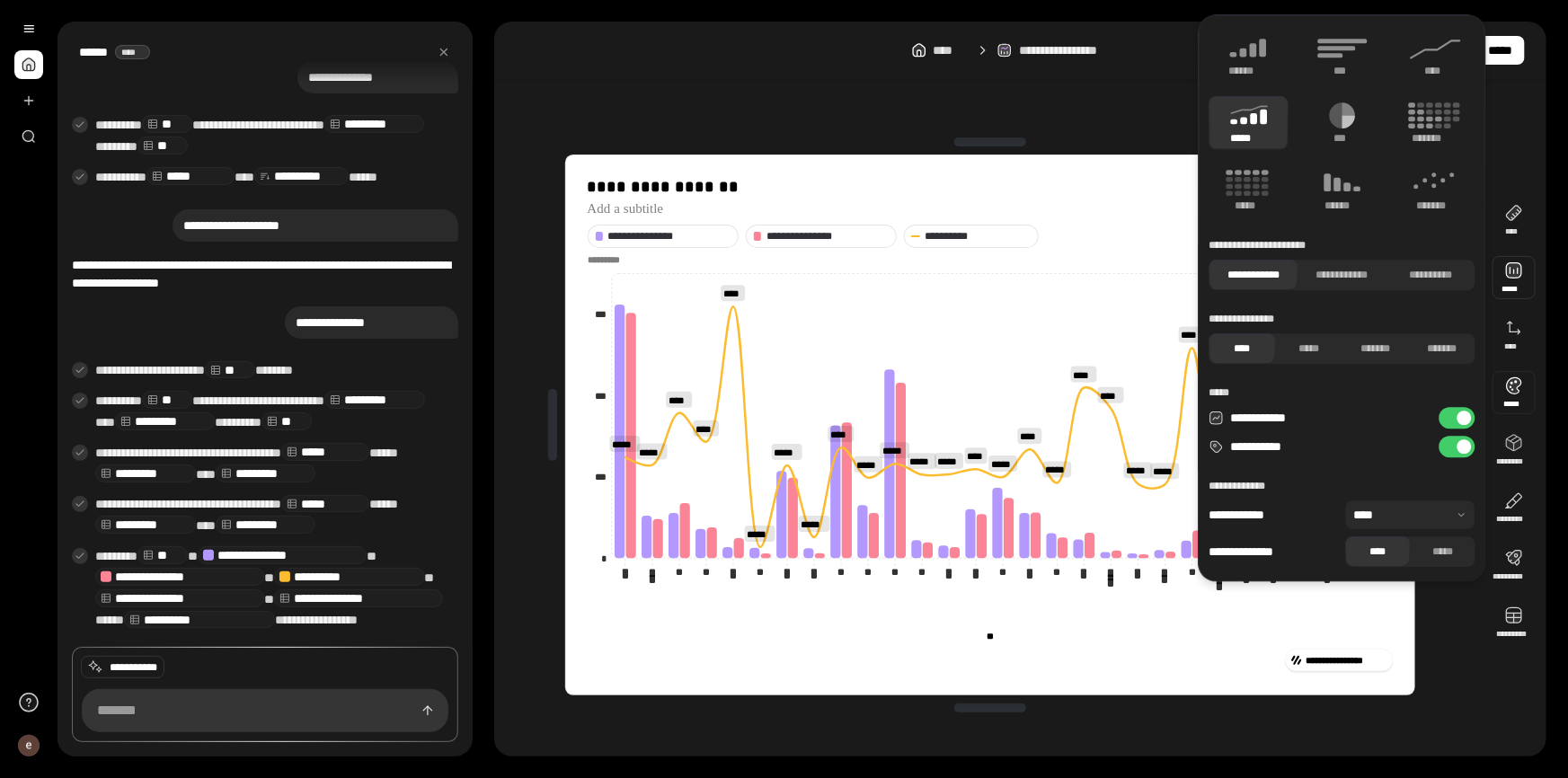 click at bounding box center [990, 708] 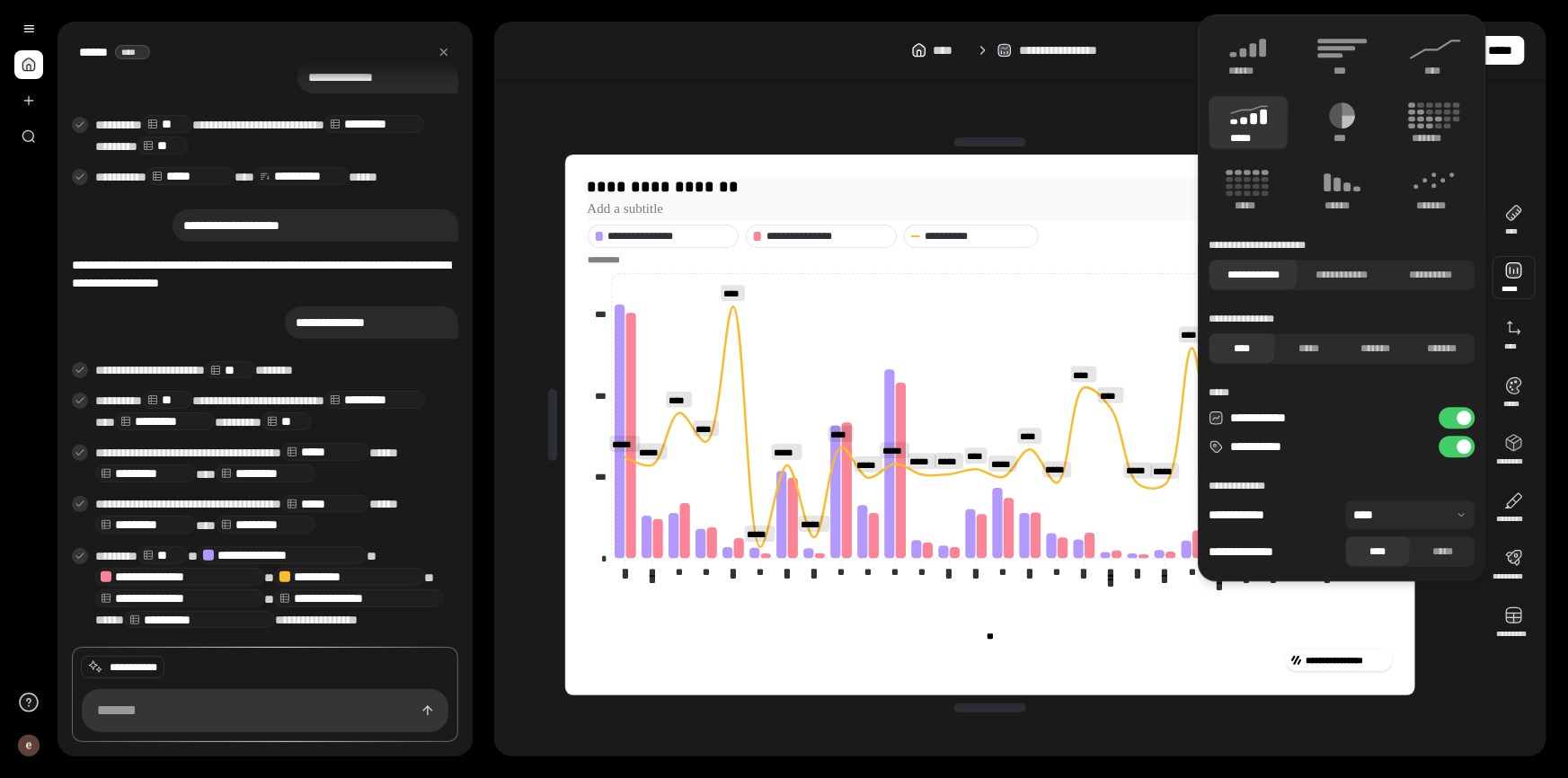 click on "**********" at bounding box center [990, 187] 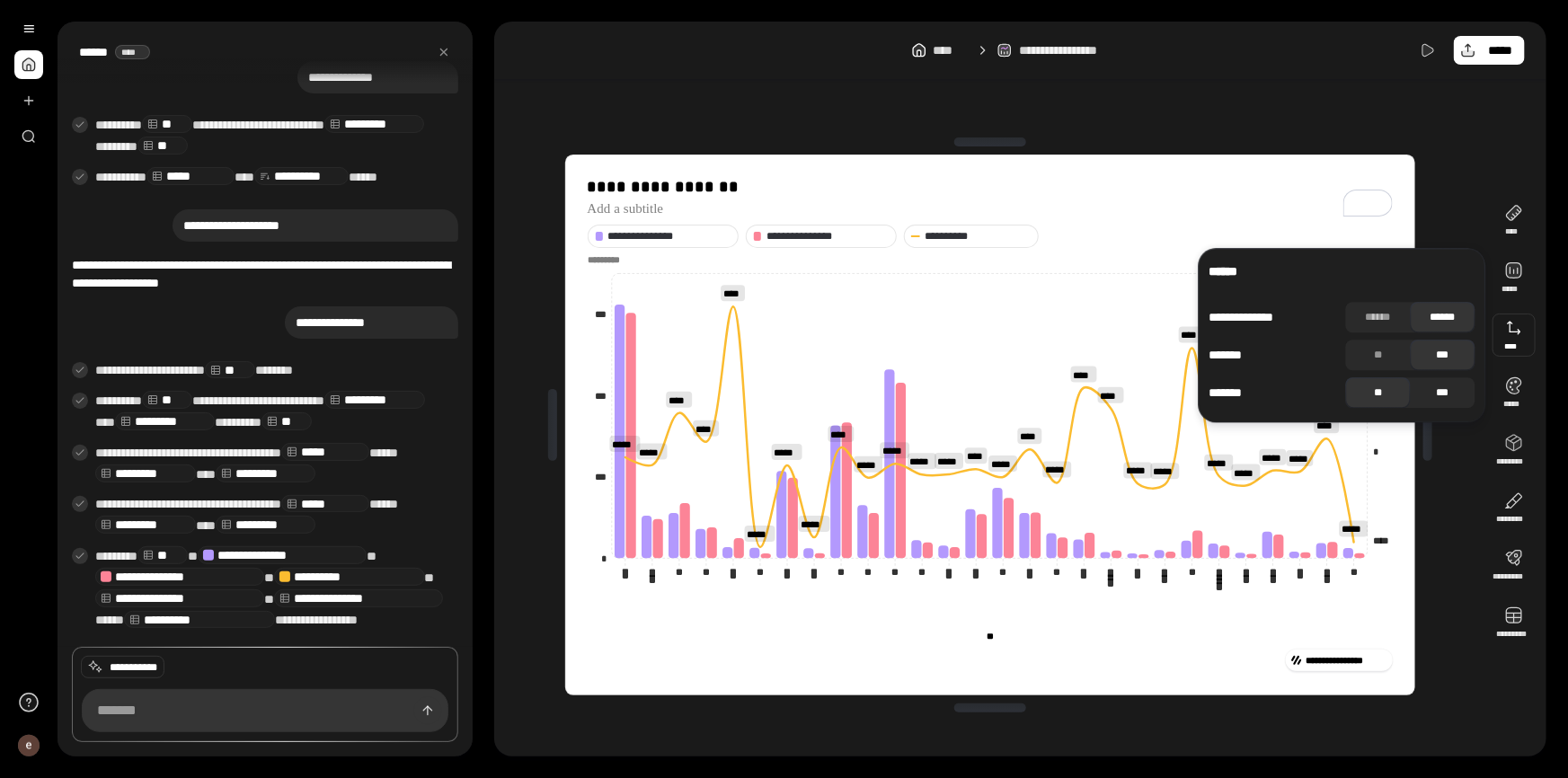 click on "***" at bounding box center (1443, 393) 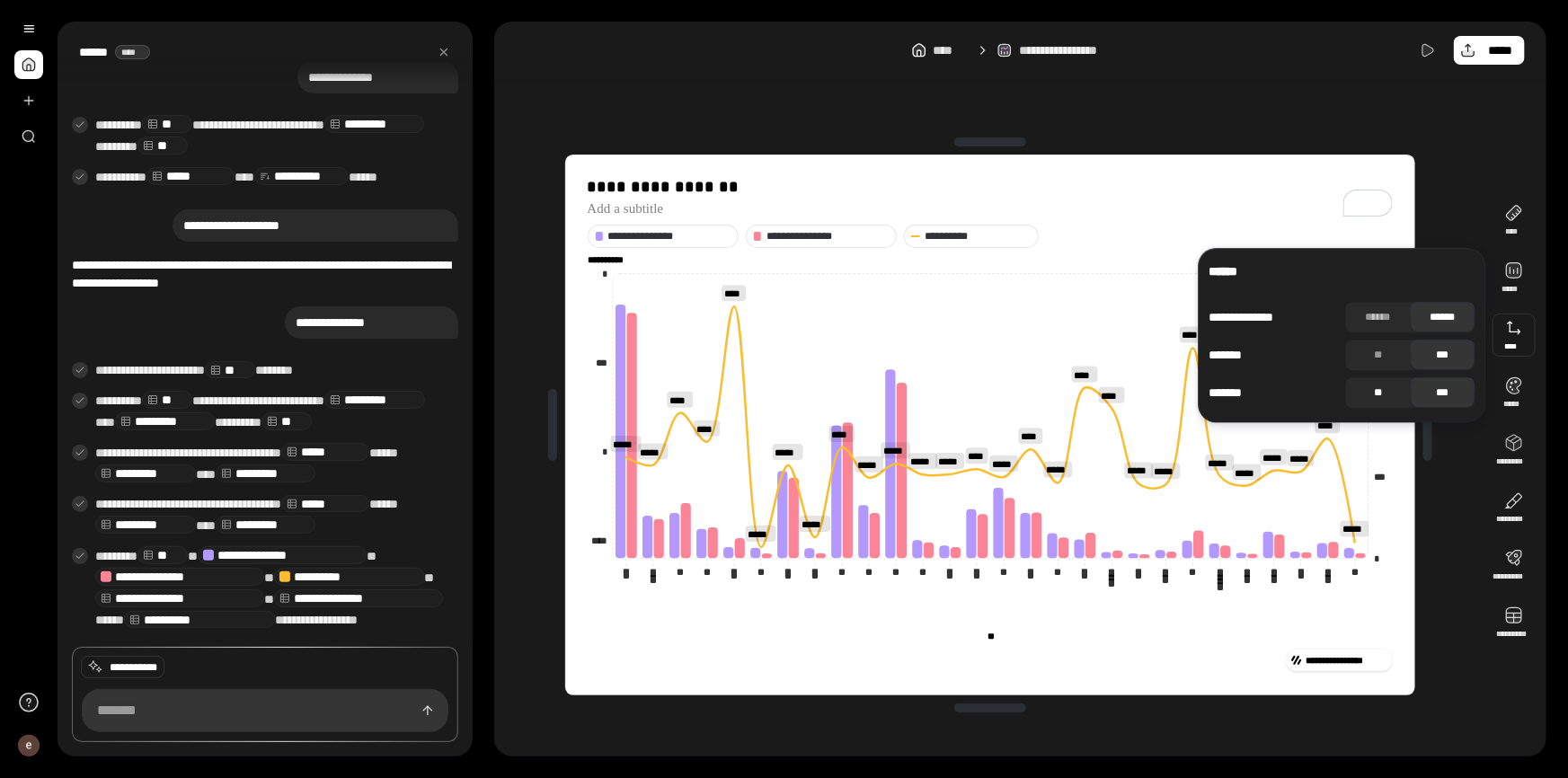 click on "**" at bounding box center [1378, 393] 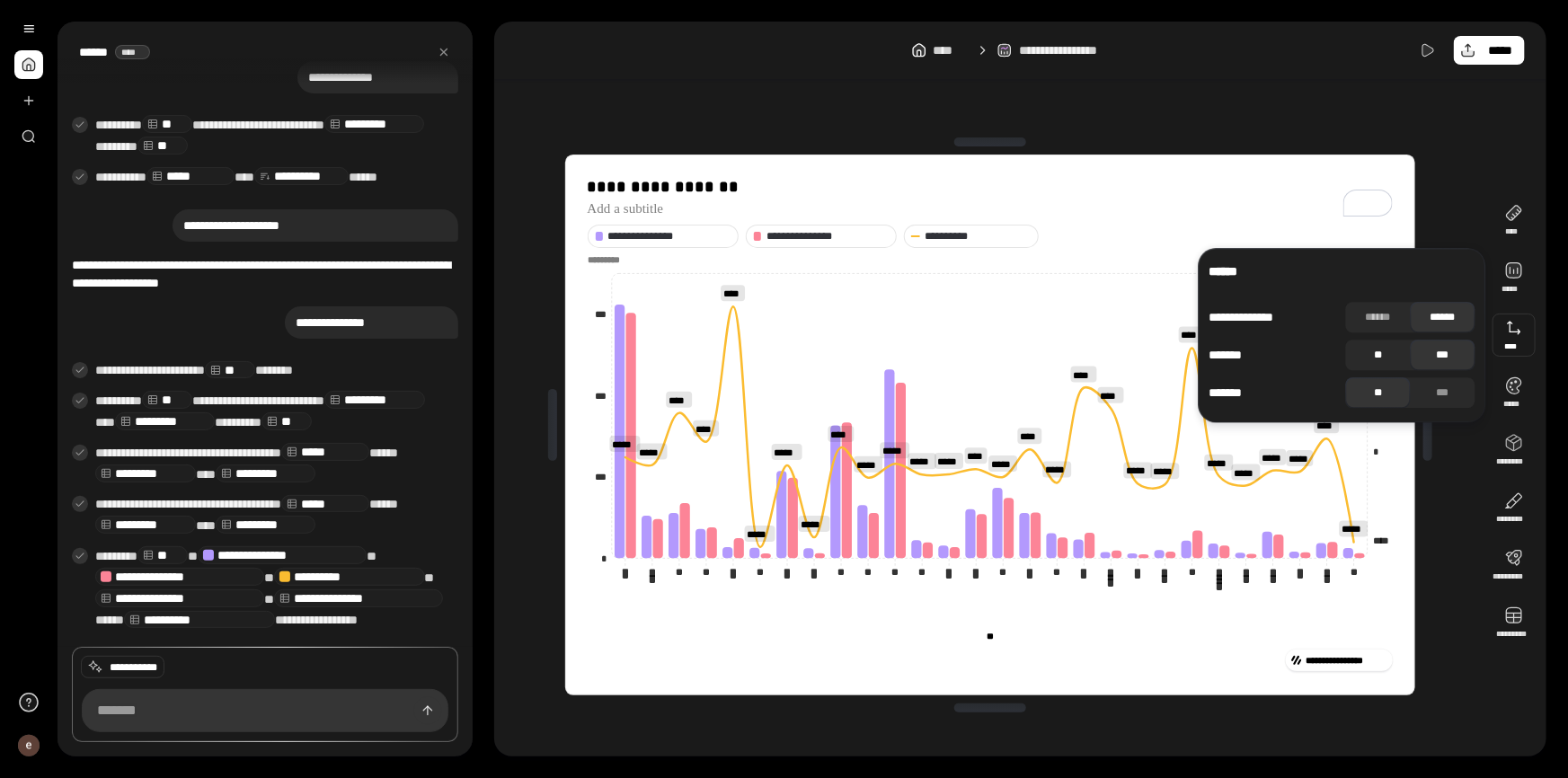 click on "**" at bounding box center (1378, 355) 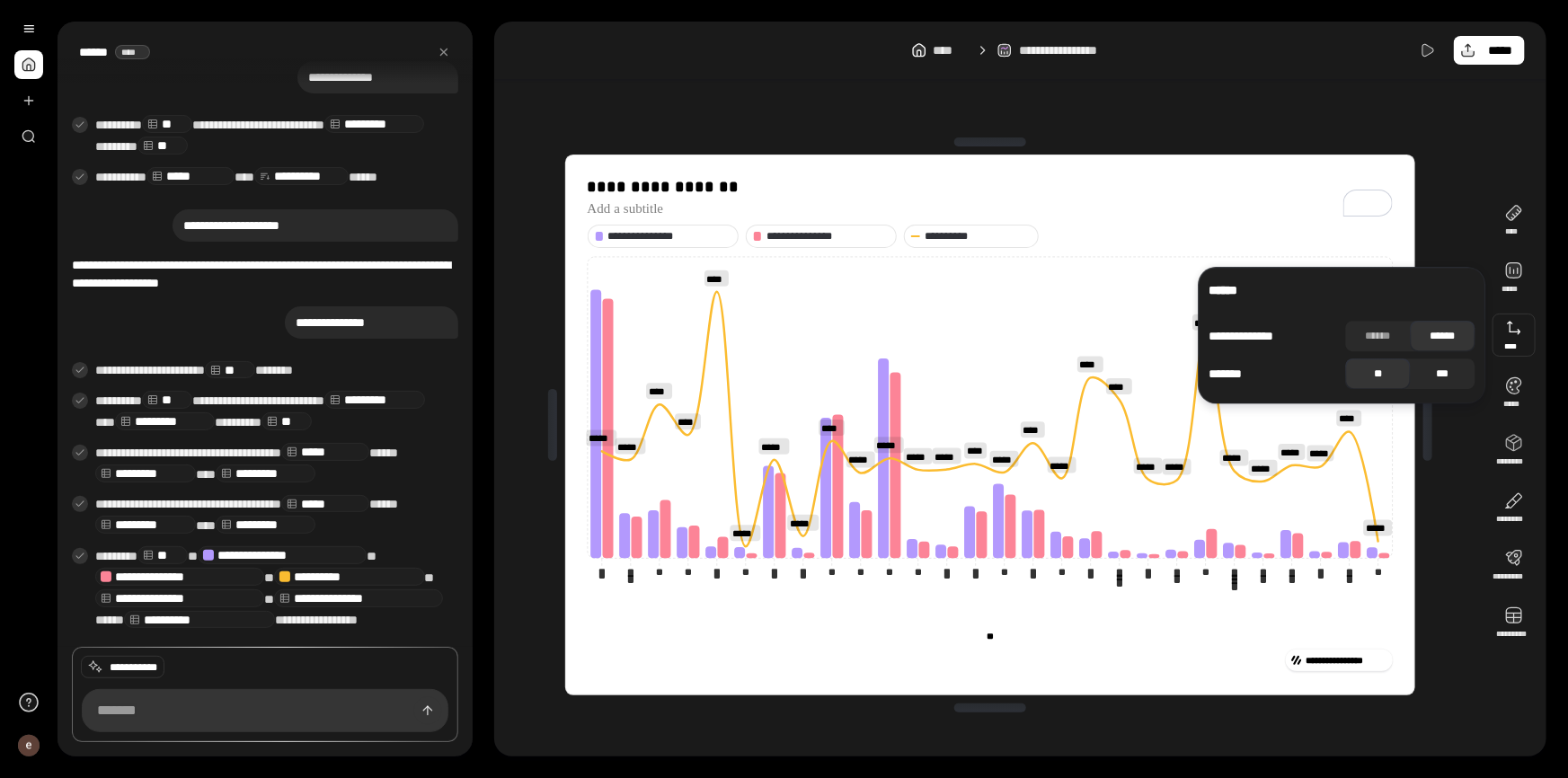 click on "***" at bounding box center (1443, 374) 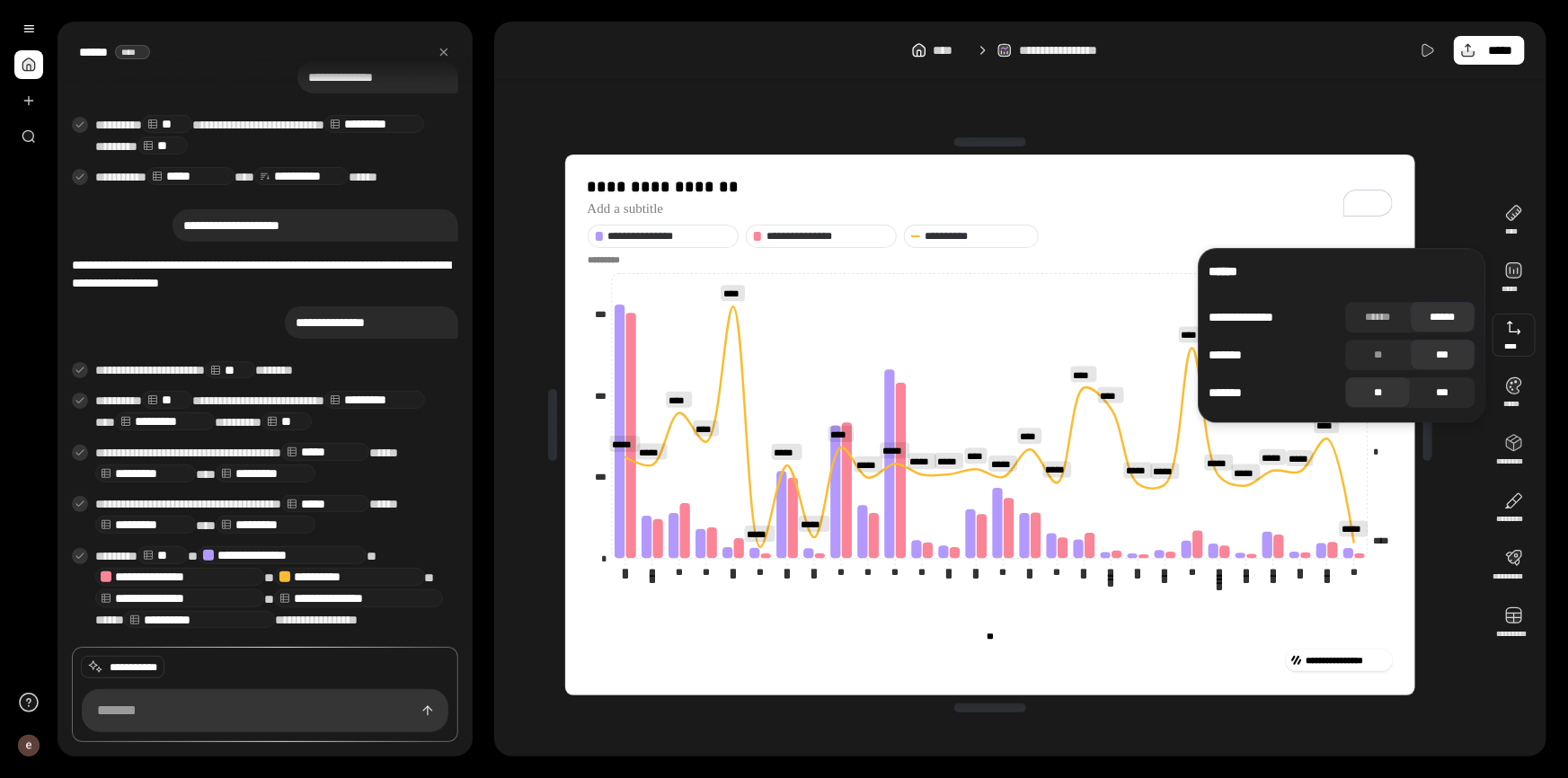 click on "***" at bounding box center [1443, 393] 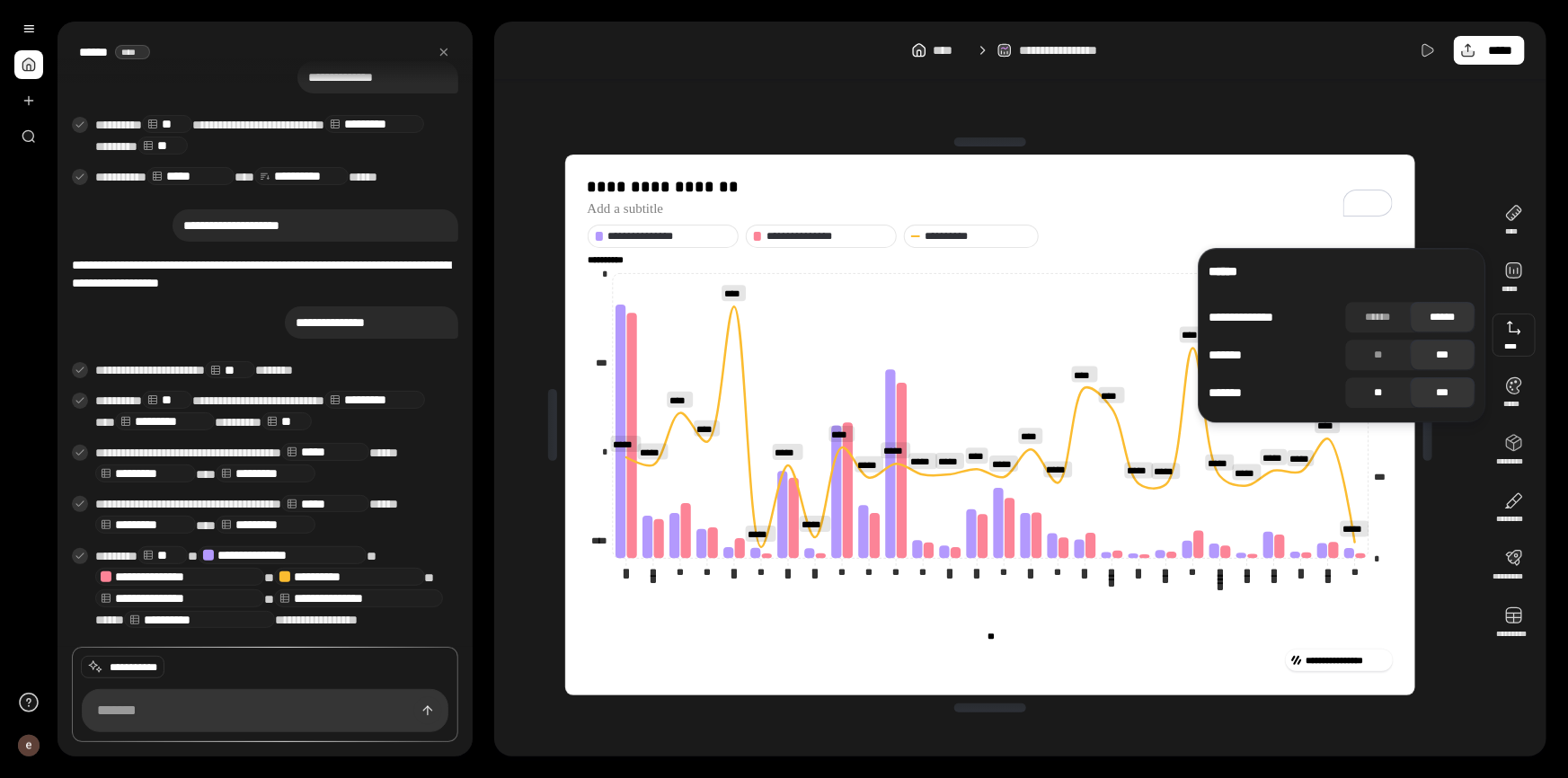 click on "**" at bounding box center [1378, 393] 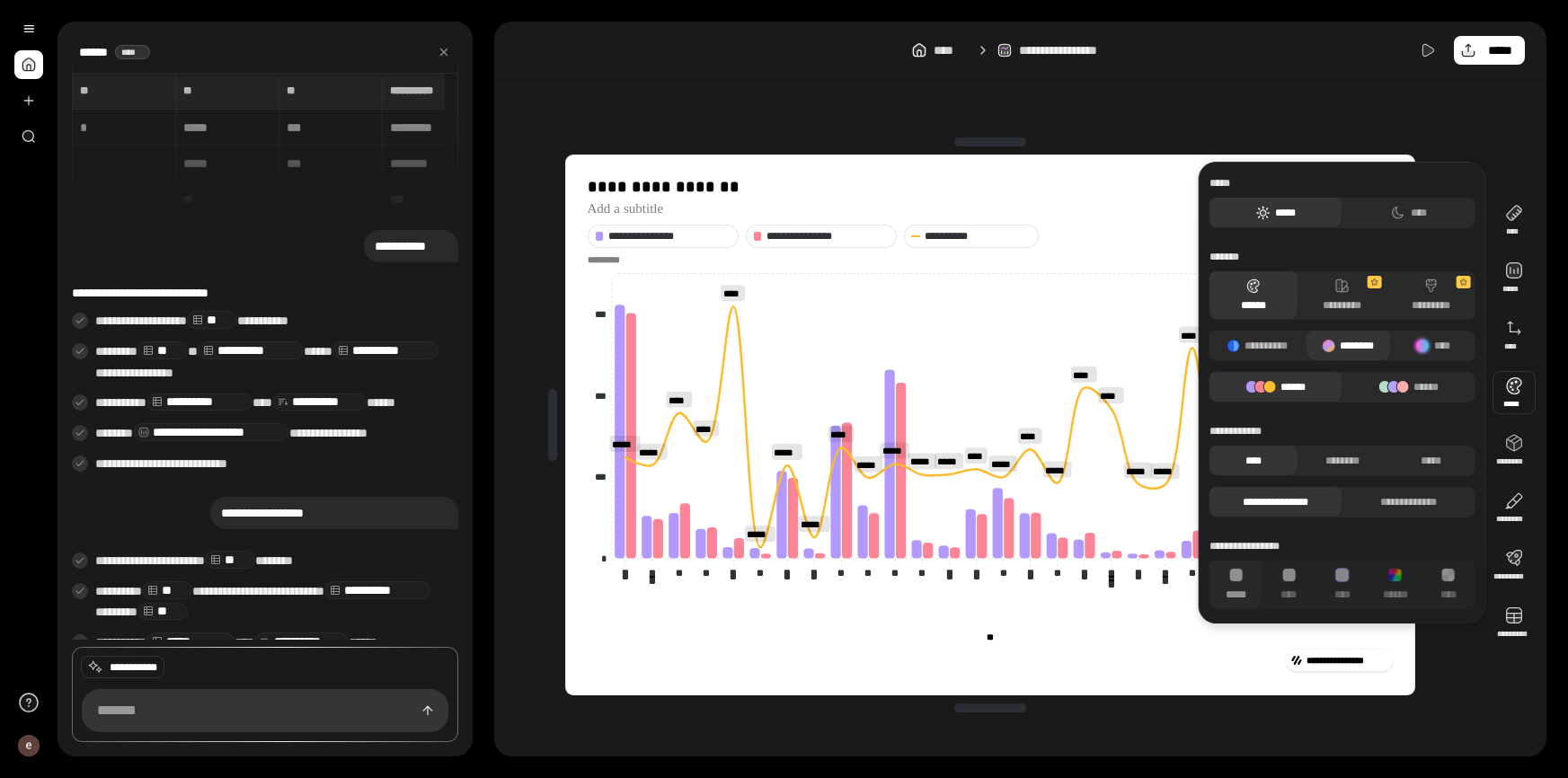 scroll, scrollTop: 0, scrollLeft: 0, axis: both 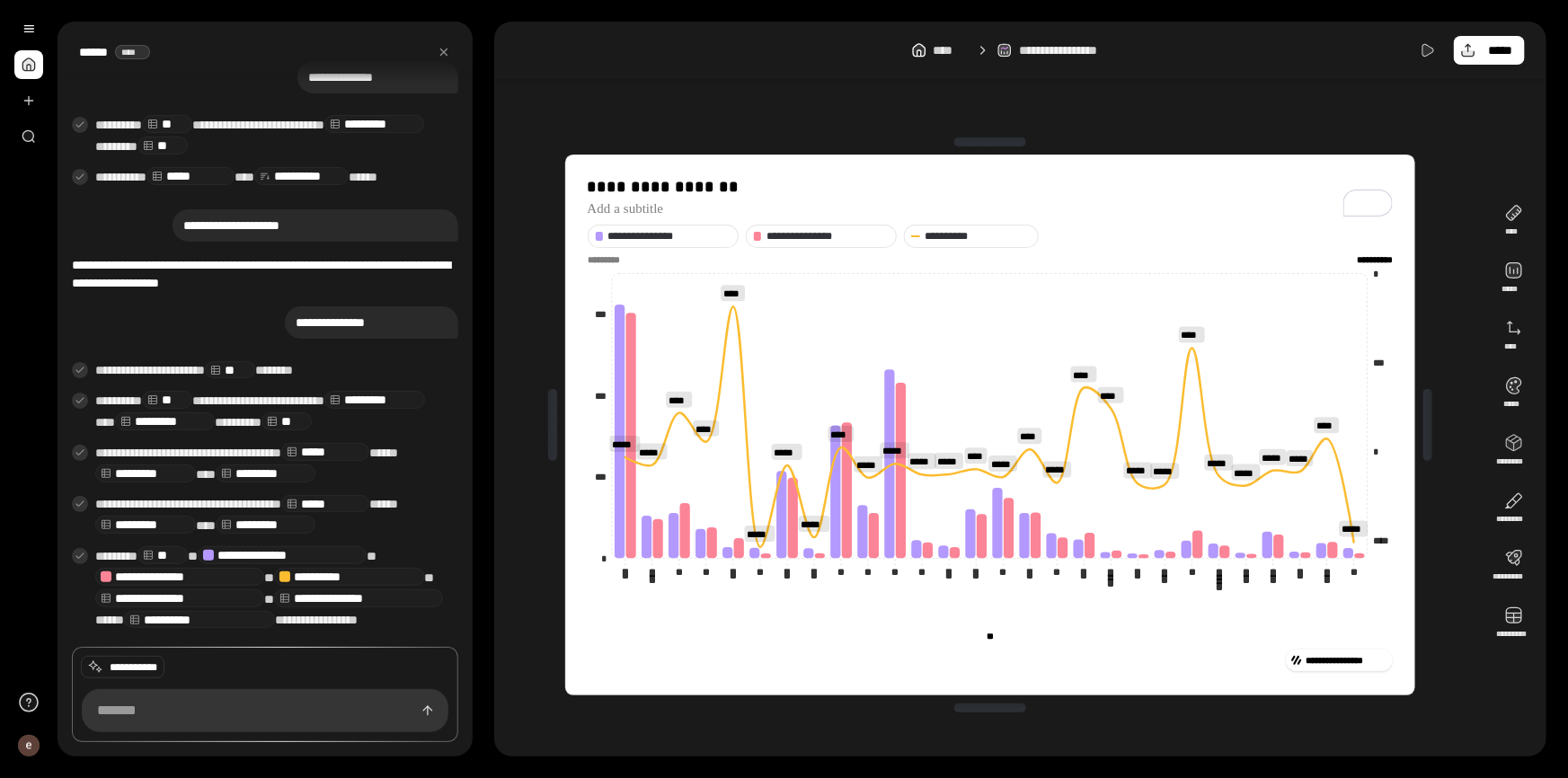 click on "**********" at bounding box center [990, 660] 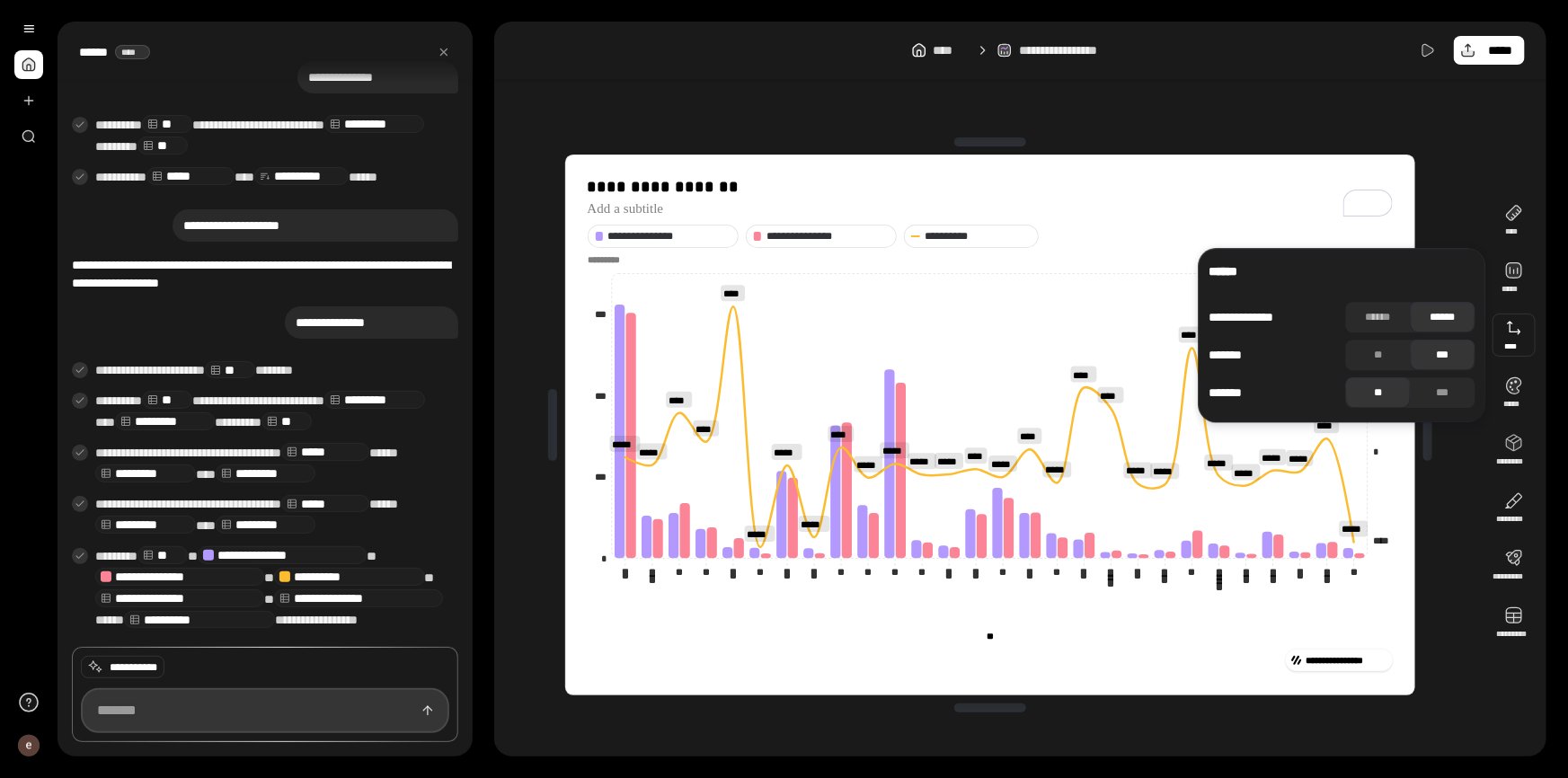 click at bounding box center [265, 711] 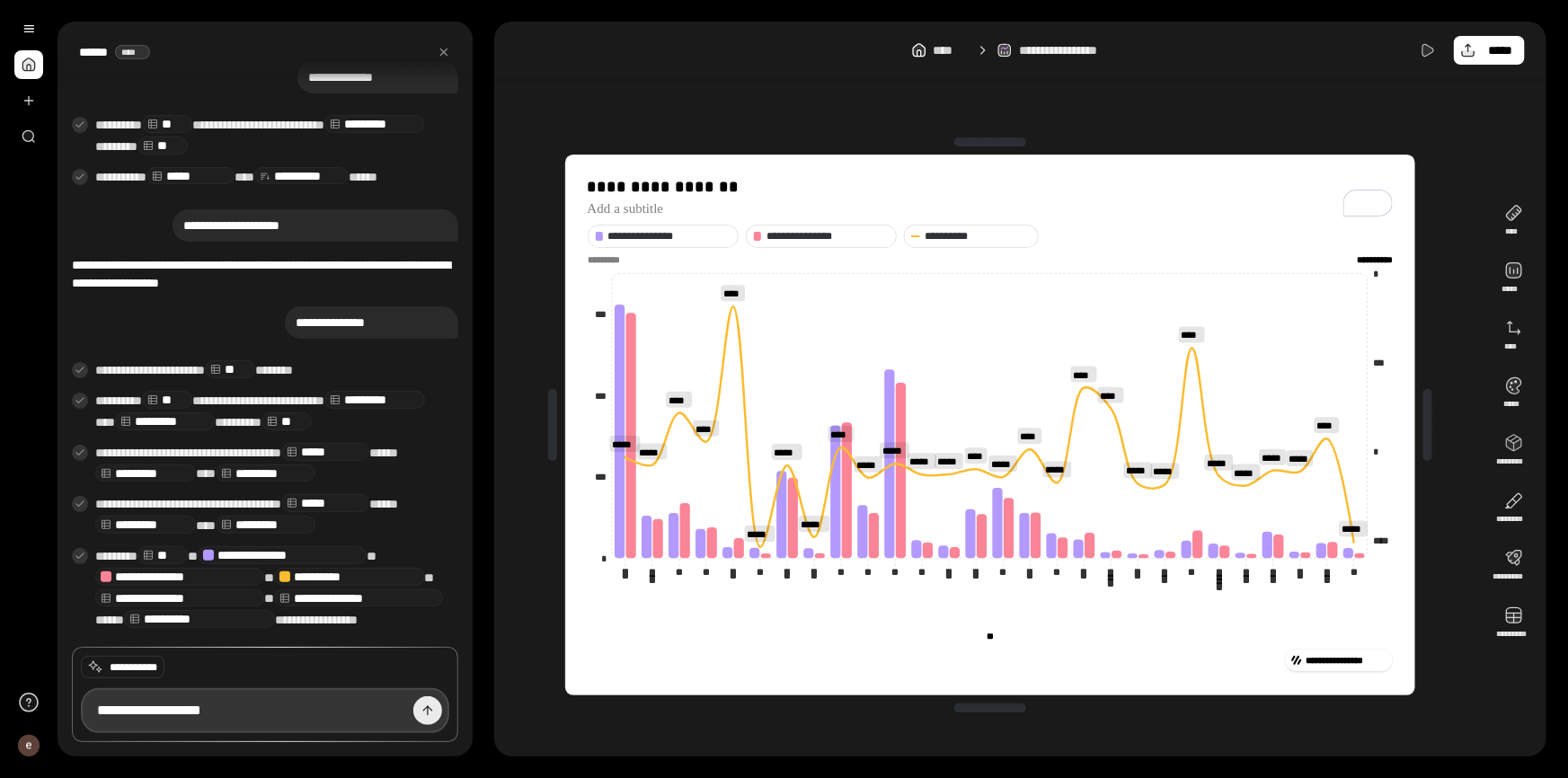 type on "**********" 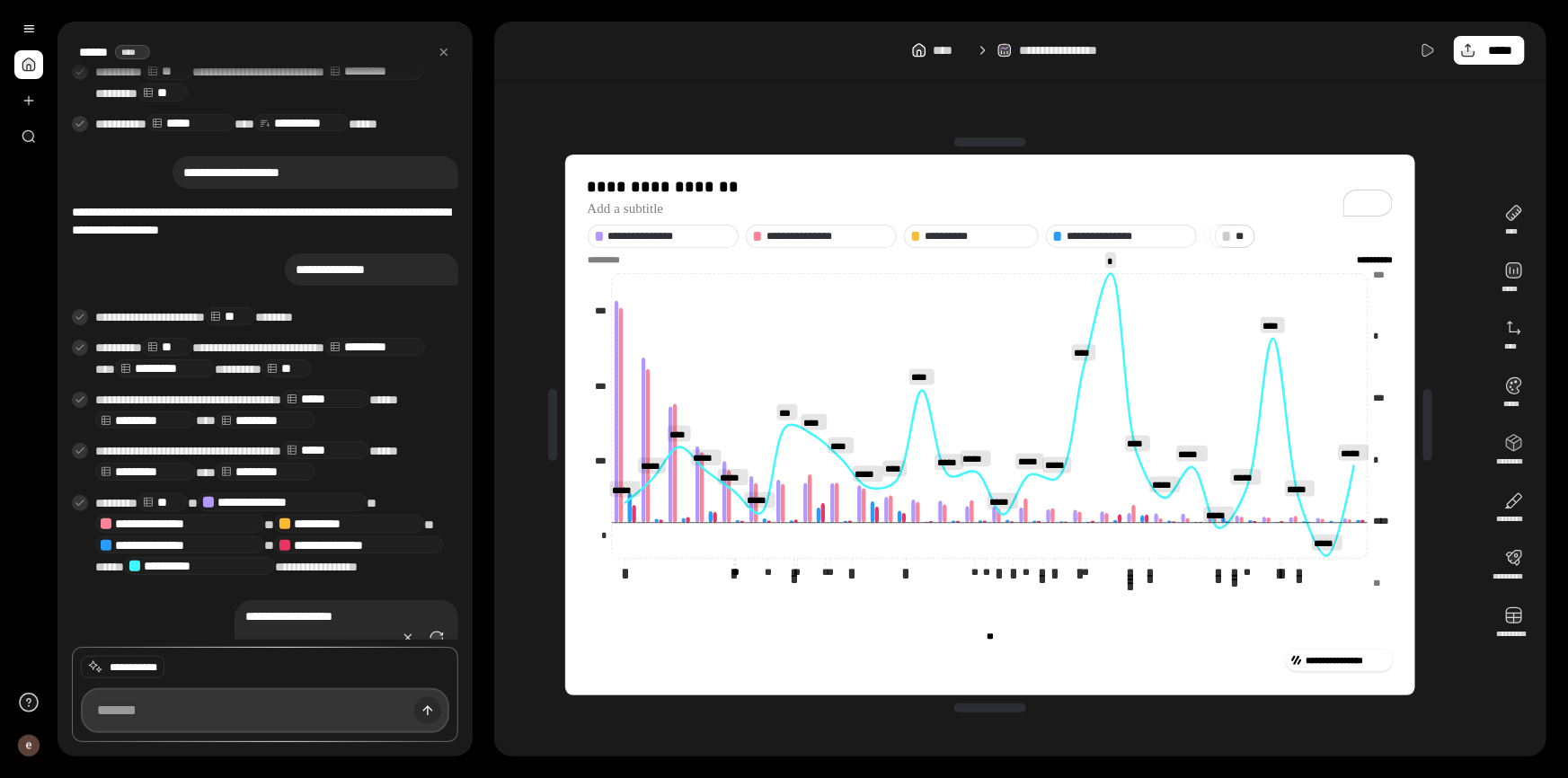 scroll, scrollTop: 904, scrollLeft: 0, axis: vertical 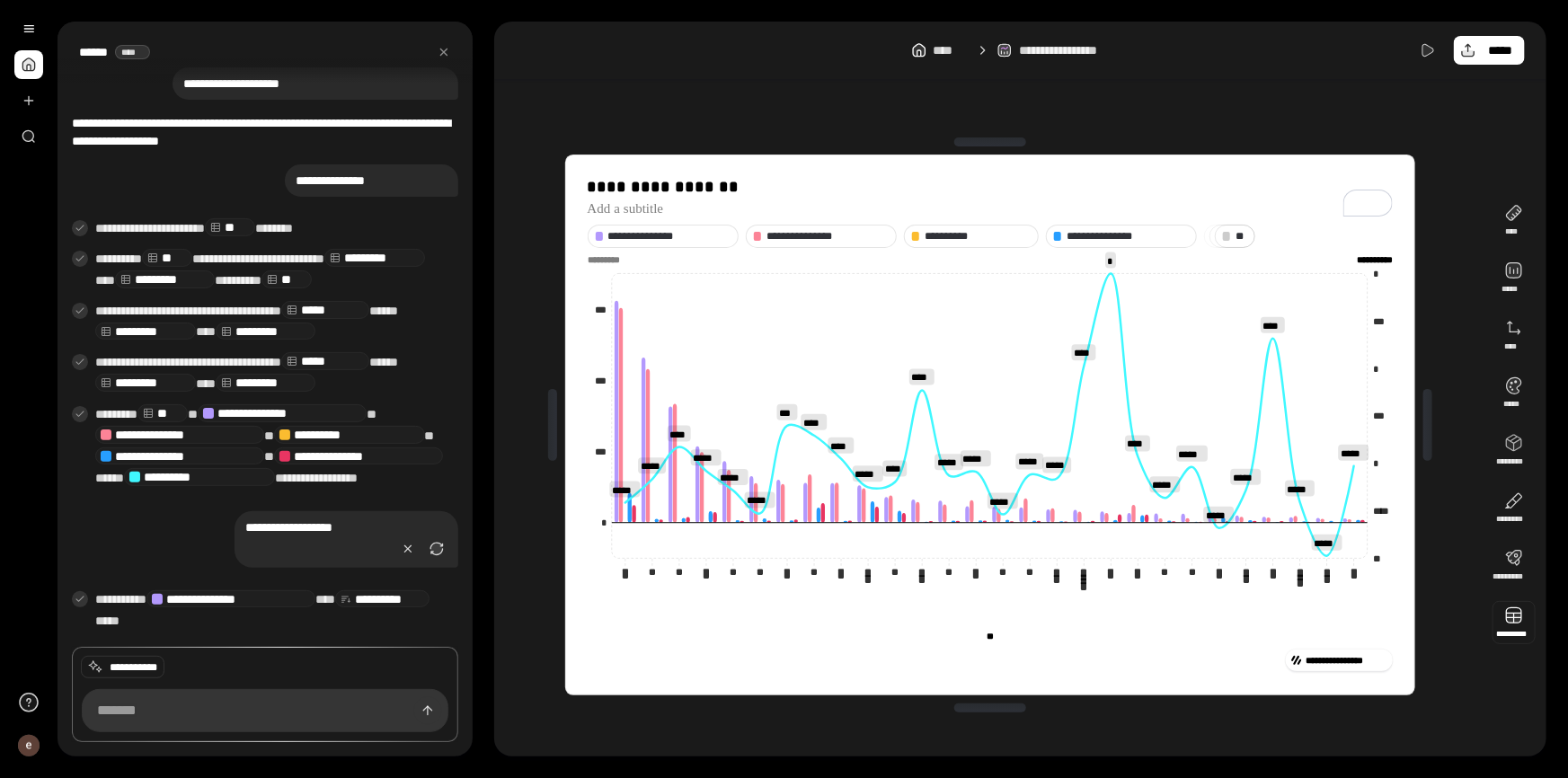 click at bounding box center (1514, 623) 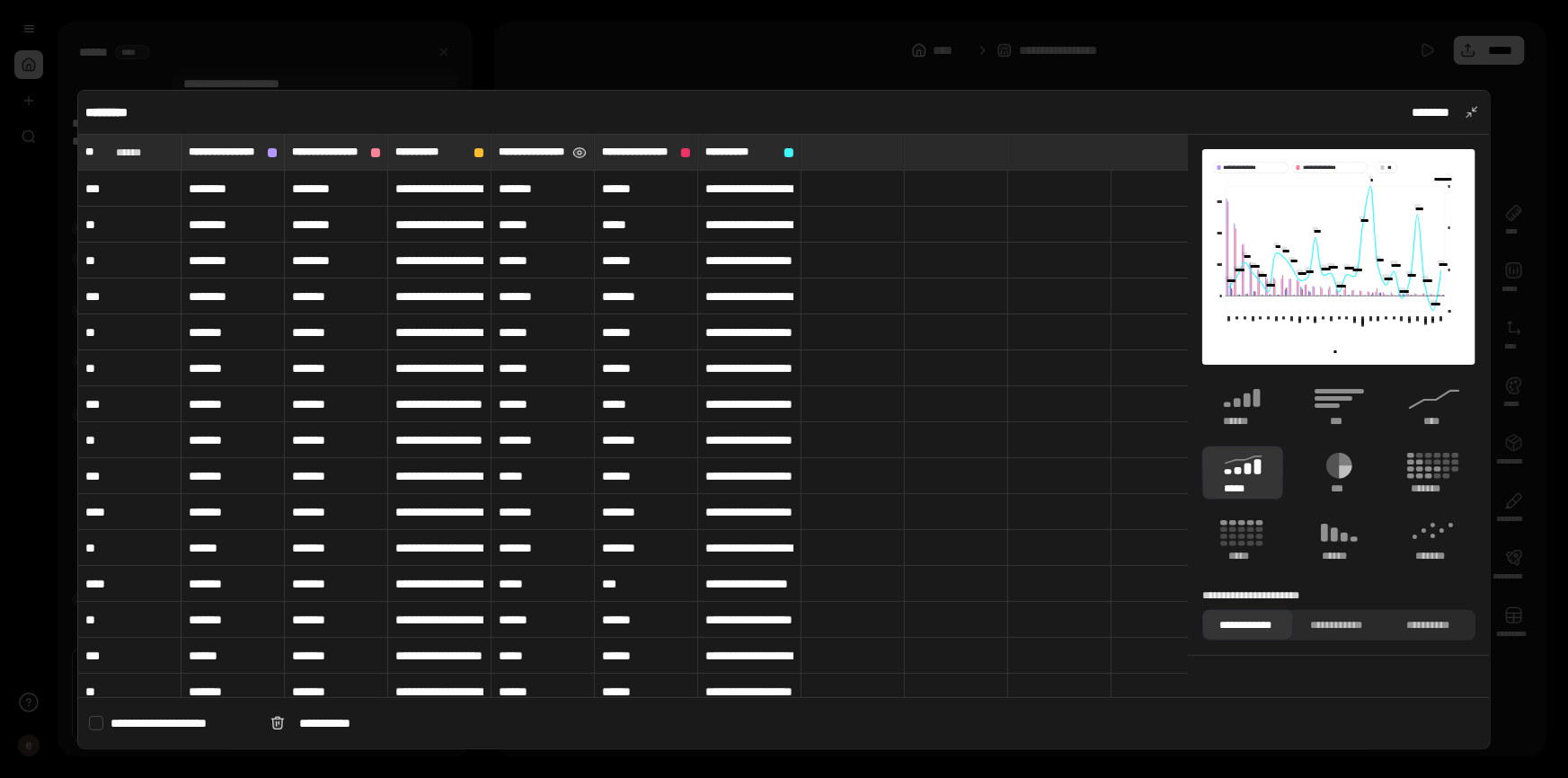 click at bounding box center [580, 153] 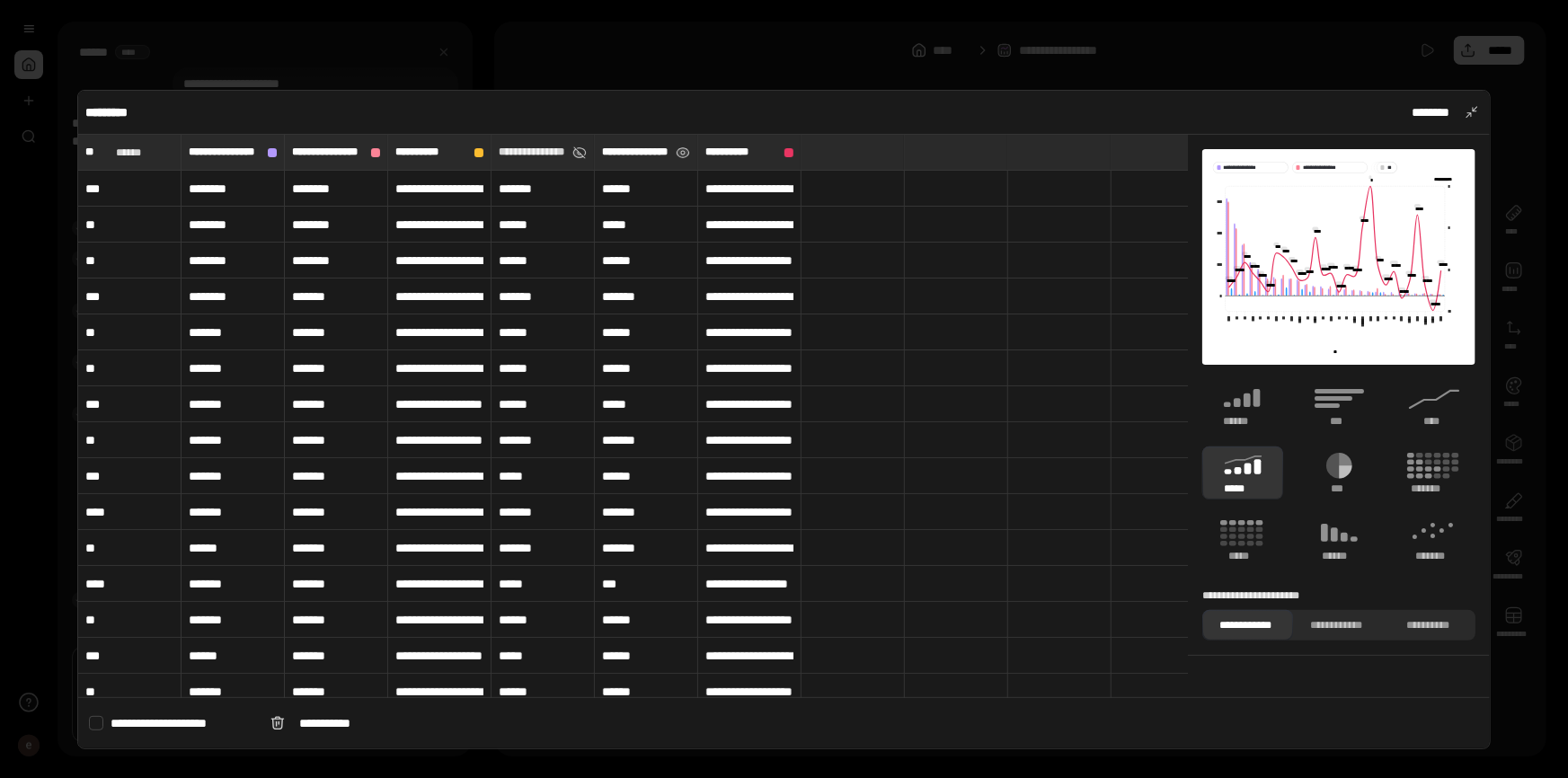 click at bounding box center (684, 153) 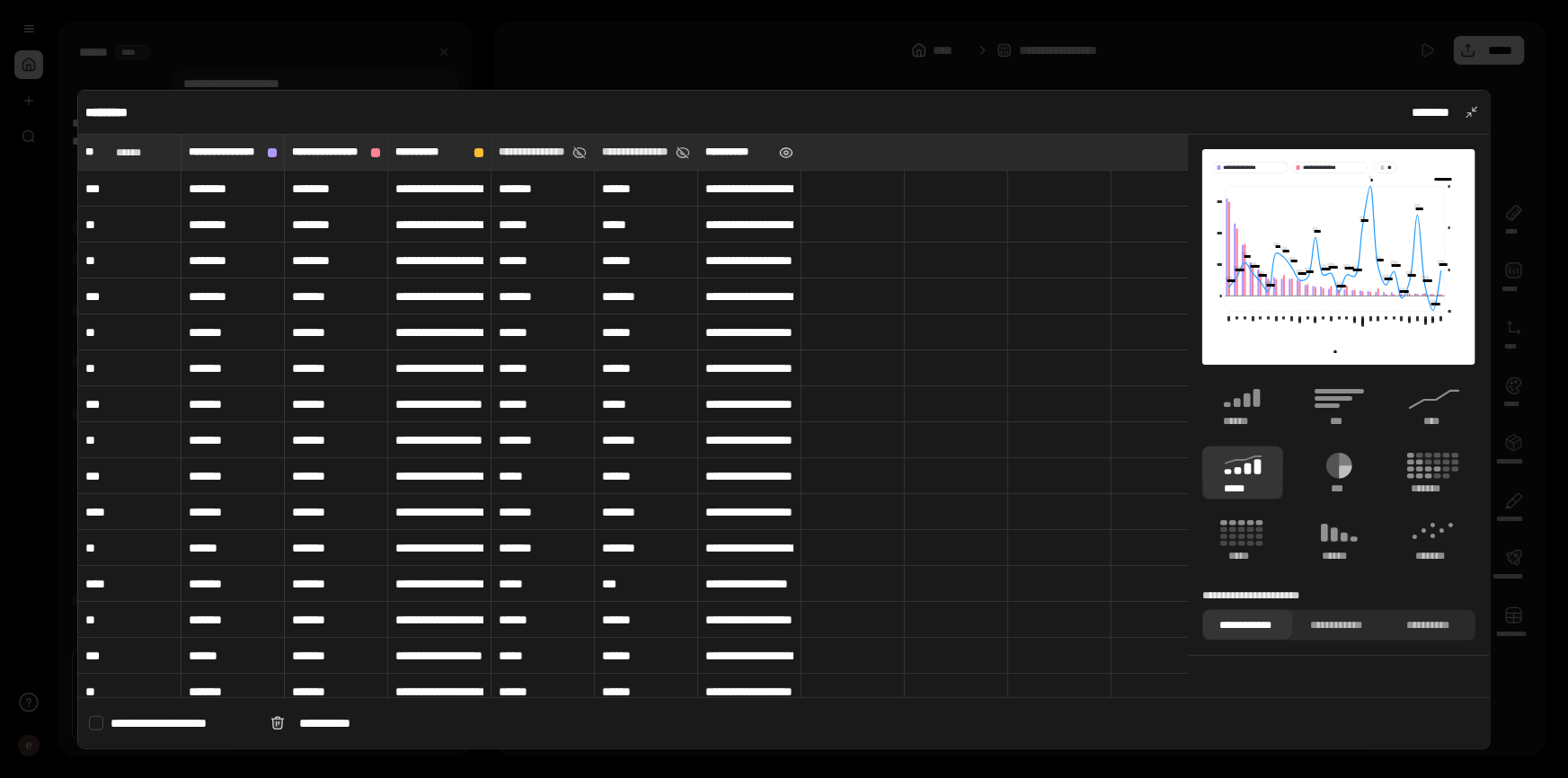 click at bounding box center (787, 153) 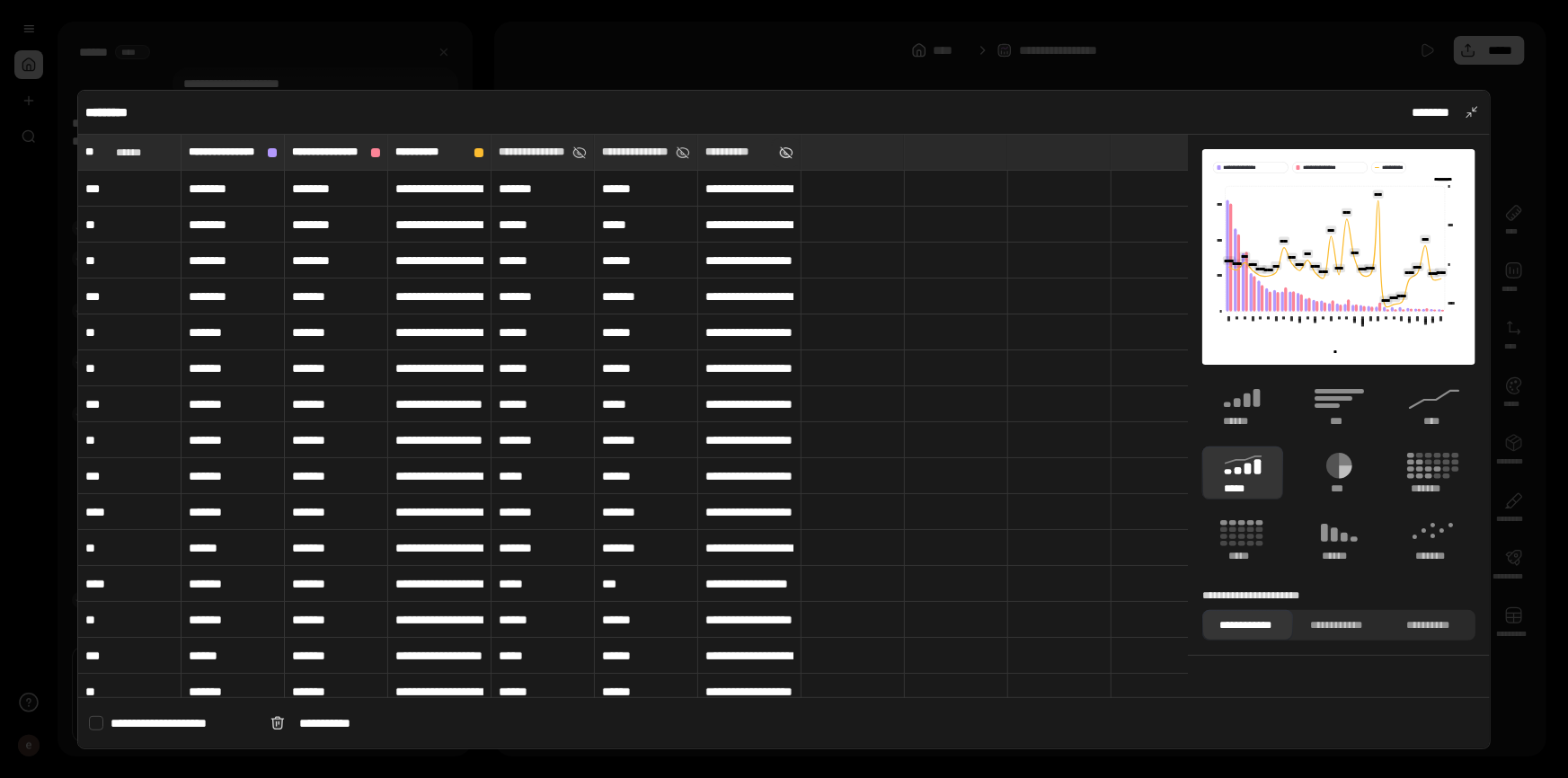 type on "**********" 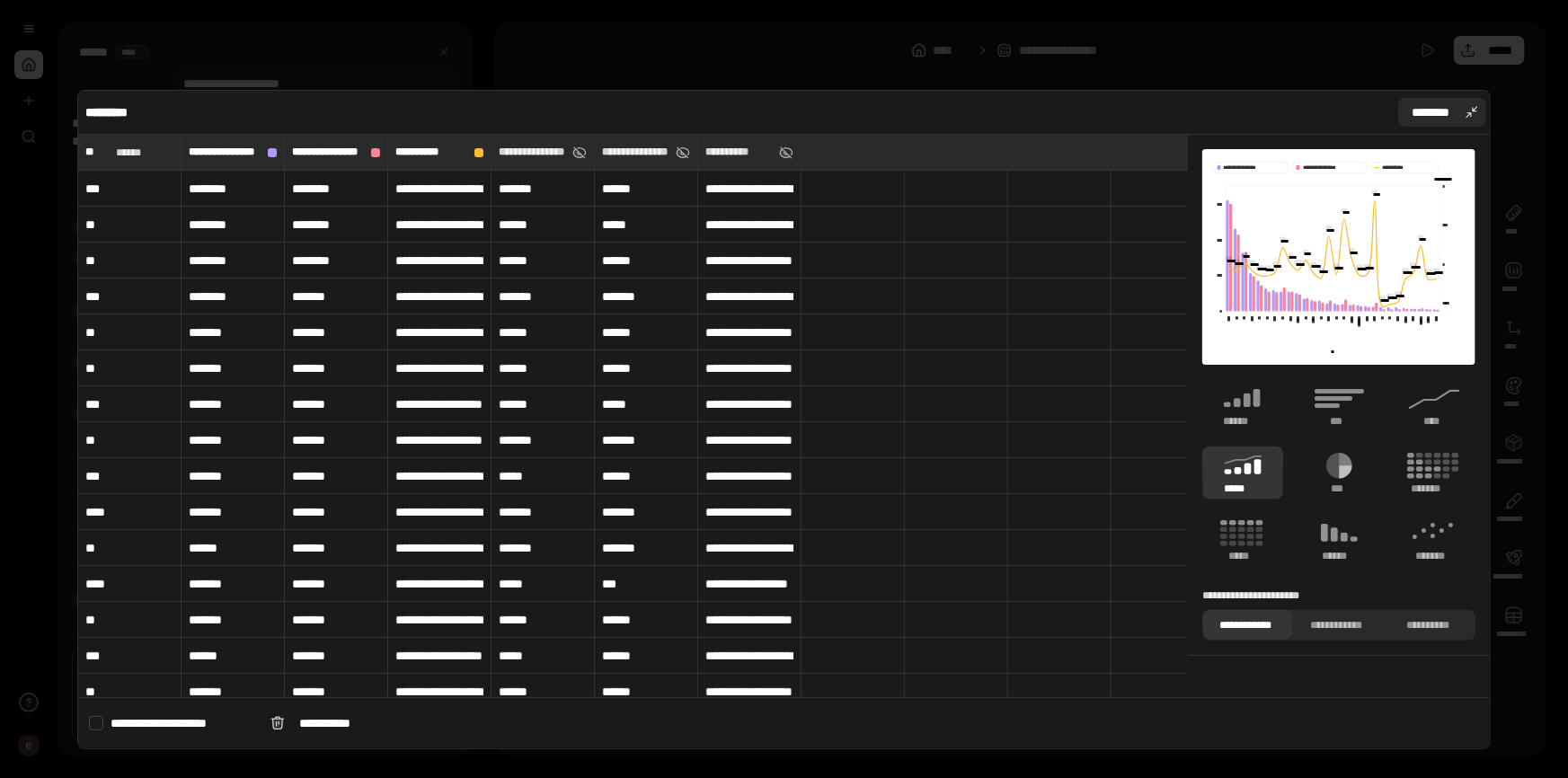 click on "********" at bounding box center [1442, 112] 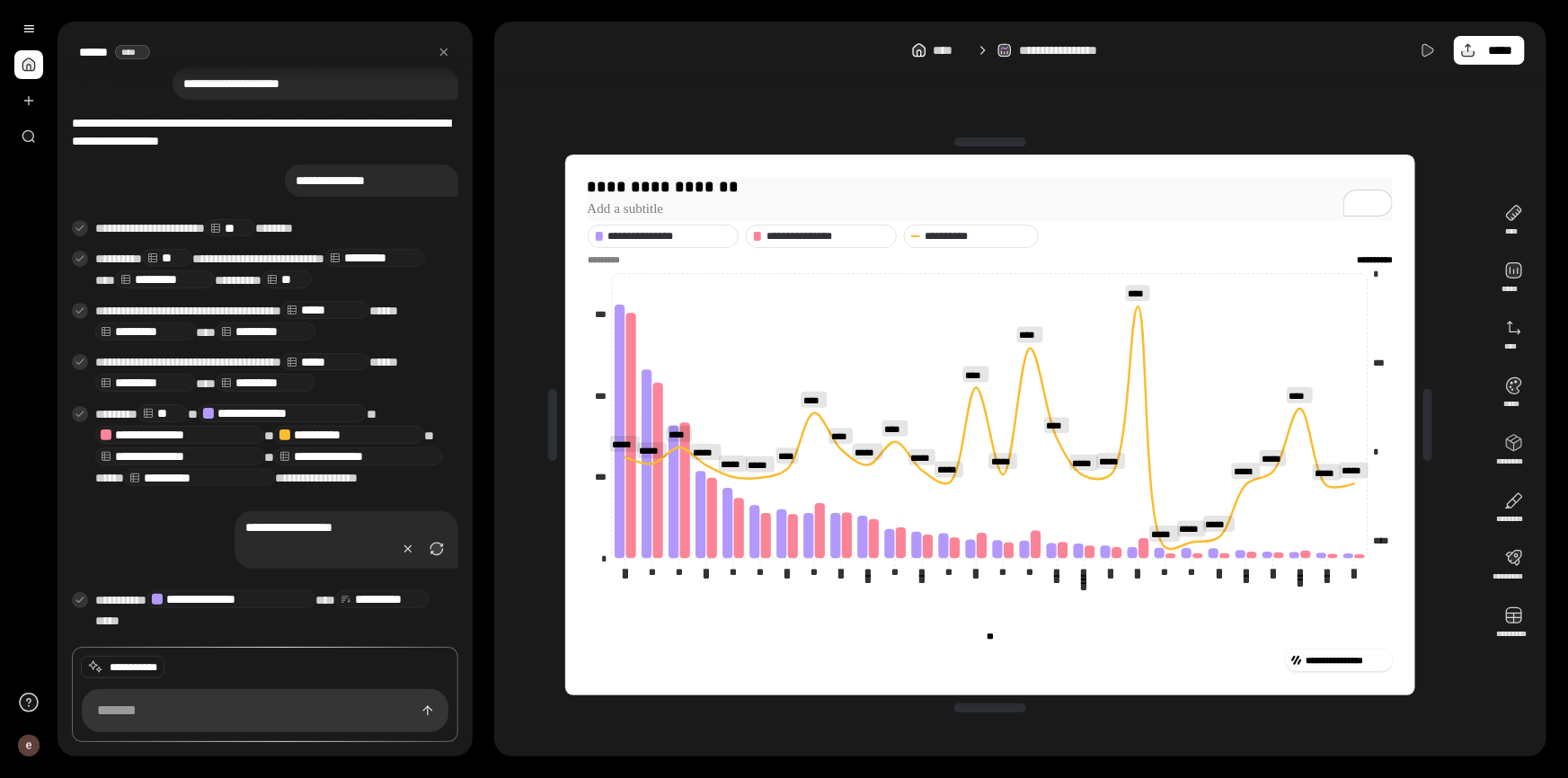 click on "**********" at bounding box center [990, 187] 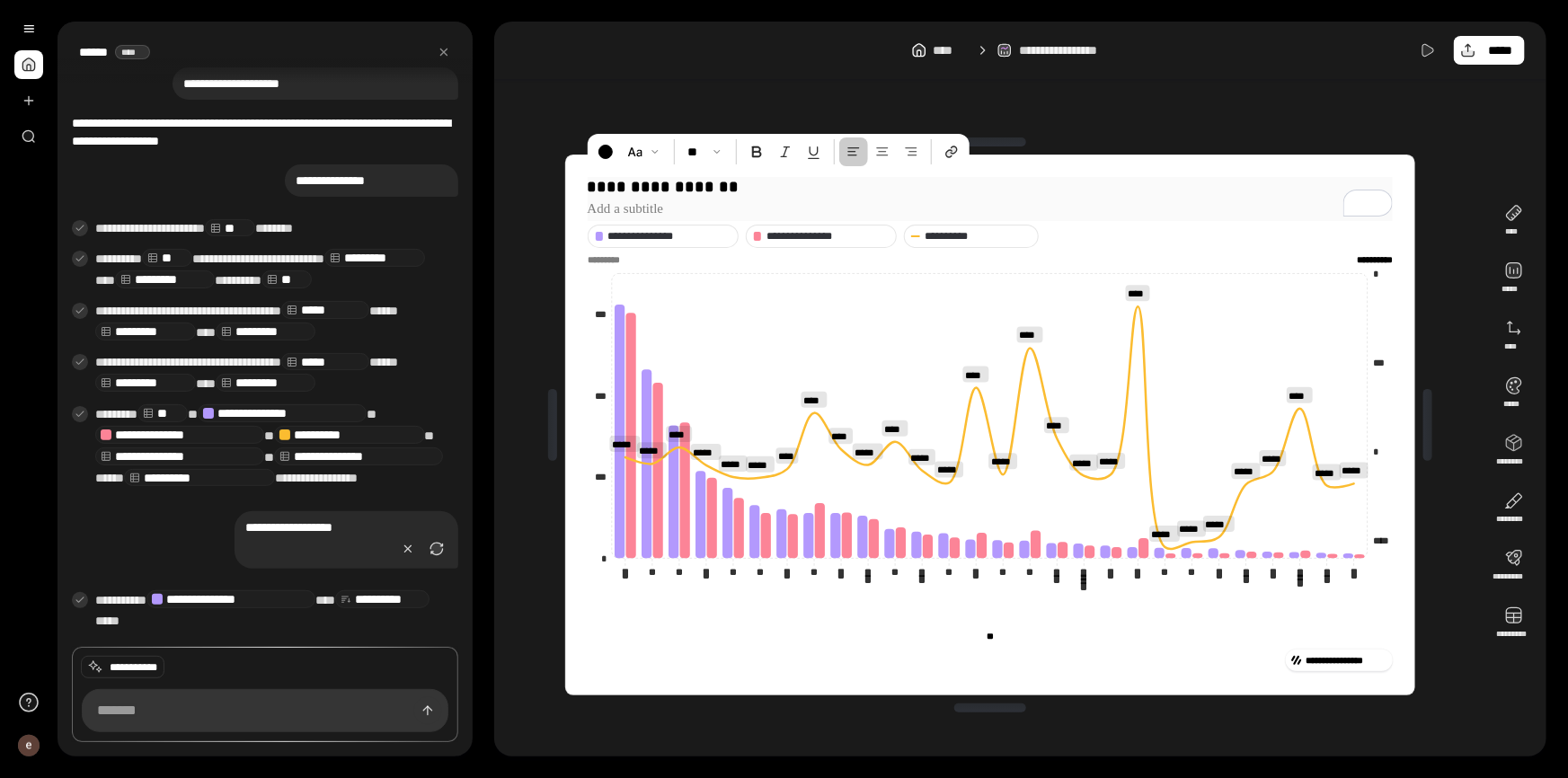 drag, startPoint x: 743, startPoint y: 187, endPoint x: 571, endPoint y: 183, distance: 172.04651 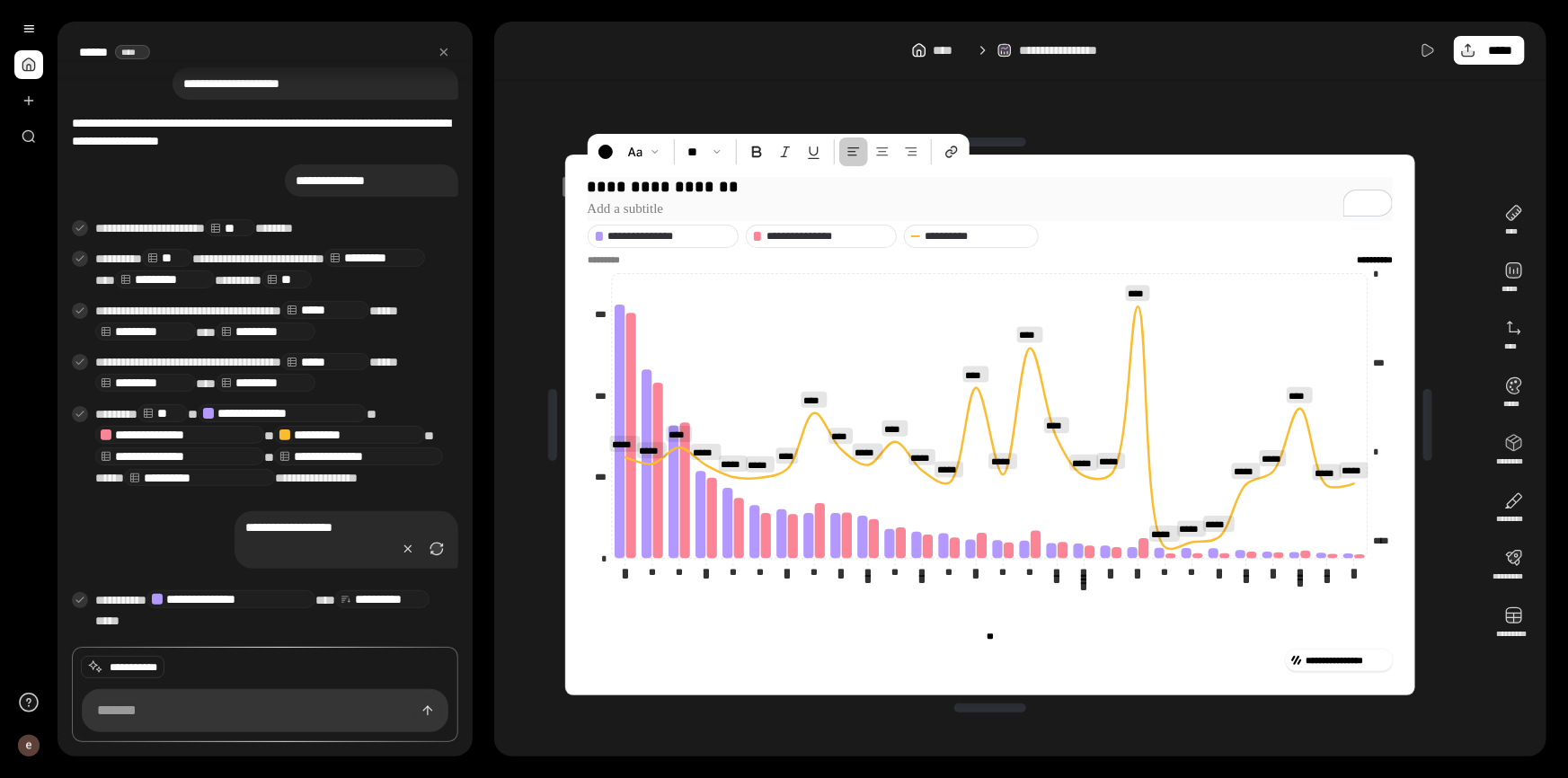 type 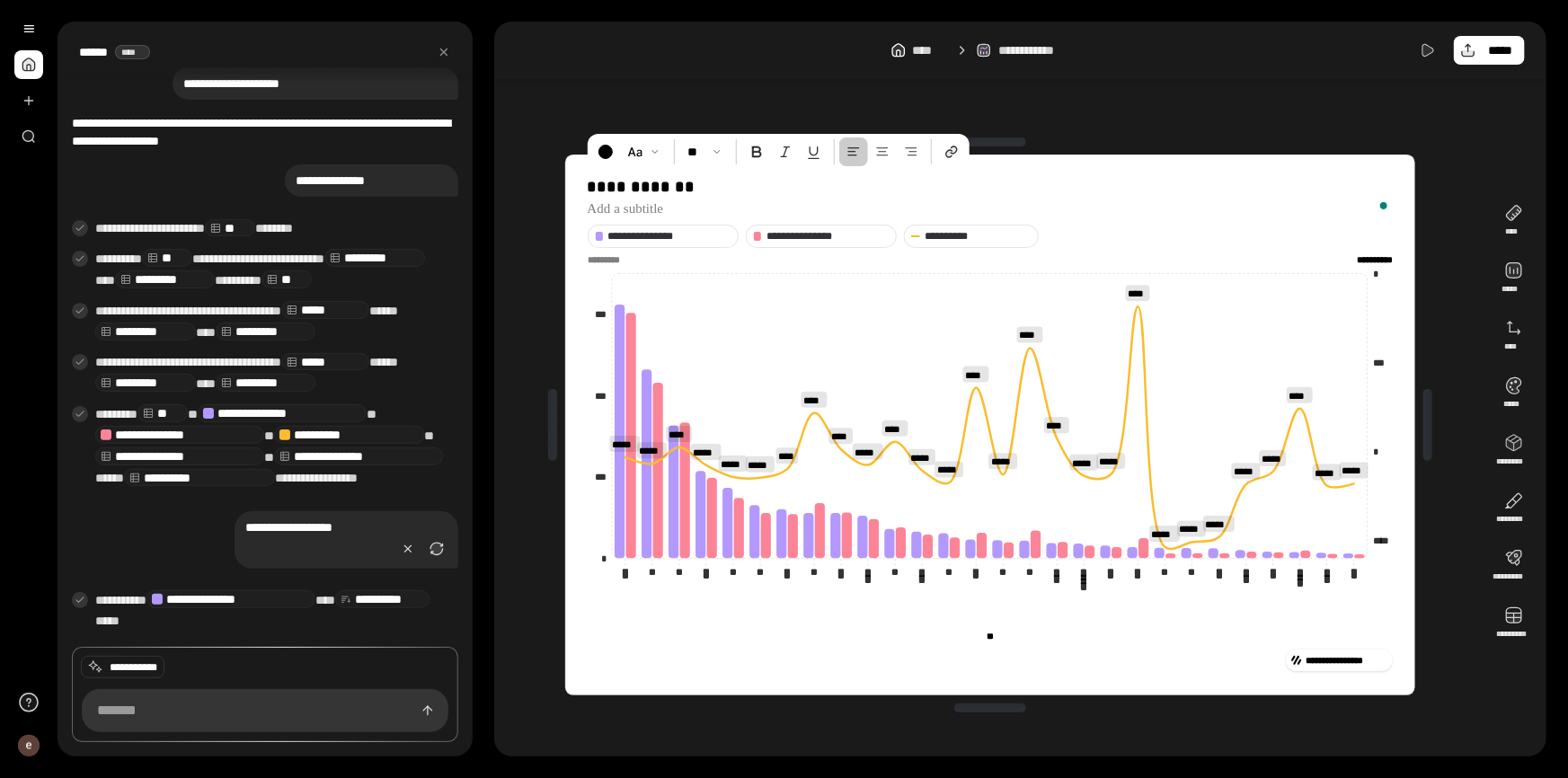 click on "**********" at bounding box center (990, 425) 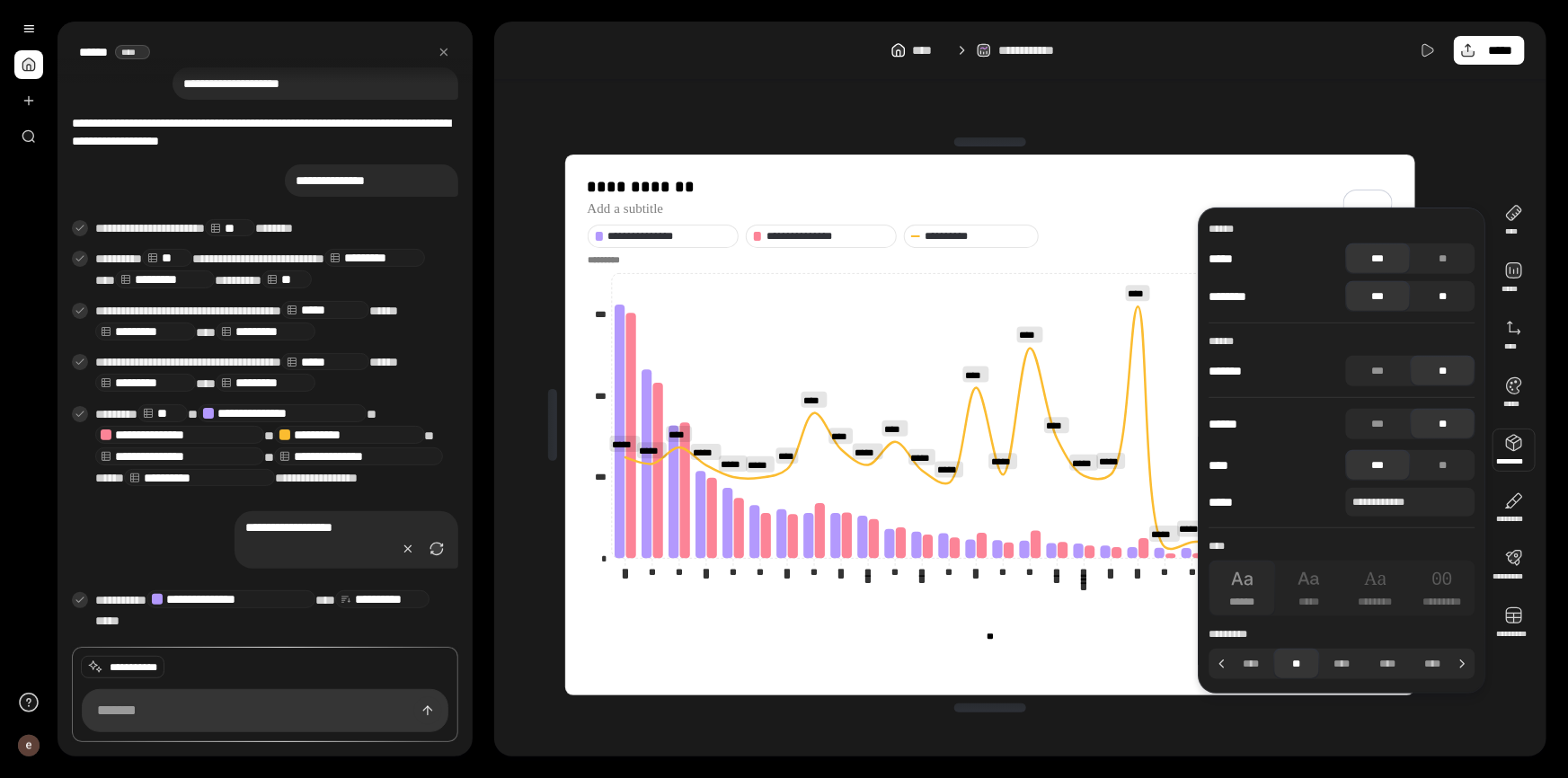 click on "**" at bounding box center [1443, 296] 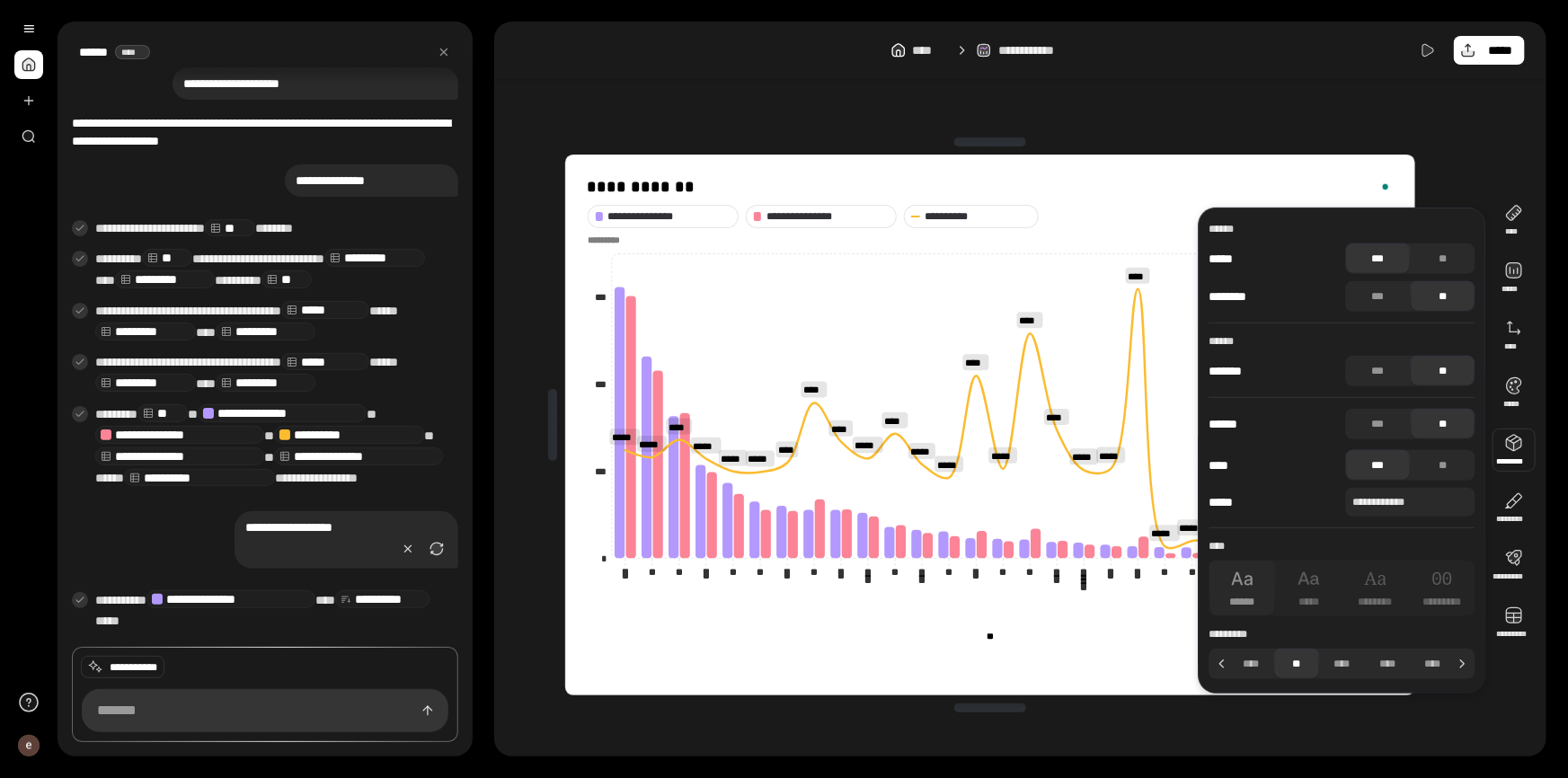click on "**********" at bounding box center [990, 421] 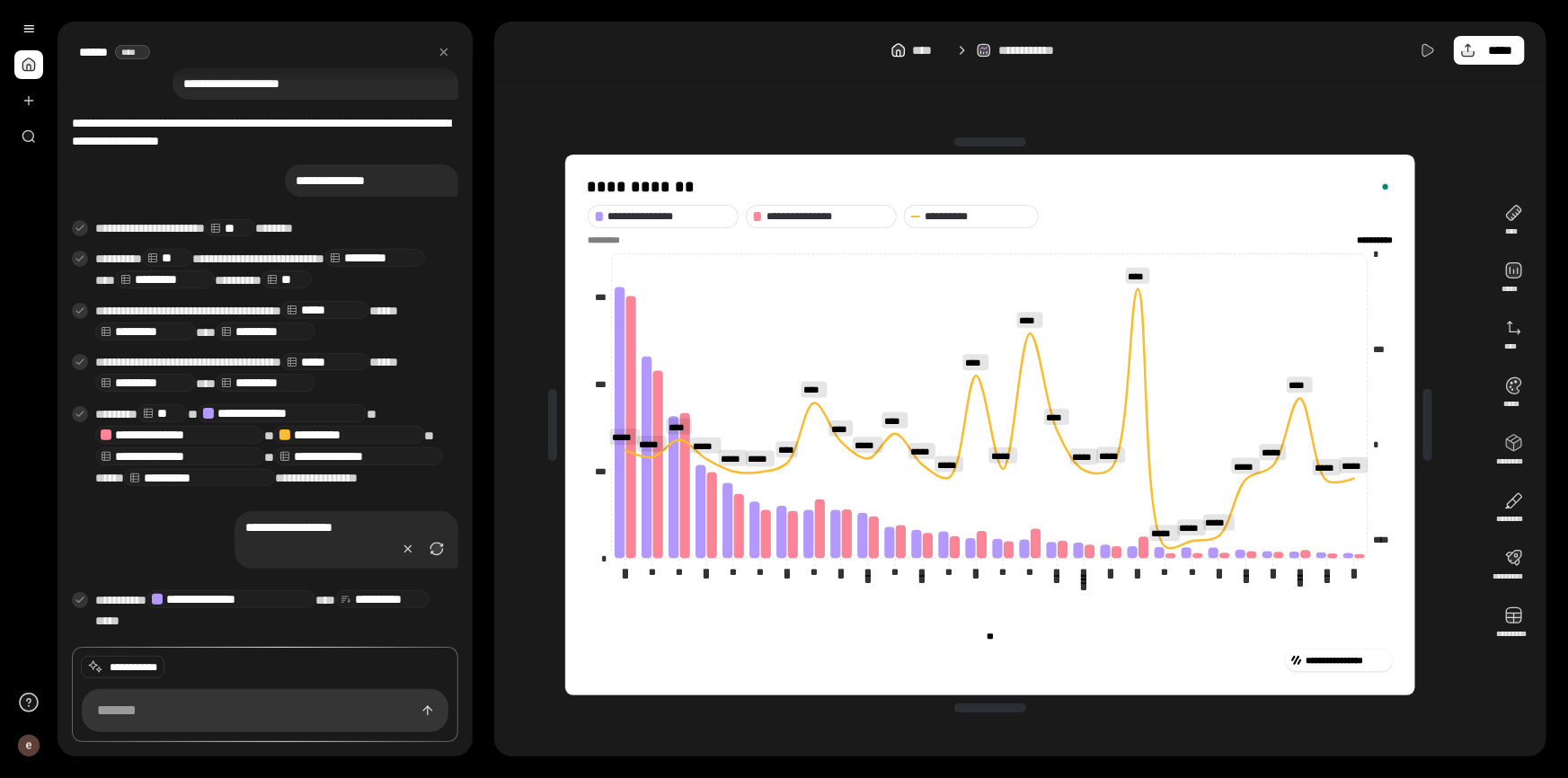 click on "*********" 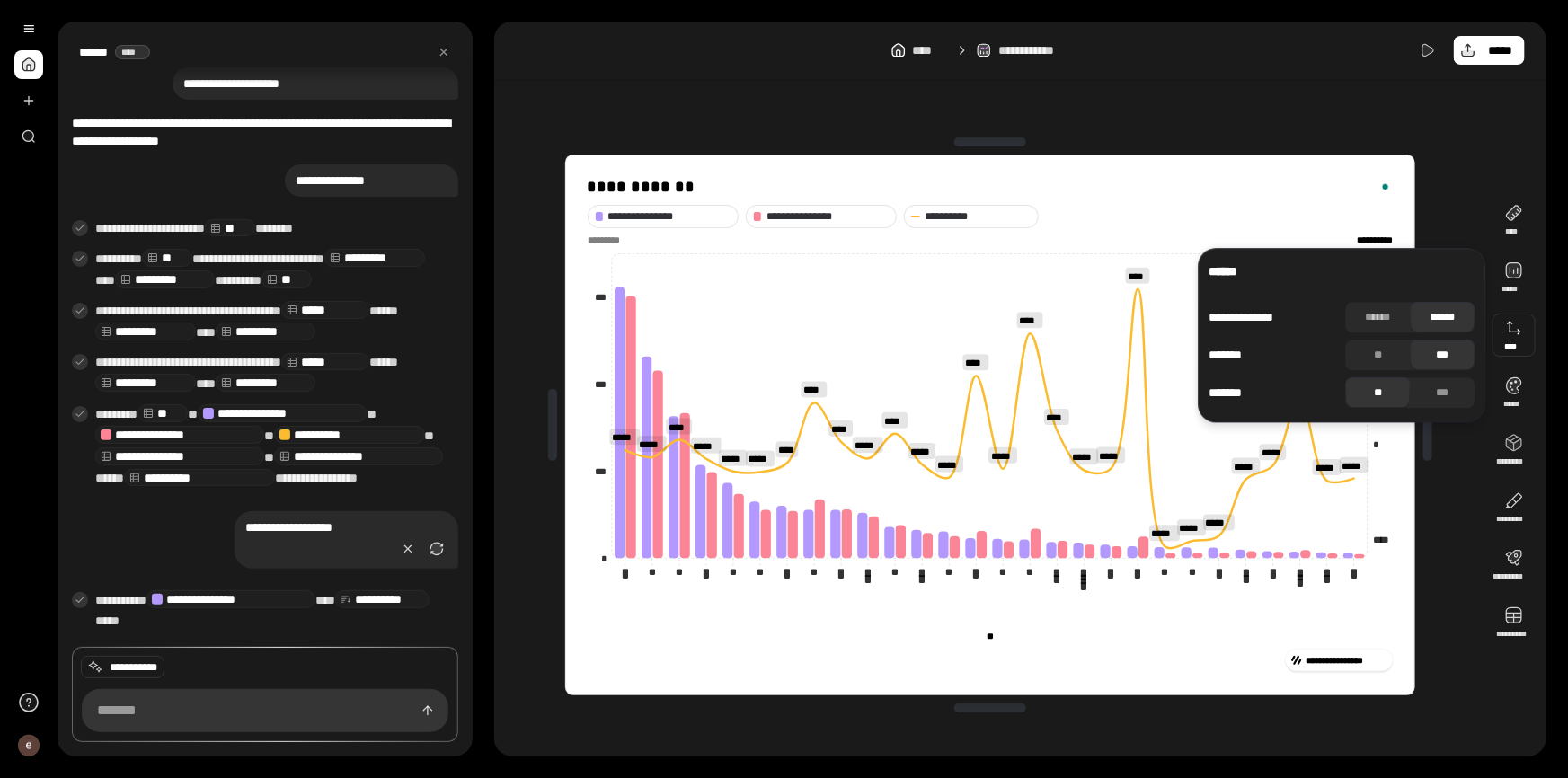 click on "*********" at bounding box center [608, 241] 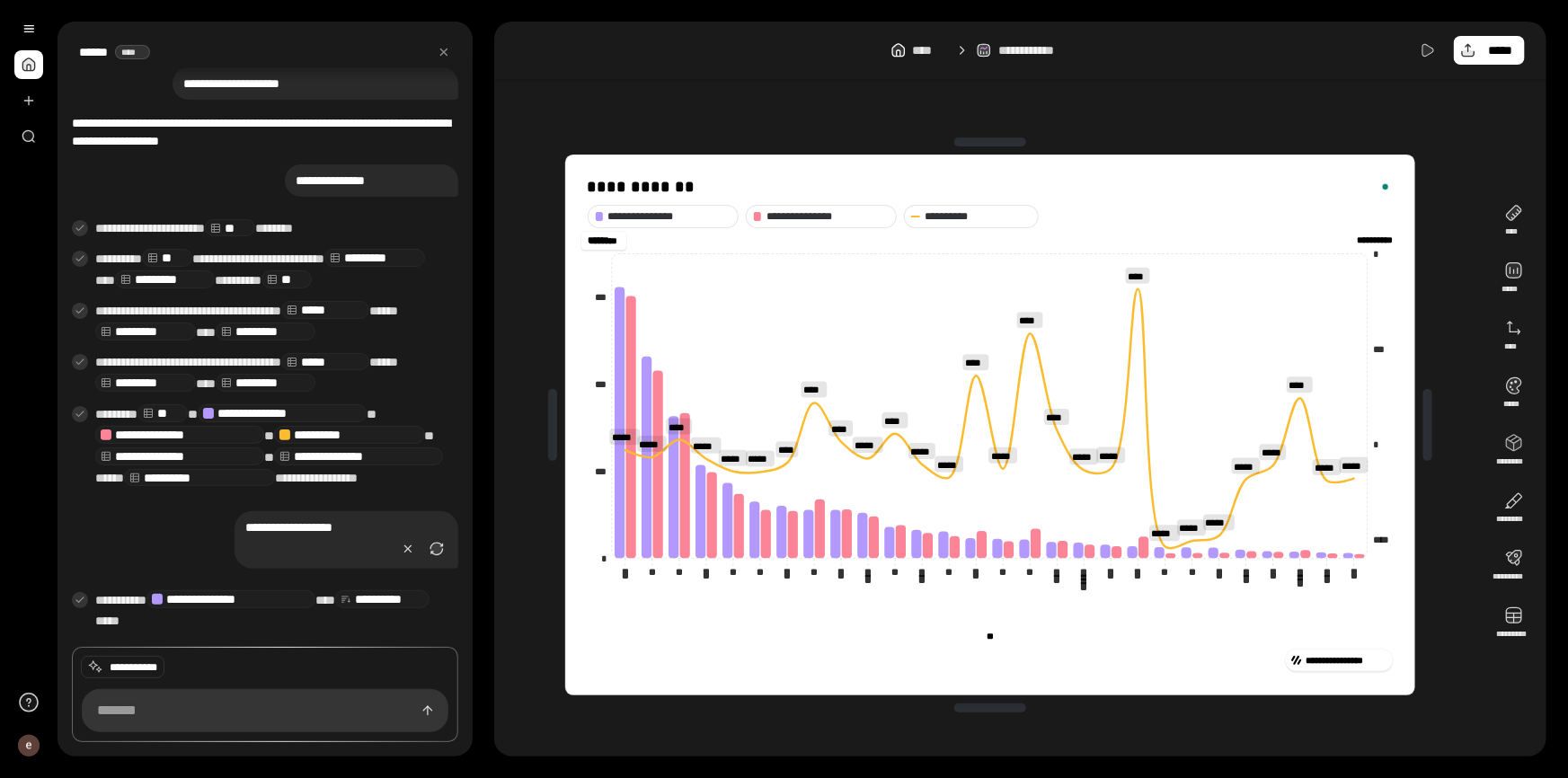scroll, scrollTop: 0, scrollLeft: 0, axis: both 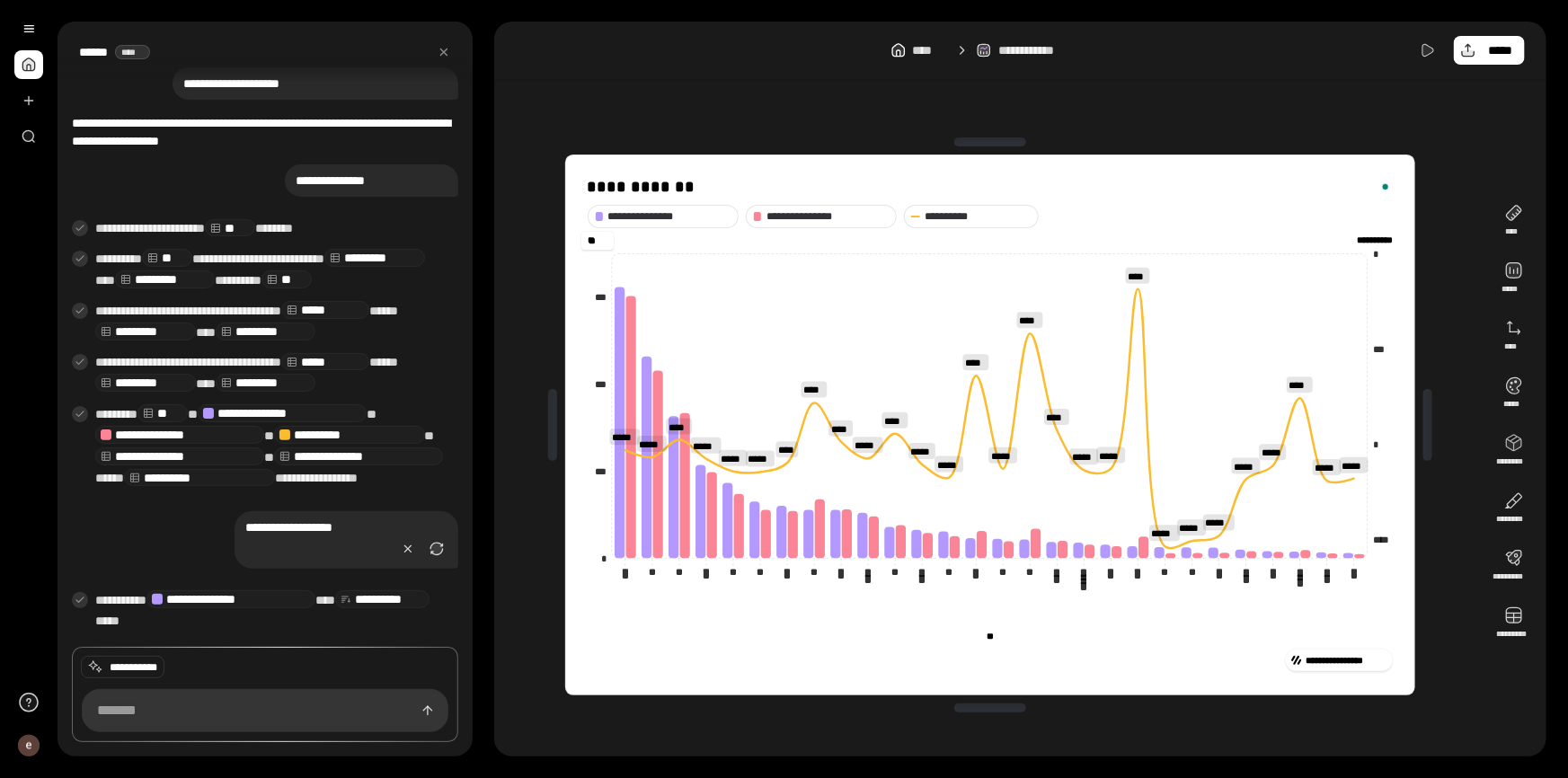 type on "*" 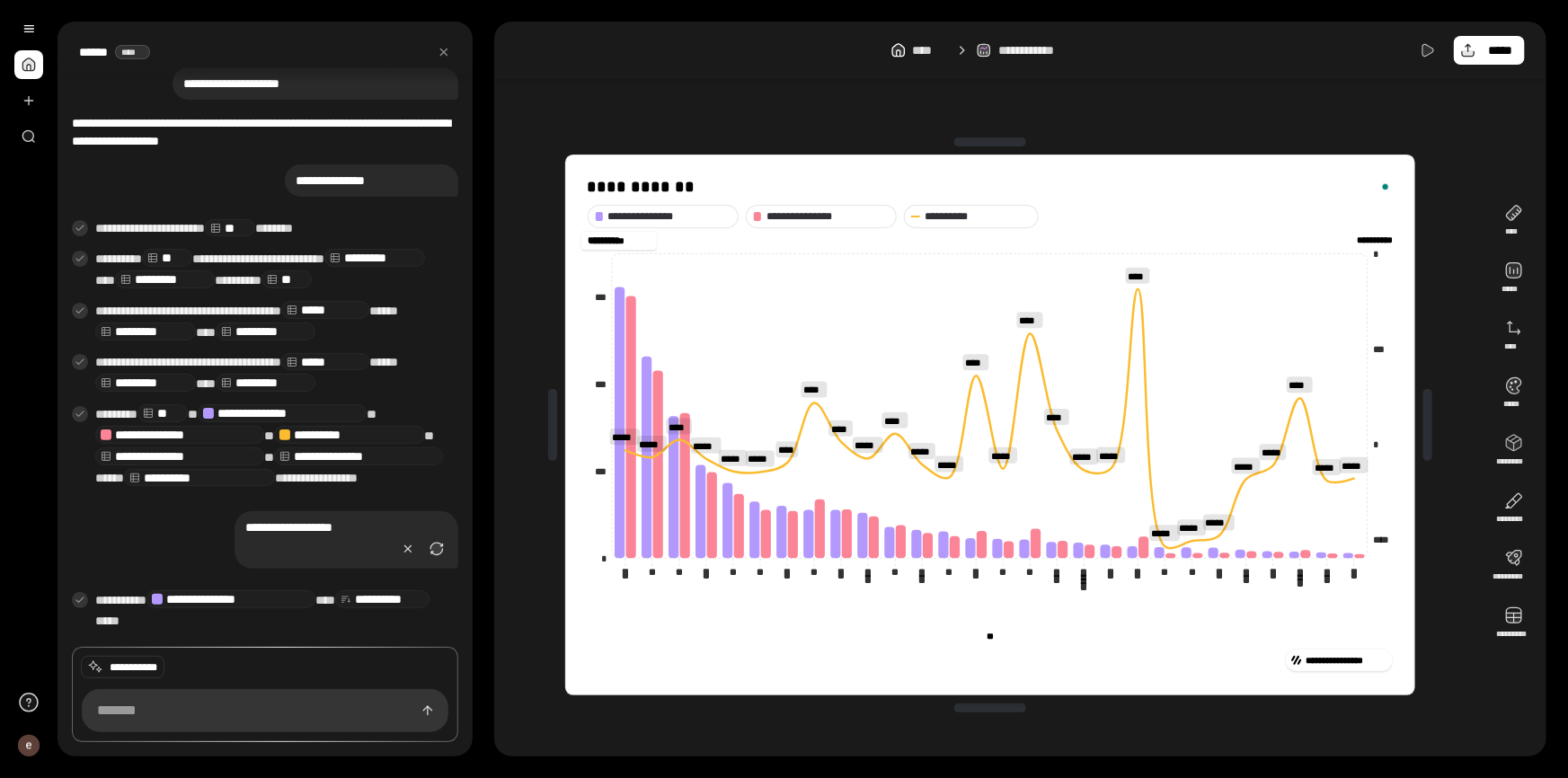 scroll, scrollTop: 0, scrollLeft: 0, axis: both 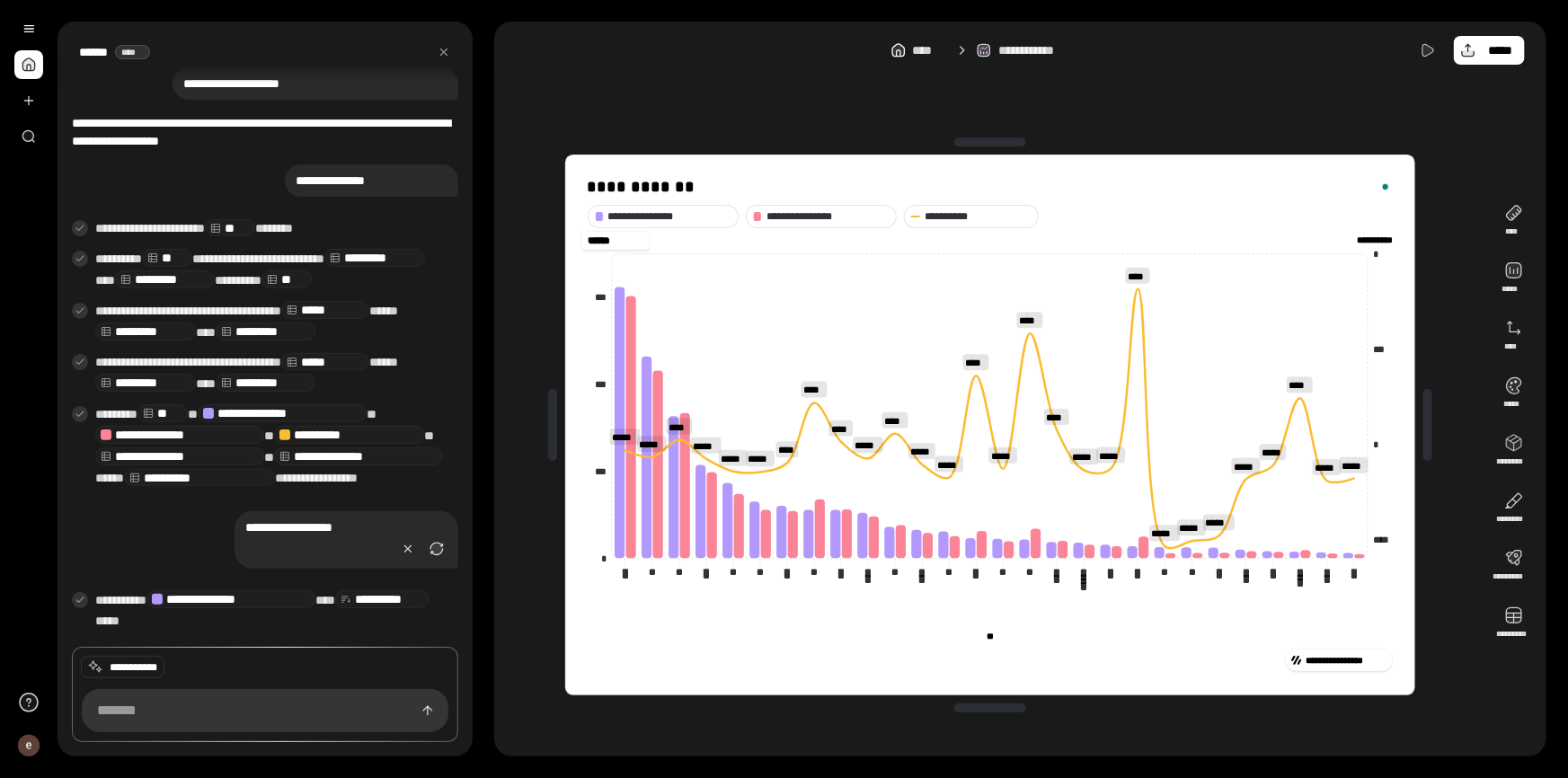 click on "****** ******" 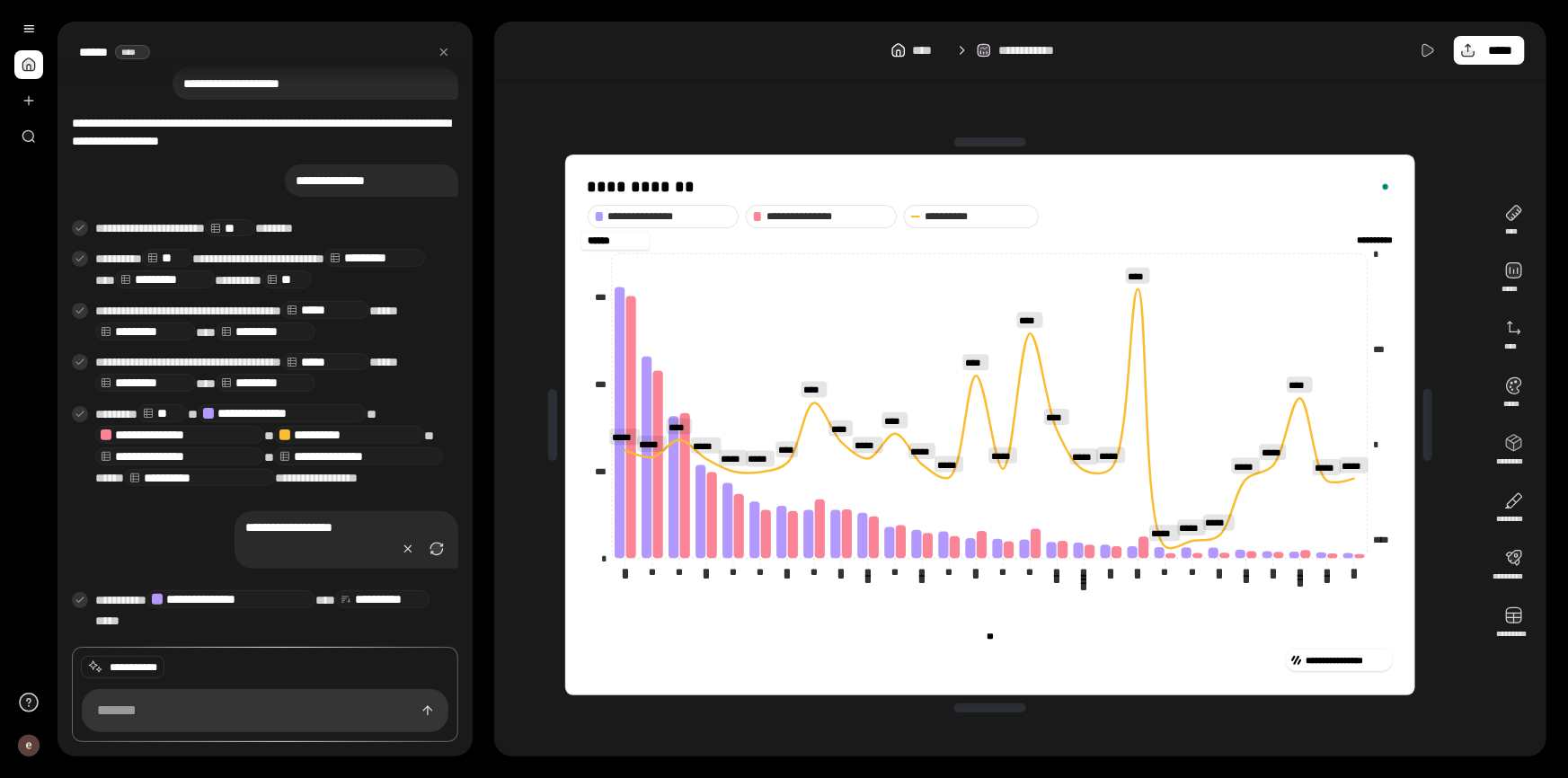 click on "******" at bounding box center [616, 241] 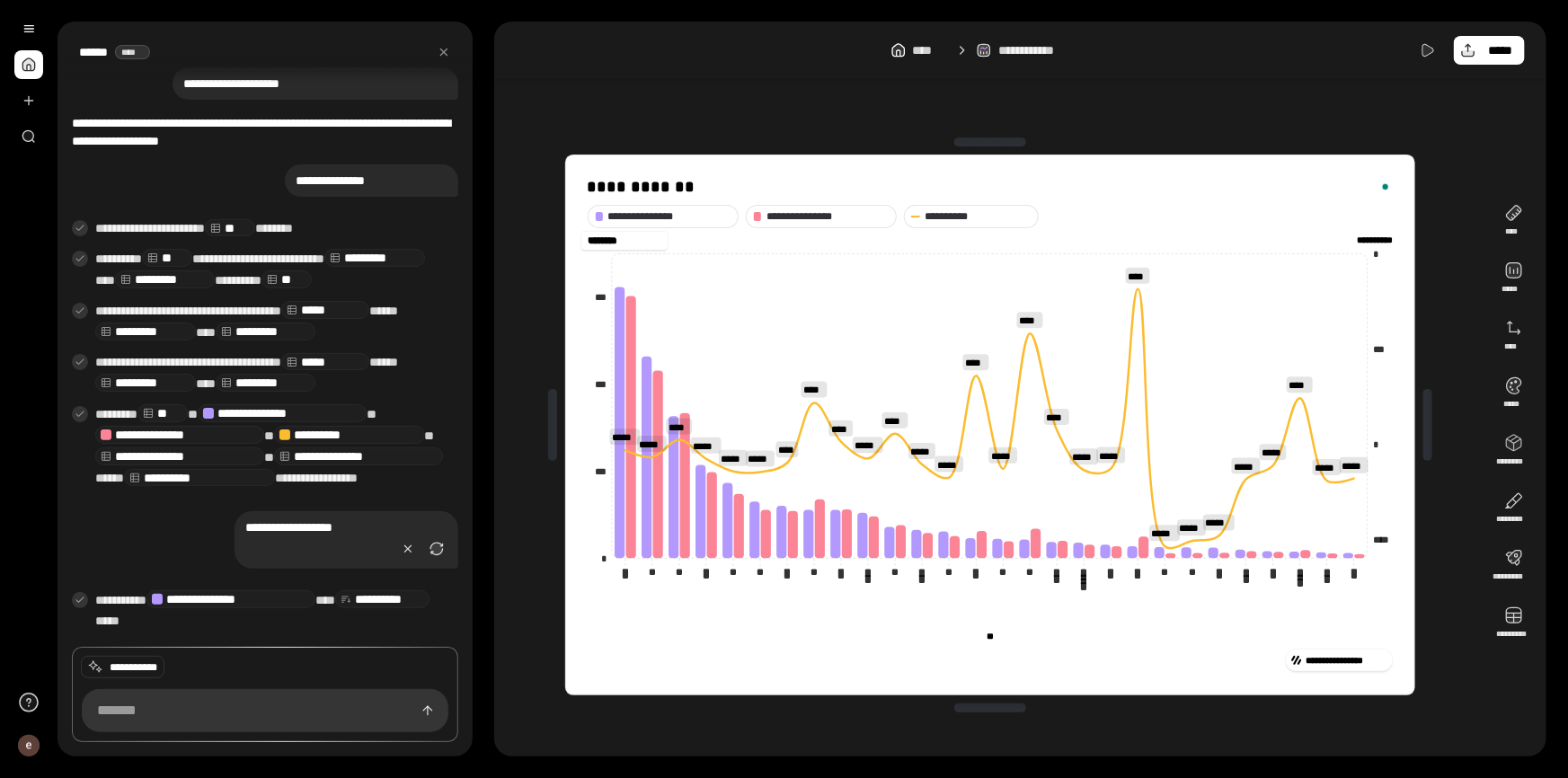 type on "********" 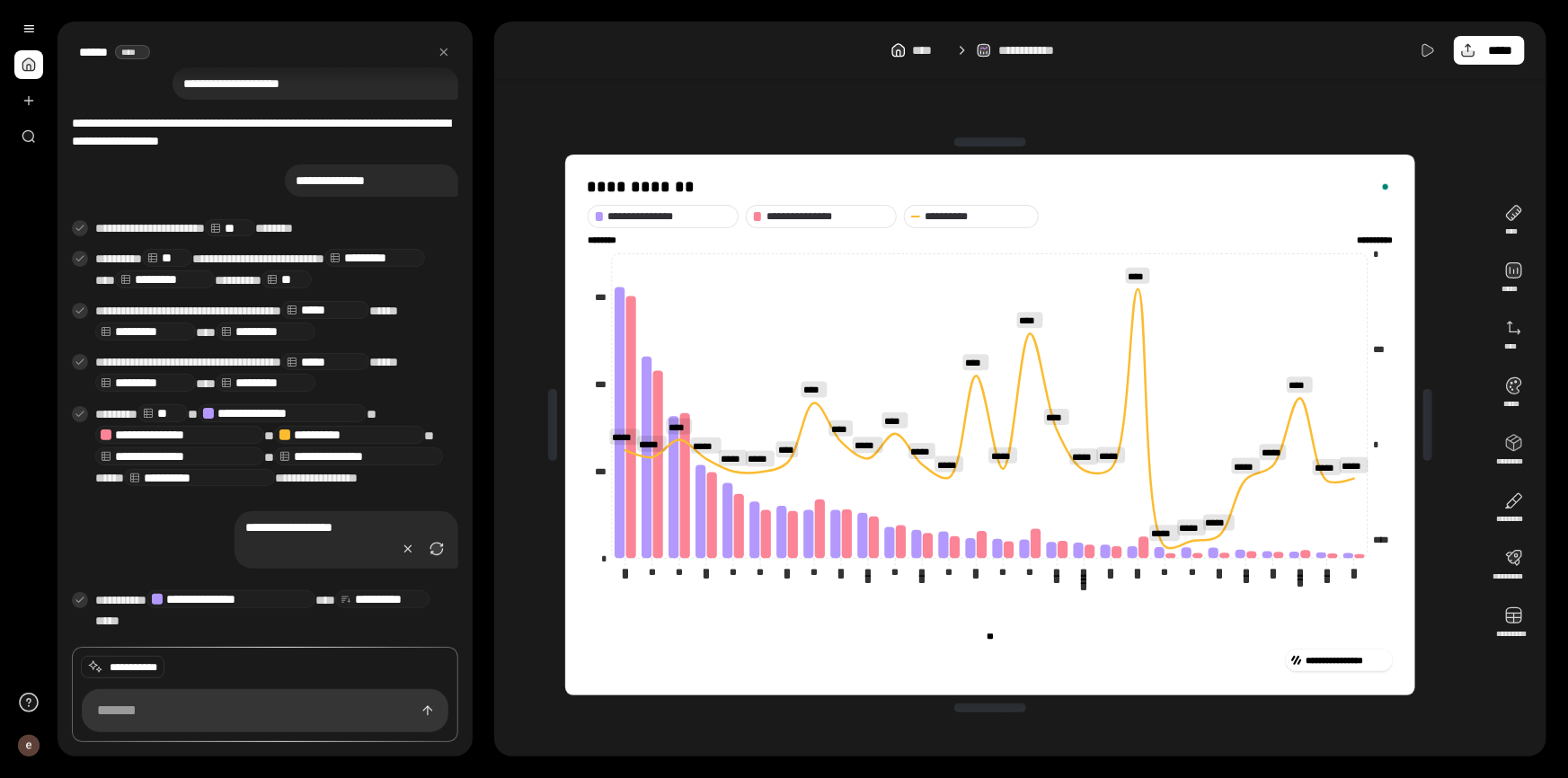 click on "**********" at bounding box center (990, 425) 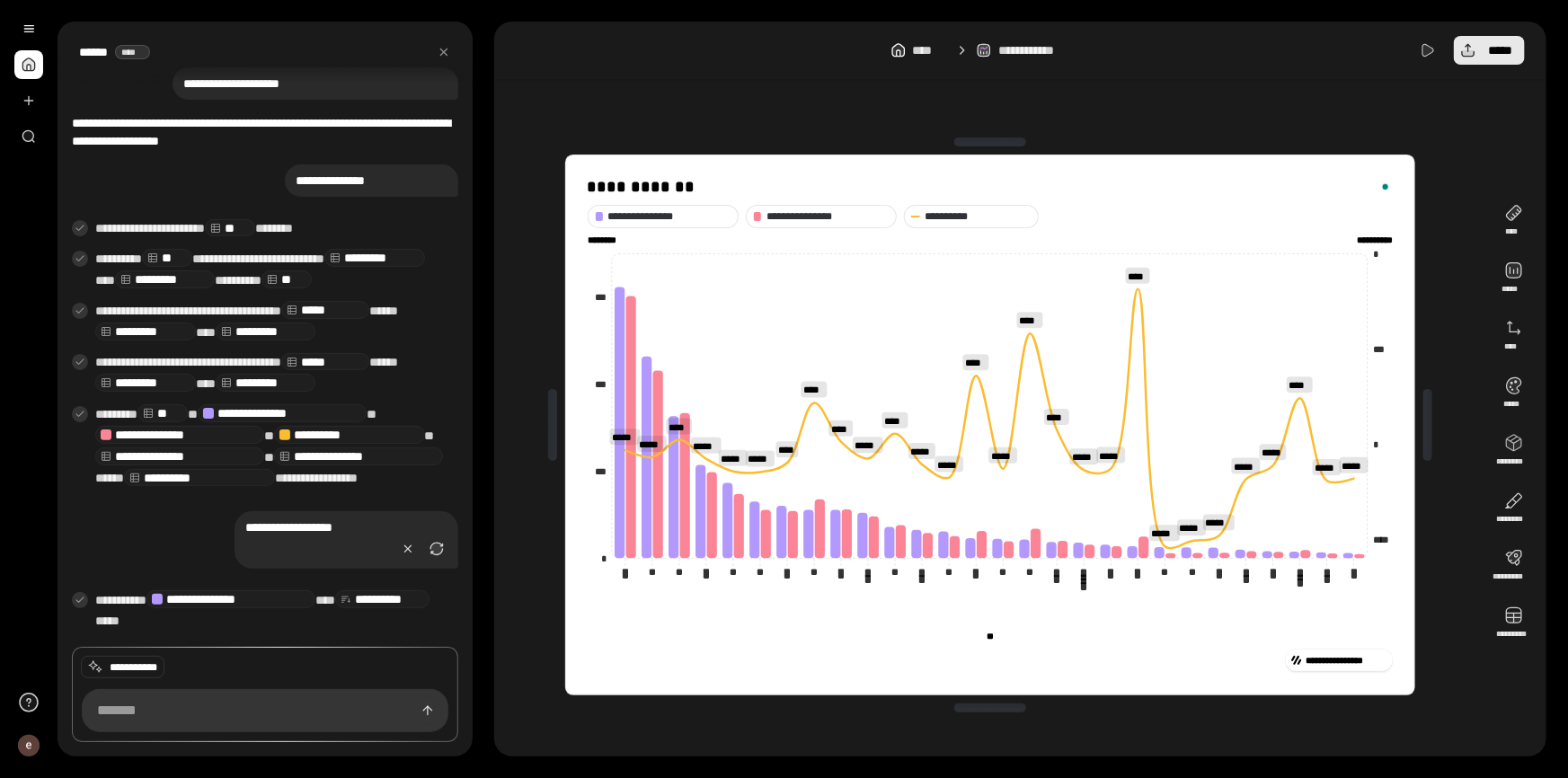 click on "*****" at bounding box center (1500, 50) 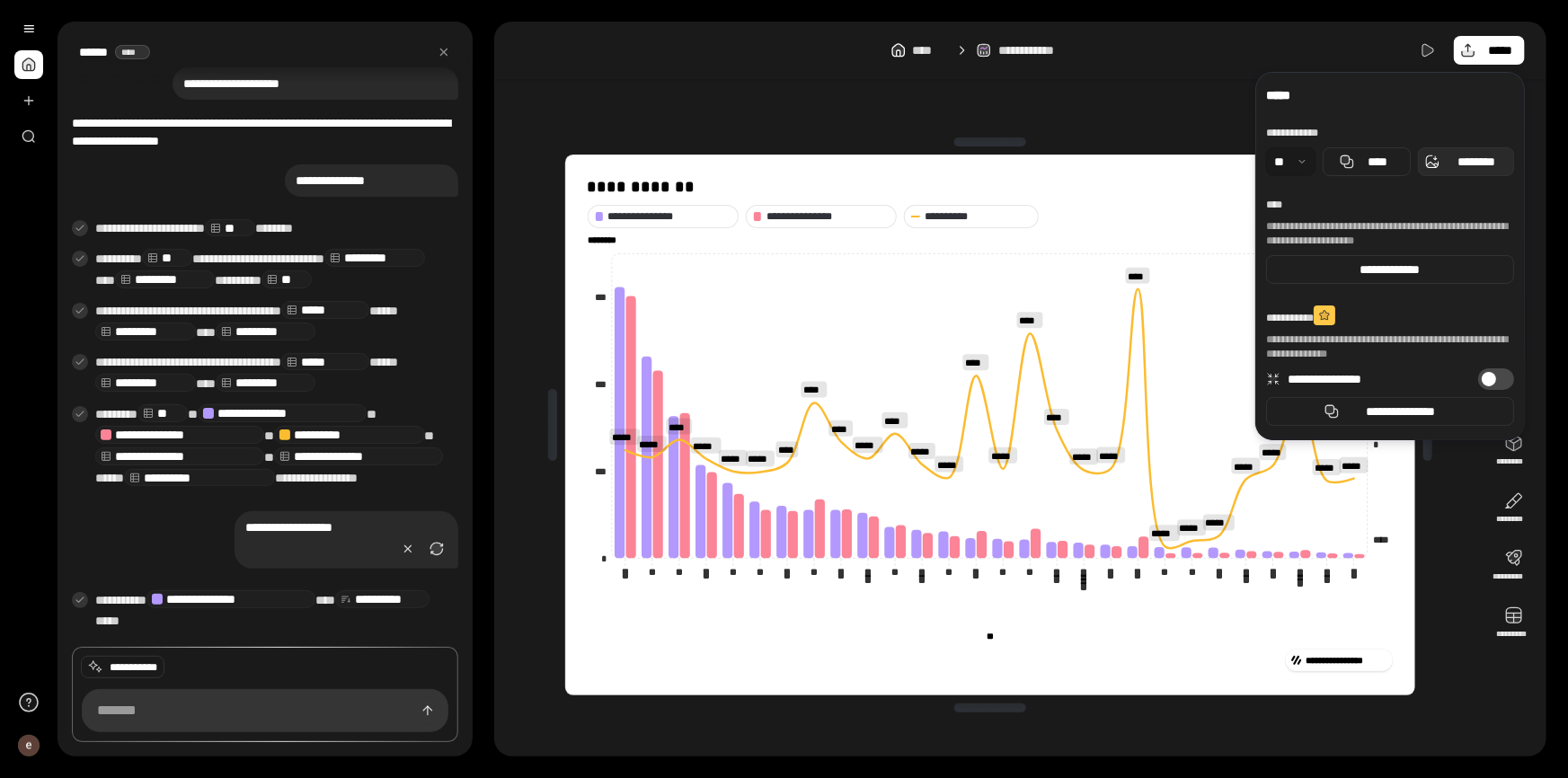 click on "********" at bounding box center (1476, 162) 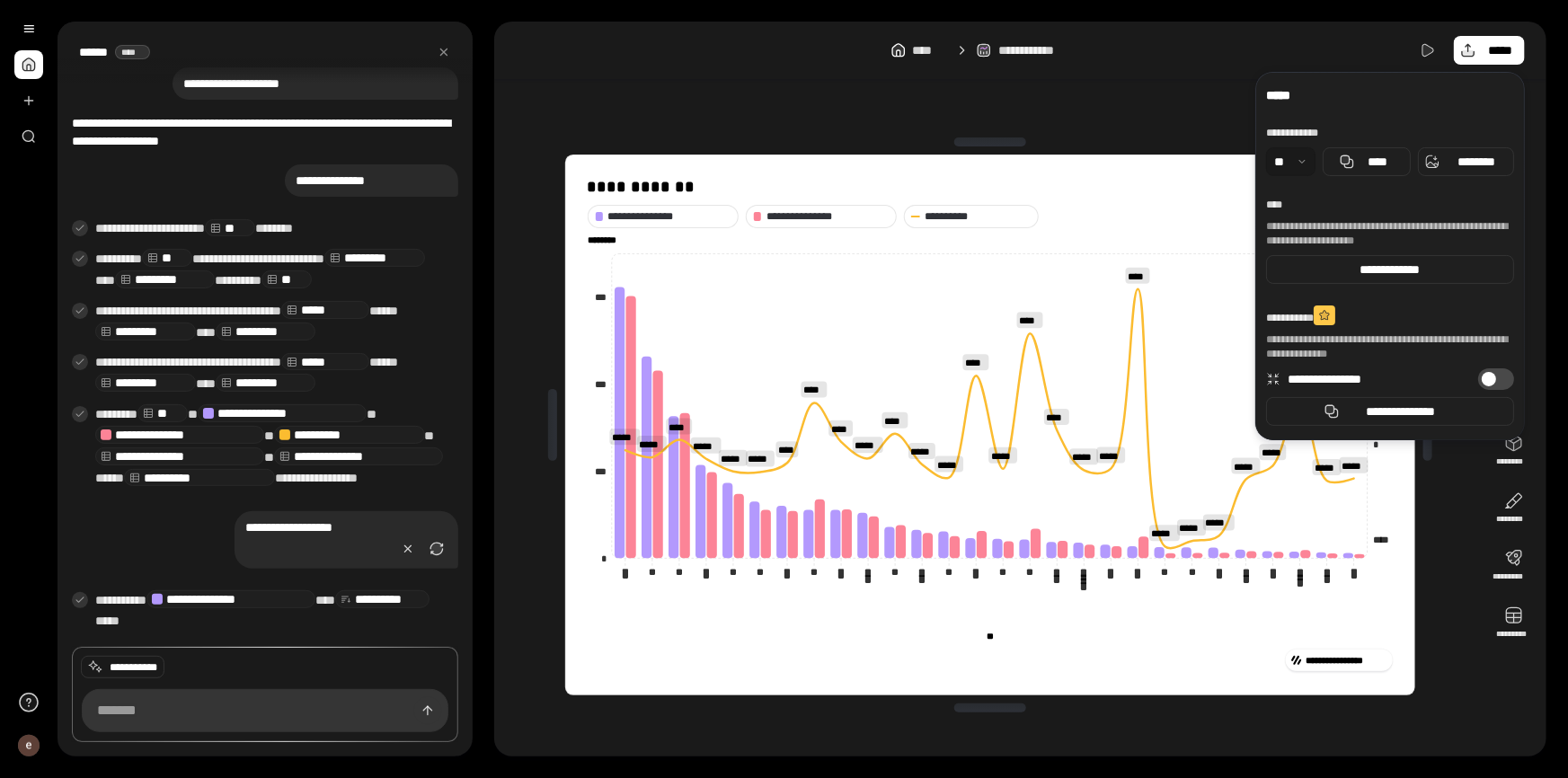 click on "**********" at bounding box center [990, 425] 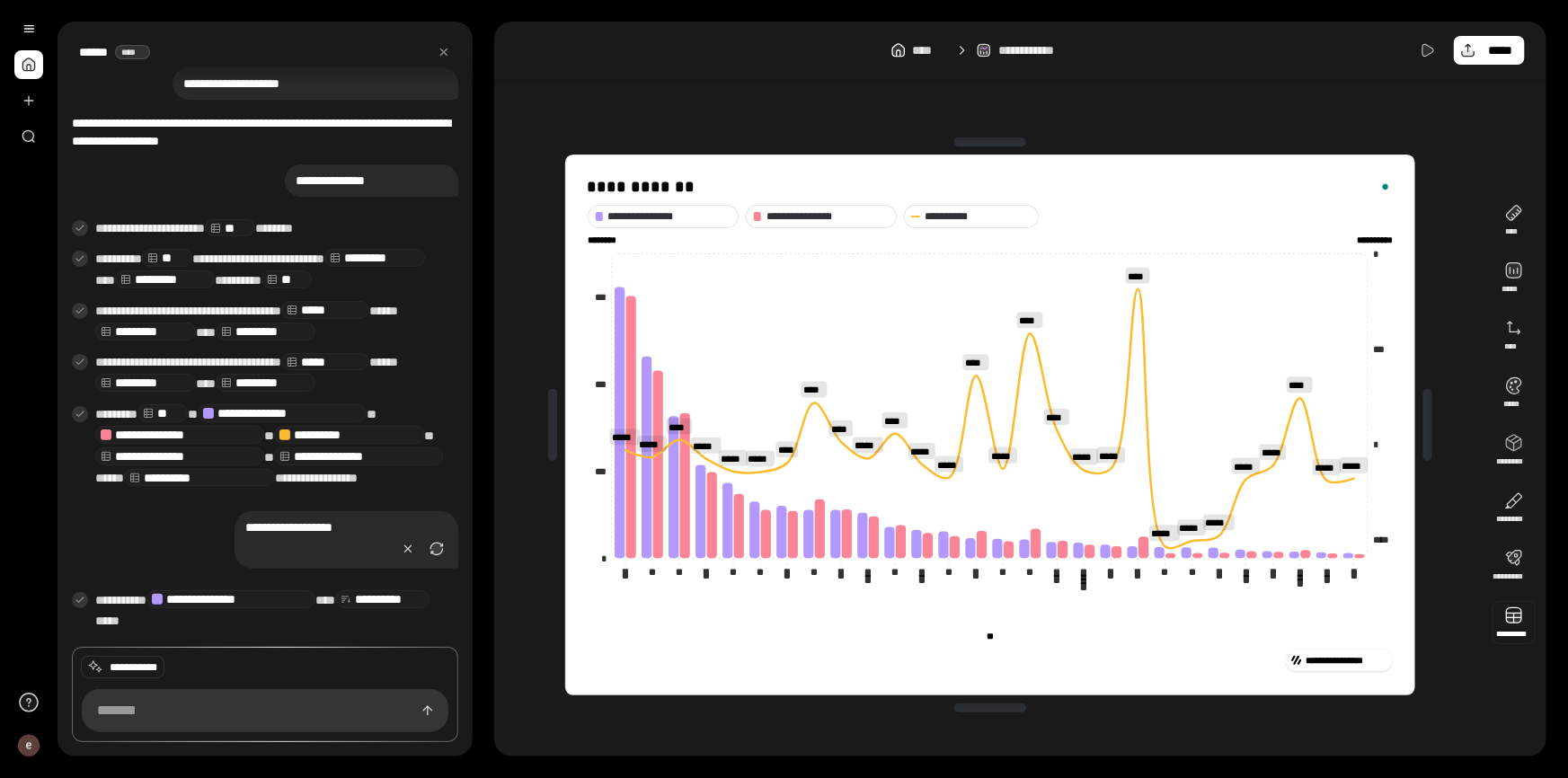 click at bounding box center [1514, 623] 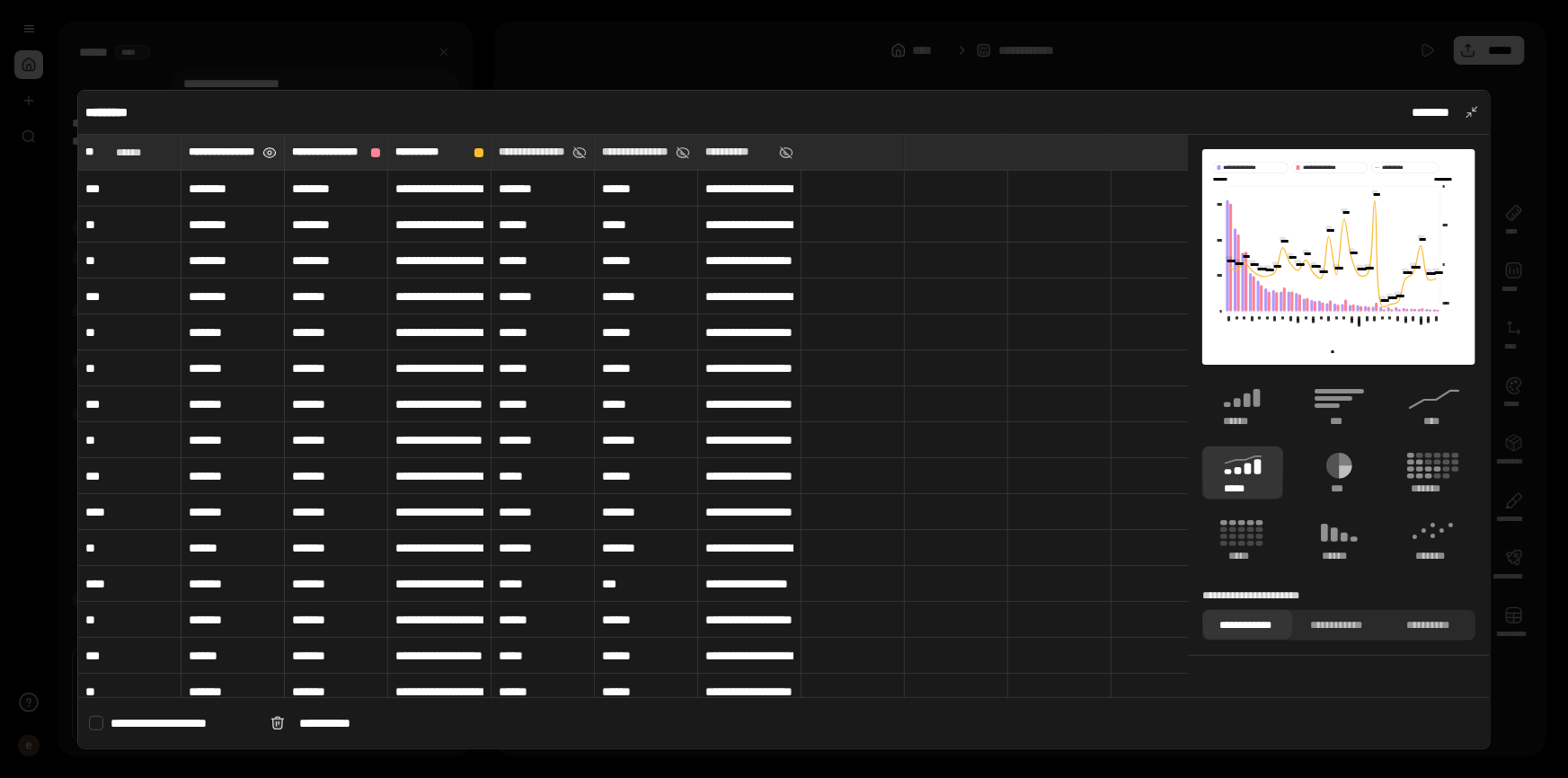 drag, startPoint x: 267, startPoint y: 149, endPoint x: 291, endPoint y: 155, distance: 24.738634 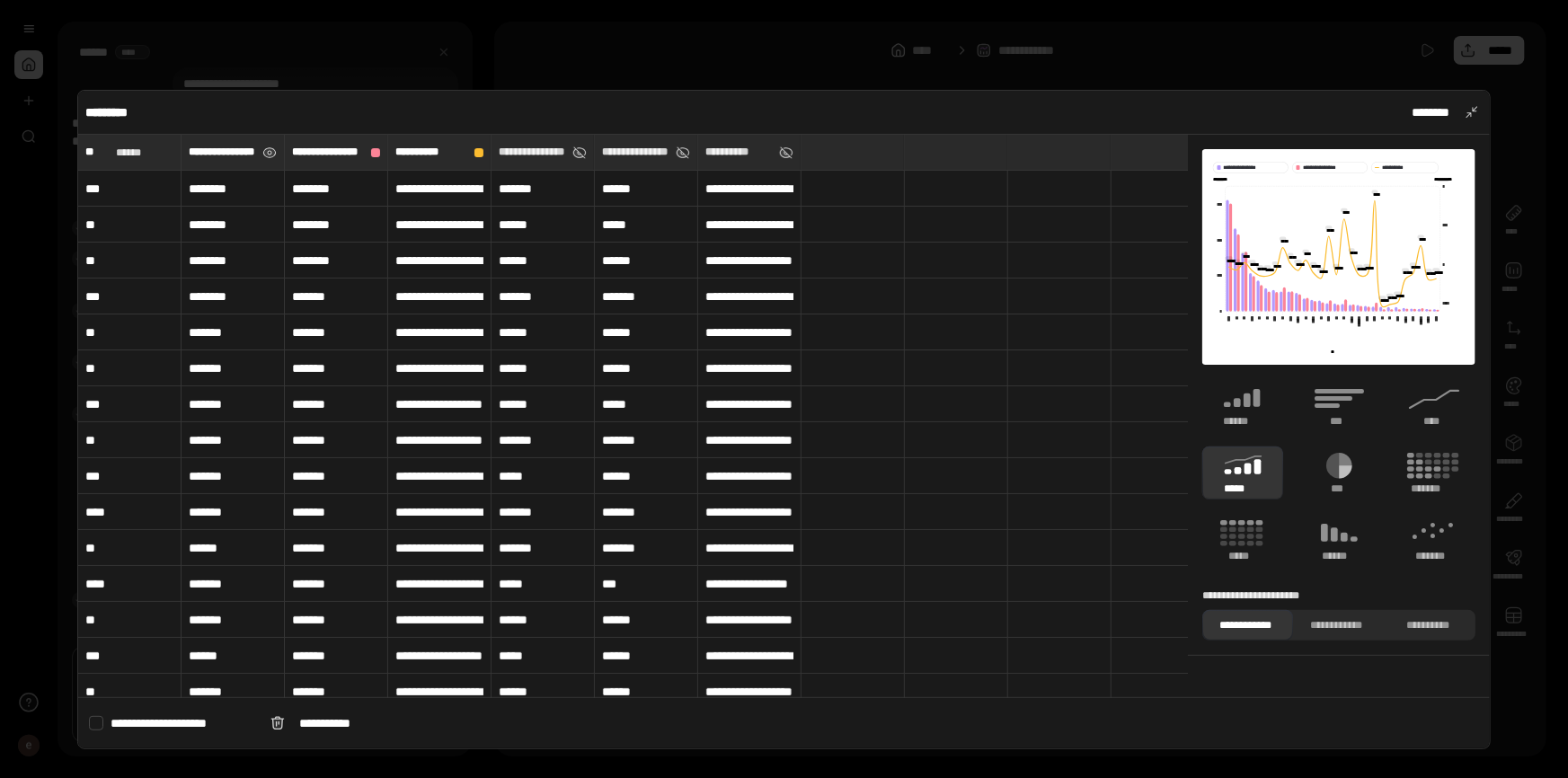 click at bounding box center [270, 153] 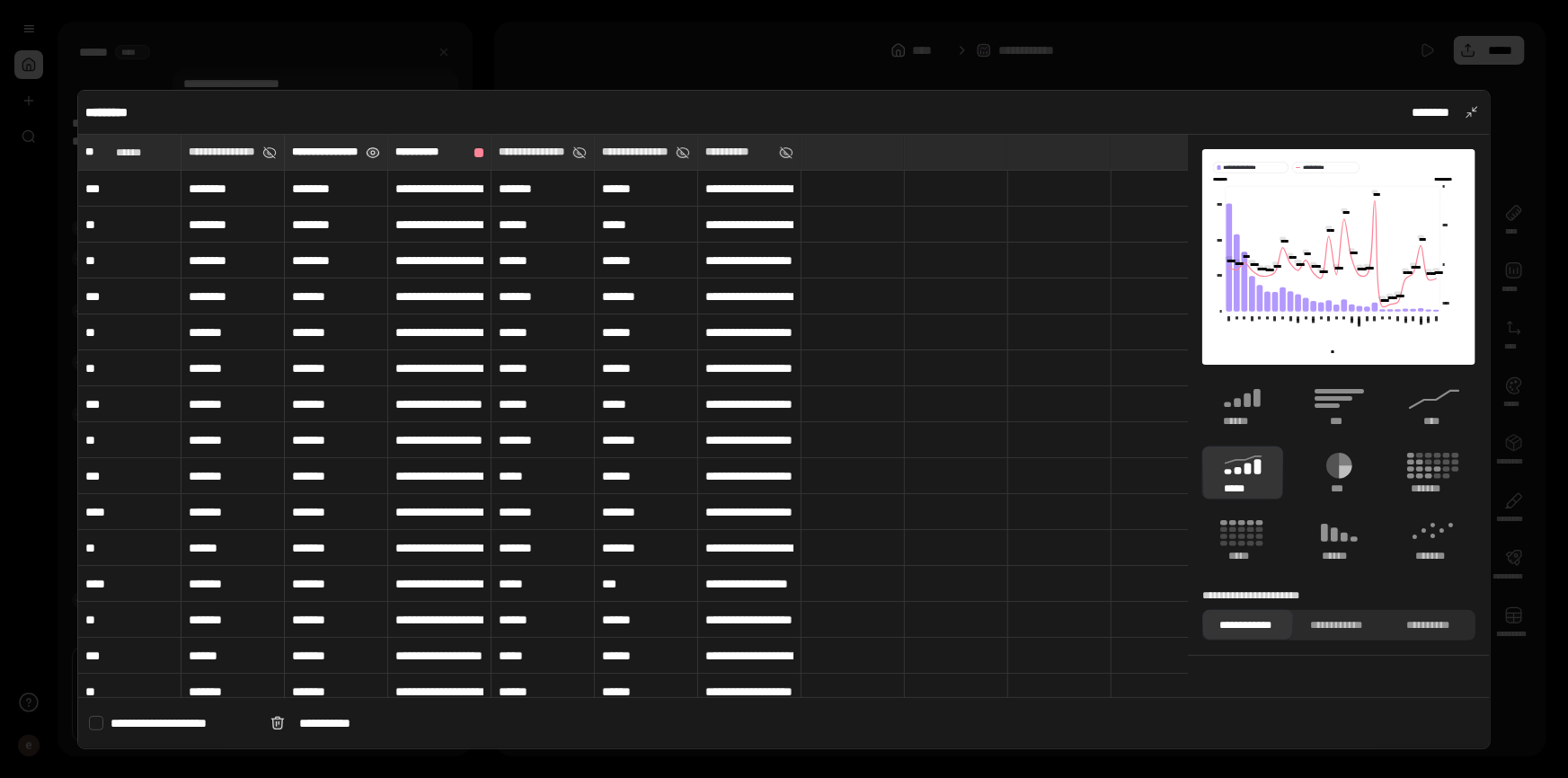 click at bounding box center (374, 153) 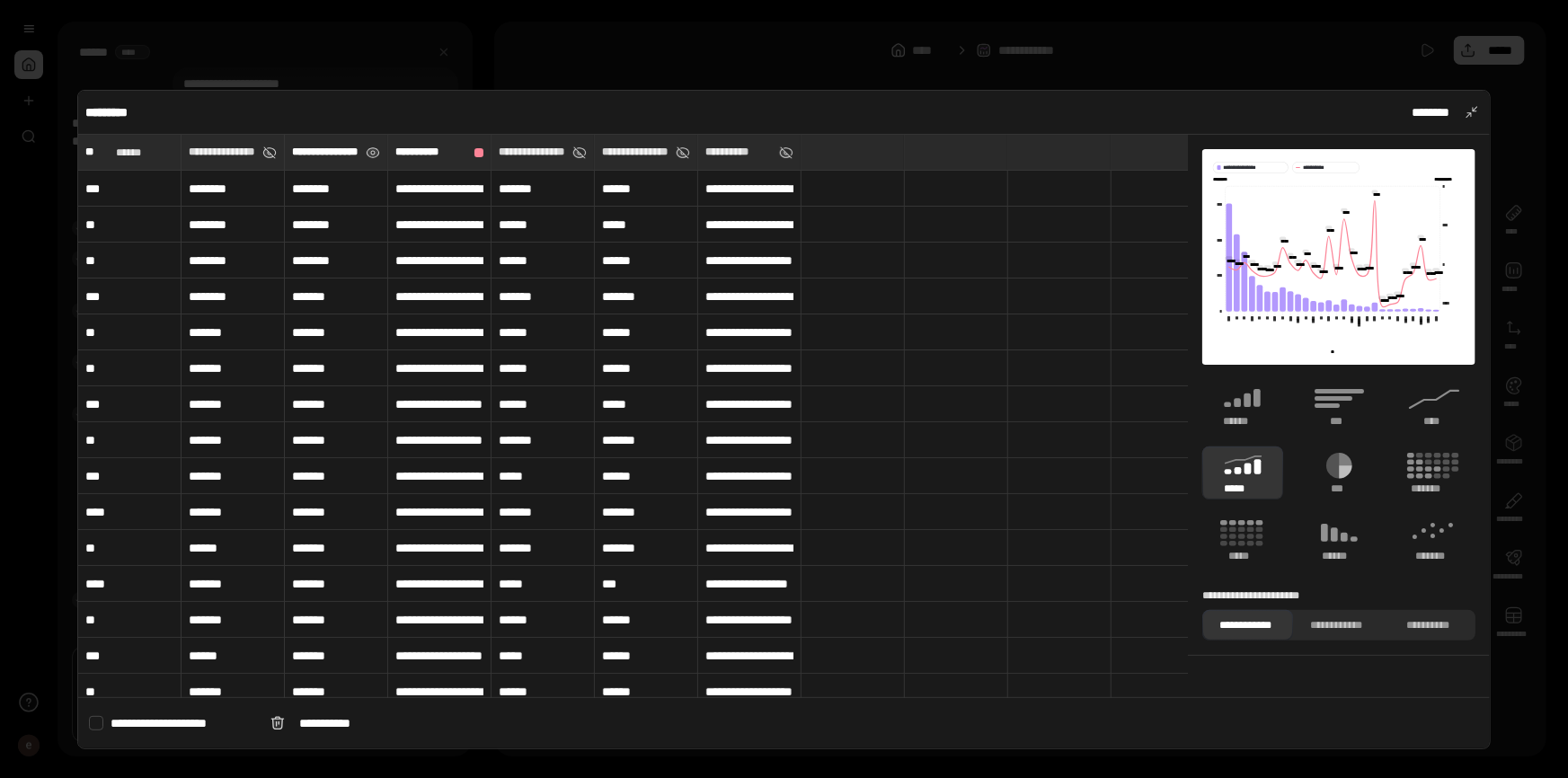 type on "********" 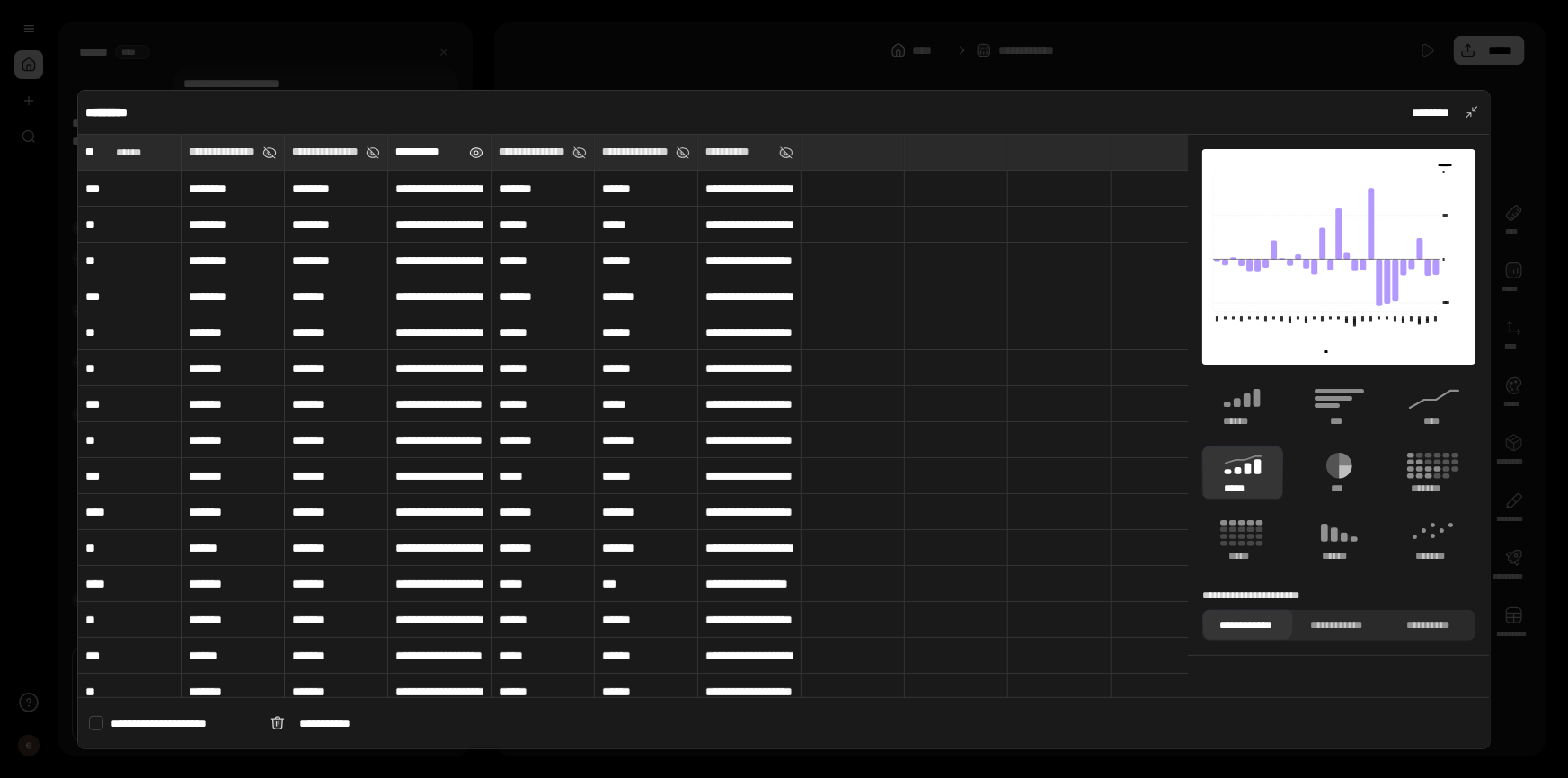 click at bounding box center (477, 153) 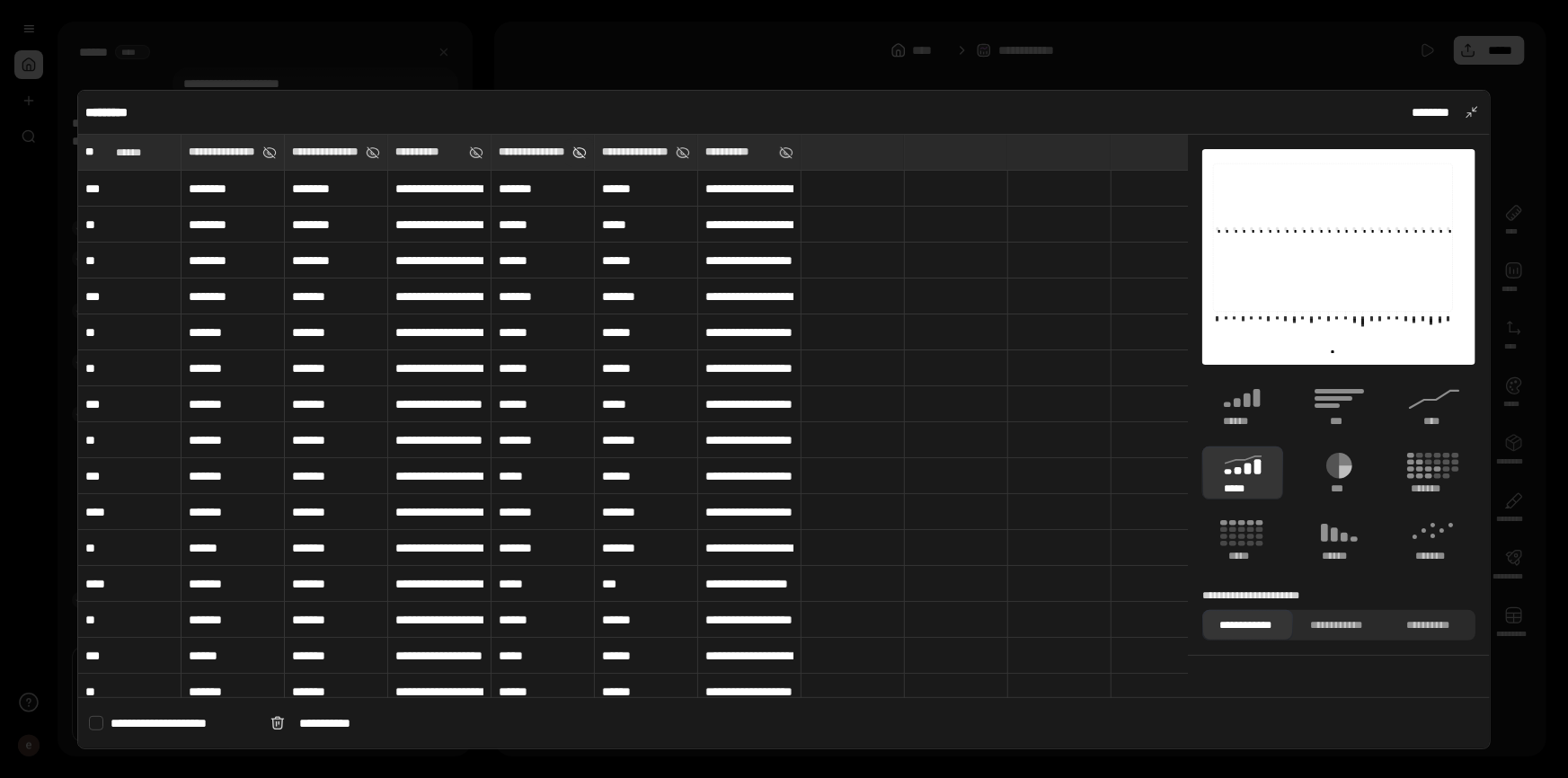 click at bounding box center [580, 153] 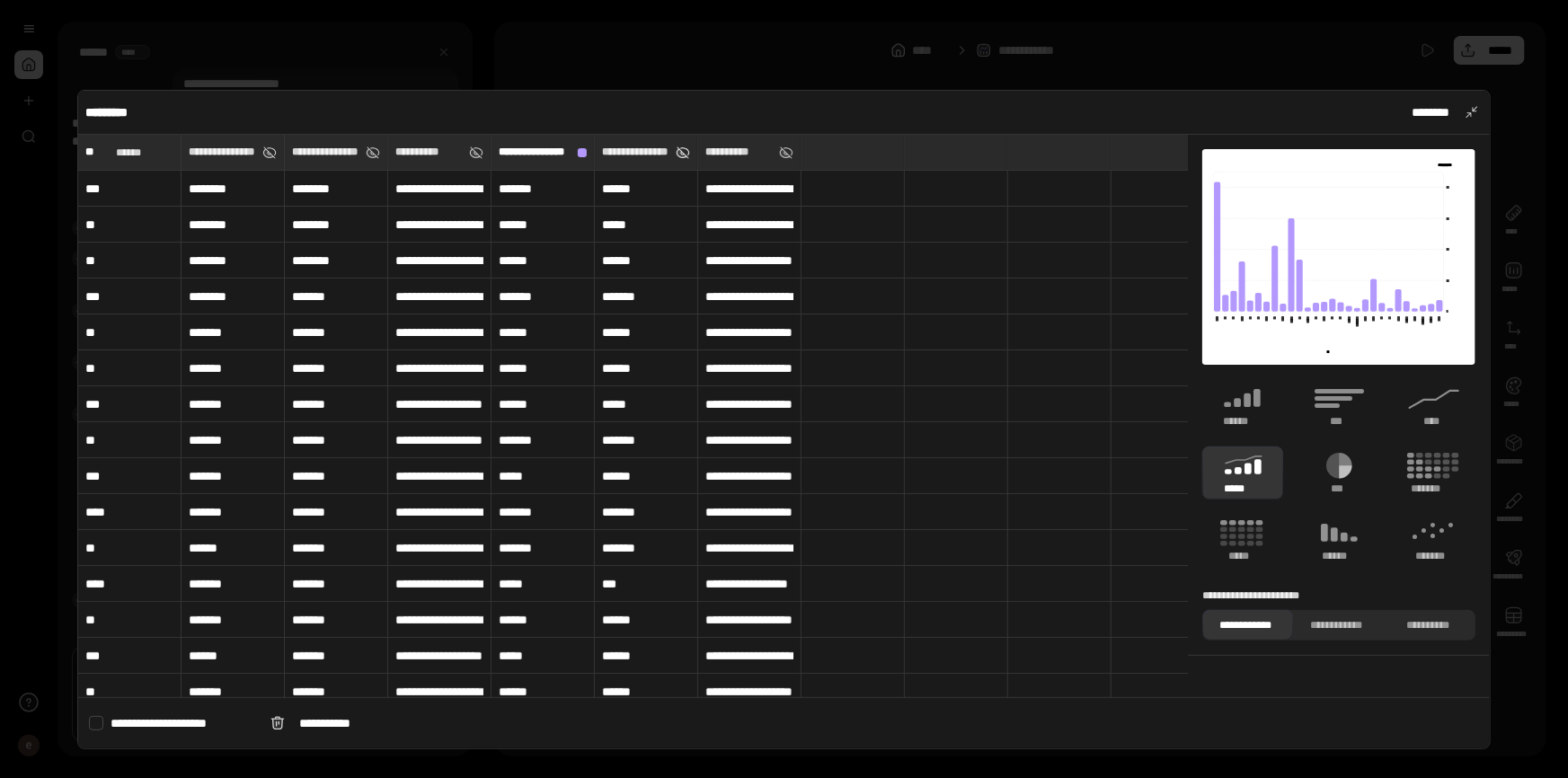 drag, startPoint x: 680, startPoint y: 149, endPoint x: 814, endPoint y: 178, distance: 137.1022 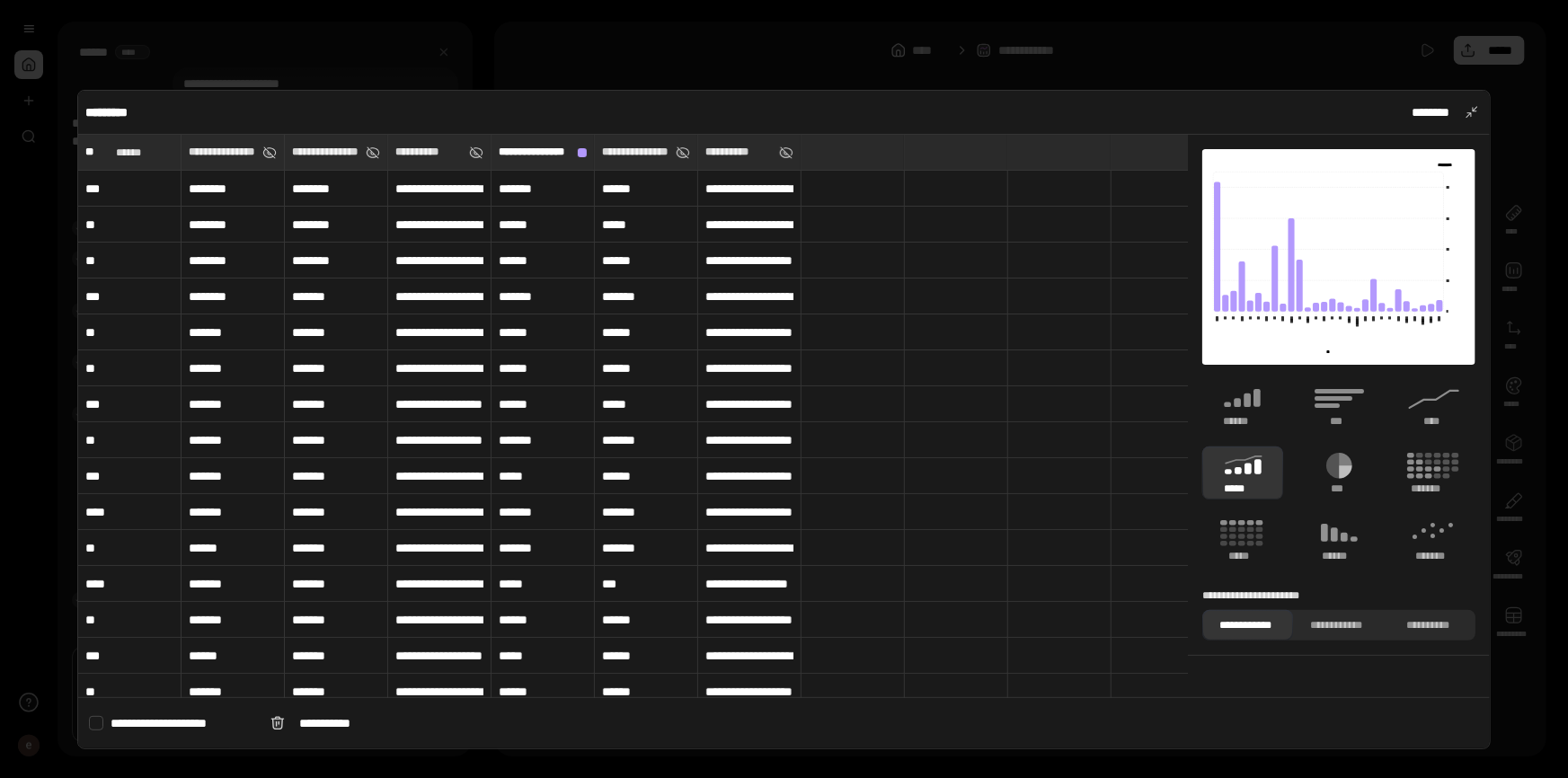 click at bounding box center [684, 153] 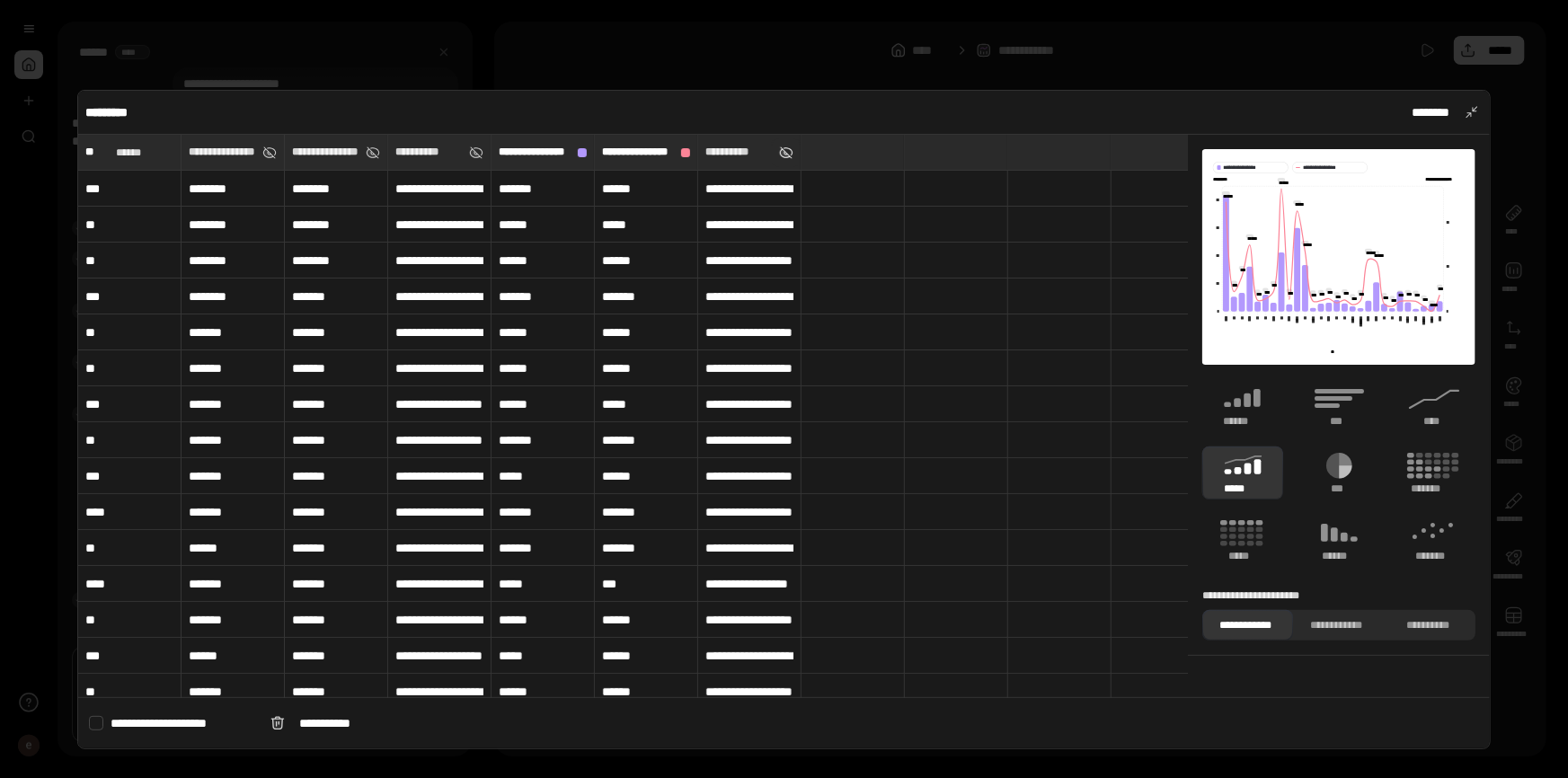 click at bounding box center [787, 153] 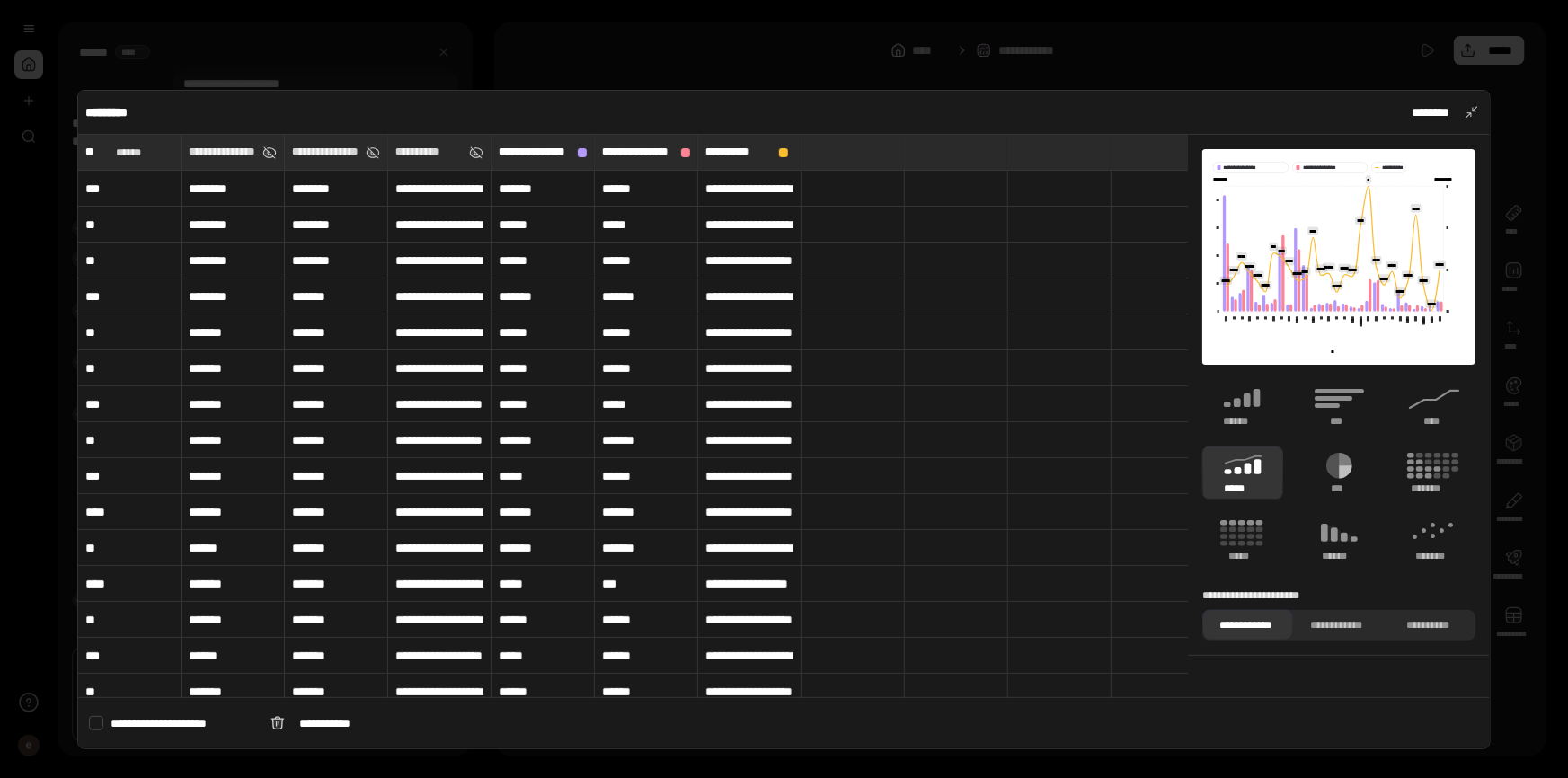 type on "**********" 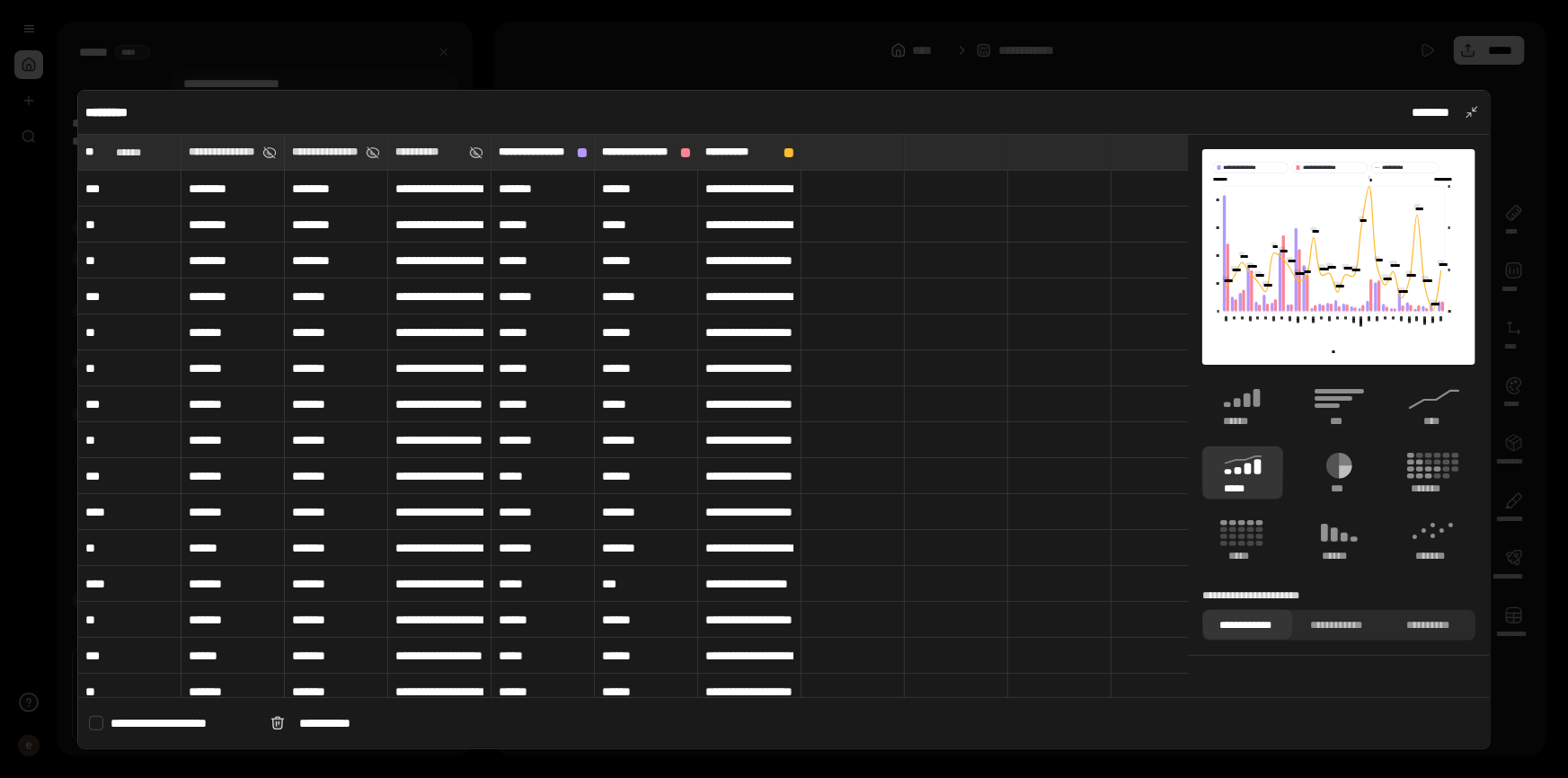click at bounding box center [784, 389] 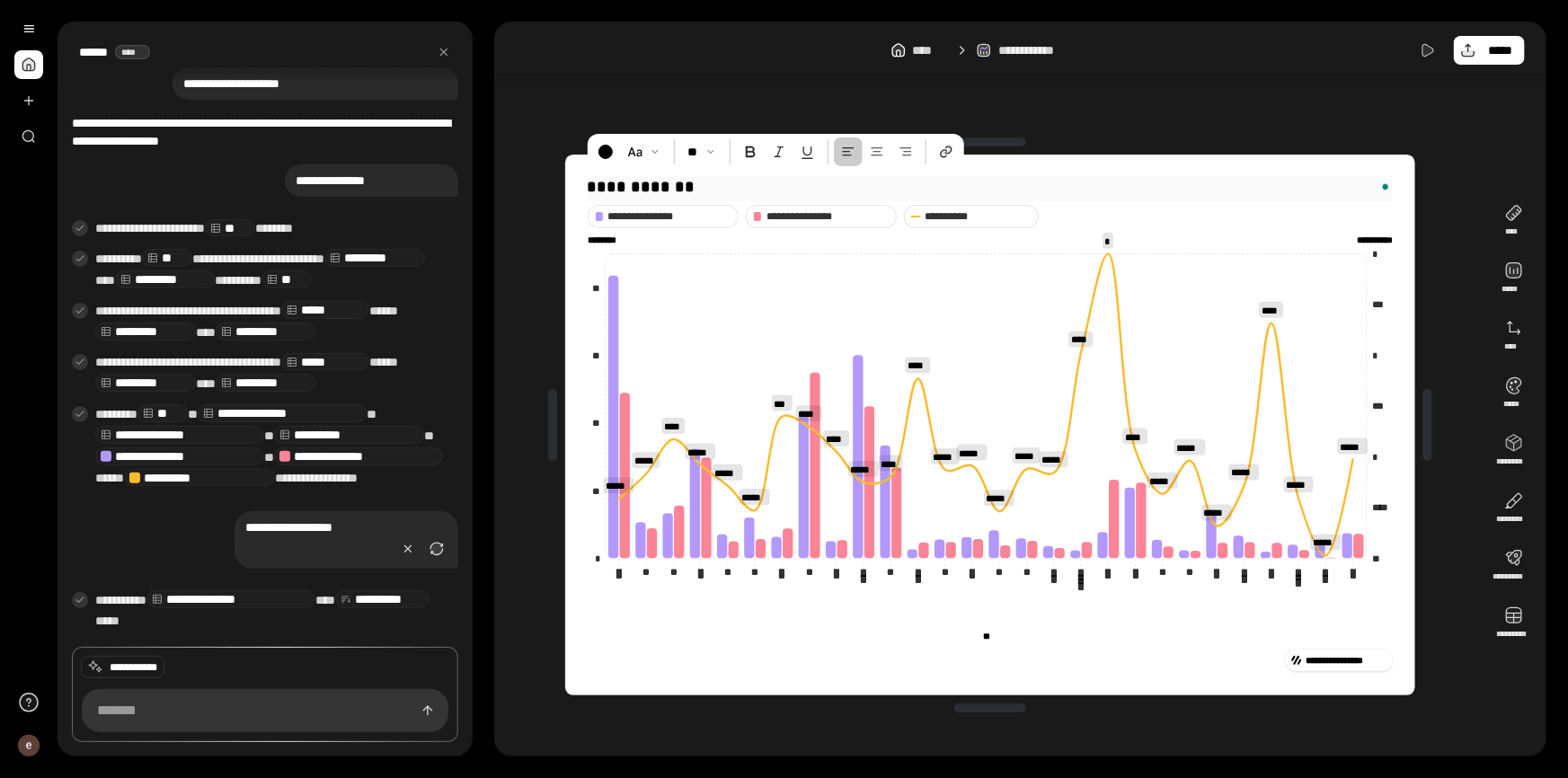 click on "**********" at bounding box center (990, 187) 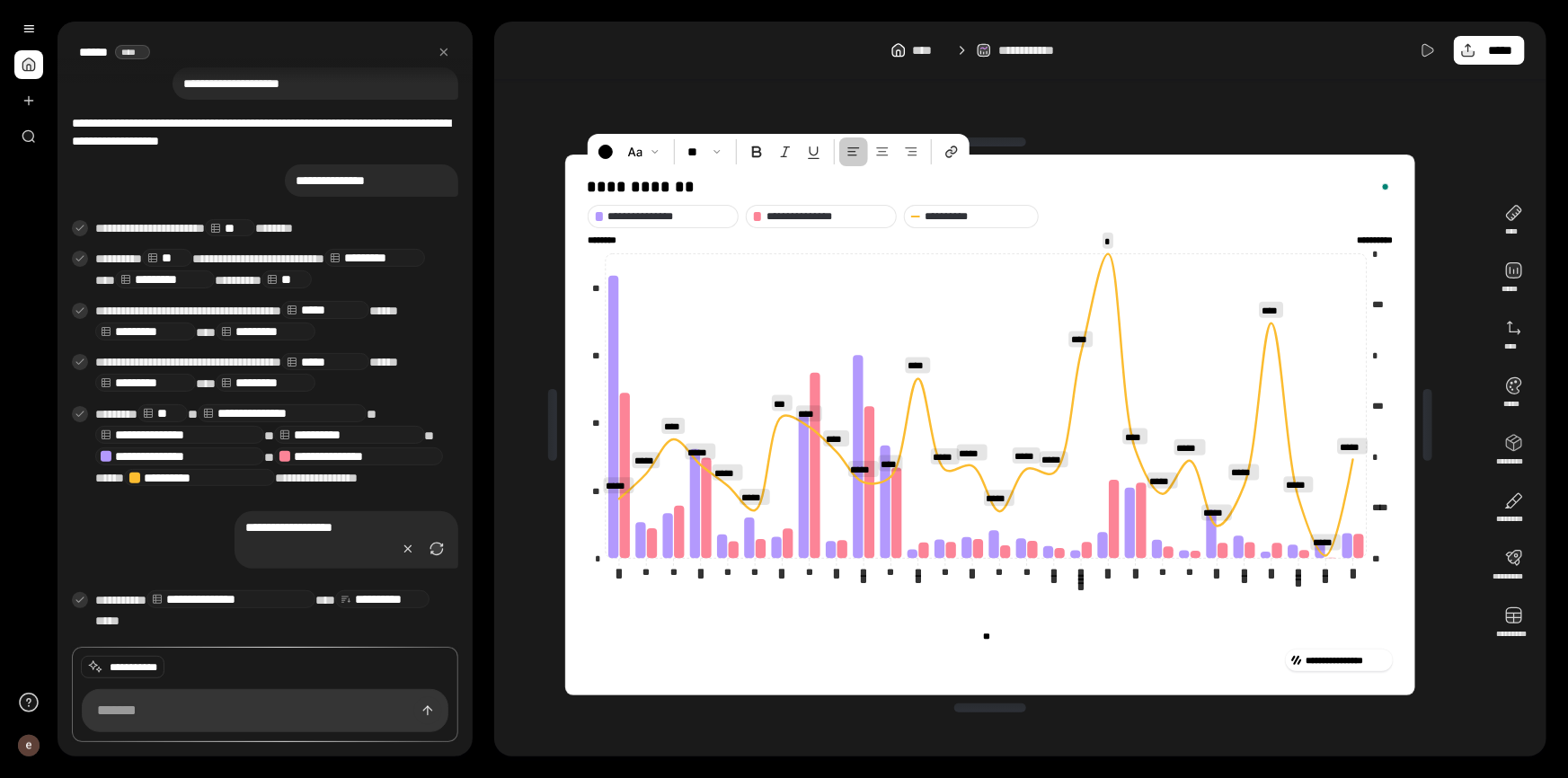 click on "**********" at bounding box center [990, 425] 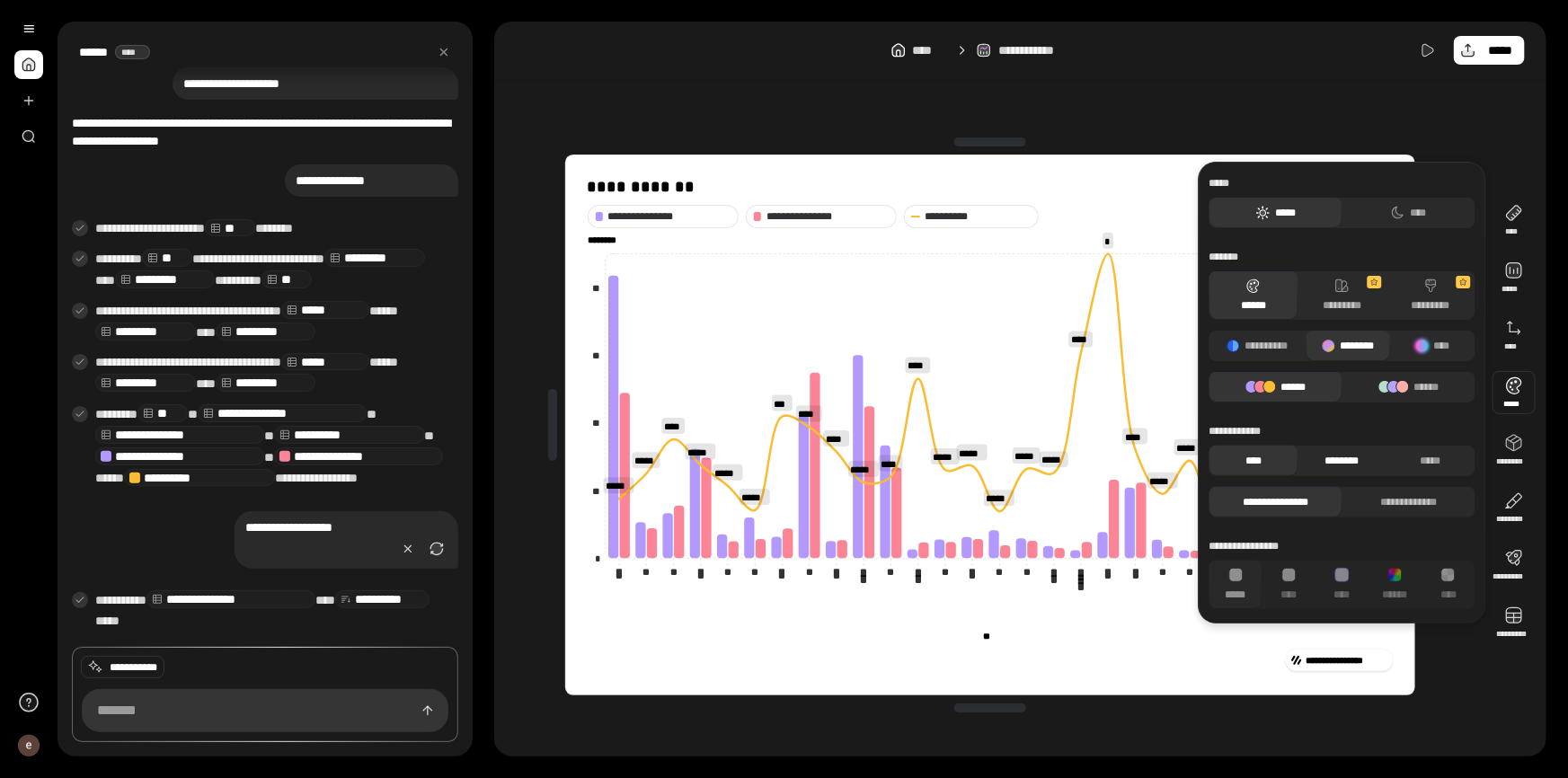 click on "********" at bounding box center [1342, 461] 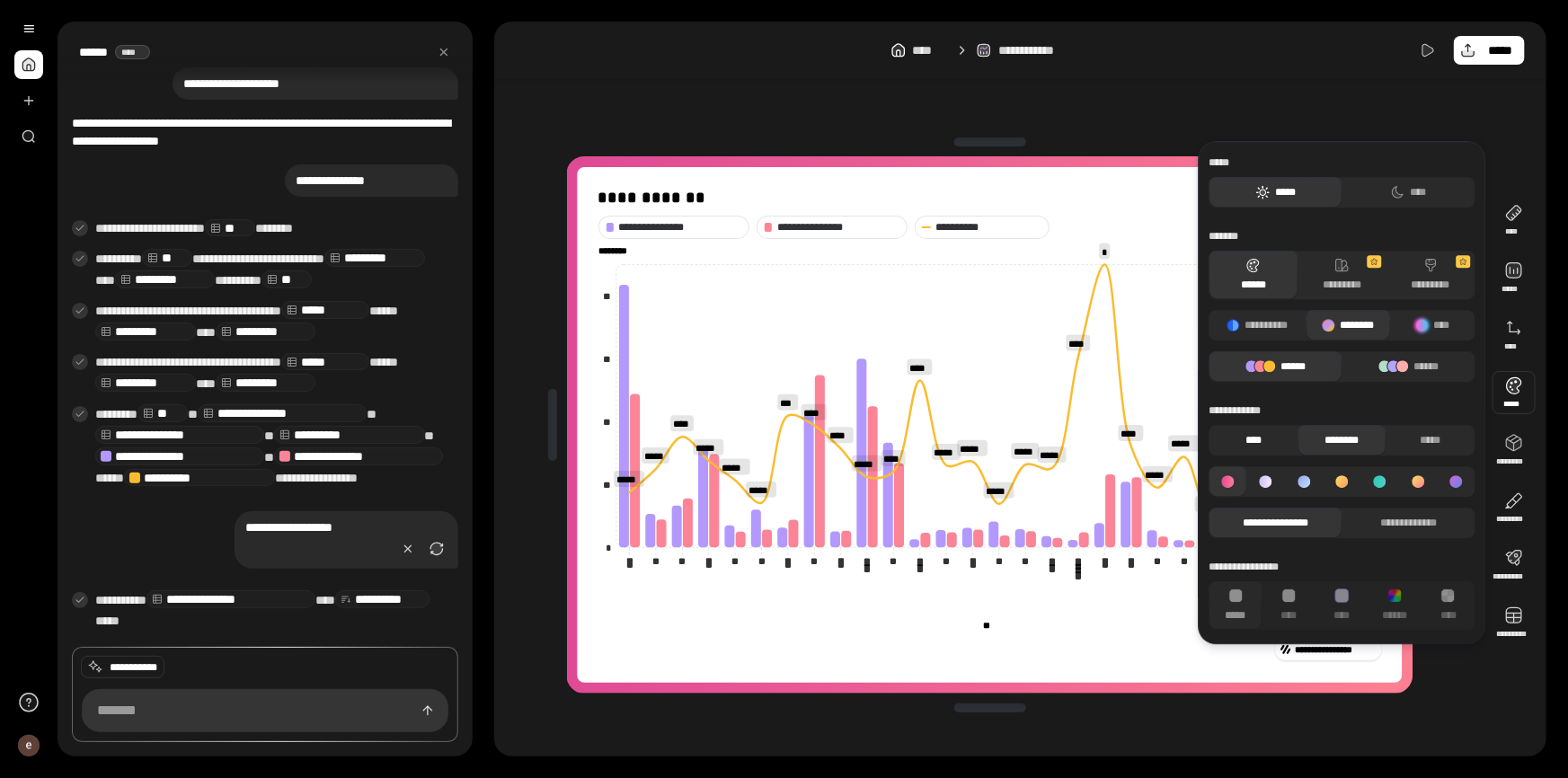 click on "****" at bounding box center (1254, 440) 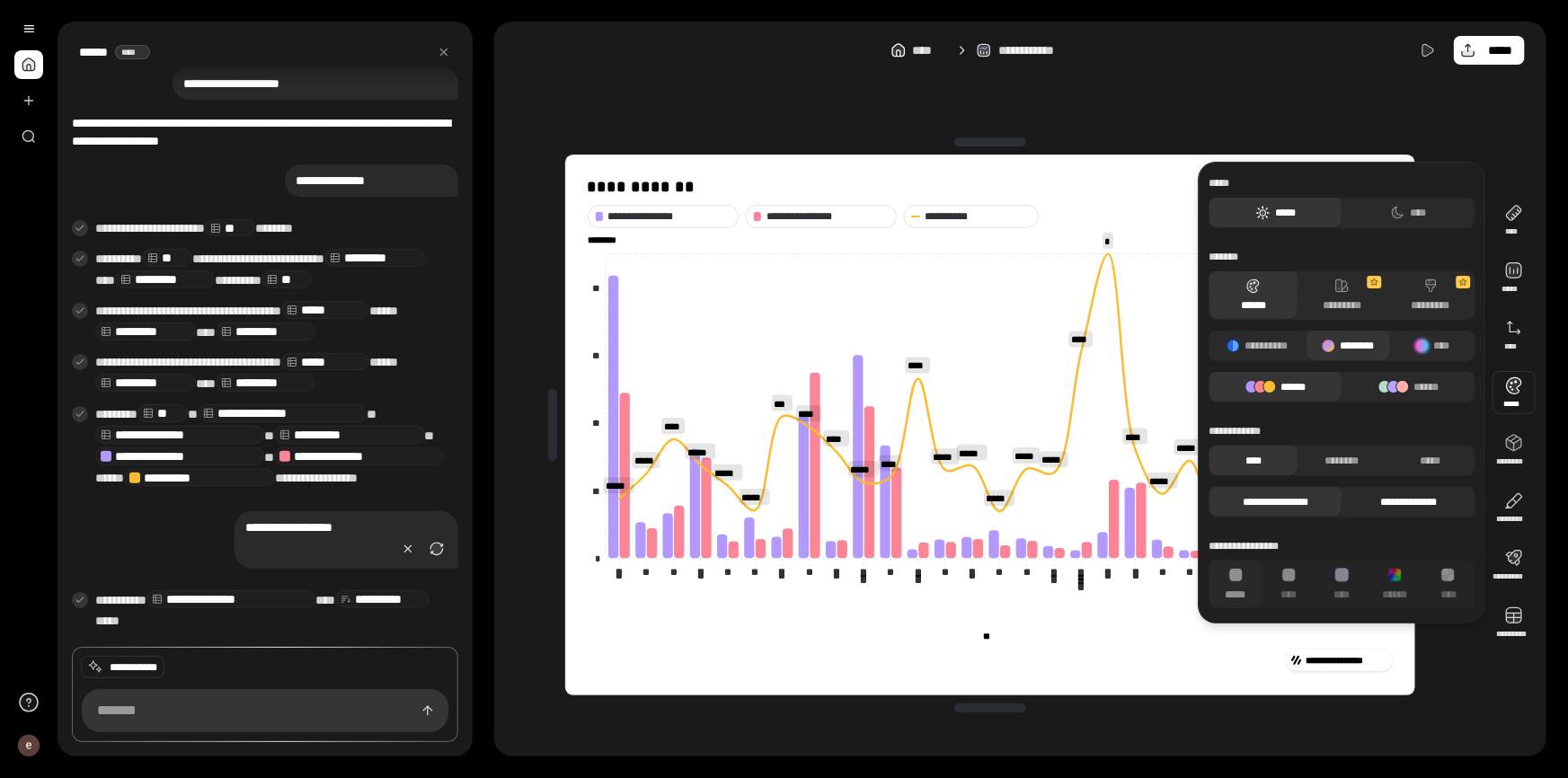 click on "**********" at bounding box center [1409, 502] 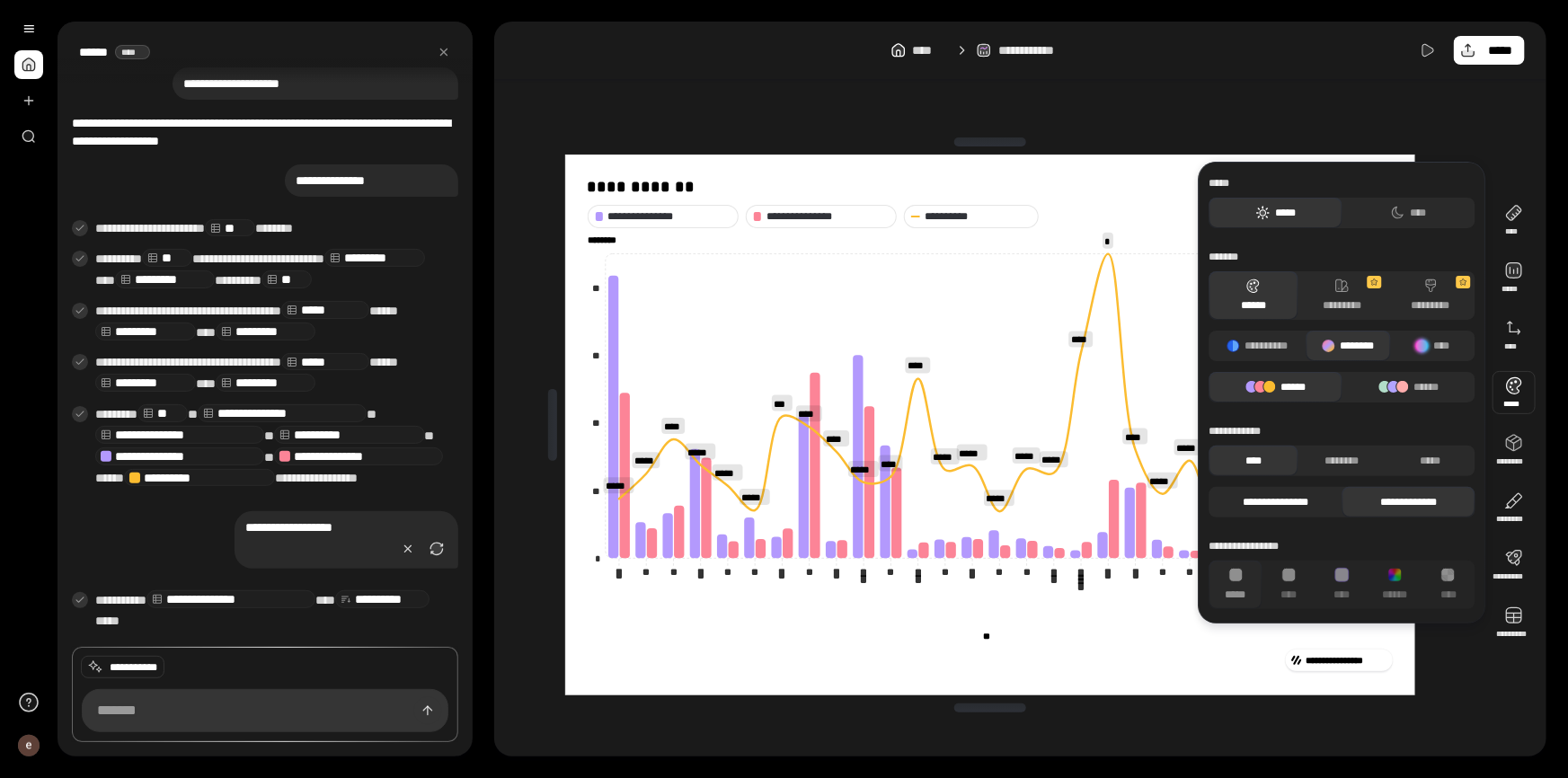 click on "**********" at bounding box center [1276, 502] 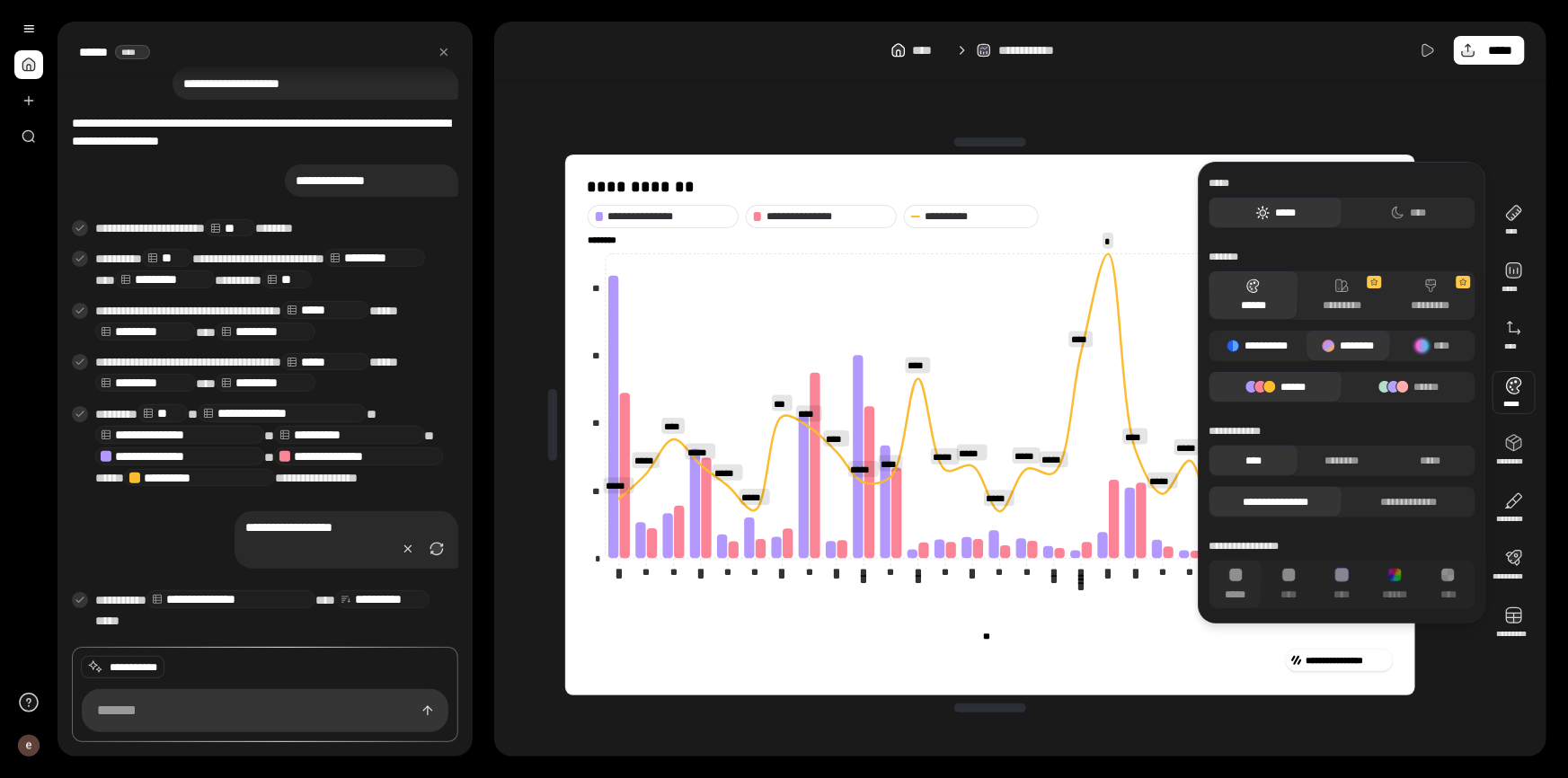 click on "**********" at bounding box center [1258, 346] 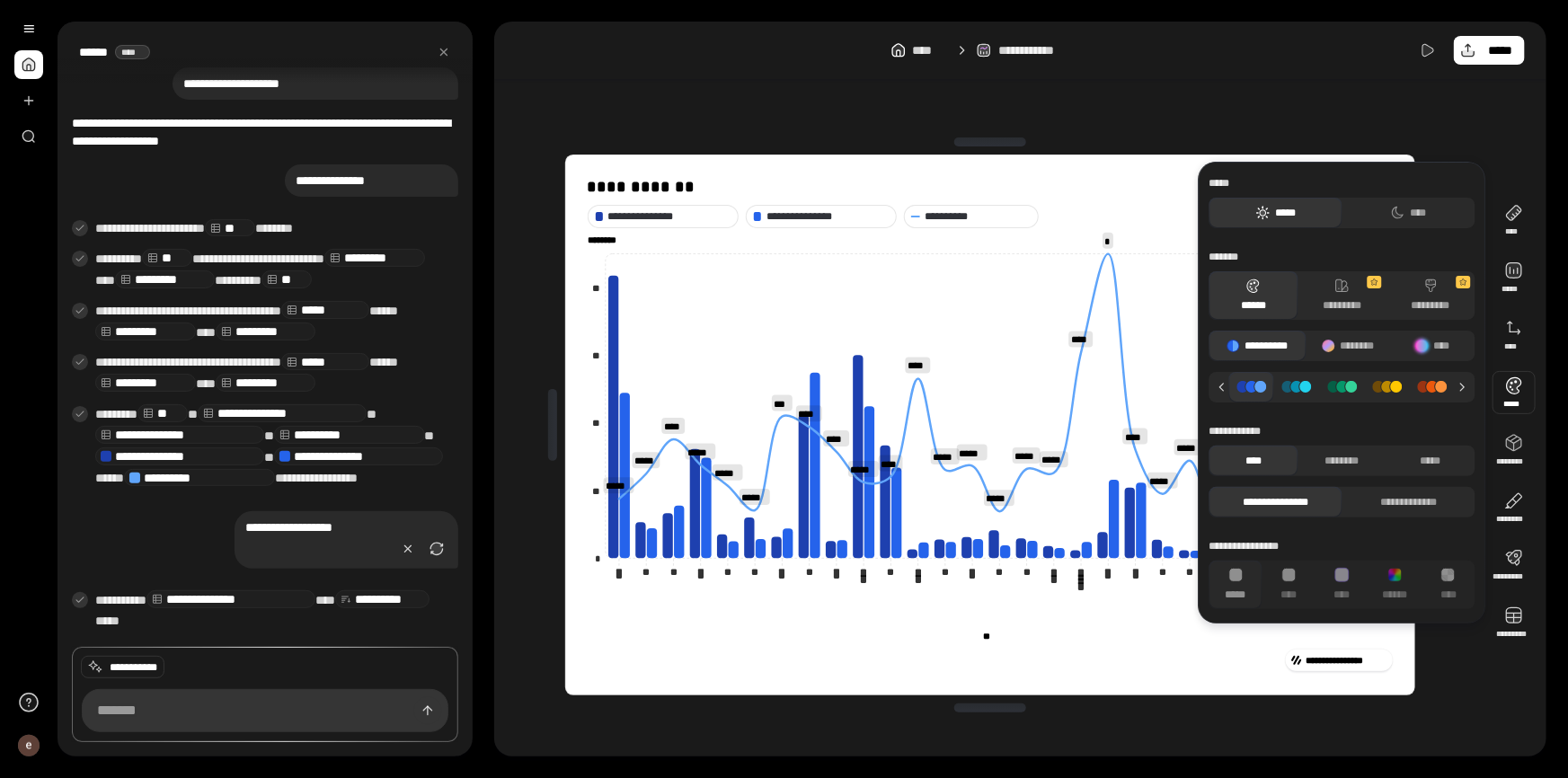 click 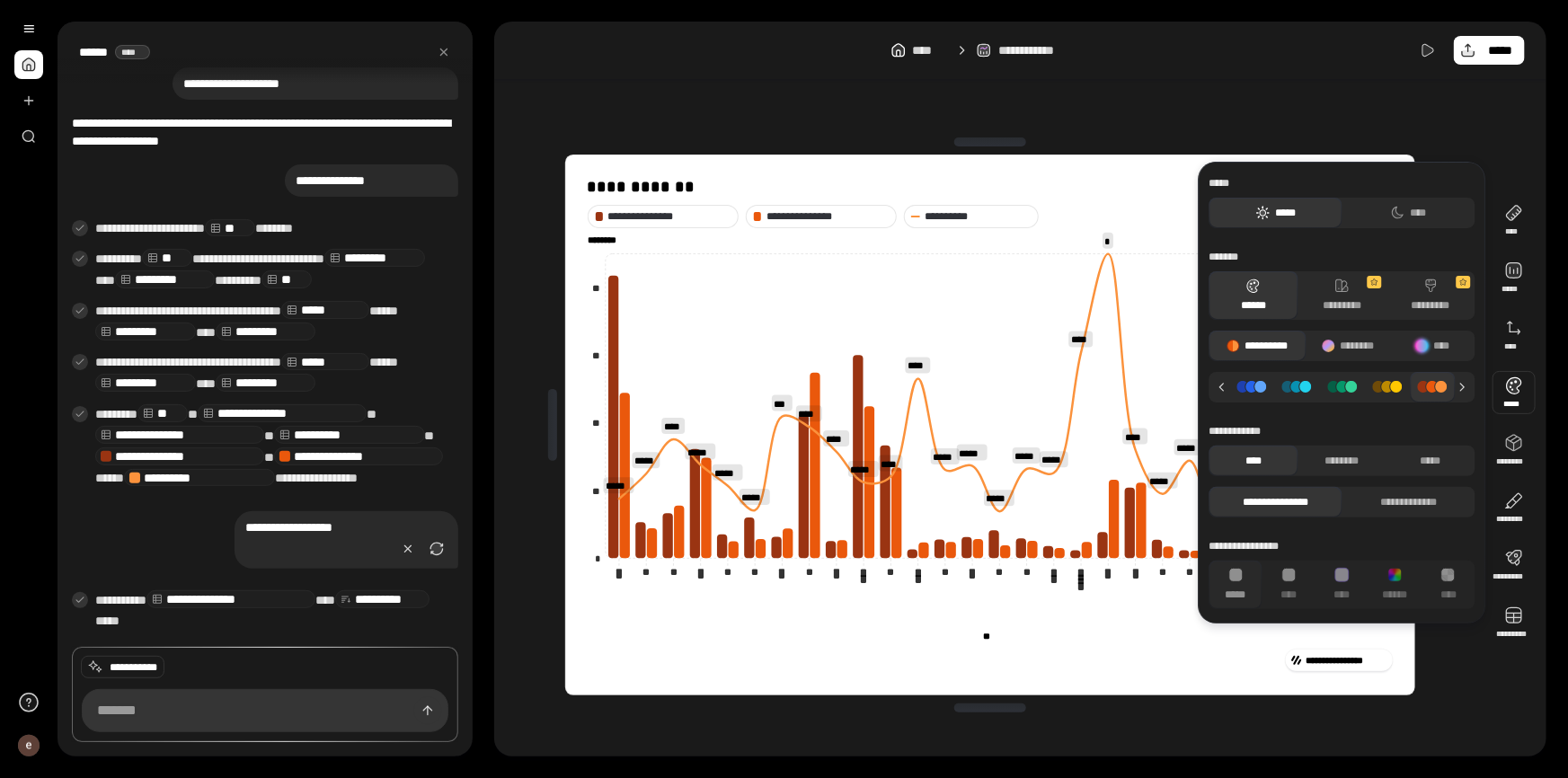 click 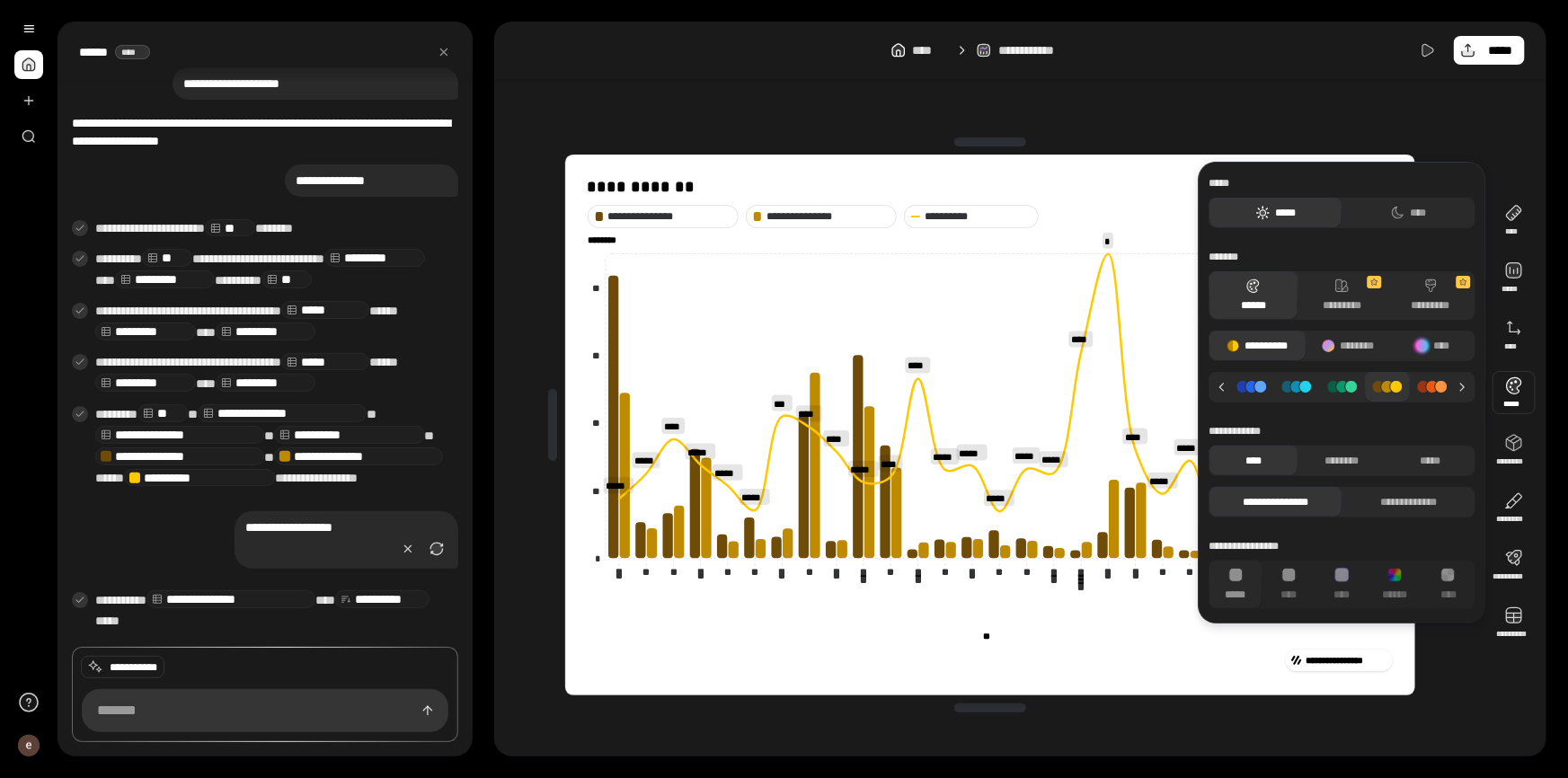 click 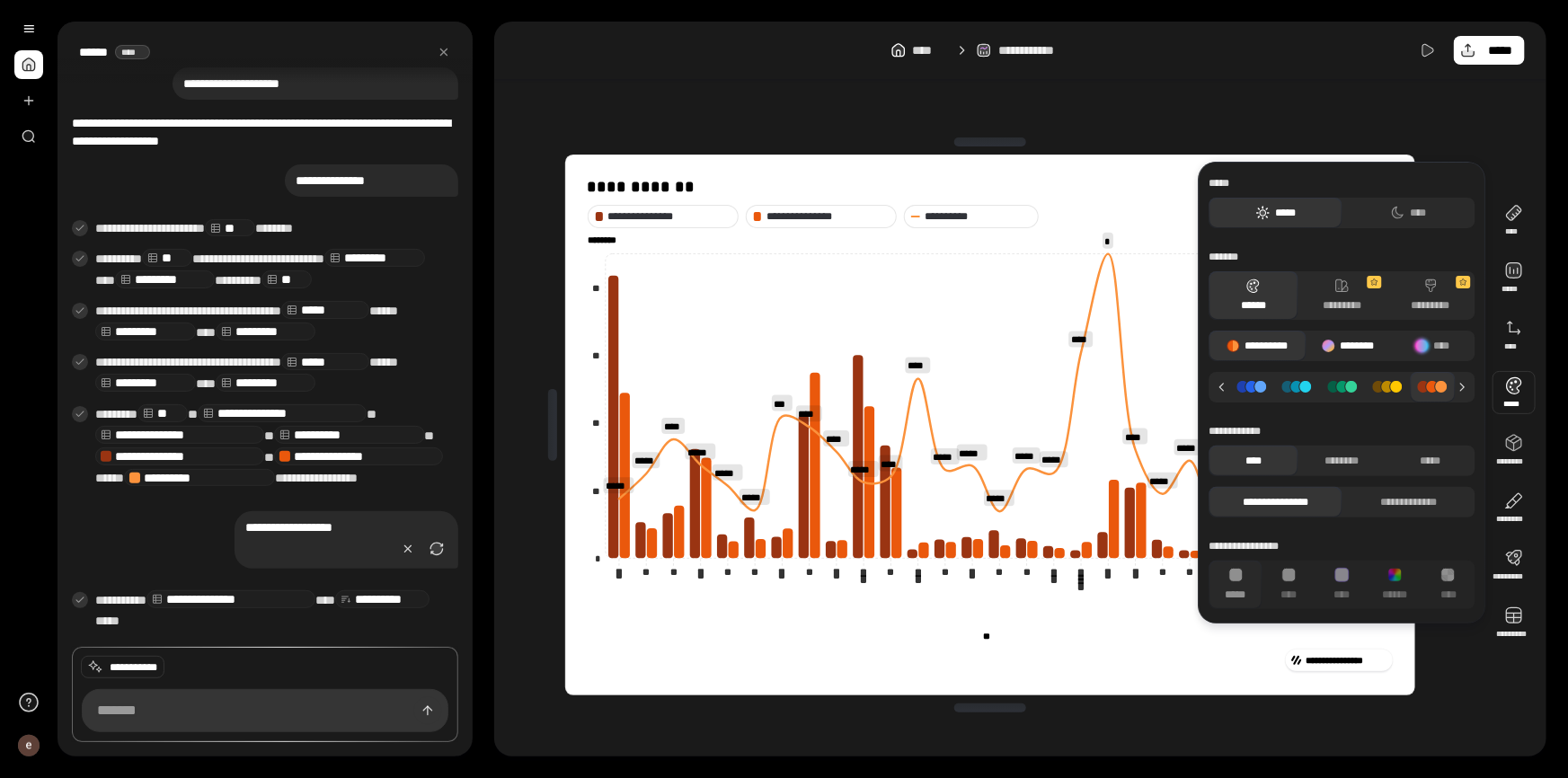 click on "********" at bounding box center (1348, 346) 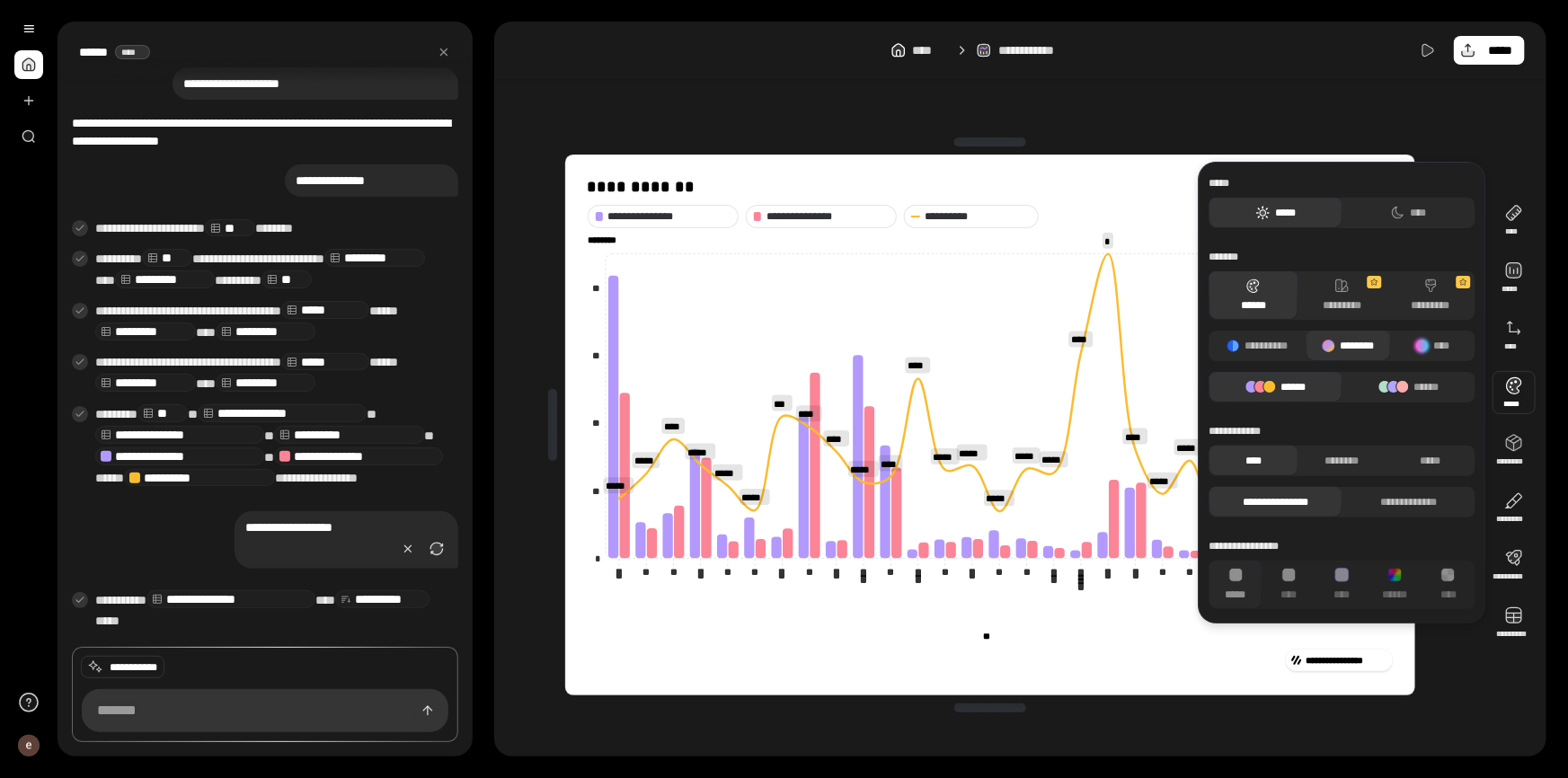 click on "**********" at bounding box center (1342, 326) 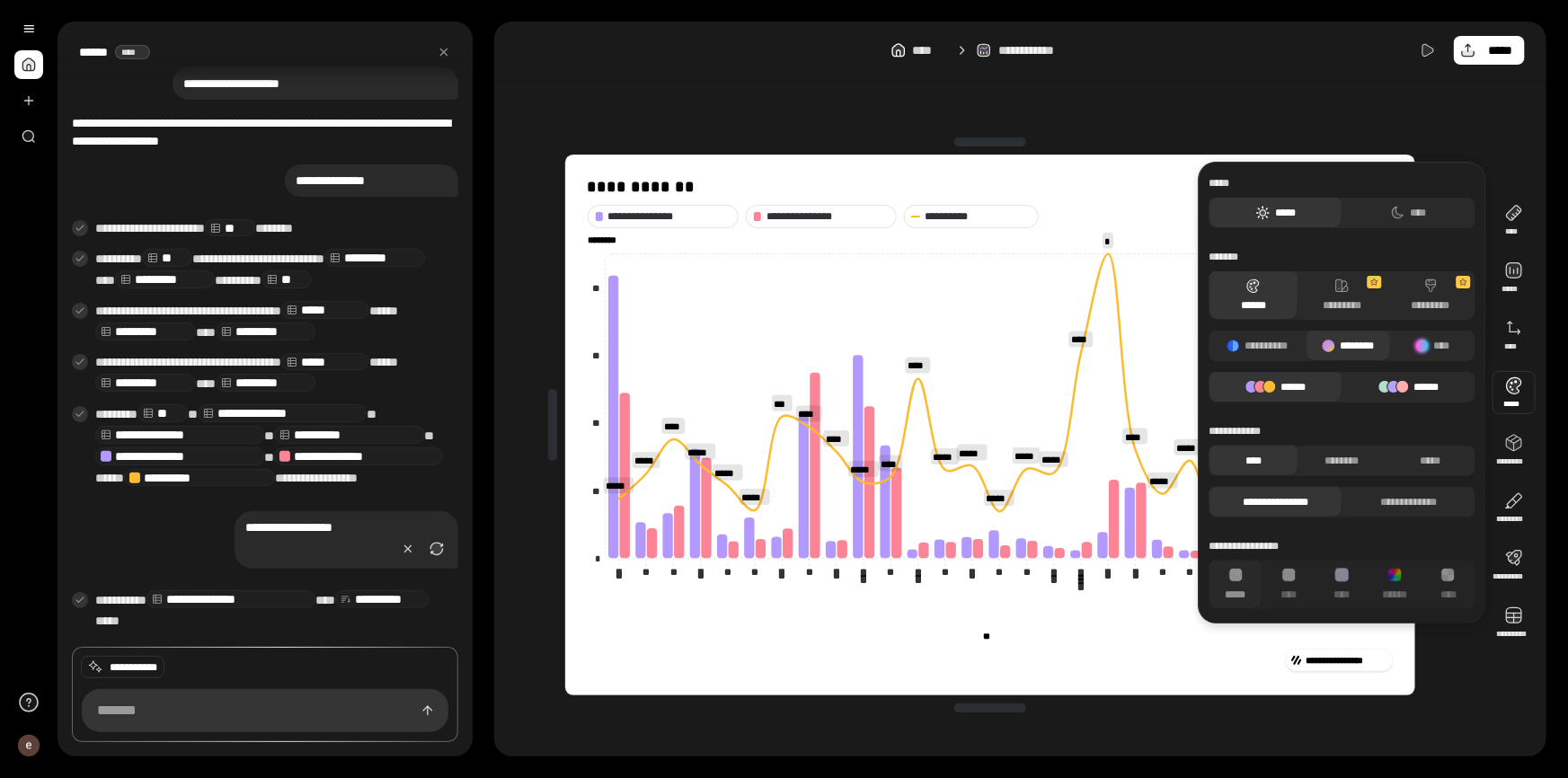 click on "******" at bounding box center (1409, 387) 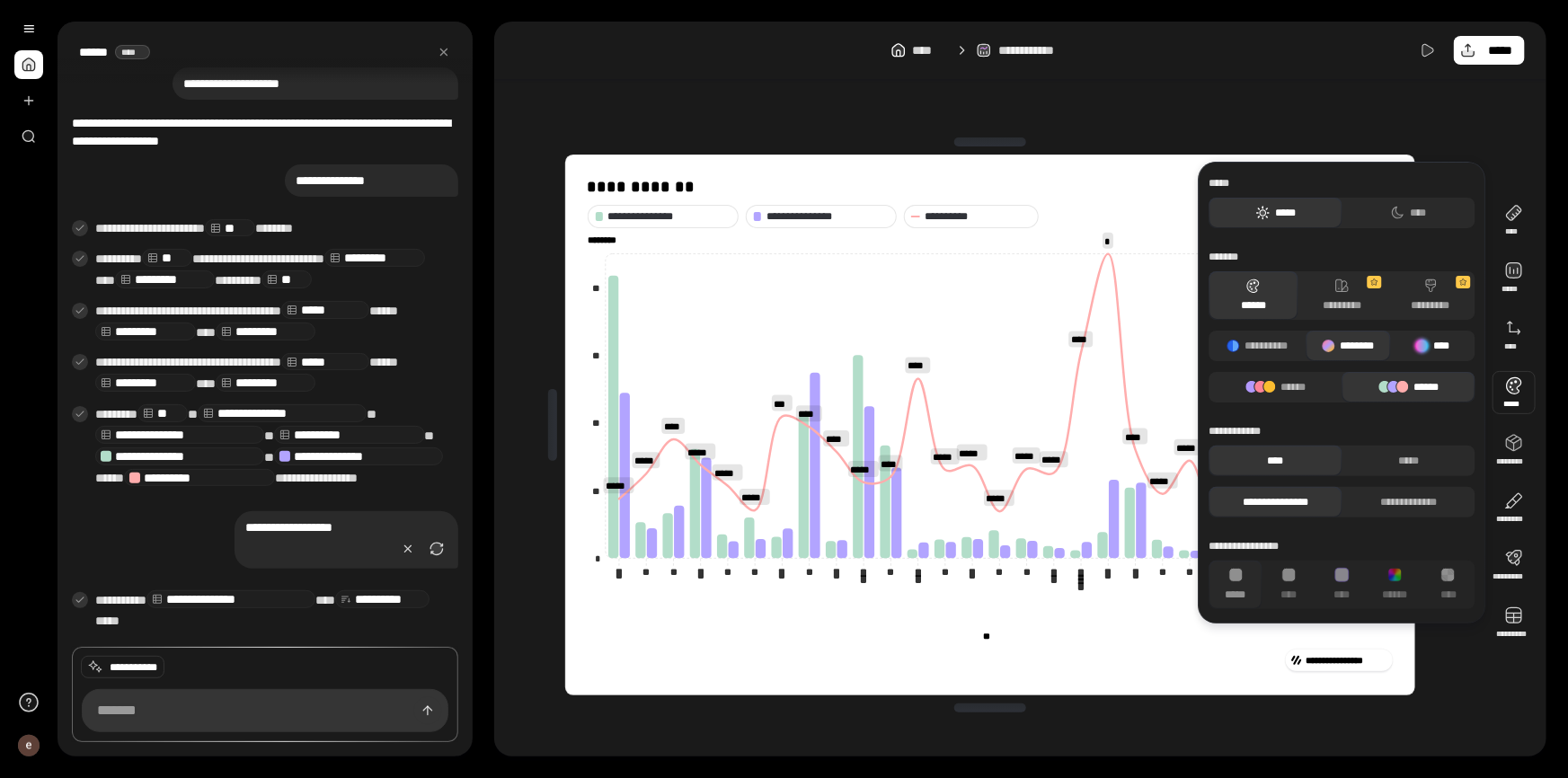 click at bounding box center (1422, 346) 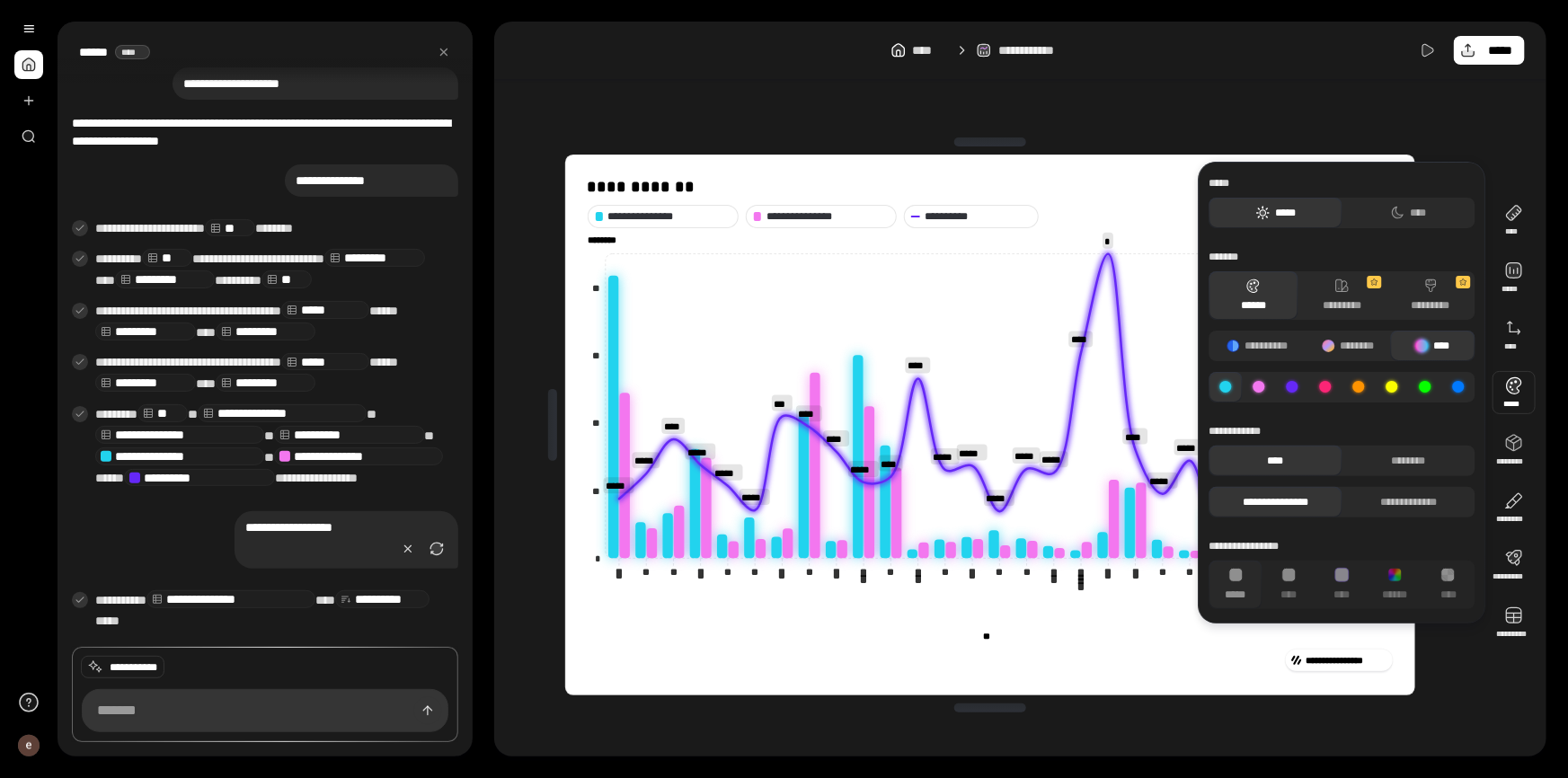 click 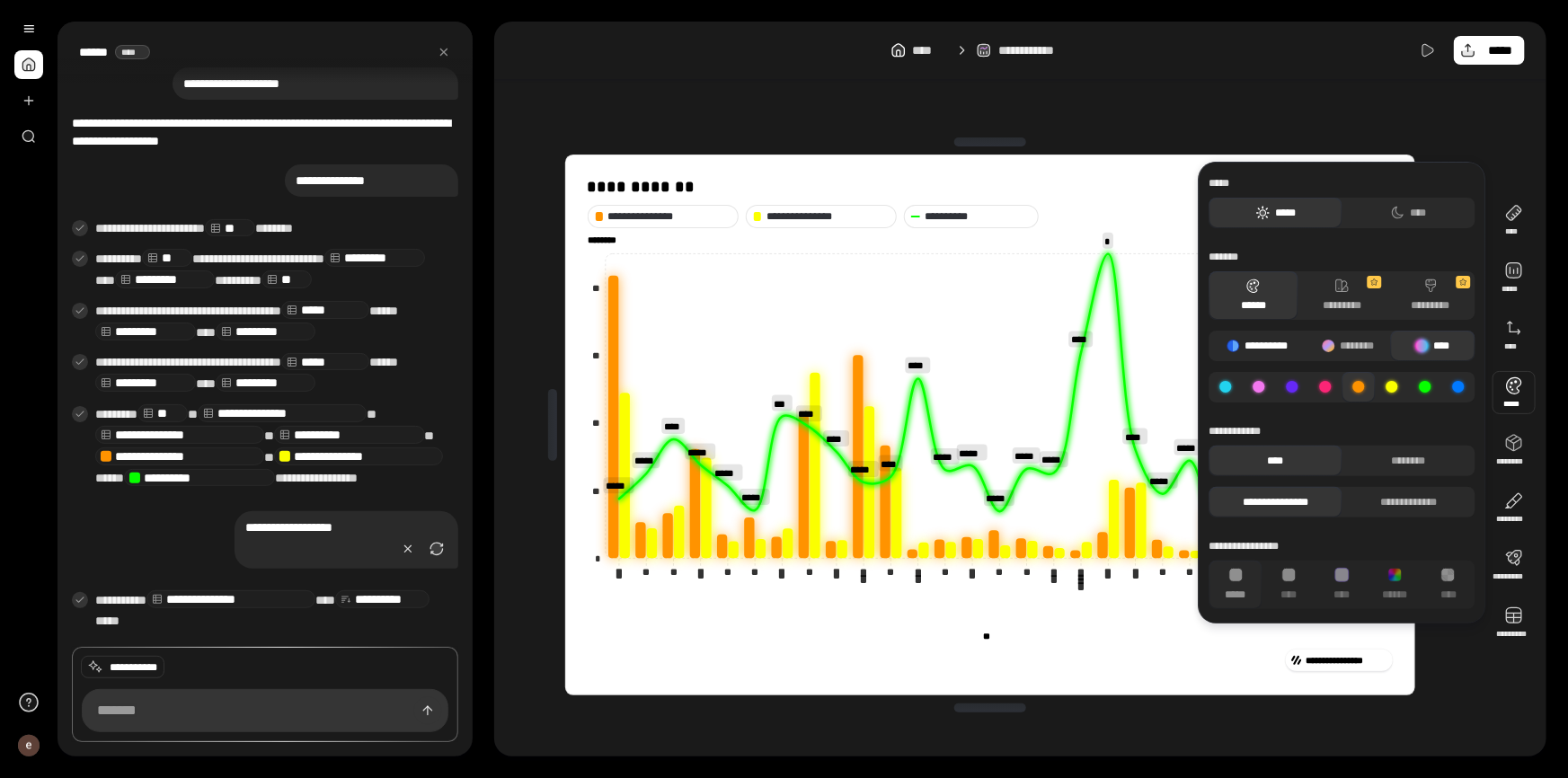 click on "**********" at bounding box center (1258, 346) 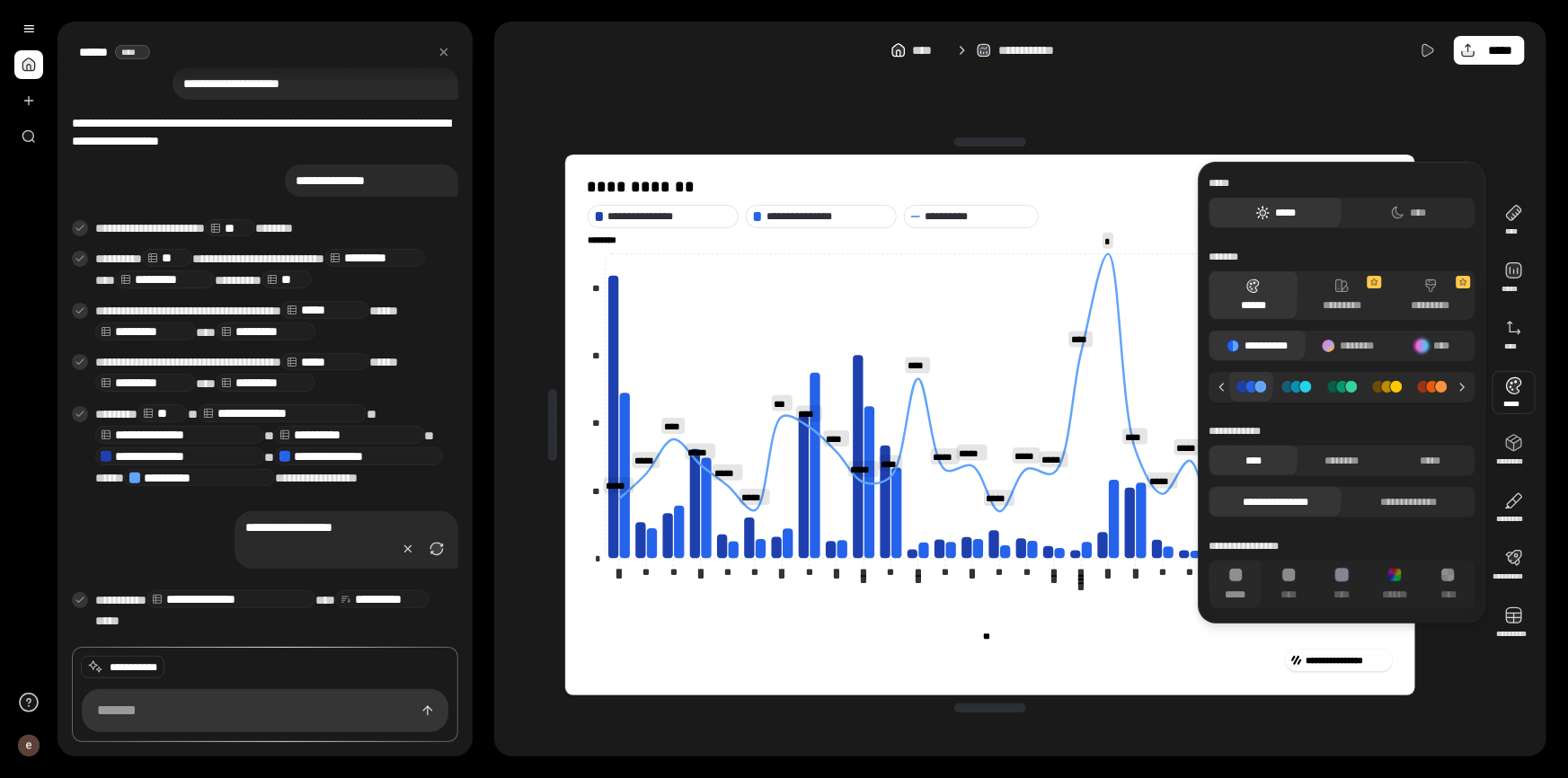 drag, startPoint x: 1427, startPoint y: 379, endPoint x: 1436, endPoint y: 383, distance: 9.848858 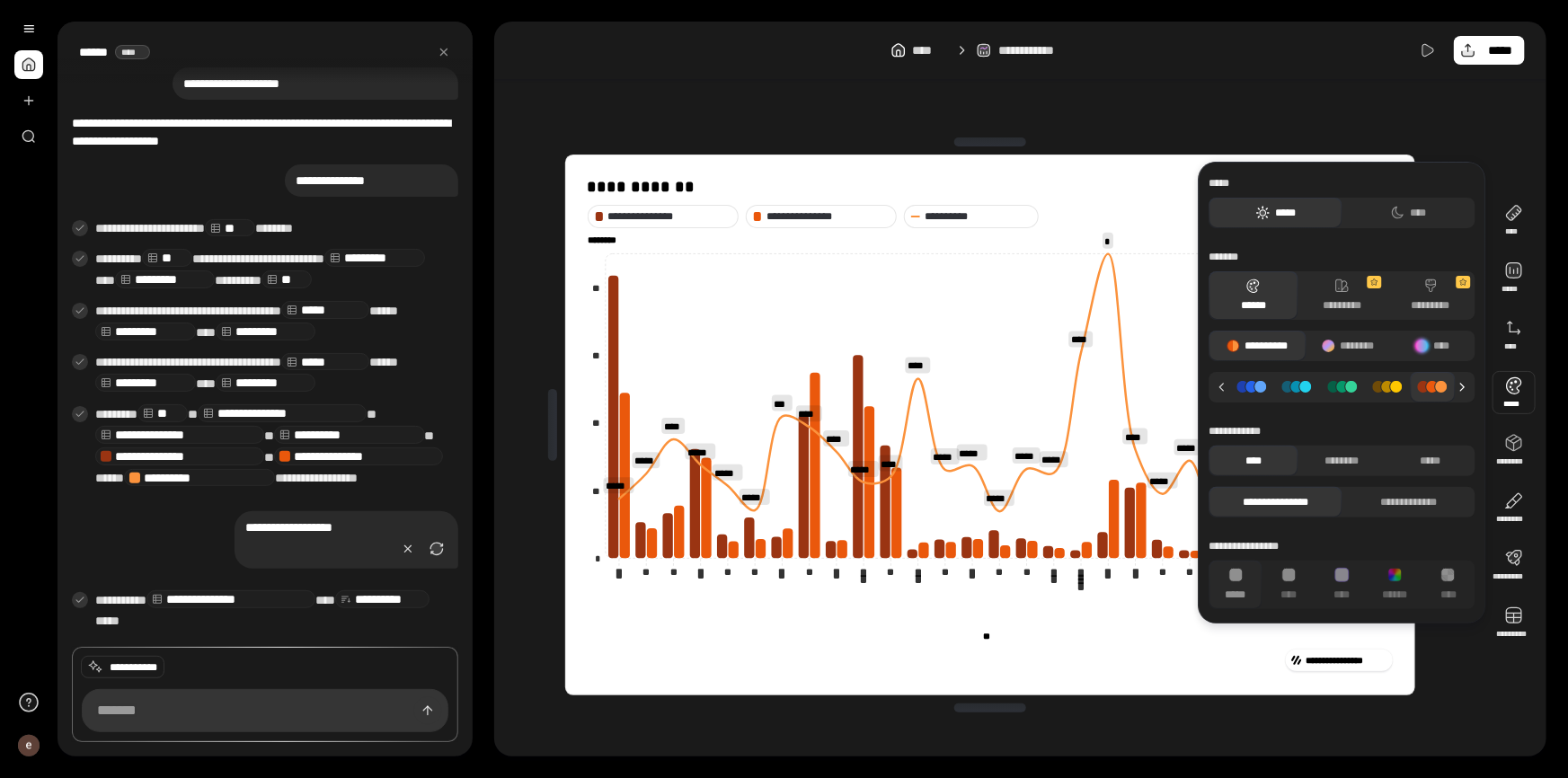 click 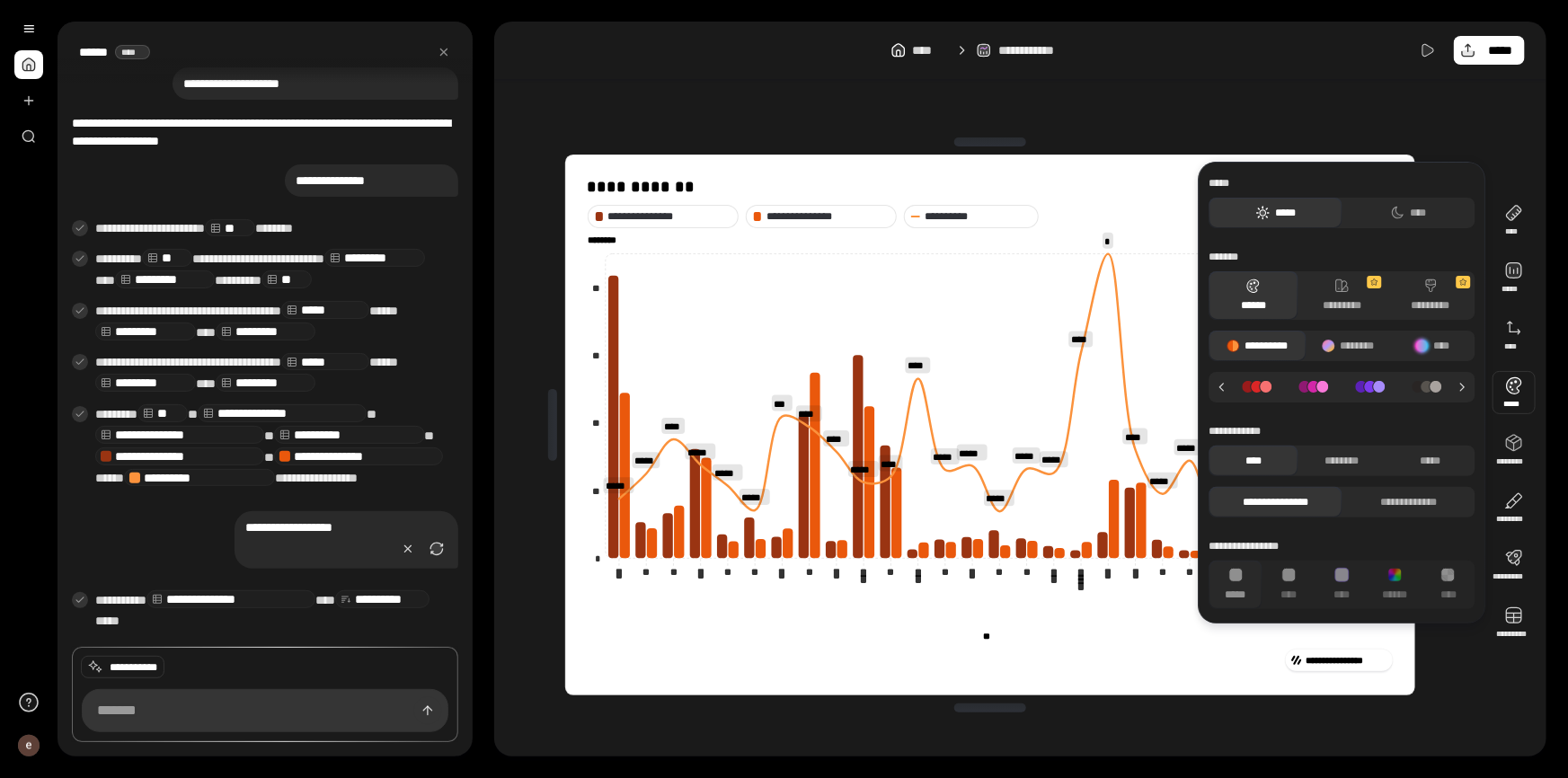 click on "**********" at bounding box center [990, 425] 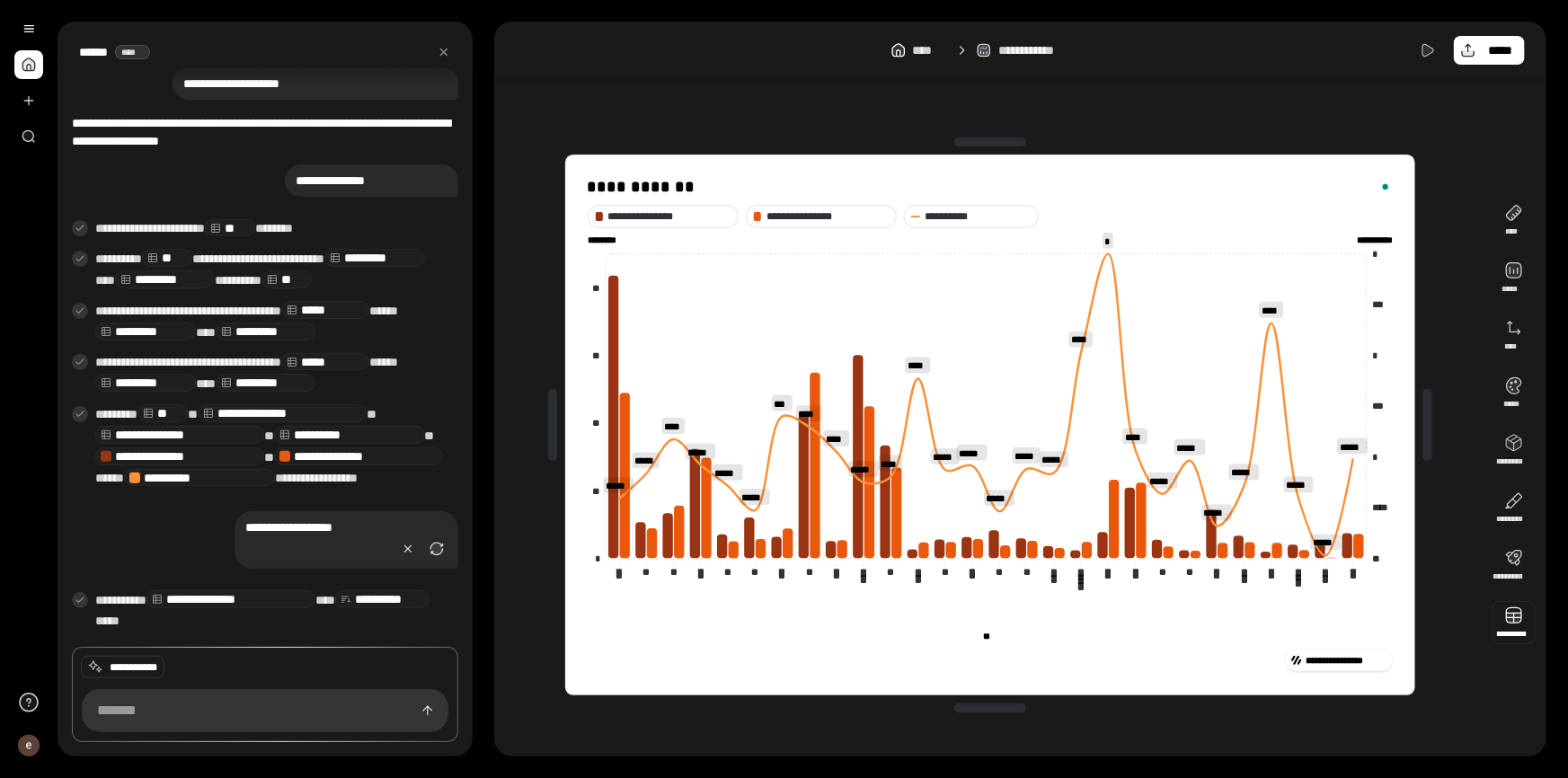 click at bounding box center (1514, 623) 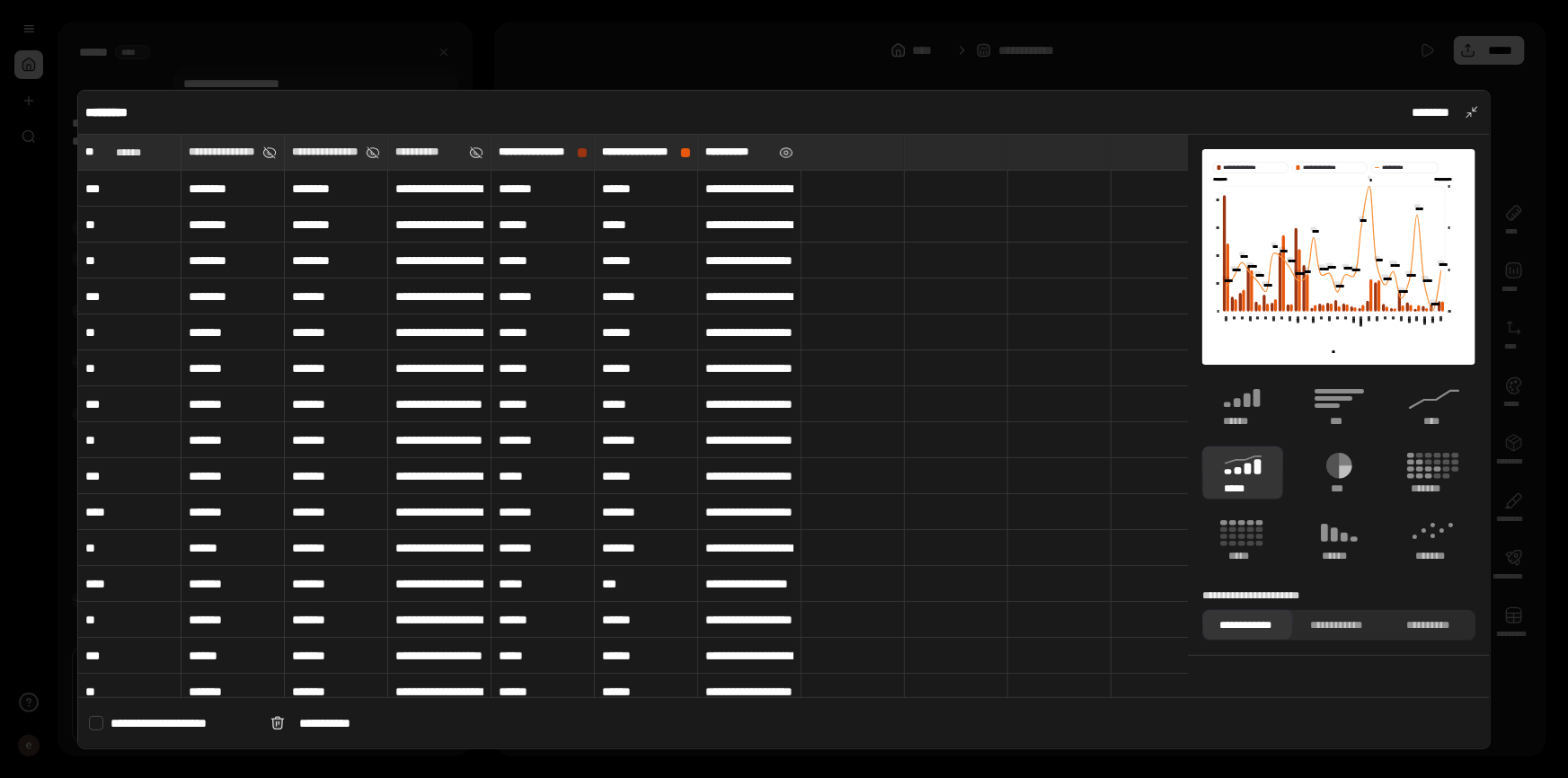 click on "**********" at bounding box center [749, 152] 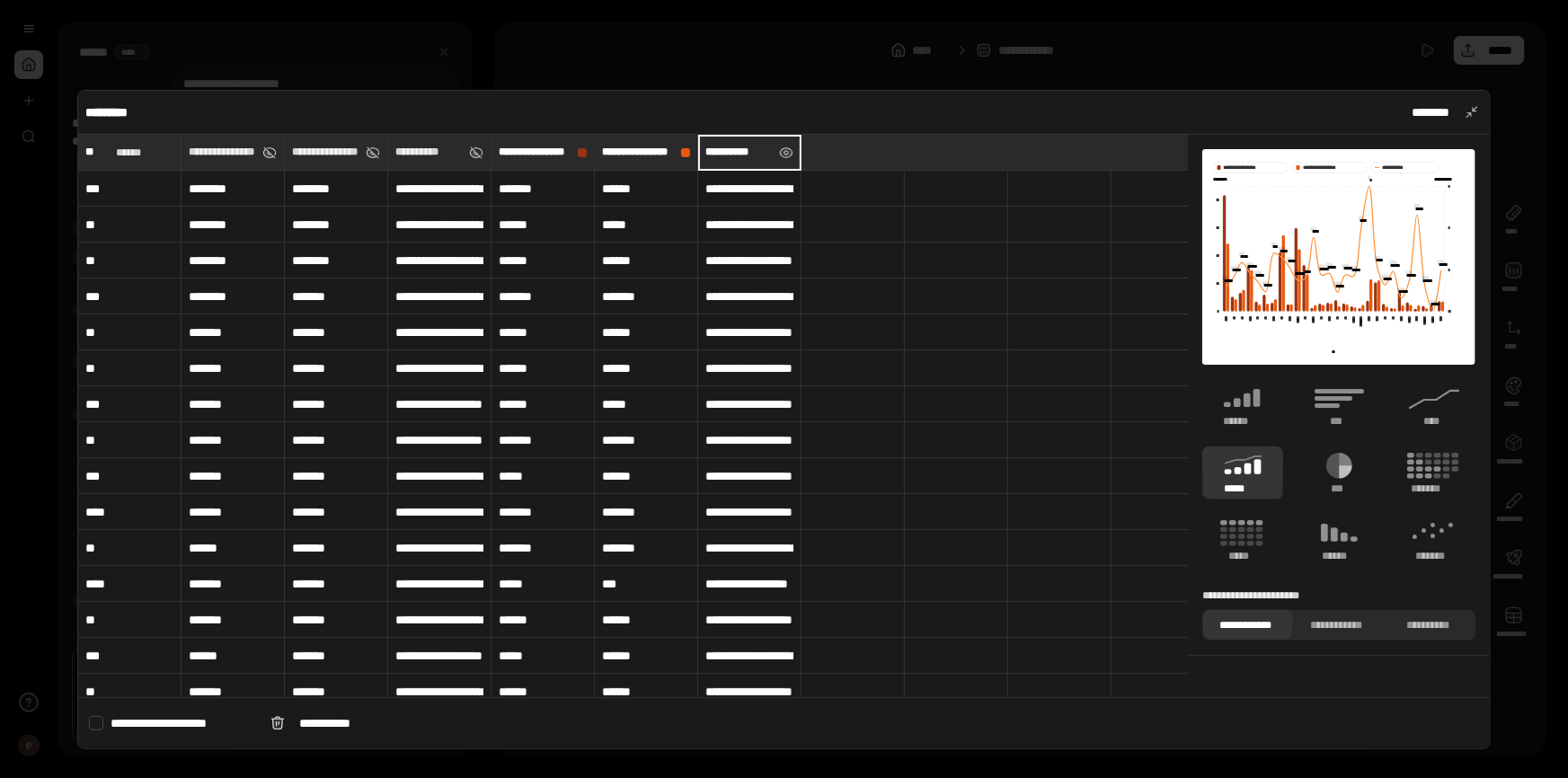 scroll, scrollTop: 0, scrollLeft: 19, axis: horizontal 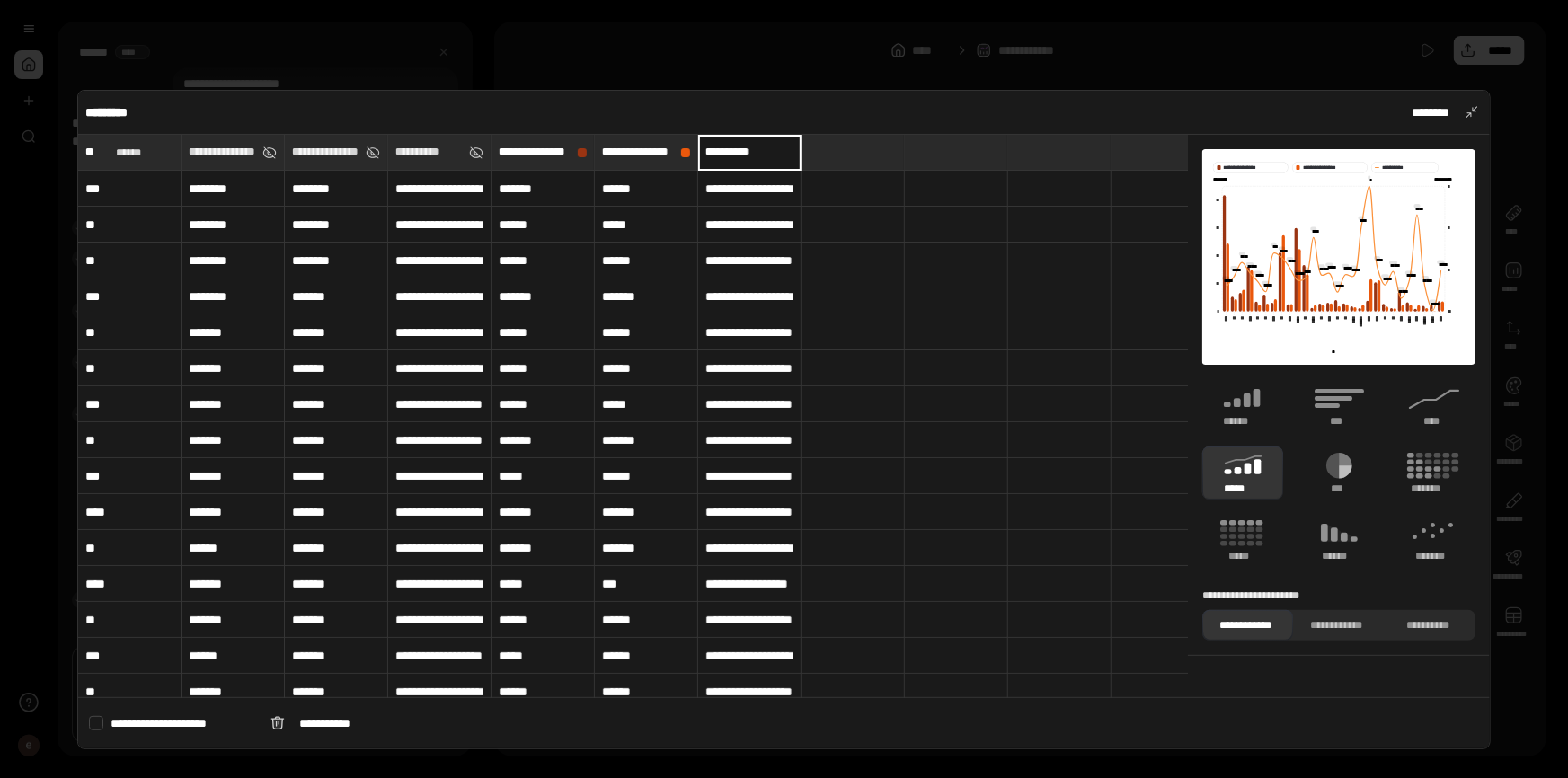 click on "**********" at bounding box center (749, 152) 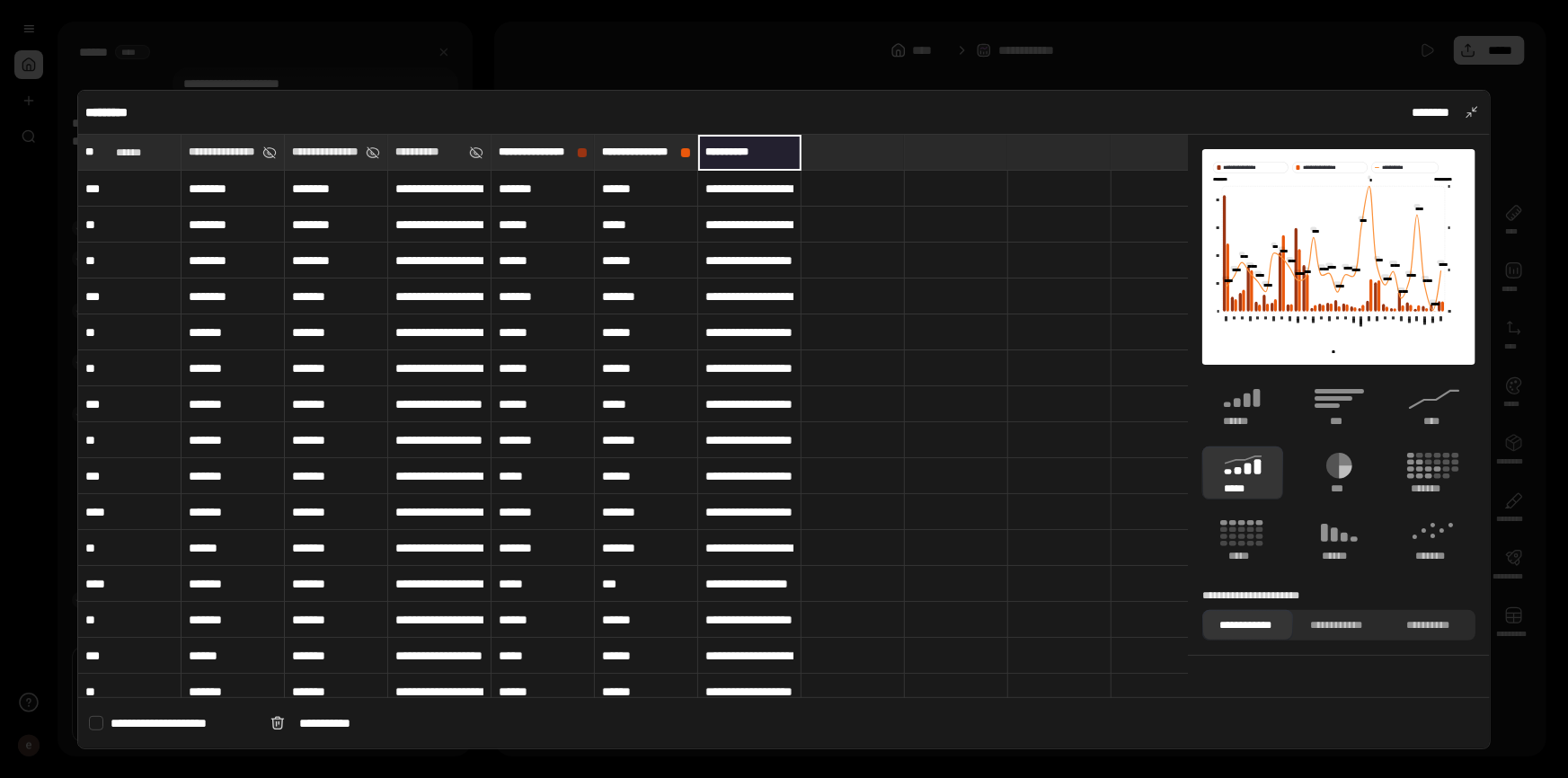 drag, startPoint x: 775, startPoint y: 152, endPoint x: 816, endPoint y: 150, distance: 41.048752 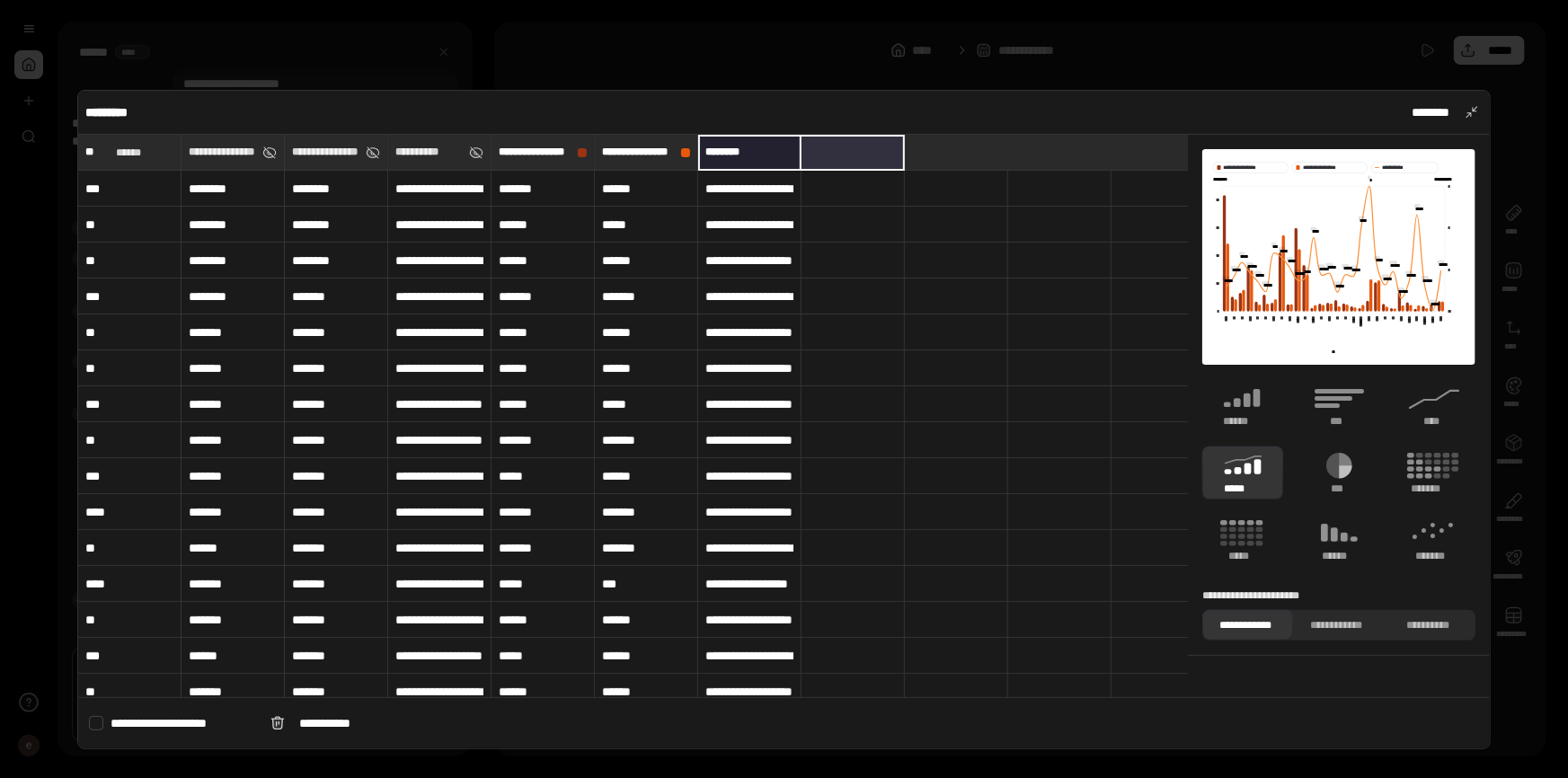 scroll, scrollTop: 0, scrollLeft: 0, axis: both 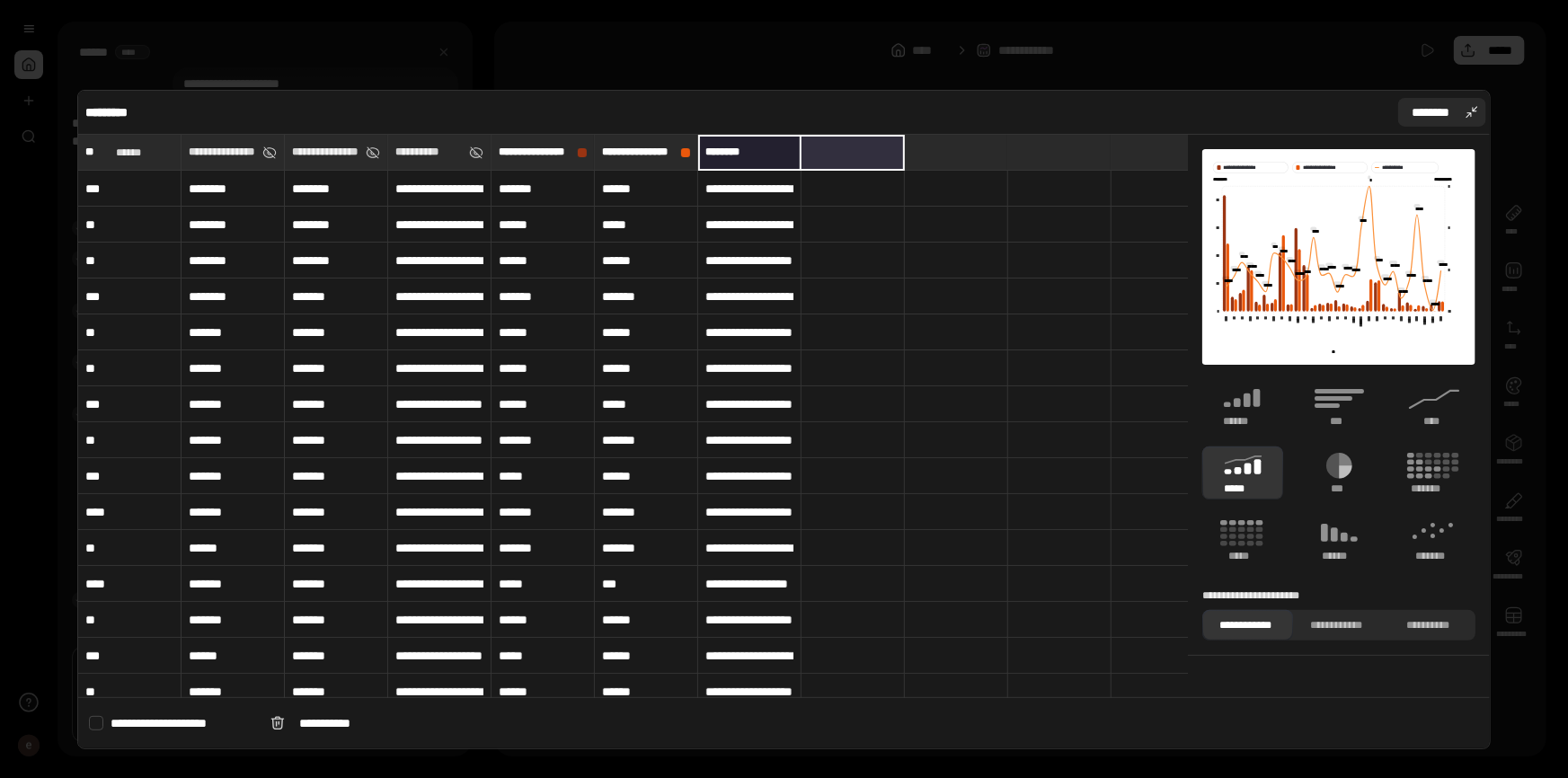 type on "********" 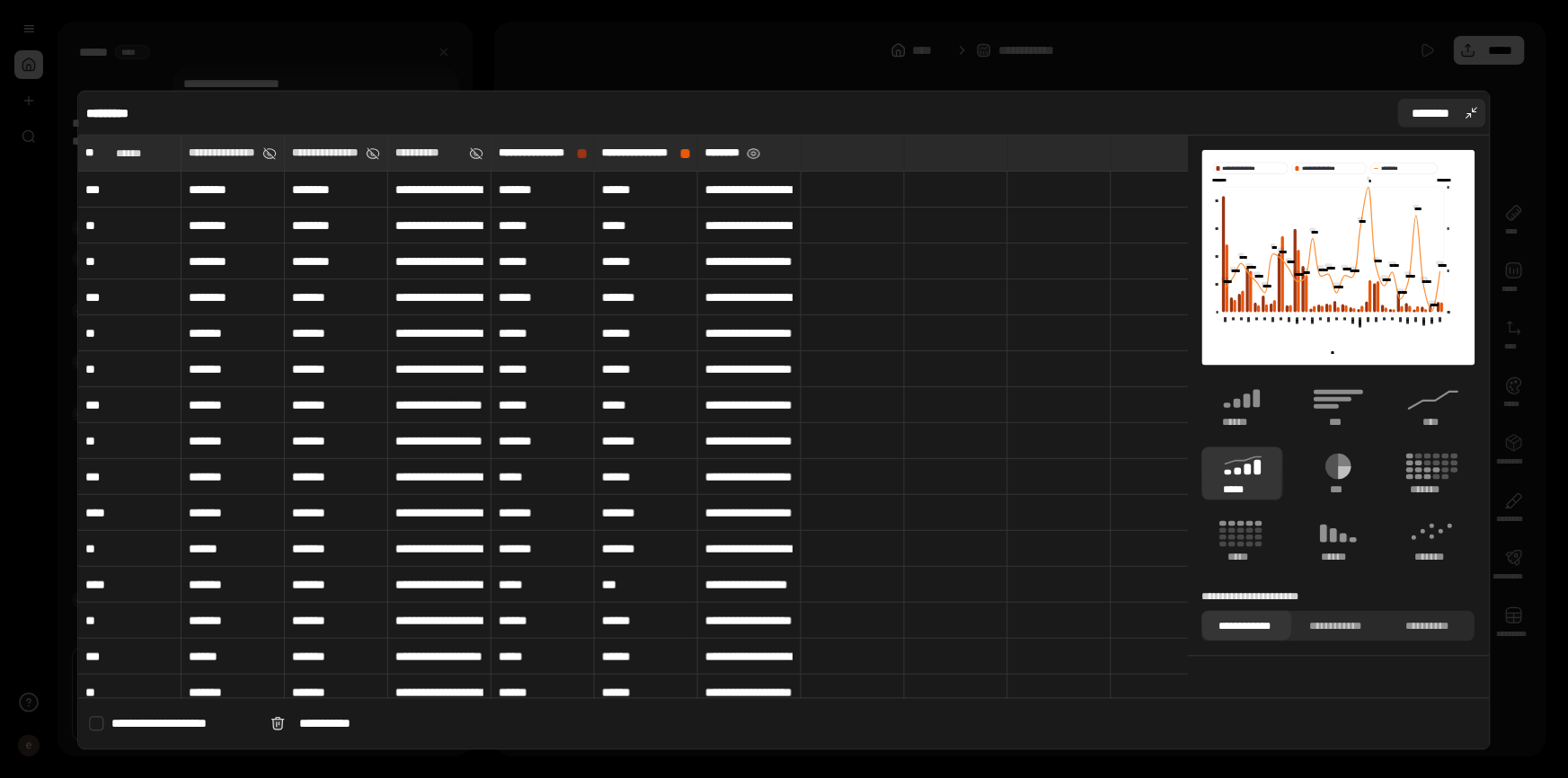 type on "********" 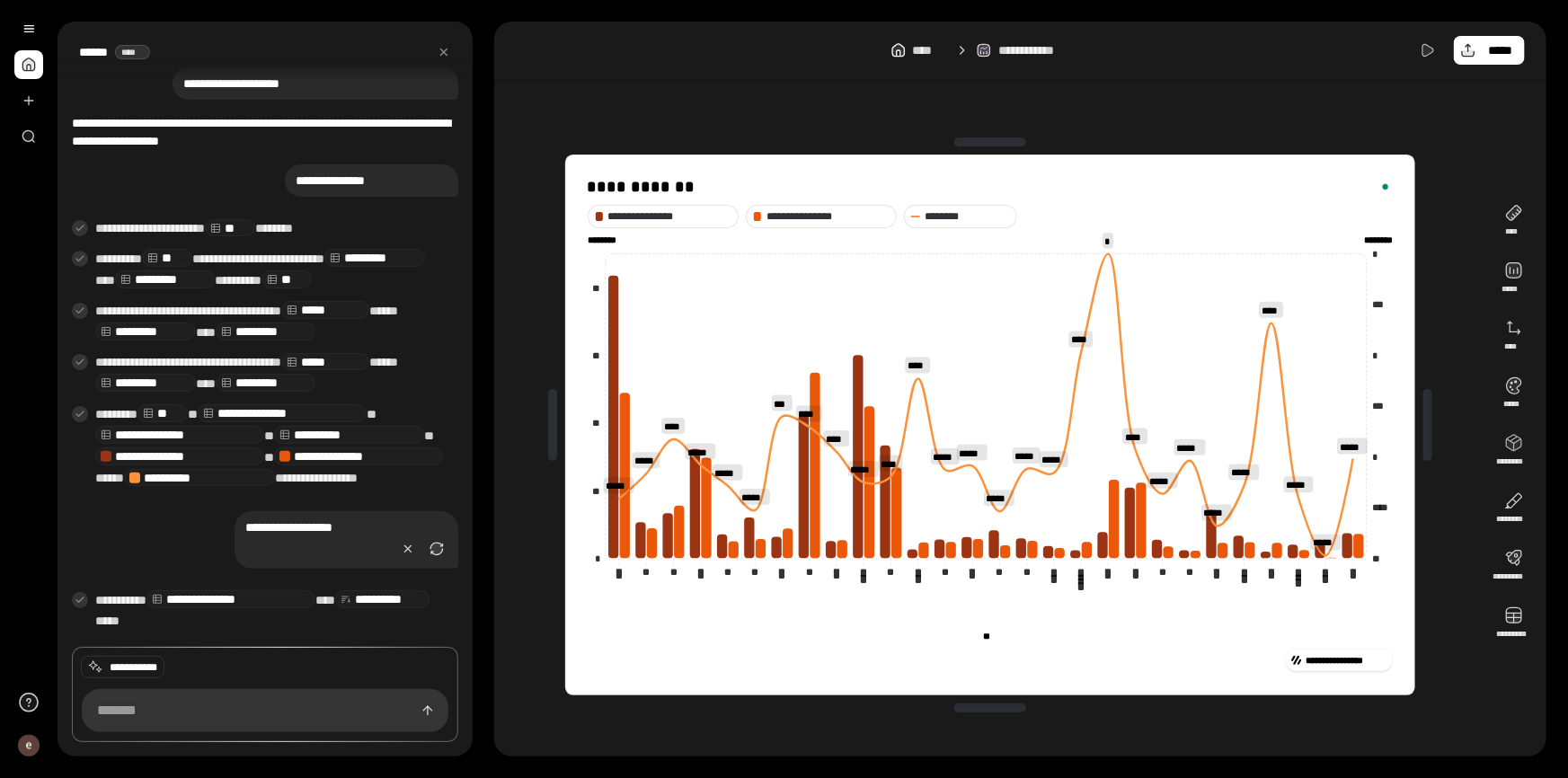 click on "**********" at bounding box center [990, 217] 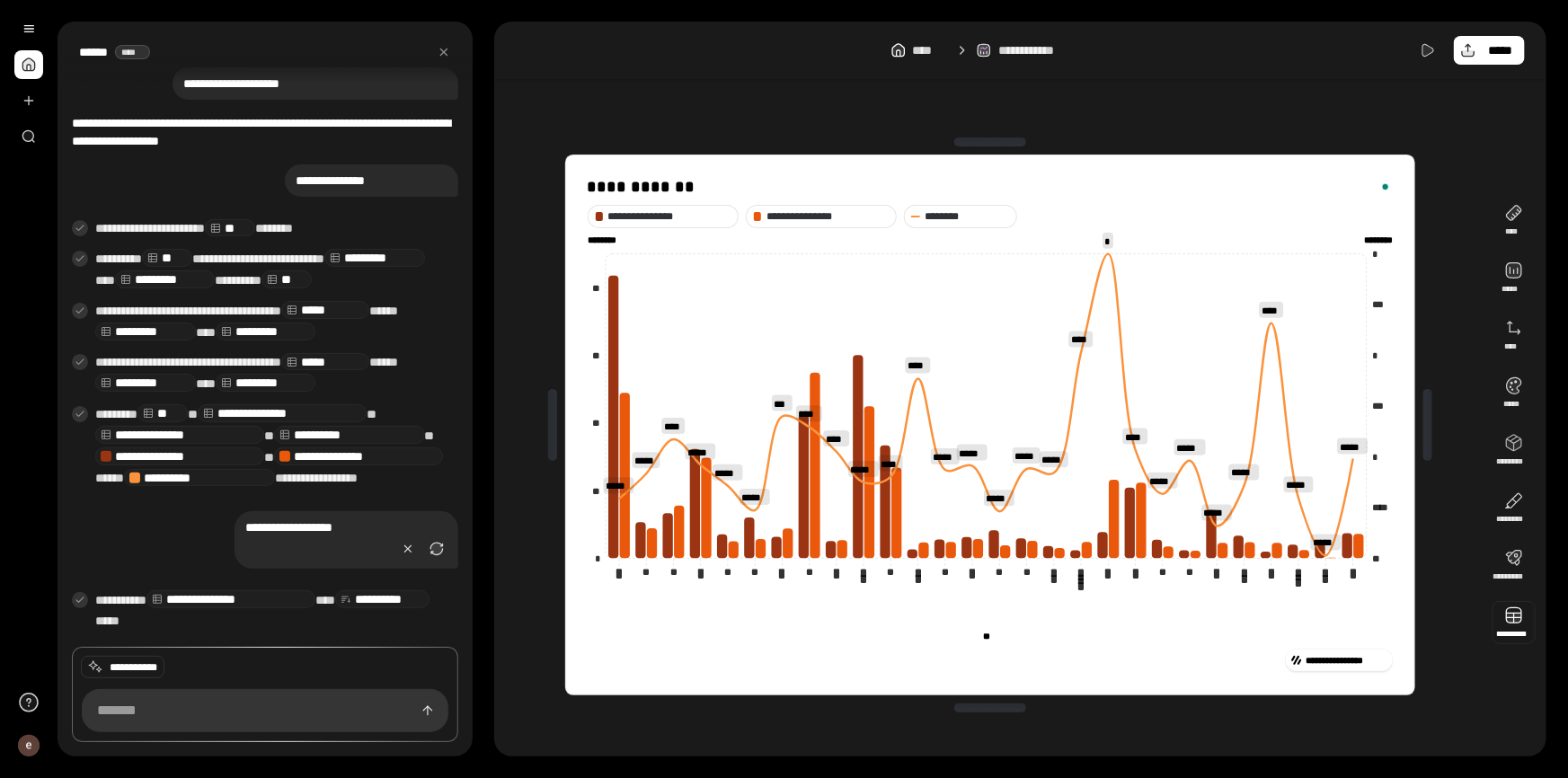 click at bounding box center [1514, 623] 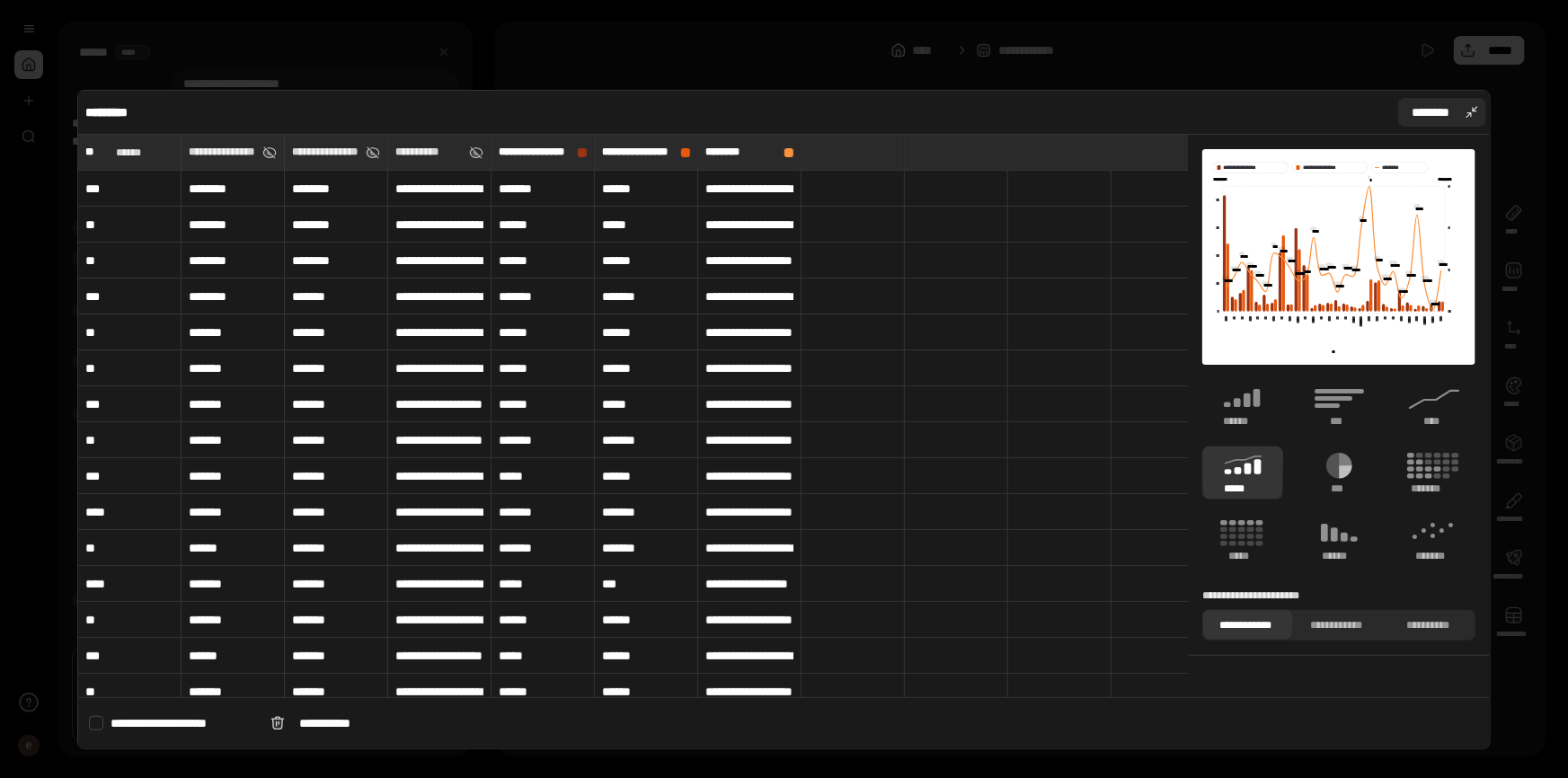 click on "********" at bounding box center [1442, 112] 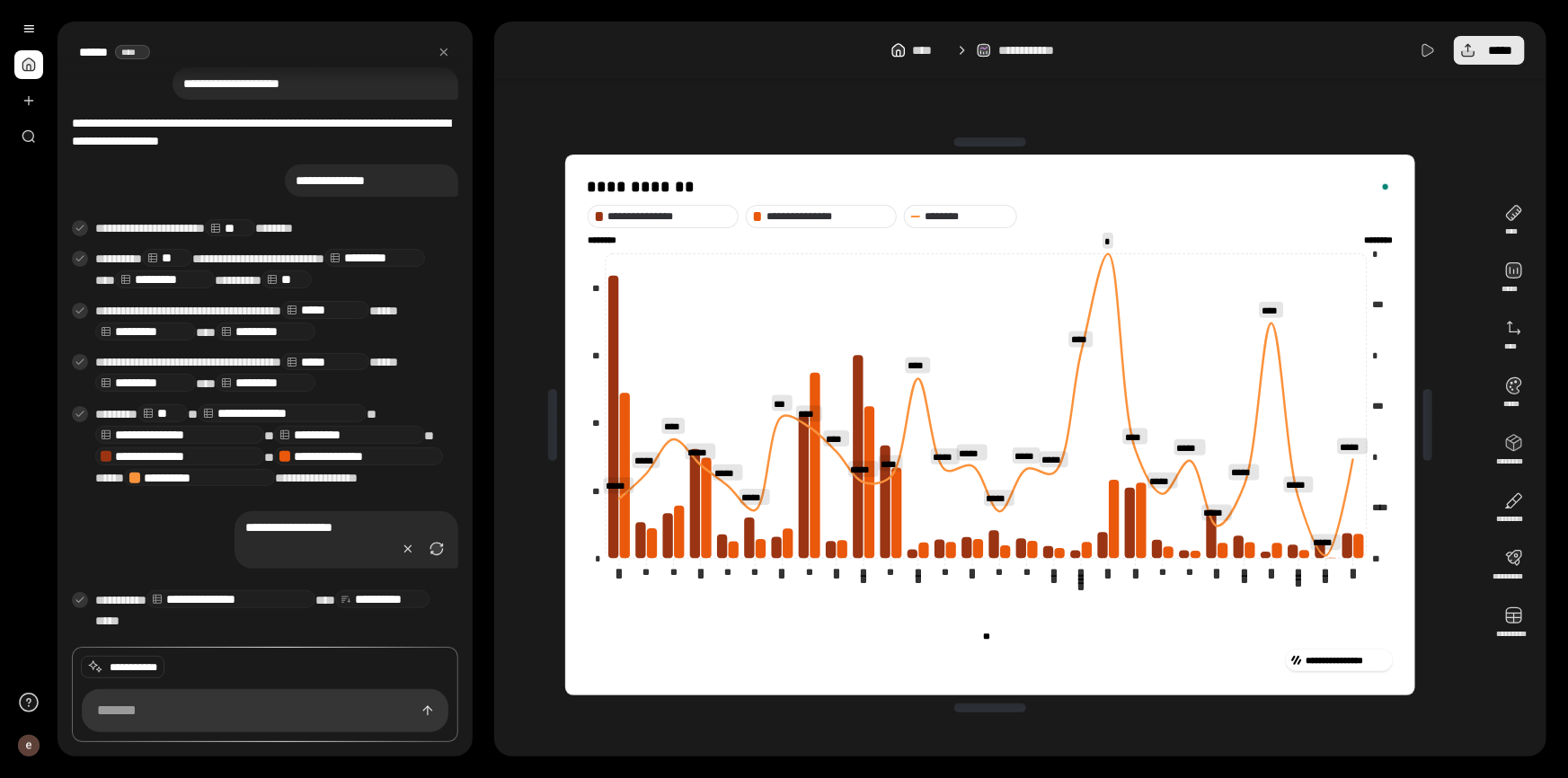 click on "*****" at bounding box center [1489, 50] 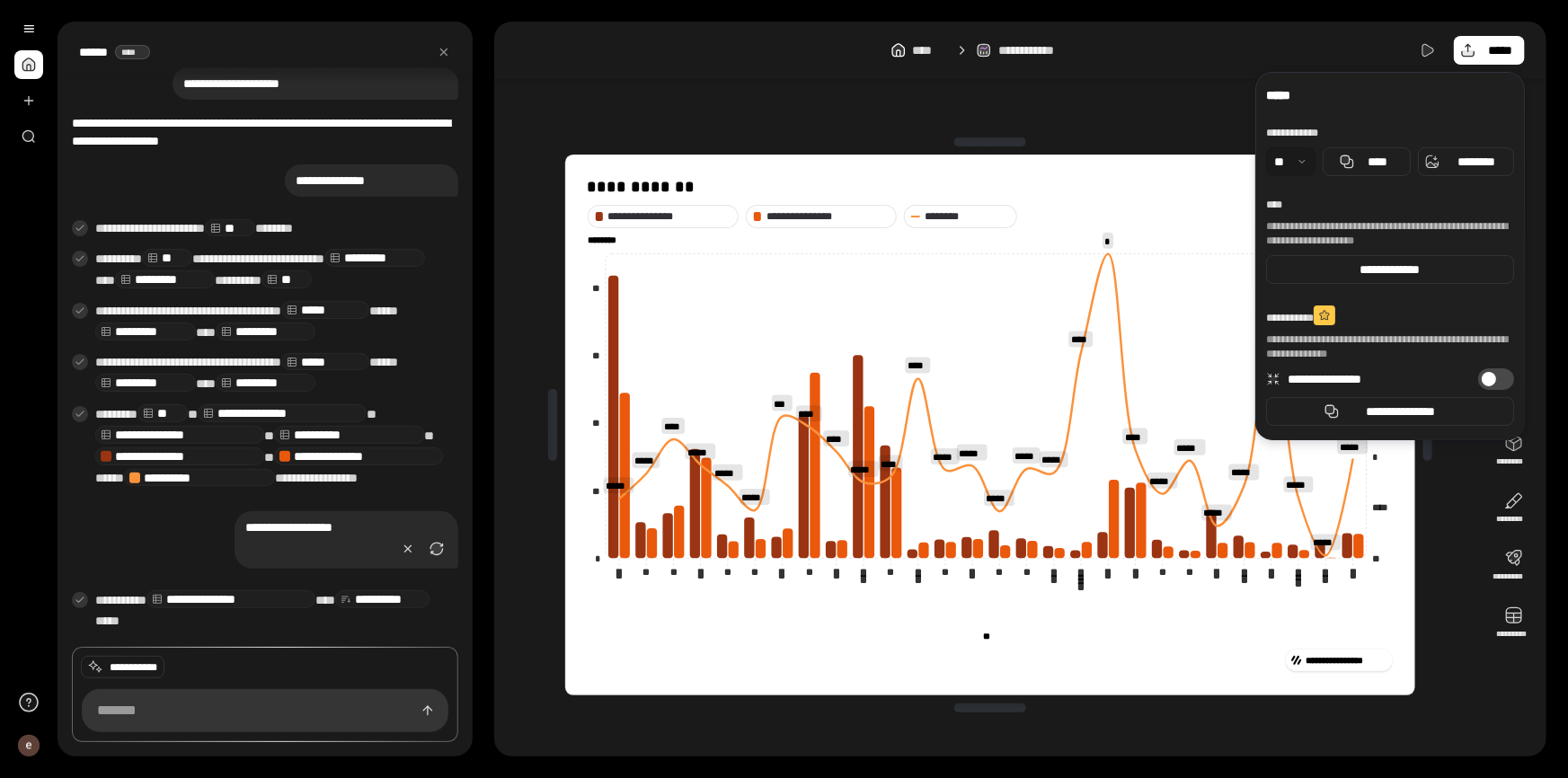 click at bounding box center (1290, 162) 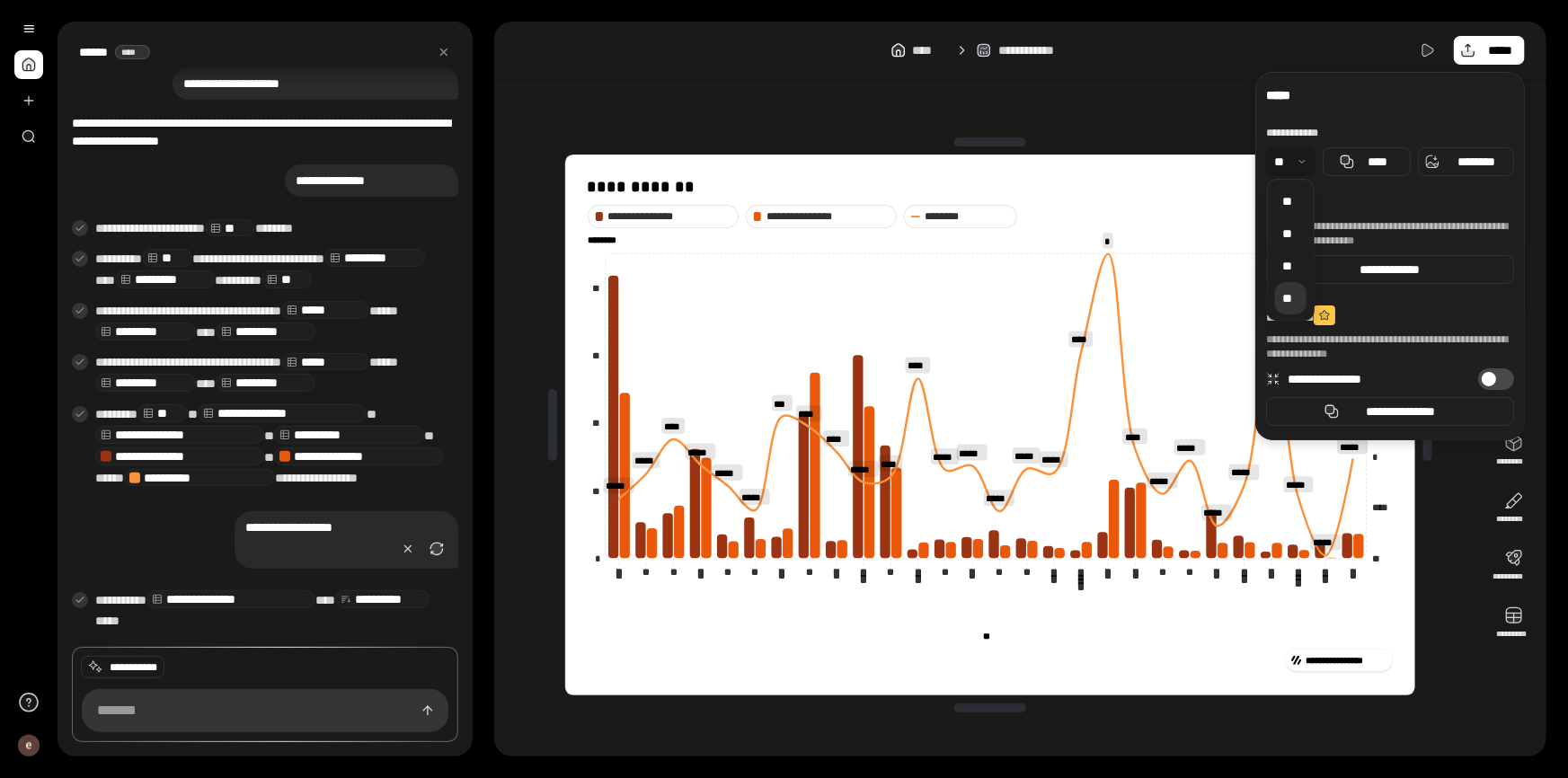 click at bounding box center [1290, 162] 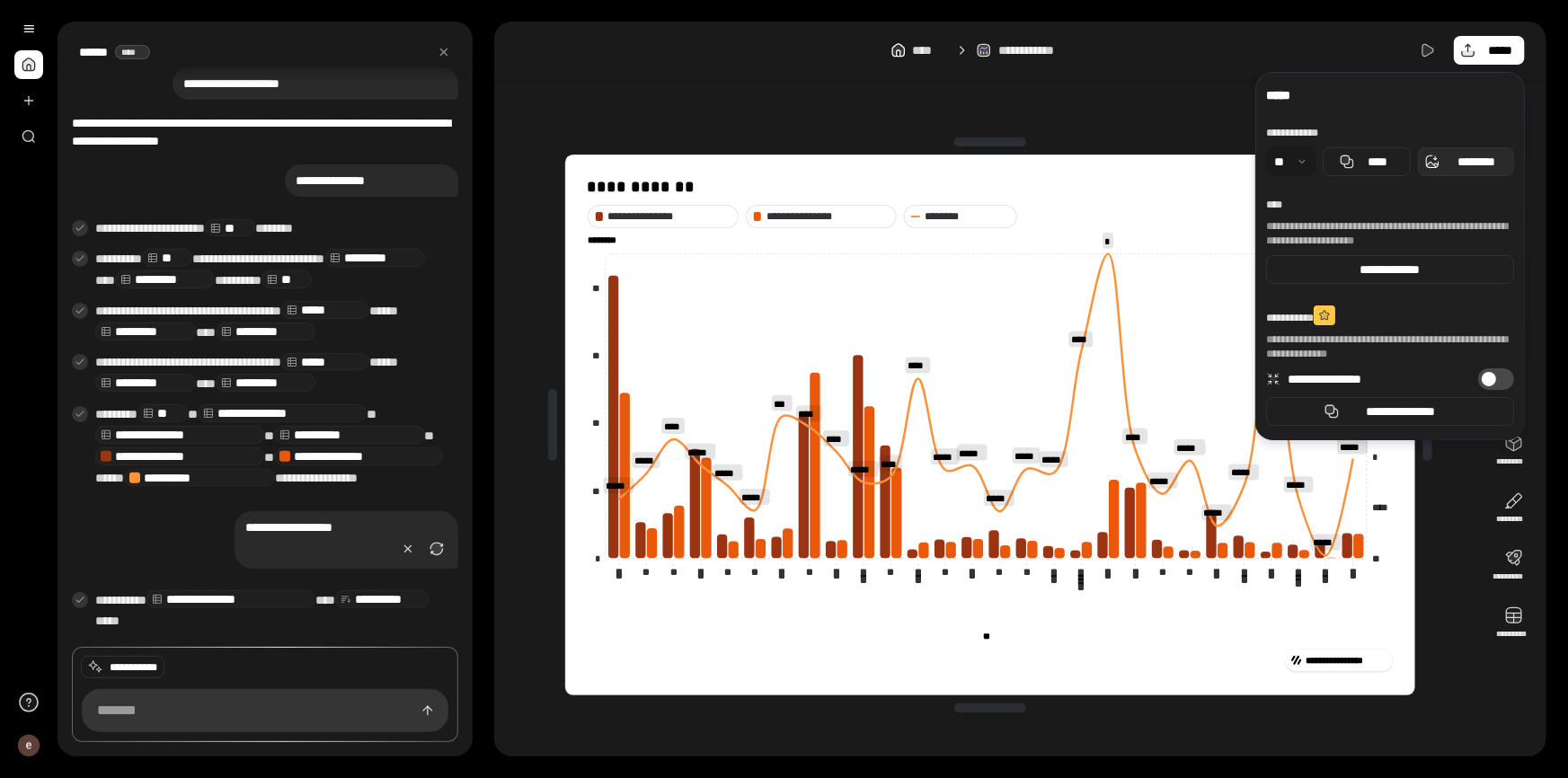 click on "********" at bounding box center (1466, 162) 